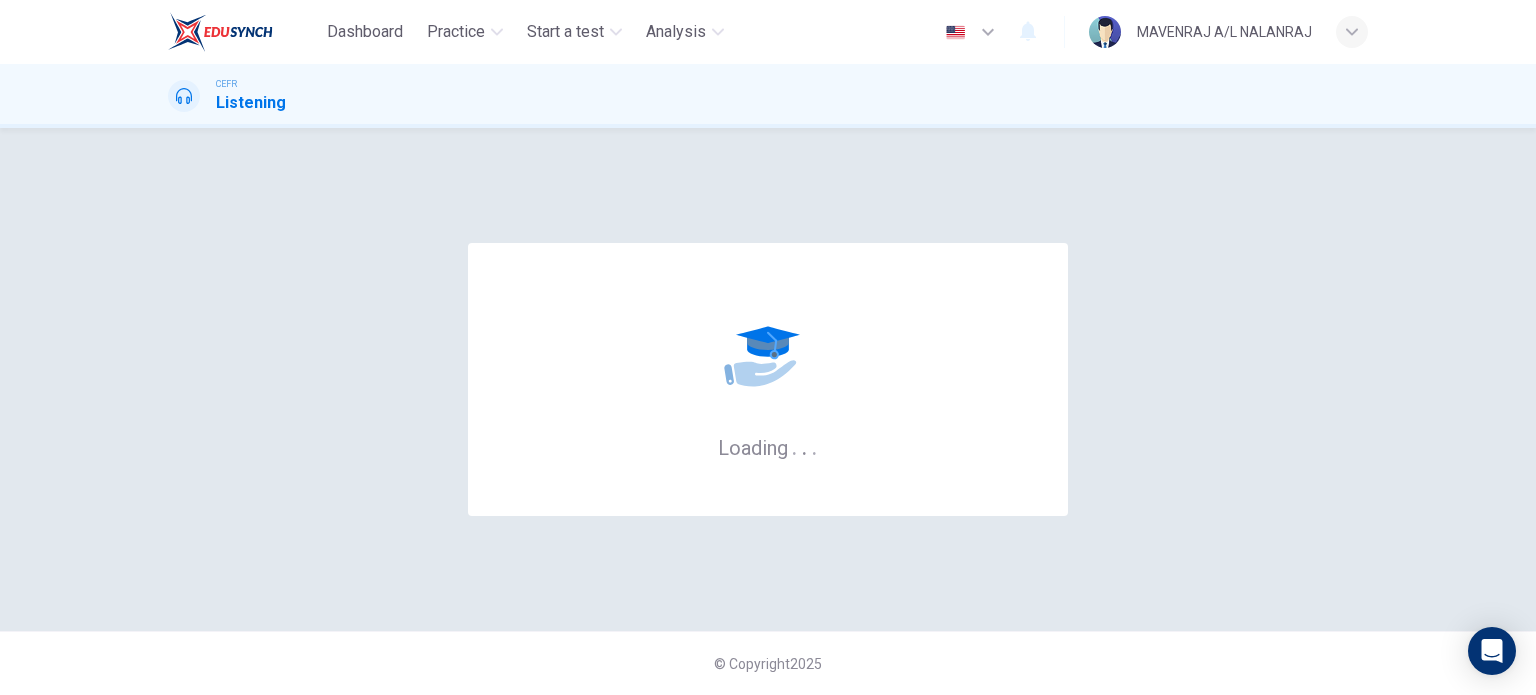 scroll, scrollTop: 0, scrollLeft: 0, axis: both 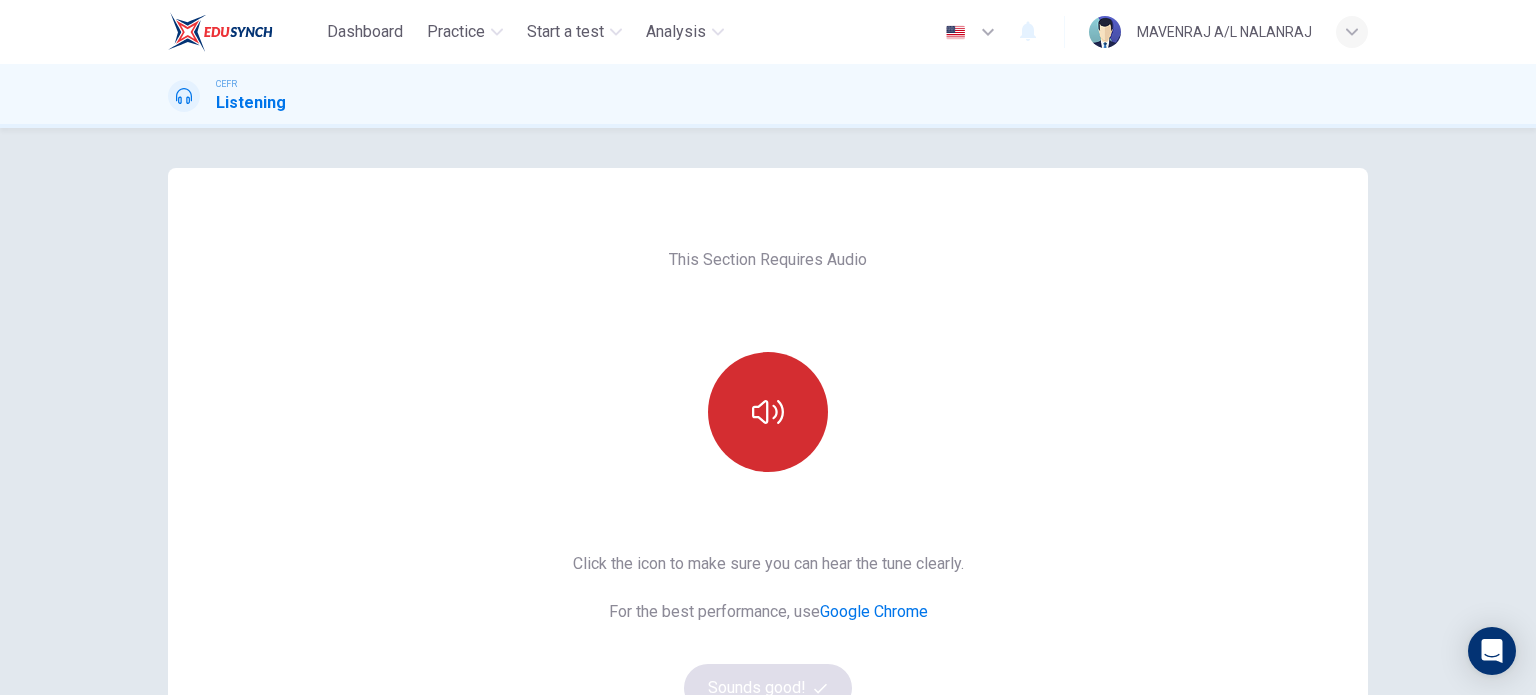 click 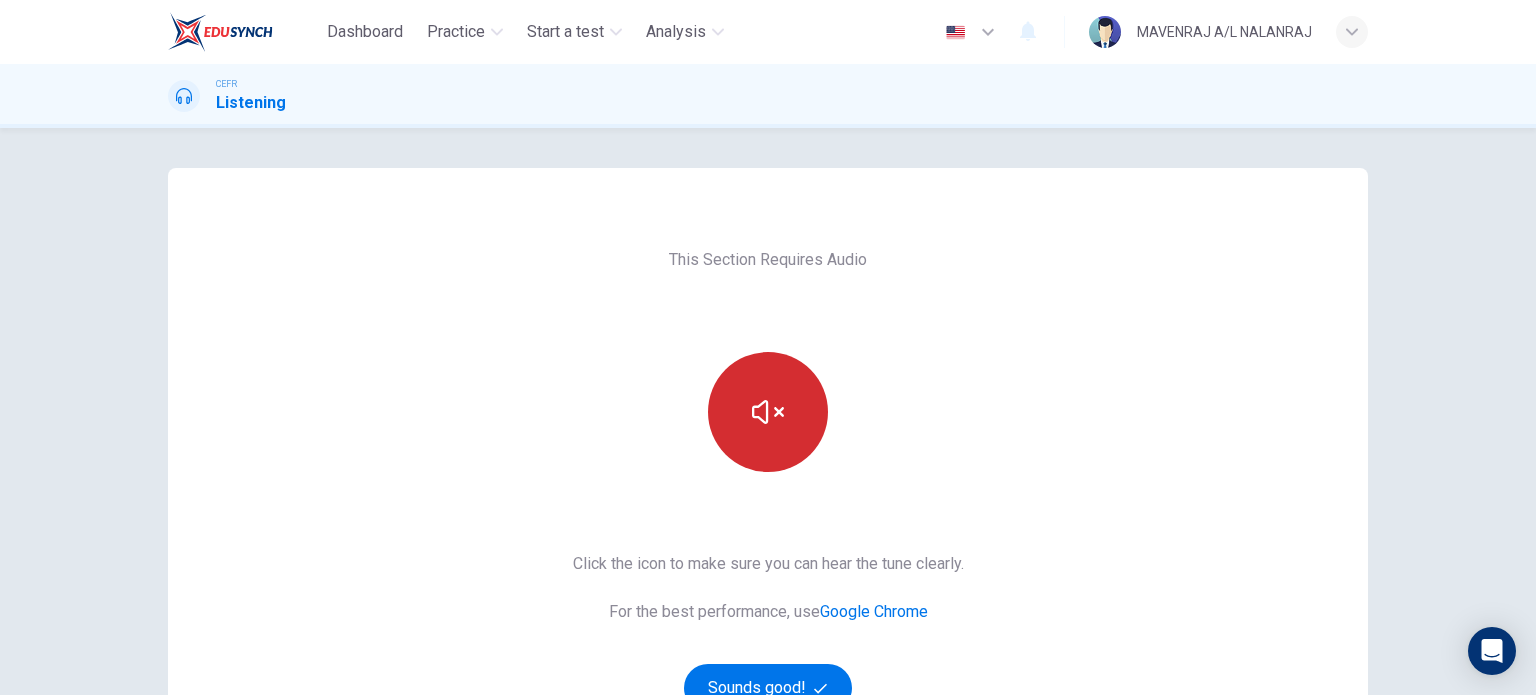 scroll, scrollTop: 100, scrollLeft: 0, axis: vertical 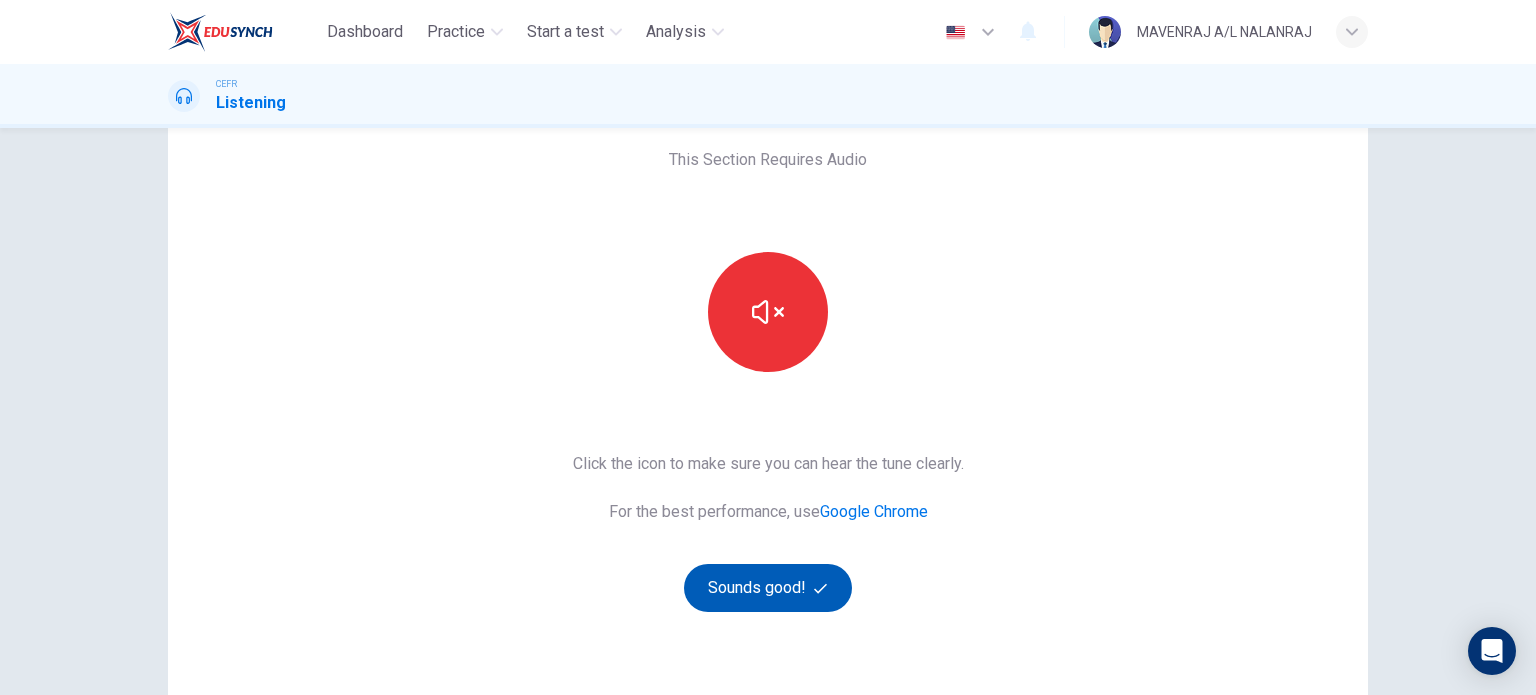 click on "Sounds good!" at bounding box center (768, 588) 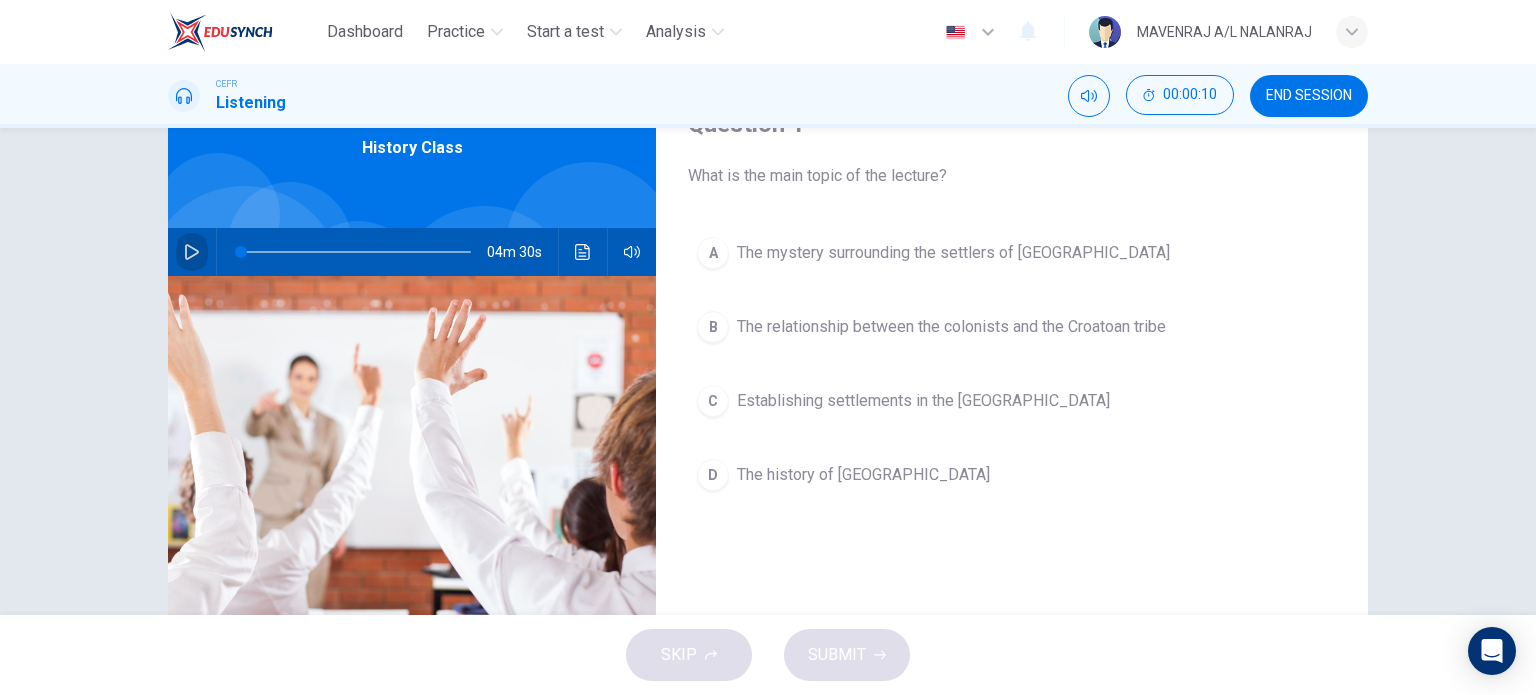 click at bounding box center (192, 252) 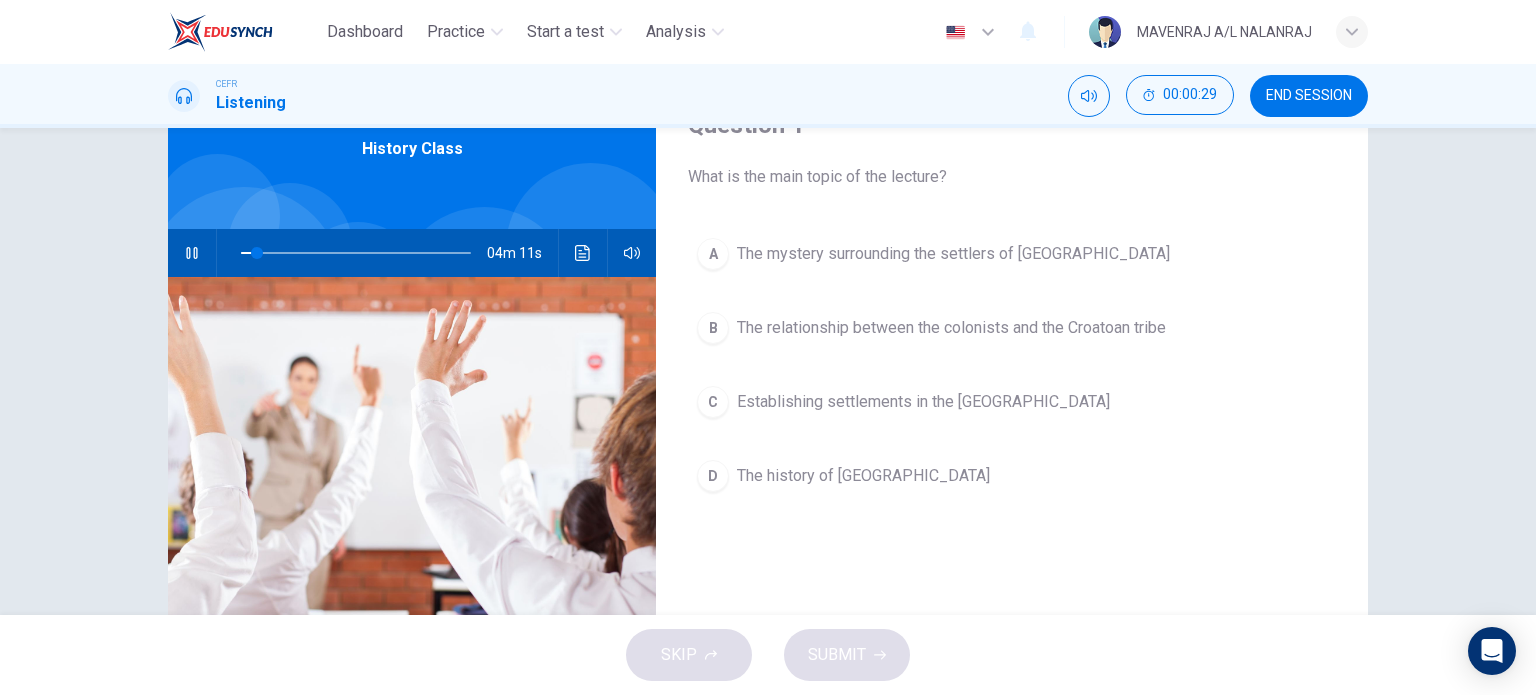 scroll, scrollTop: 100, scrollLeft: 0, axis: vertical 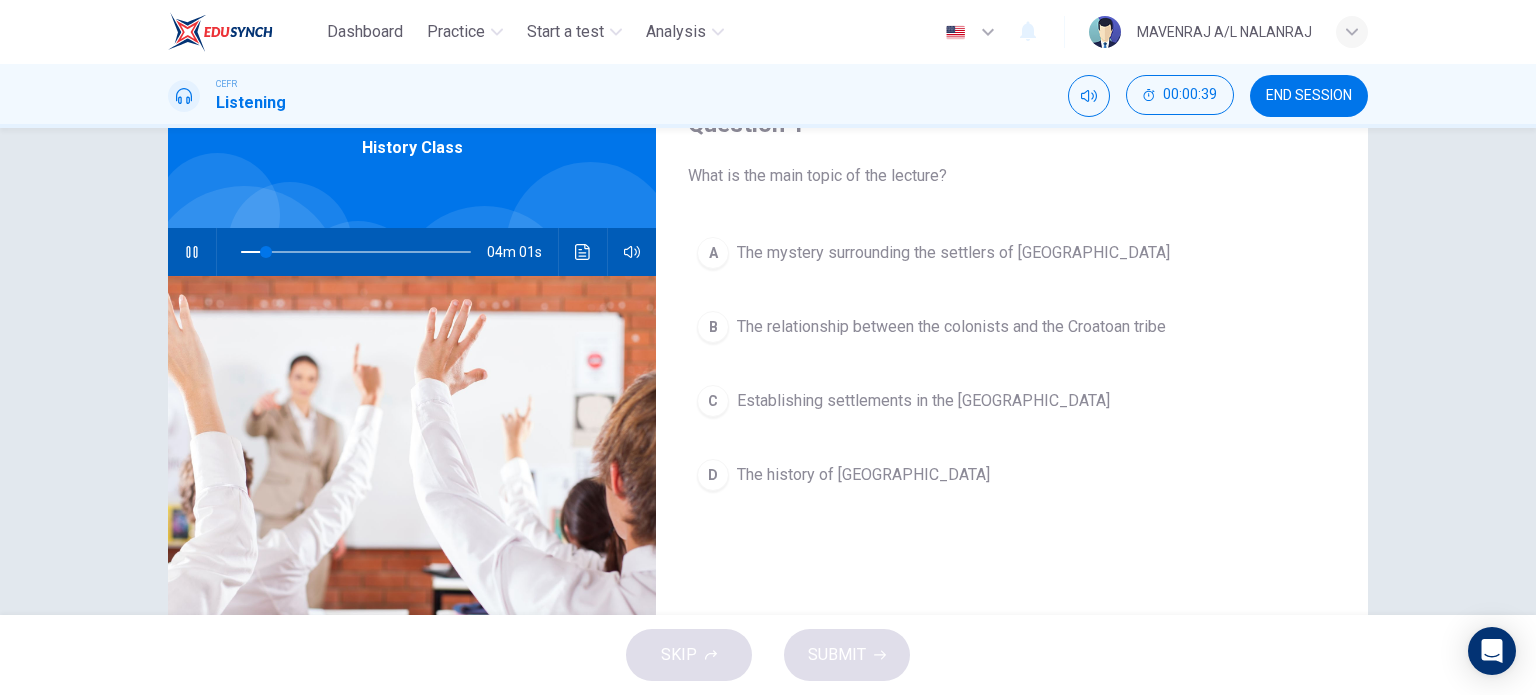 click on "A The mystery surrounding the settlers of Roanoke Island B The relationship between the colonists and the Croatoan tribe C Establishing settlements in the New World D The history of Roanoke Island" at bounding box center (1012, 384) 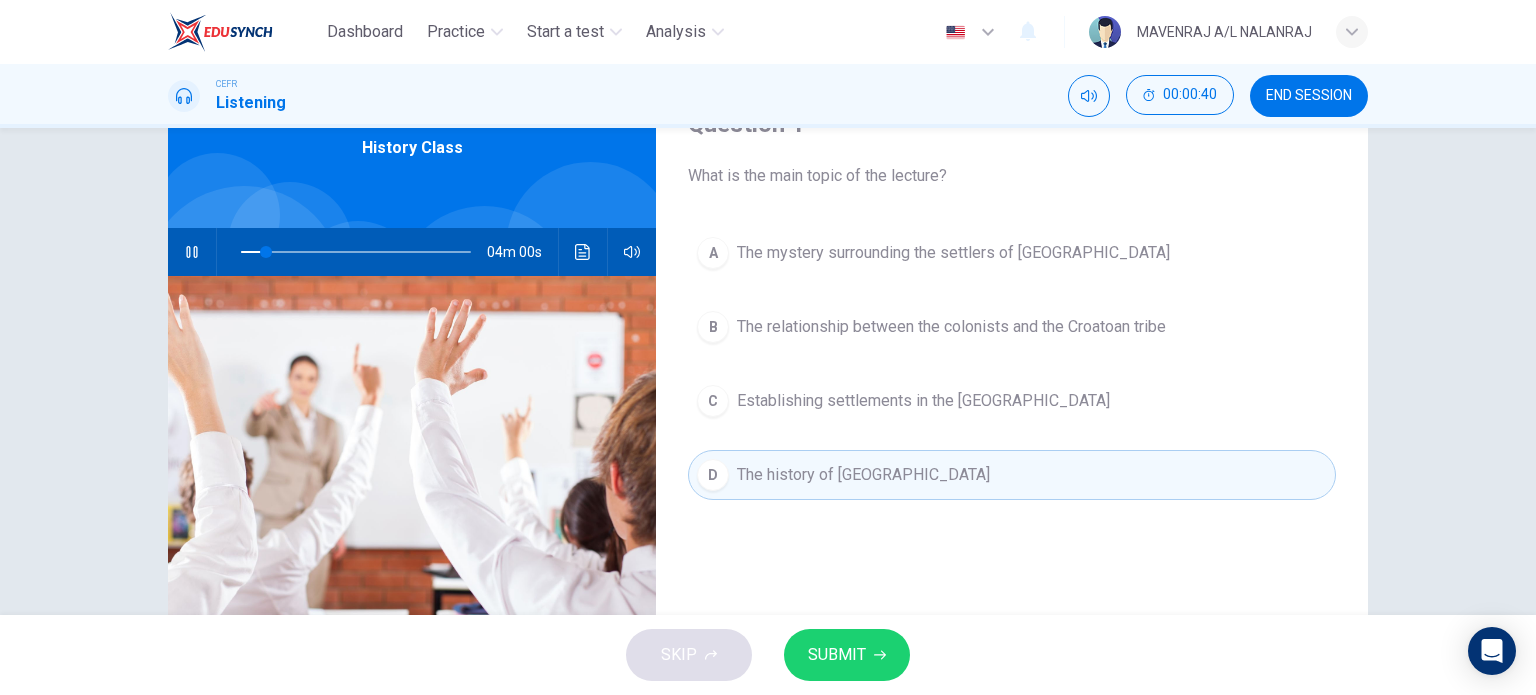 click on "SUBMIT" at bounding box center (837, 655) 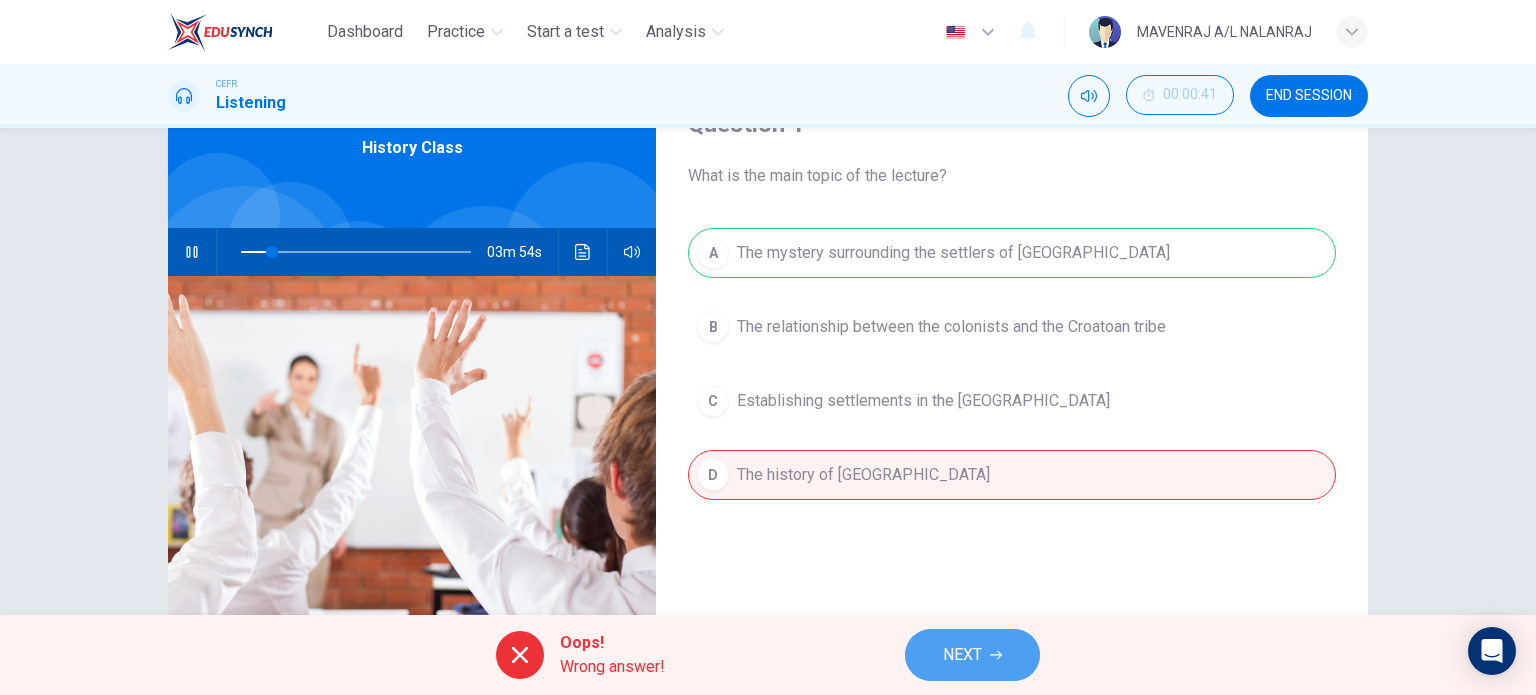 drag, startPoint x: 978, startPoint y: 652, endPoint x: 970, endPoint y: 645, distance: 10.630146 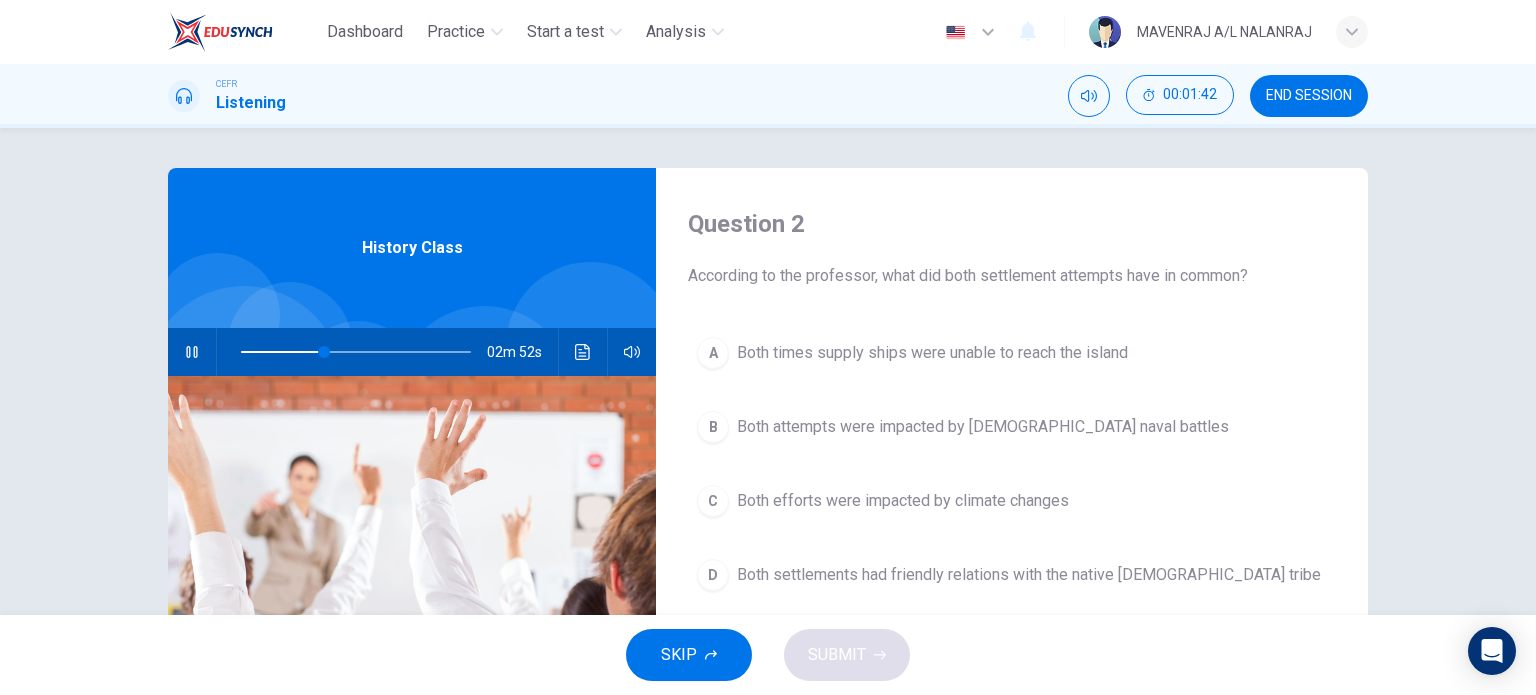 scroll, scrollTop: 100, scrollLeft: 0, axis: vertical 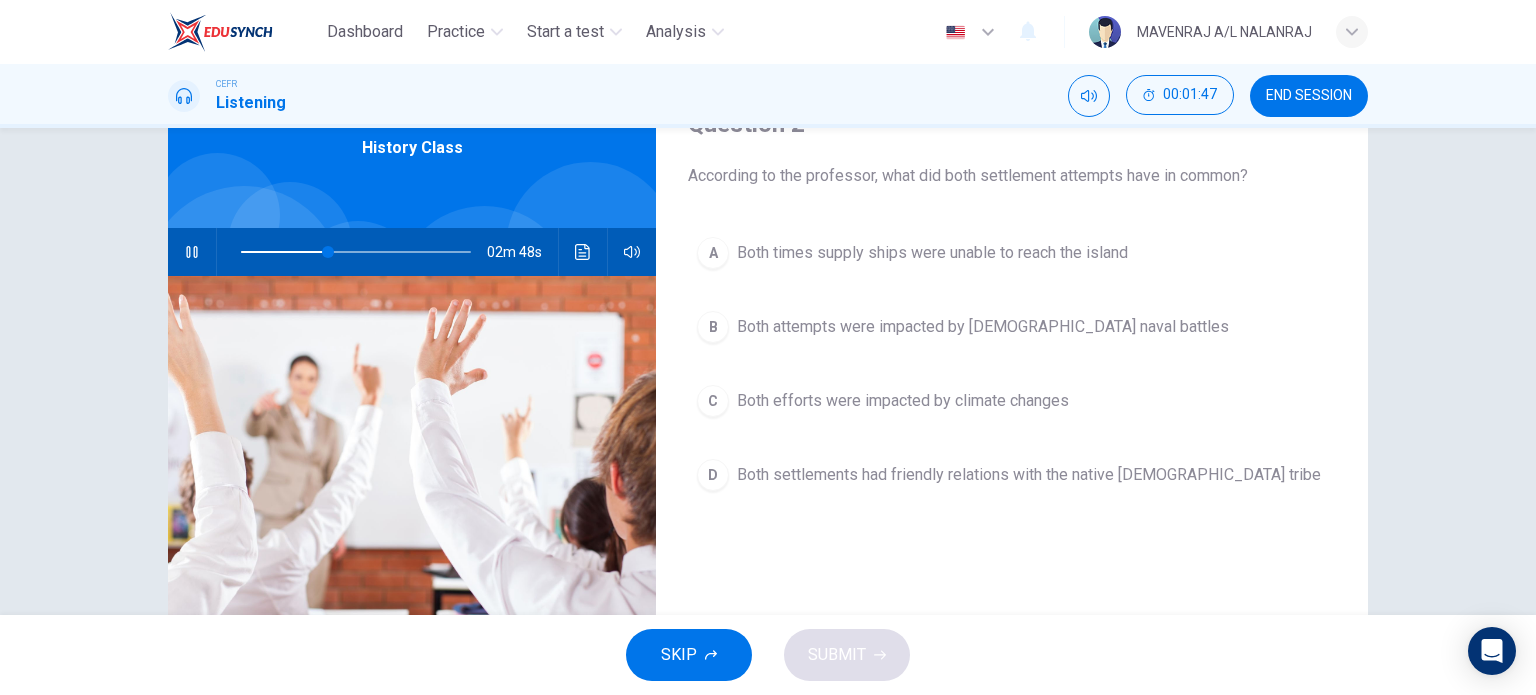 click on "B Both attempts were impacted by British naval battles" at bounding box center [1012, 327] 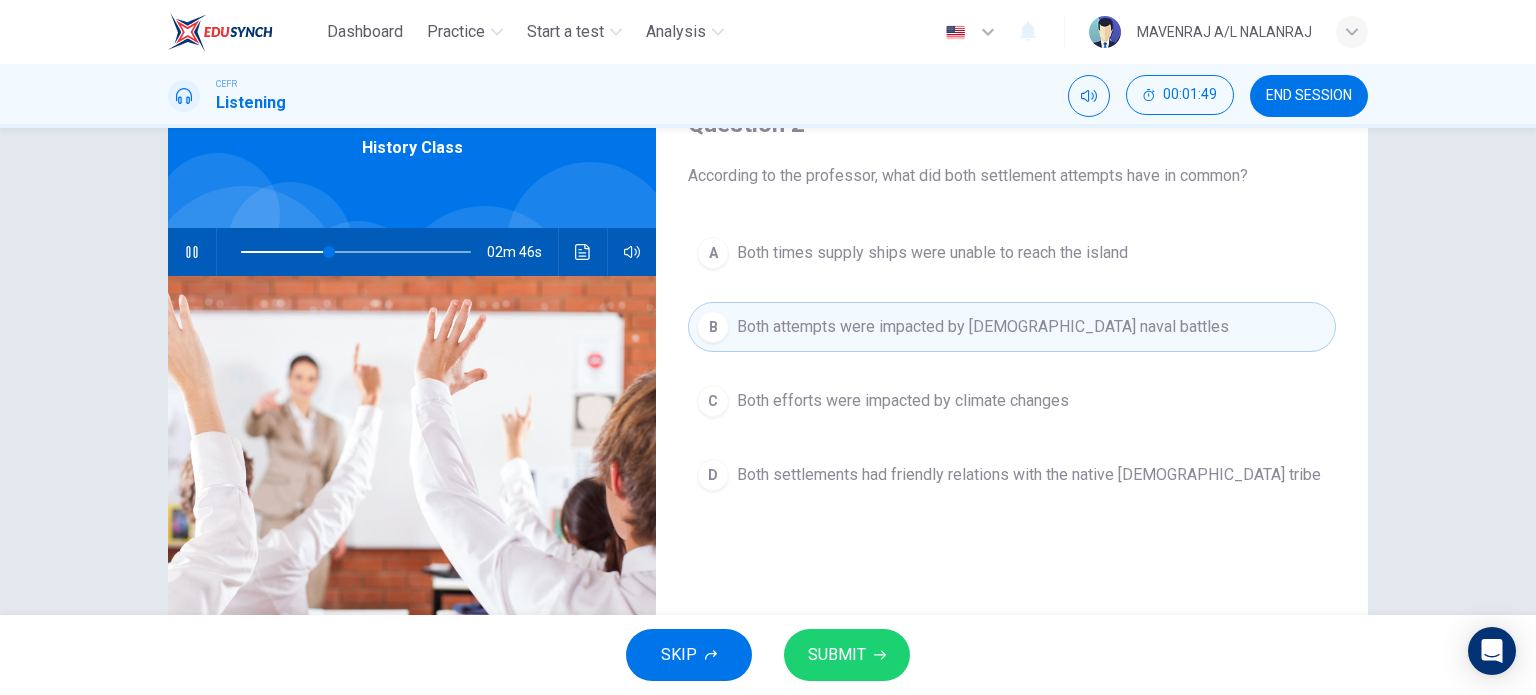 click on "SUBMIT" at bounding box center (847, 655) 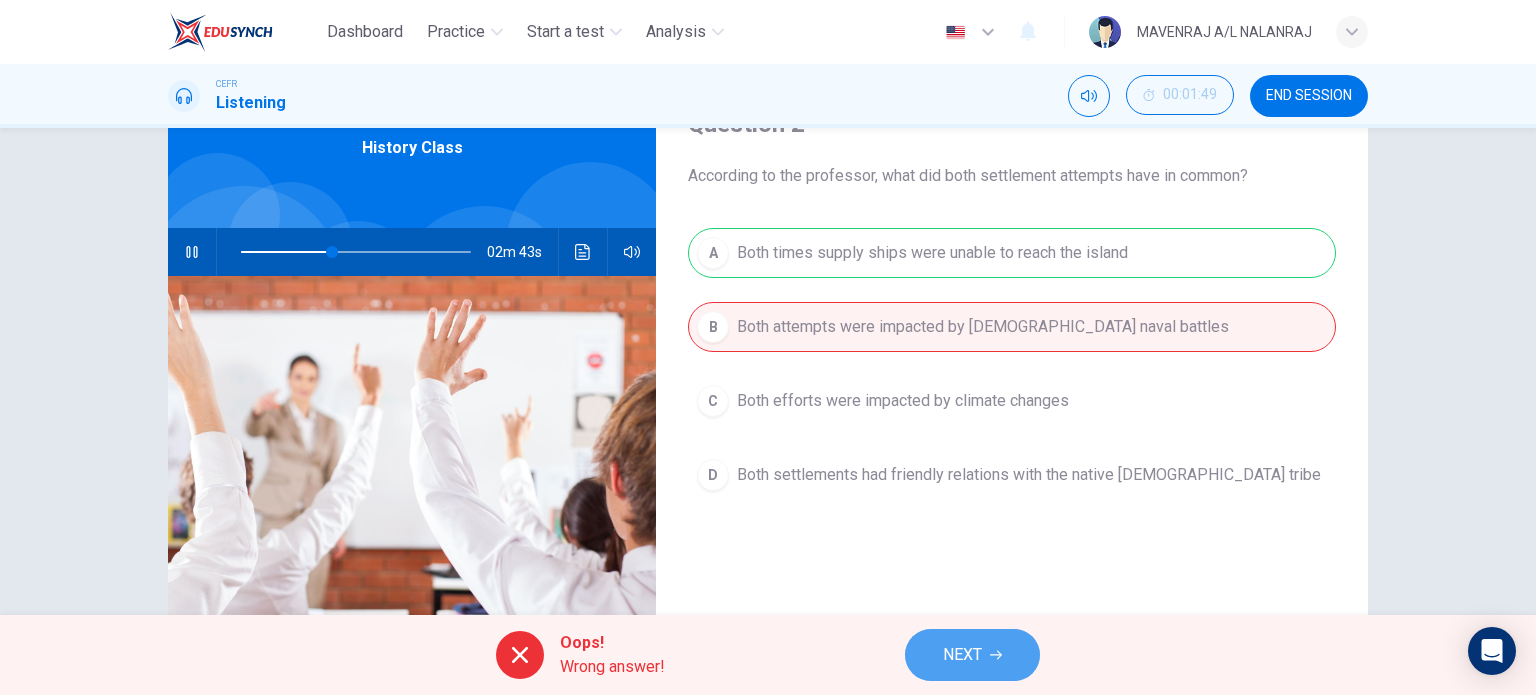 click on "NEXT" at bounding box center [962, 655] 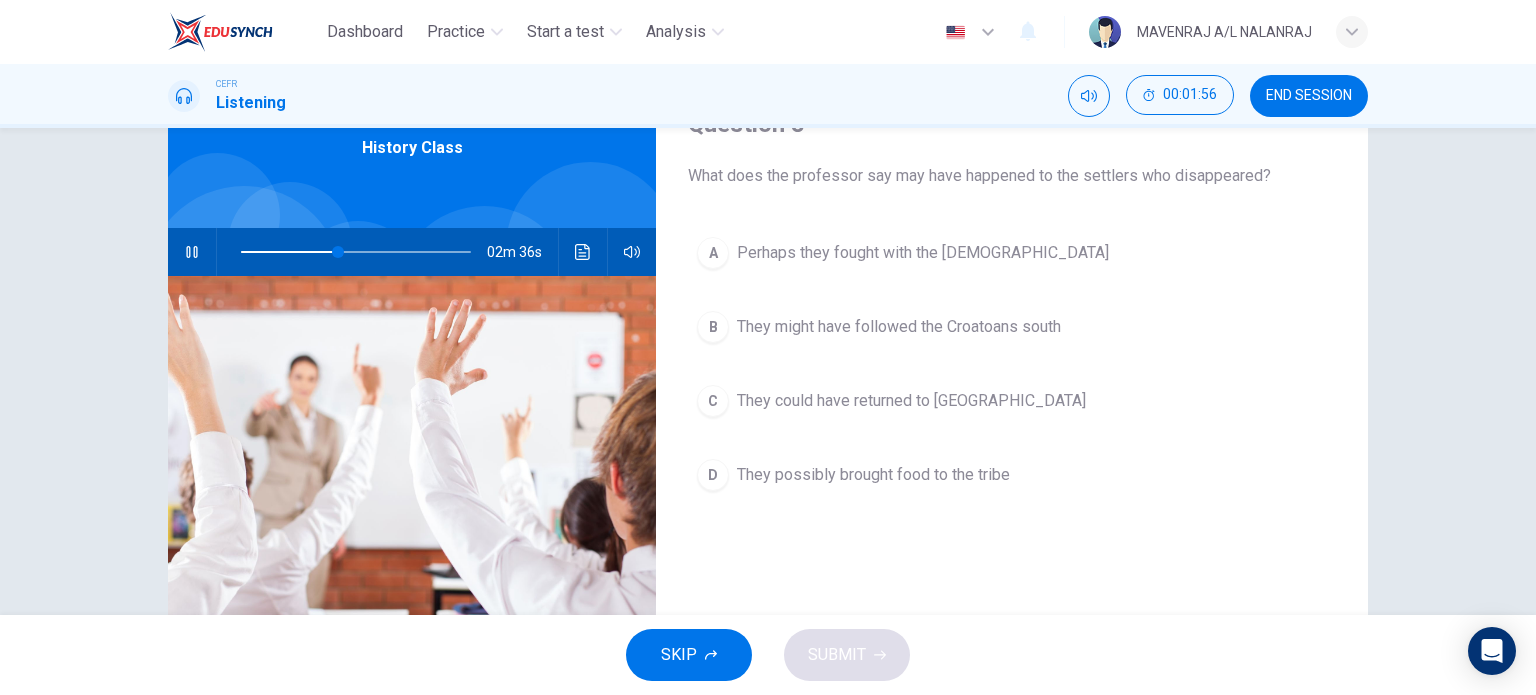 type on "42" 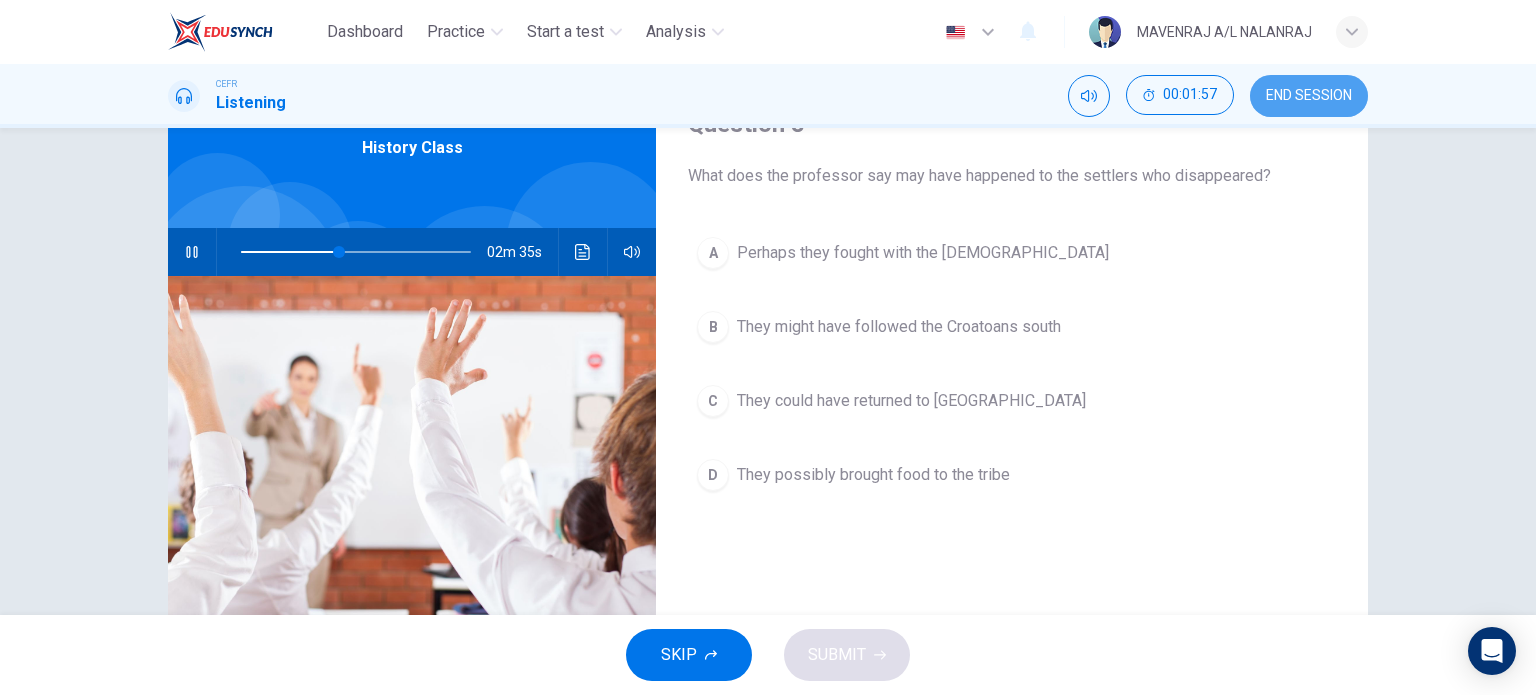 click on "END SESSION" at bounding box center (1309, 96) 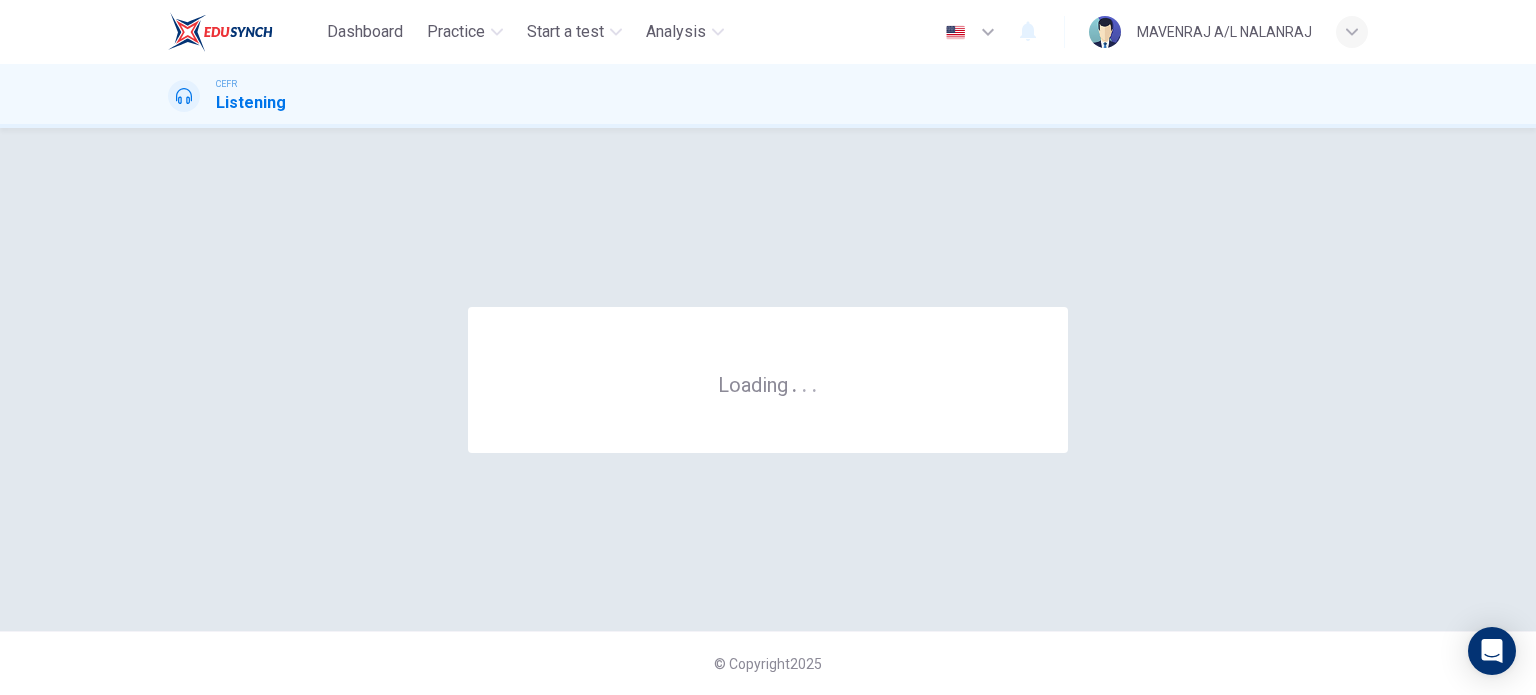 scroll, scrollTop: 0, scrollLeft: 0, axis: both 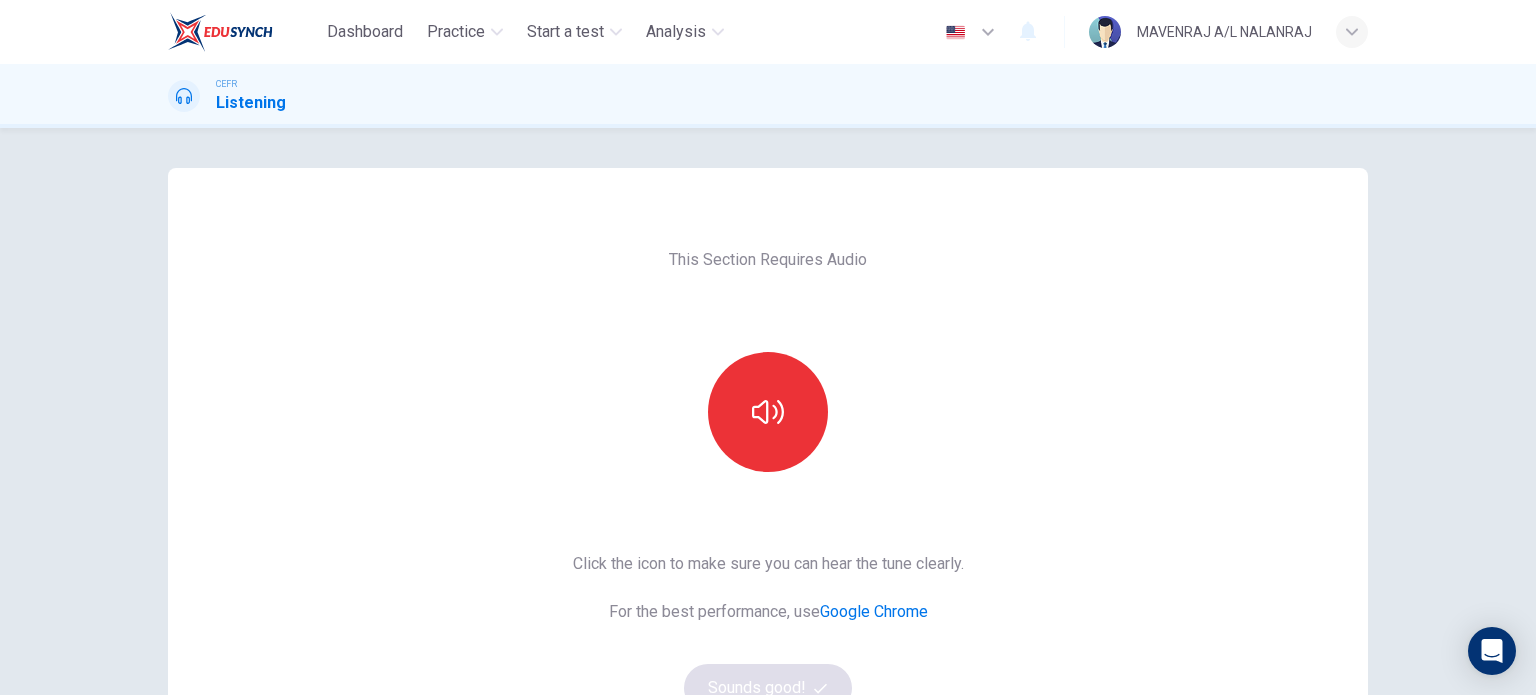 click on "This Section Requires Audio Click the icon to make sure you can hear the tune clearly. For the best performance, use  Google Chrome Sounds good!" at bounding box center (768, 515) 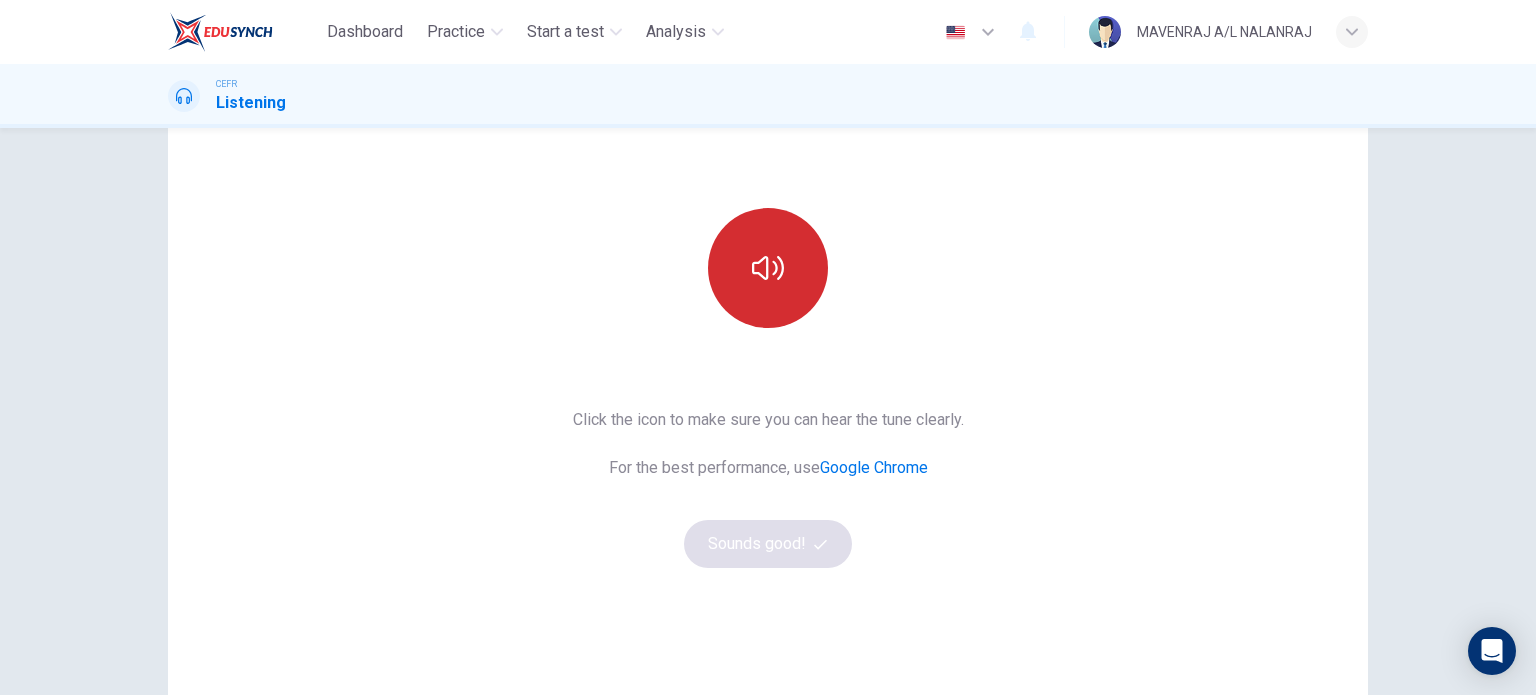 scroll, scrollTop: 200, scrollLeft: 0, axis: vertical 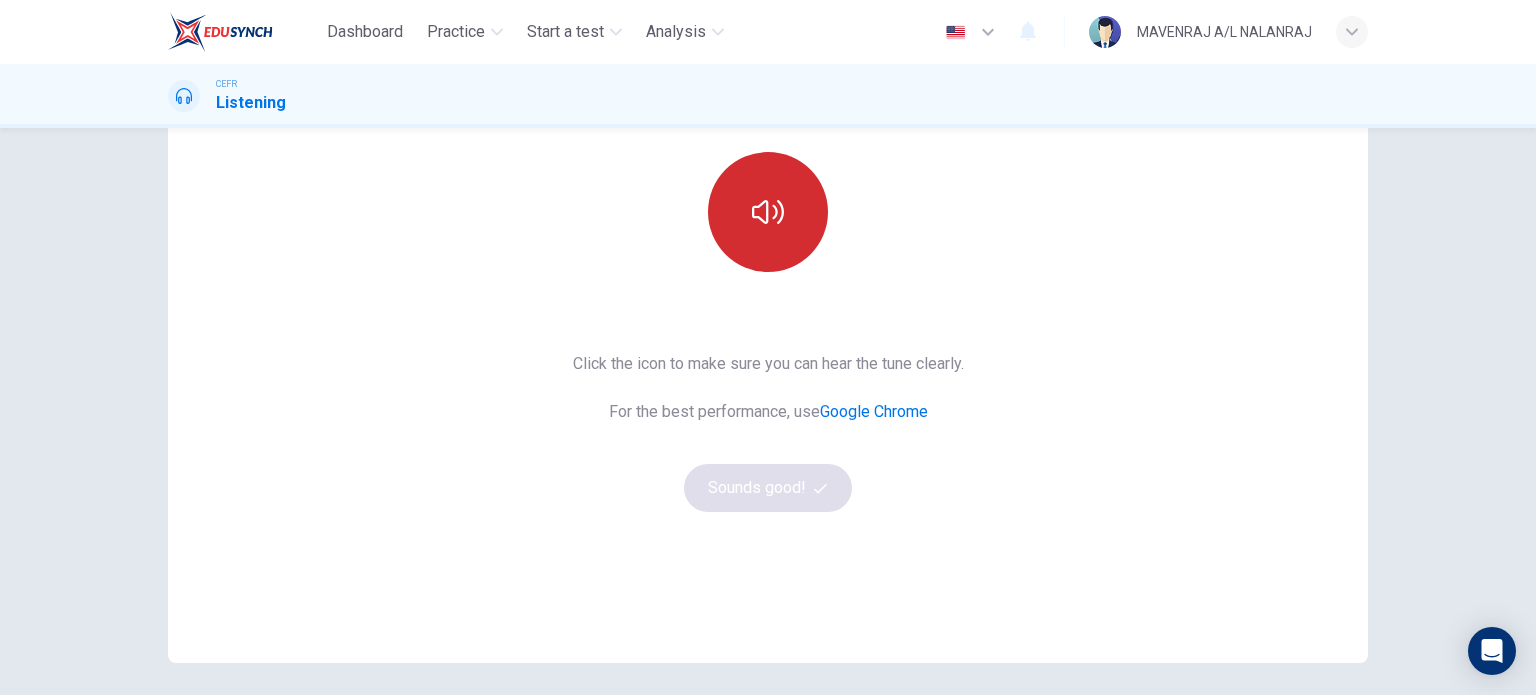 click at bounding box center [768, 212] 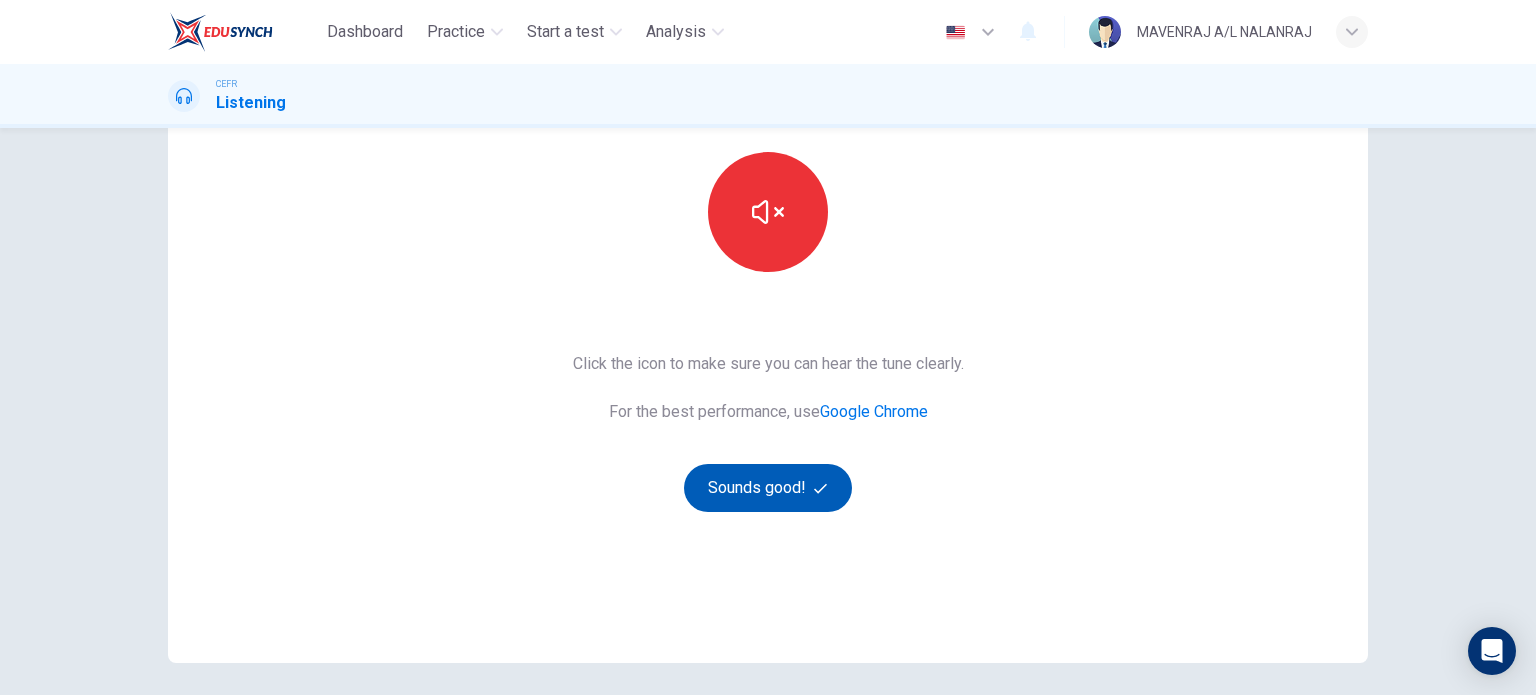 click on "Sounds good!" at bounding box center (768, 488) 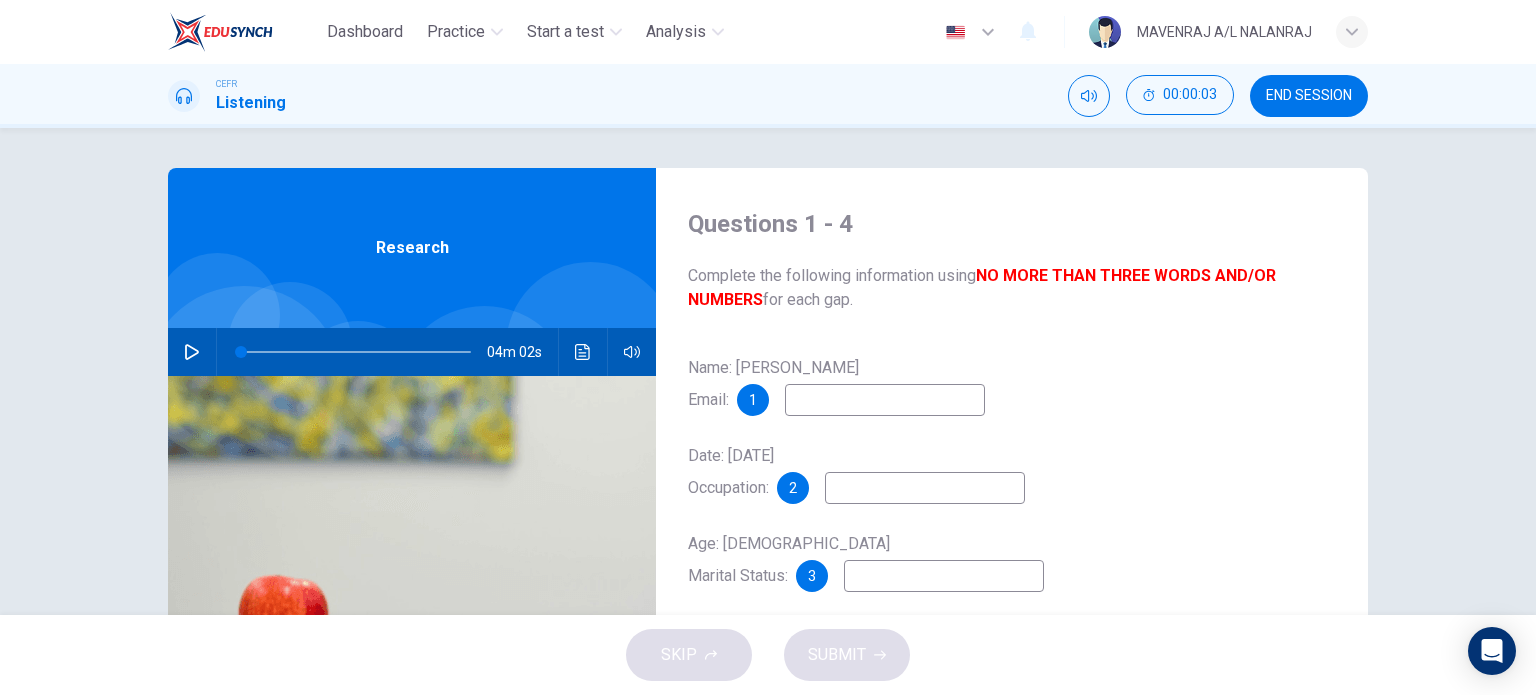 scroll, scrollTop: 100, scrollLeft: 0, axis: vertical 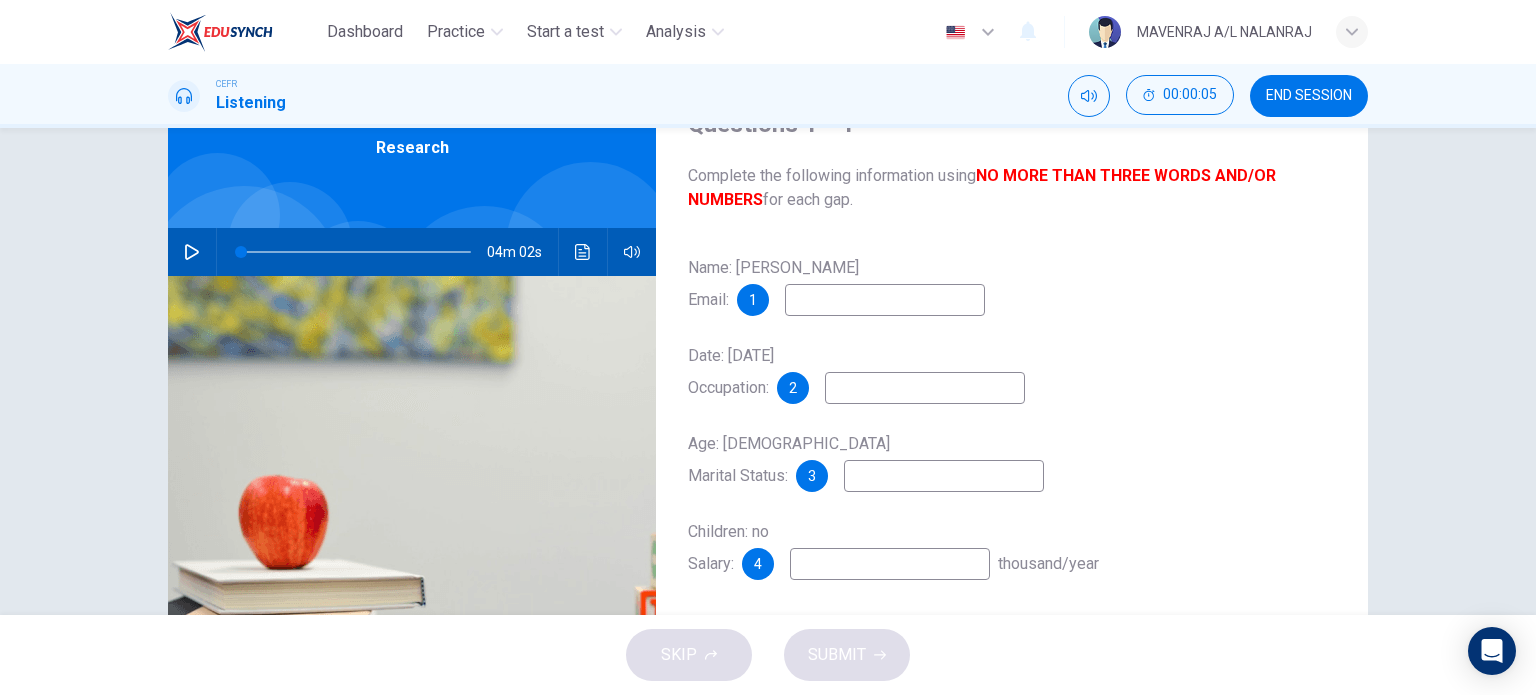 click at bounding box center [192, 252] 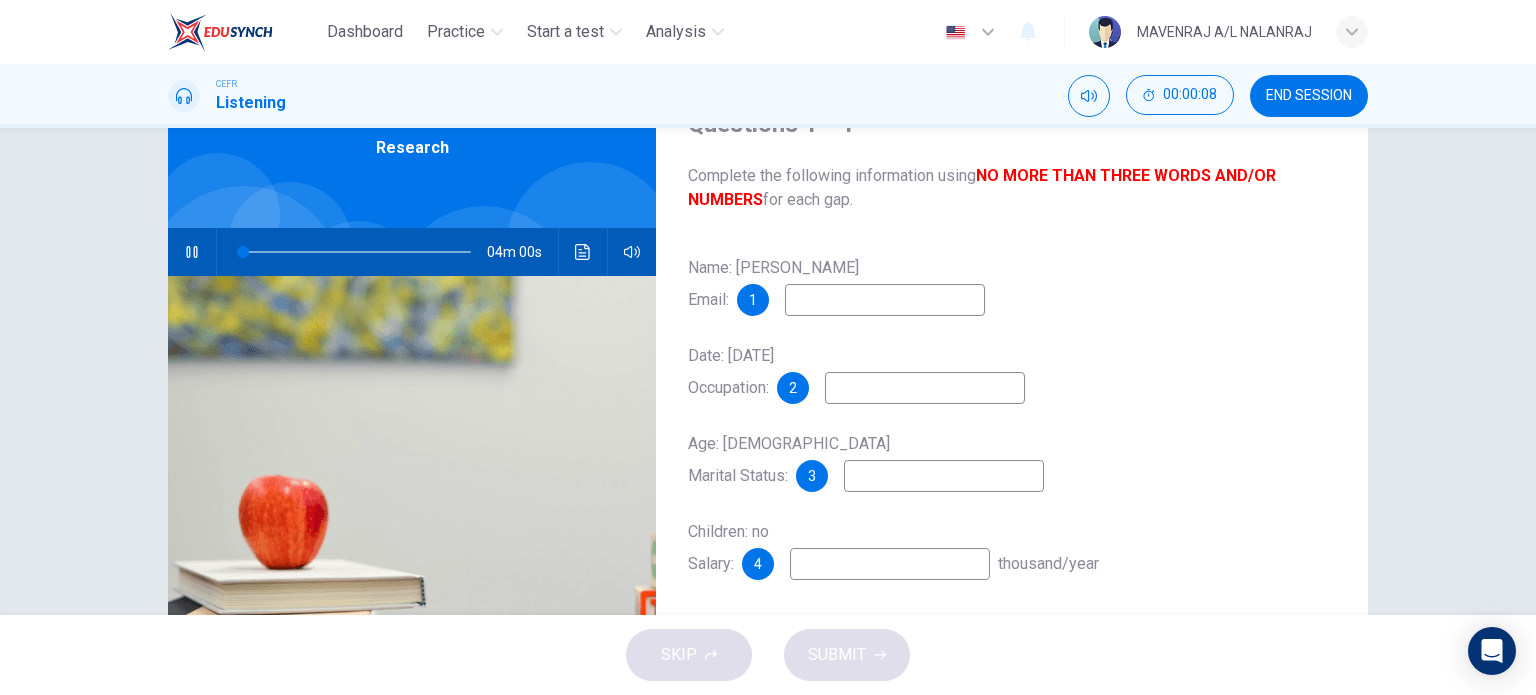 click at bounding box center [885, 300] 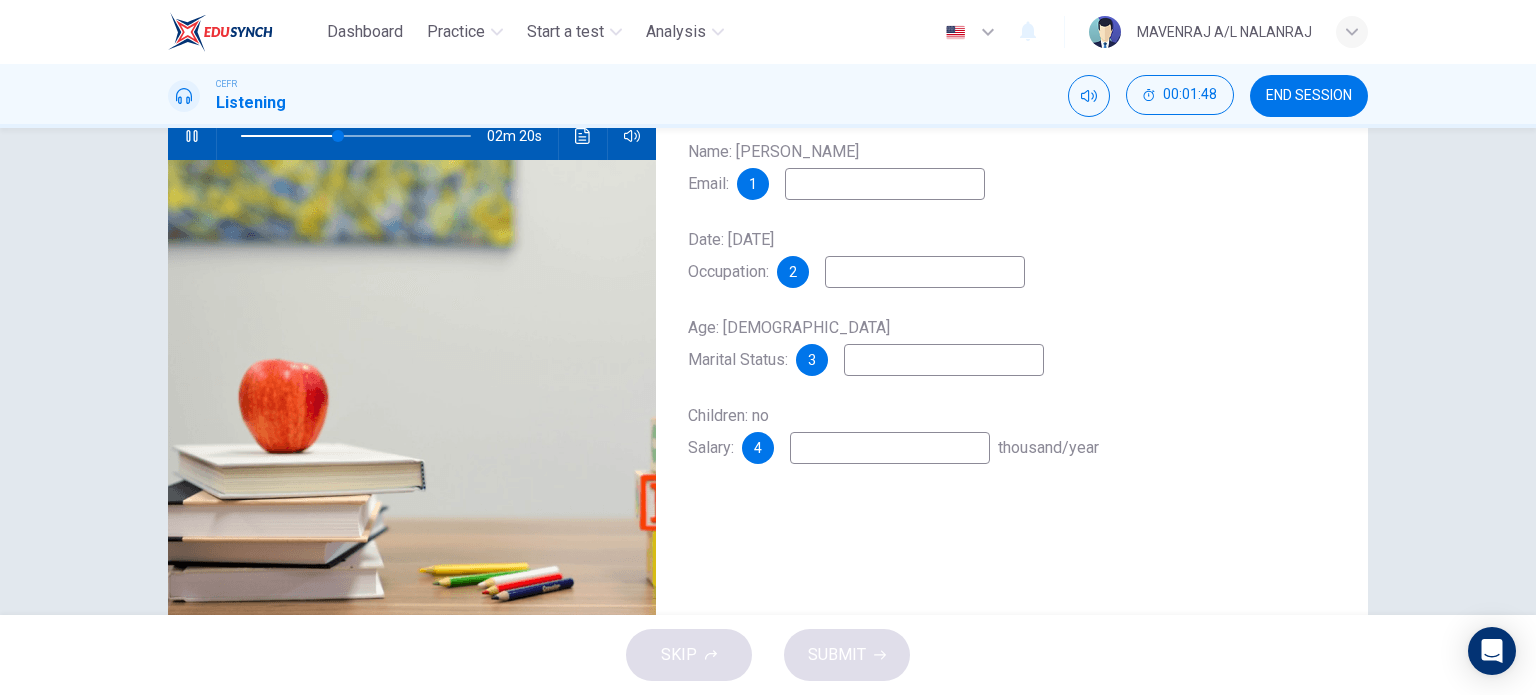 scroll, scrollTop: 0, scrollLeft: 0, axis: both 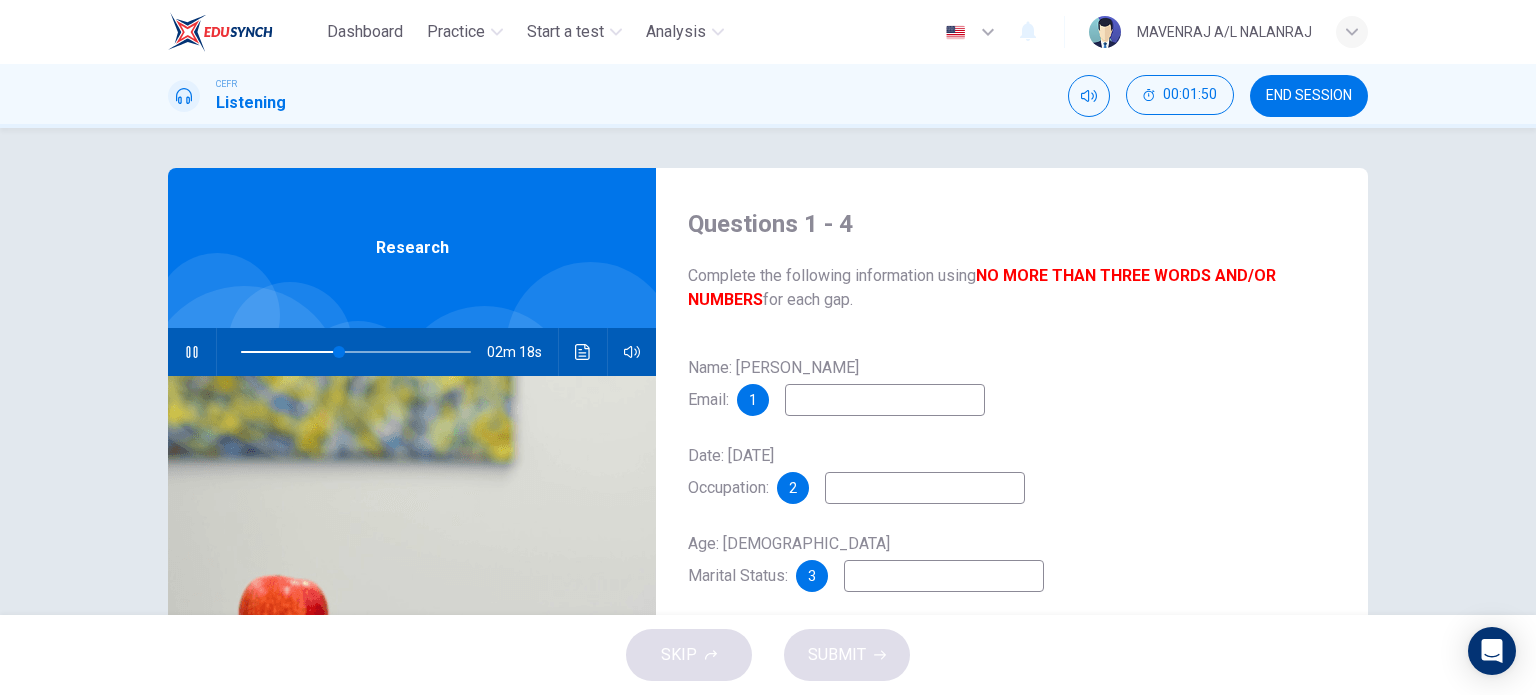 click on "02m 18s" at bounding box center [412, 352] 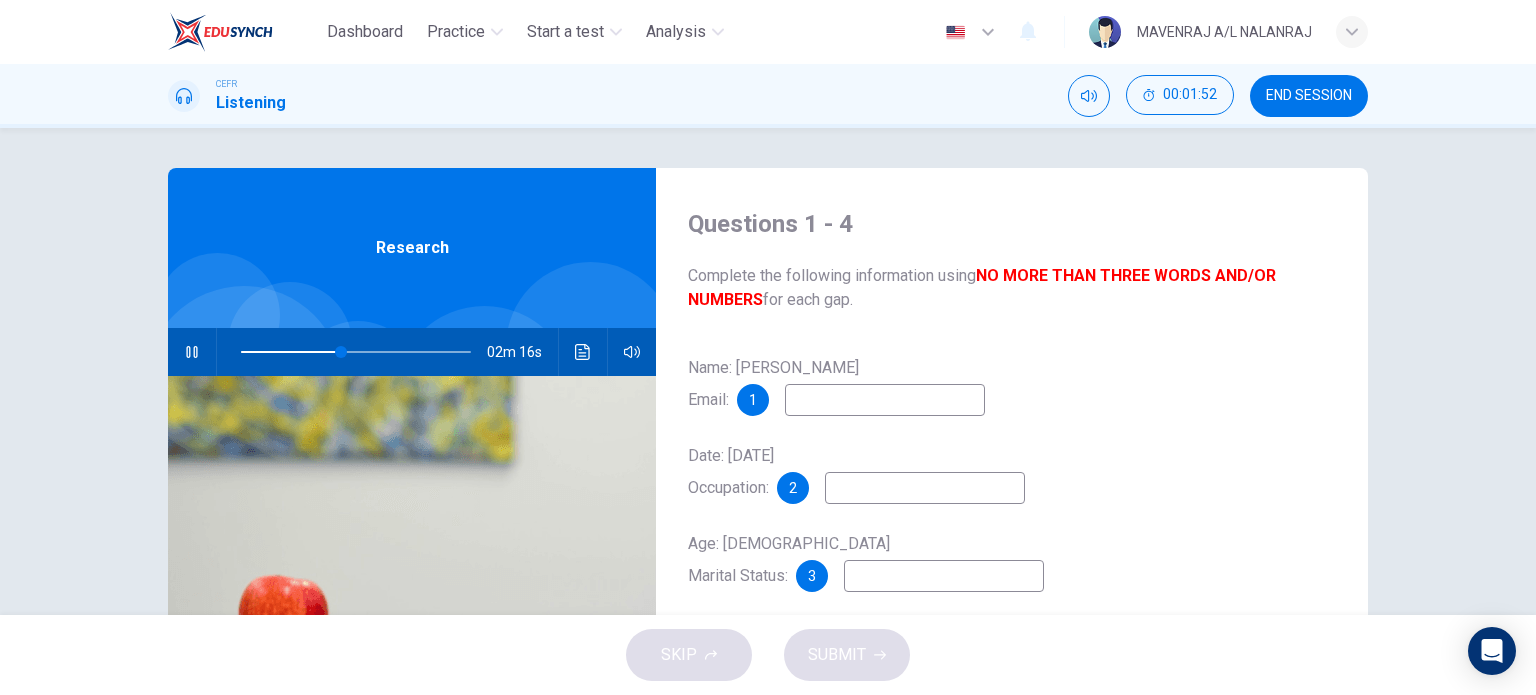 click on "02m 16s" at bounding box center [412, 352] 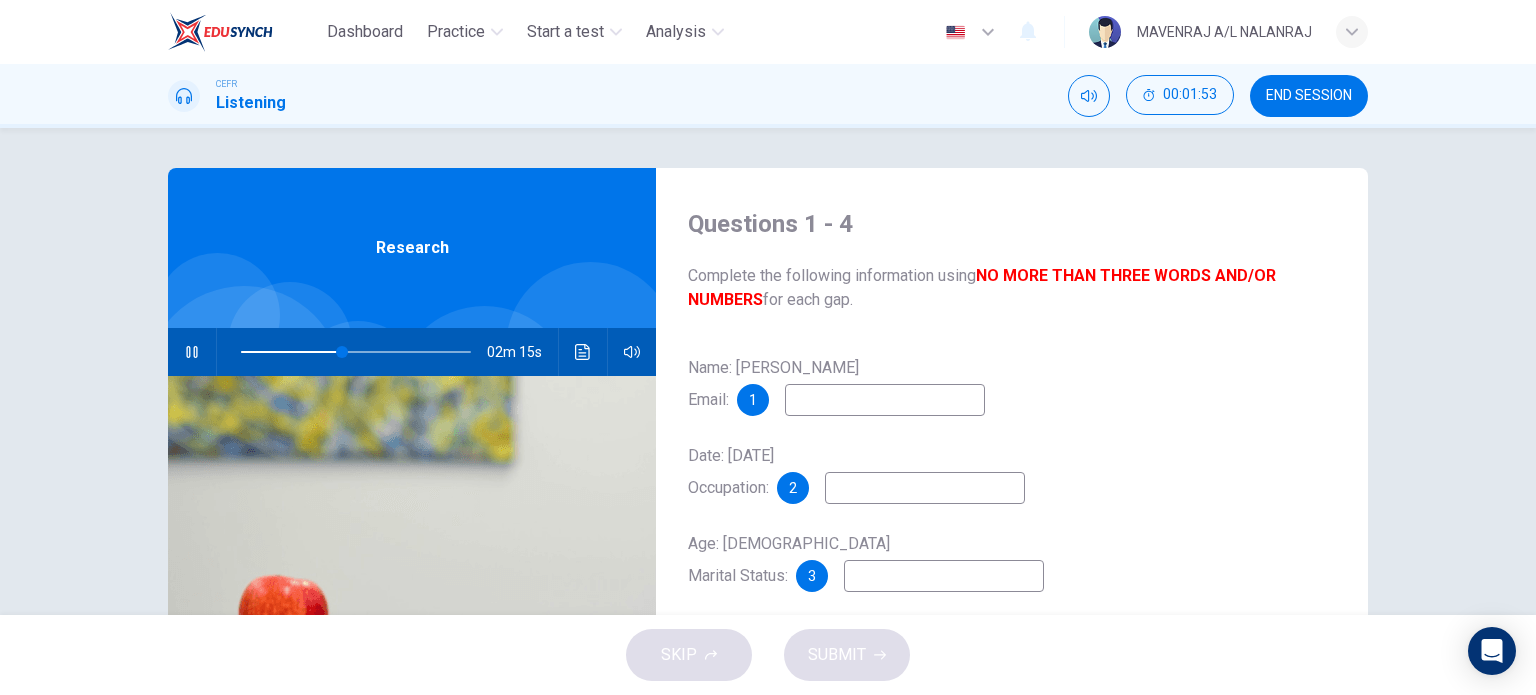 click 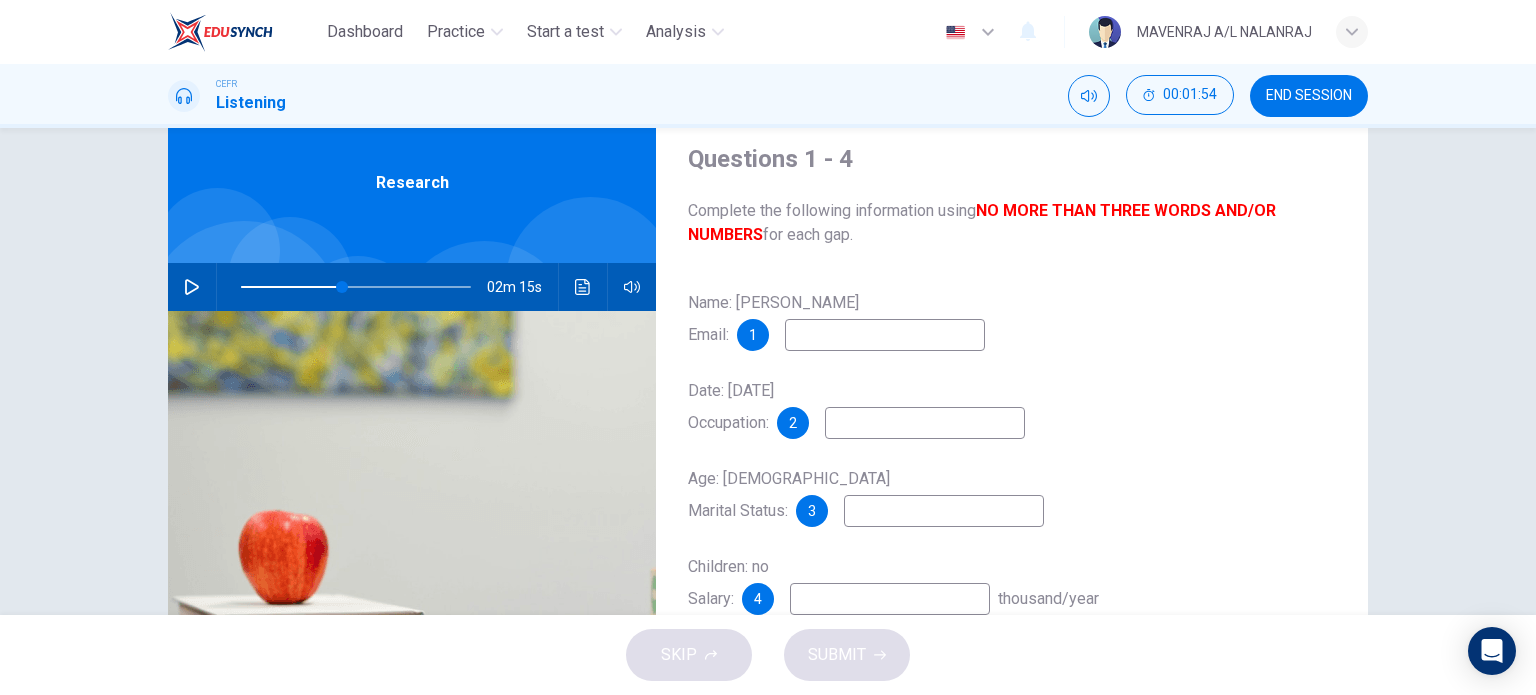 scroll, scrollTop: 100, scrollLeft: 0, axis: vertical 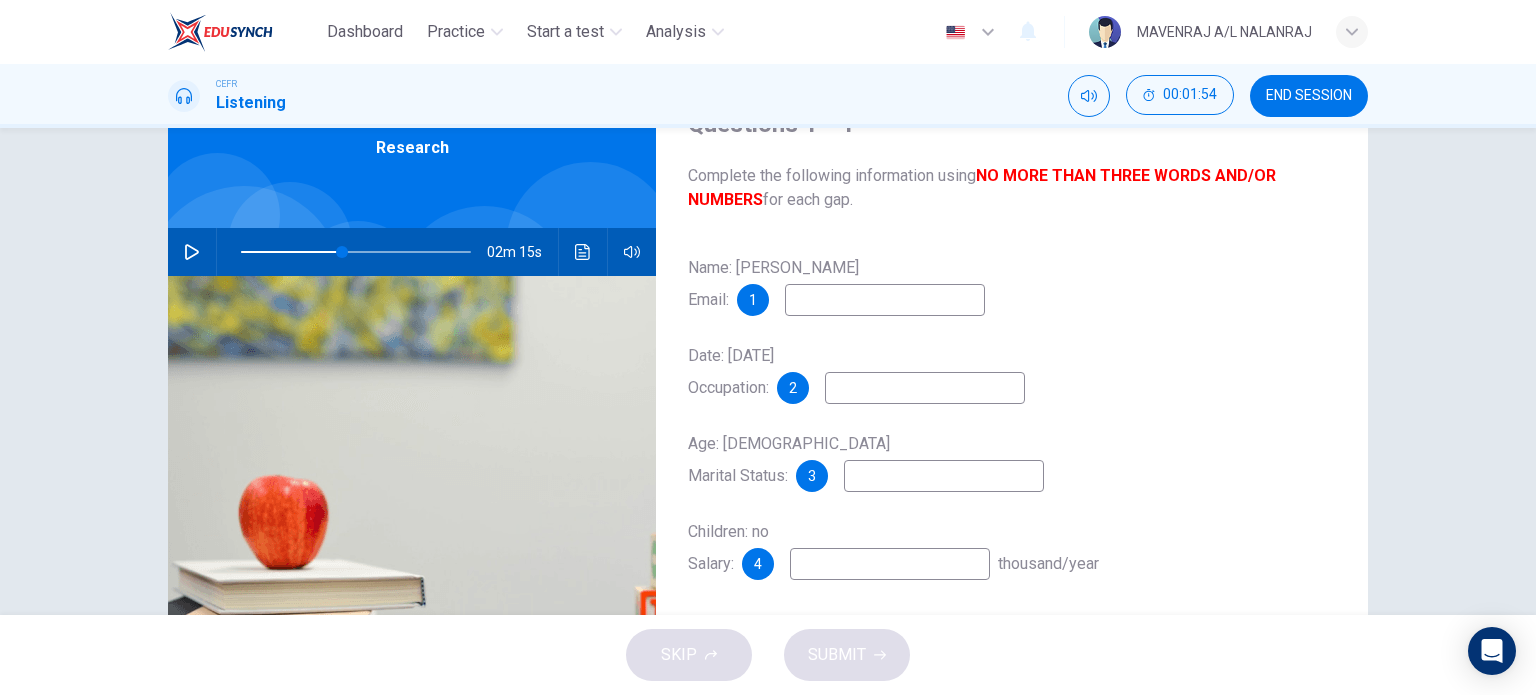 click at bounding box center [885, 300] 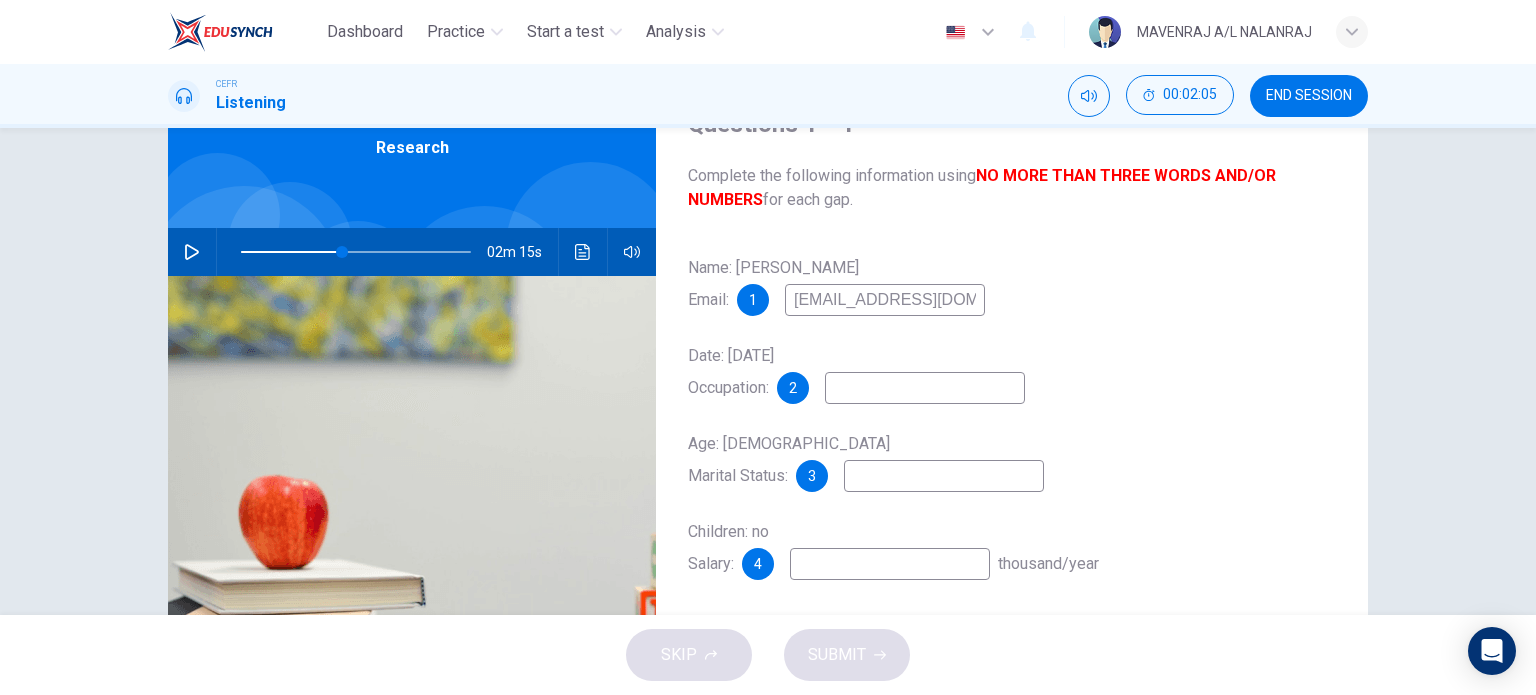 click on "WGlass@email.com" at bounding box center [885, 300] 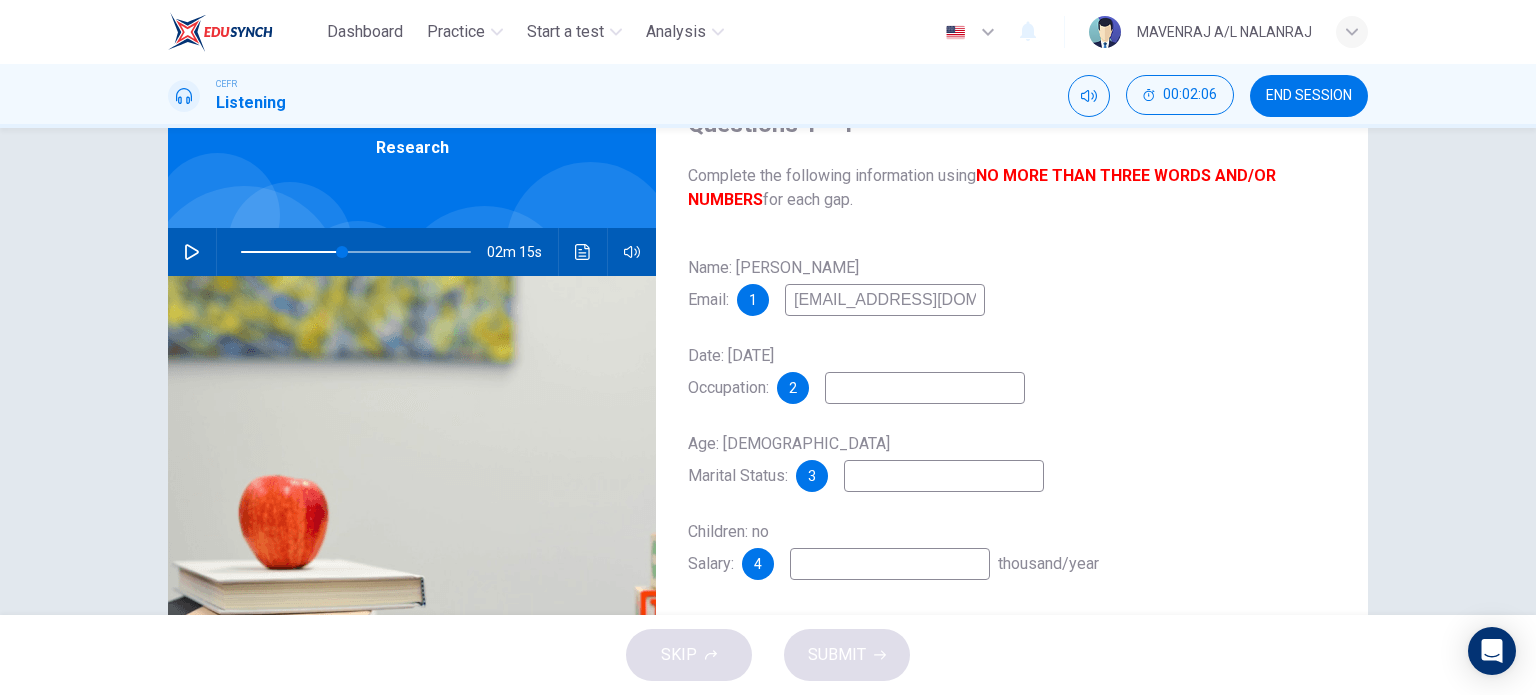 click on "WGlass@email.com" at bounding box center [885, 300] 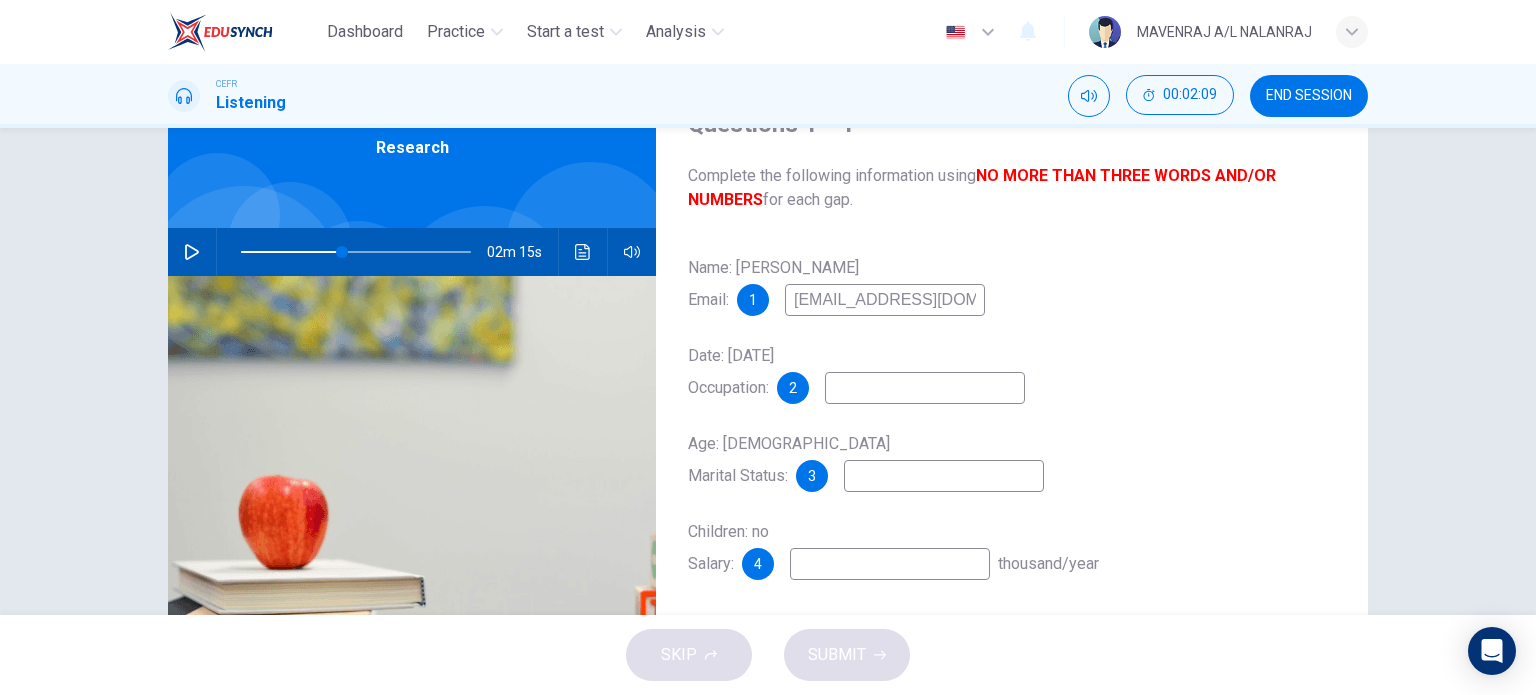 type on "wglass@email.com" 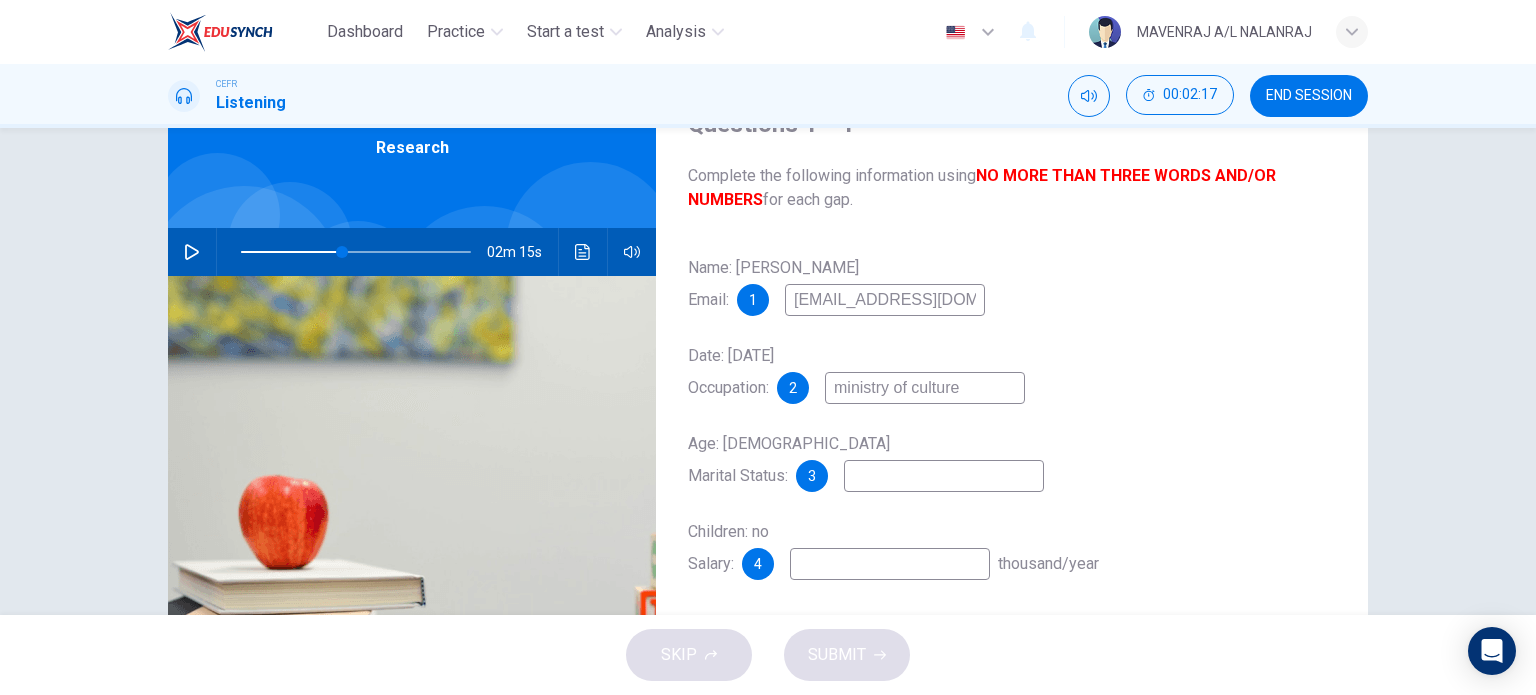 type on "ministry of culture" 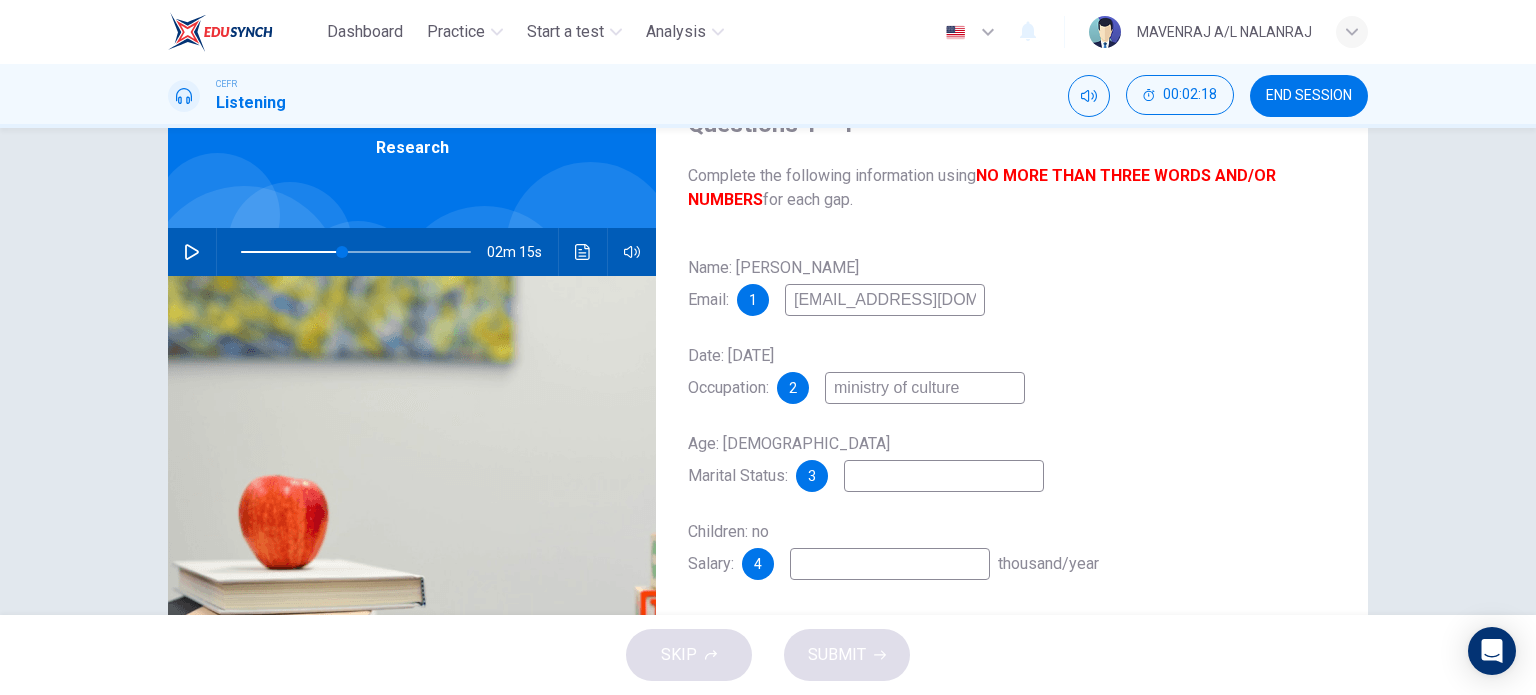 click at bounding box center [944, 476] 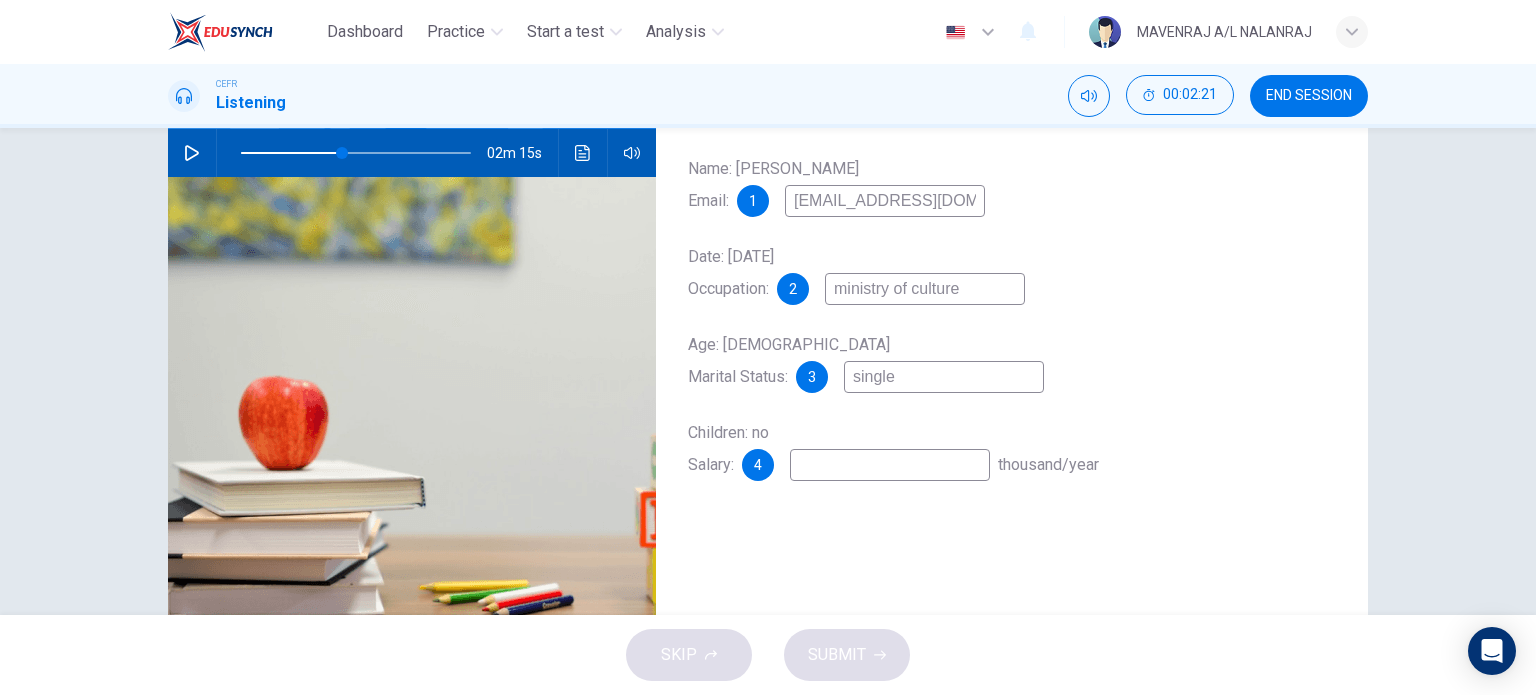 scroll, scrollTop: 200, scrollLeft: 0, axis: vertical 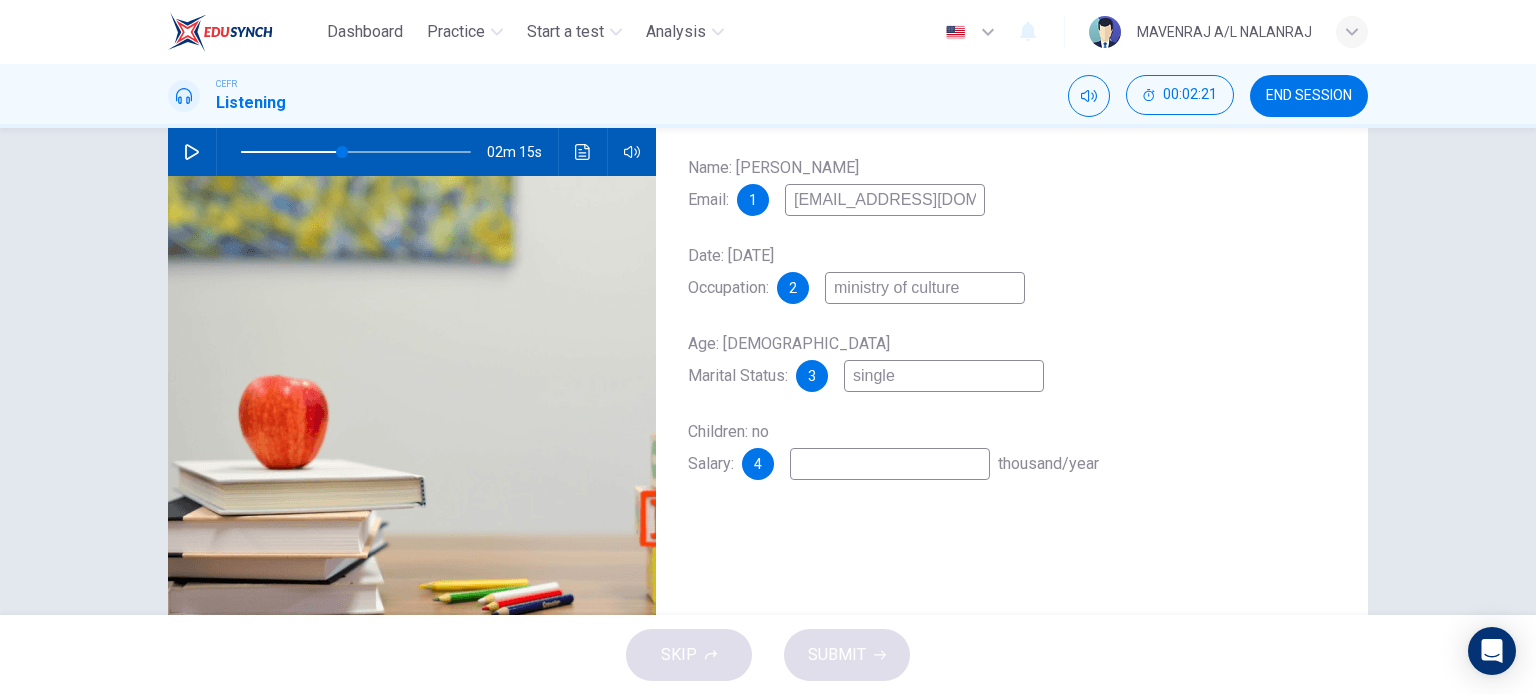 type on "single" 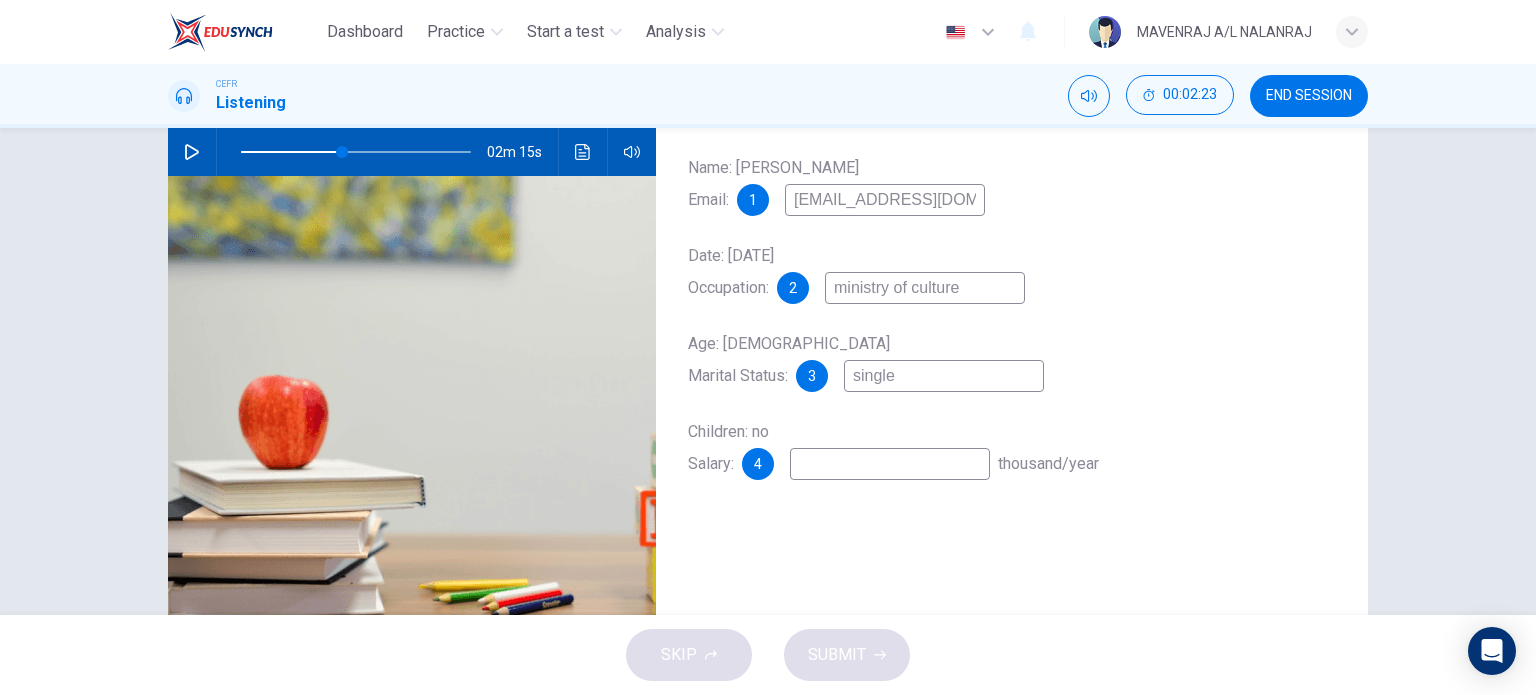 type on "t" 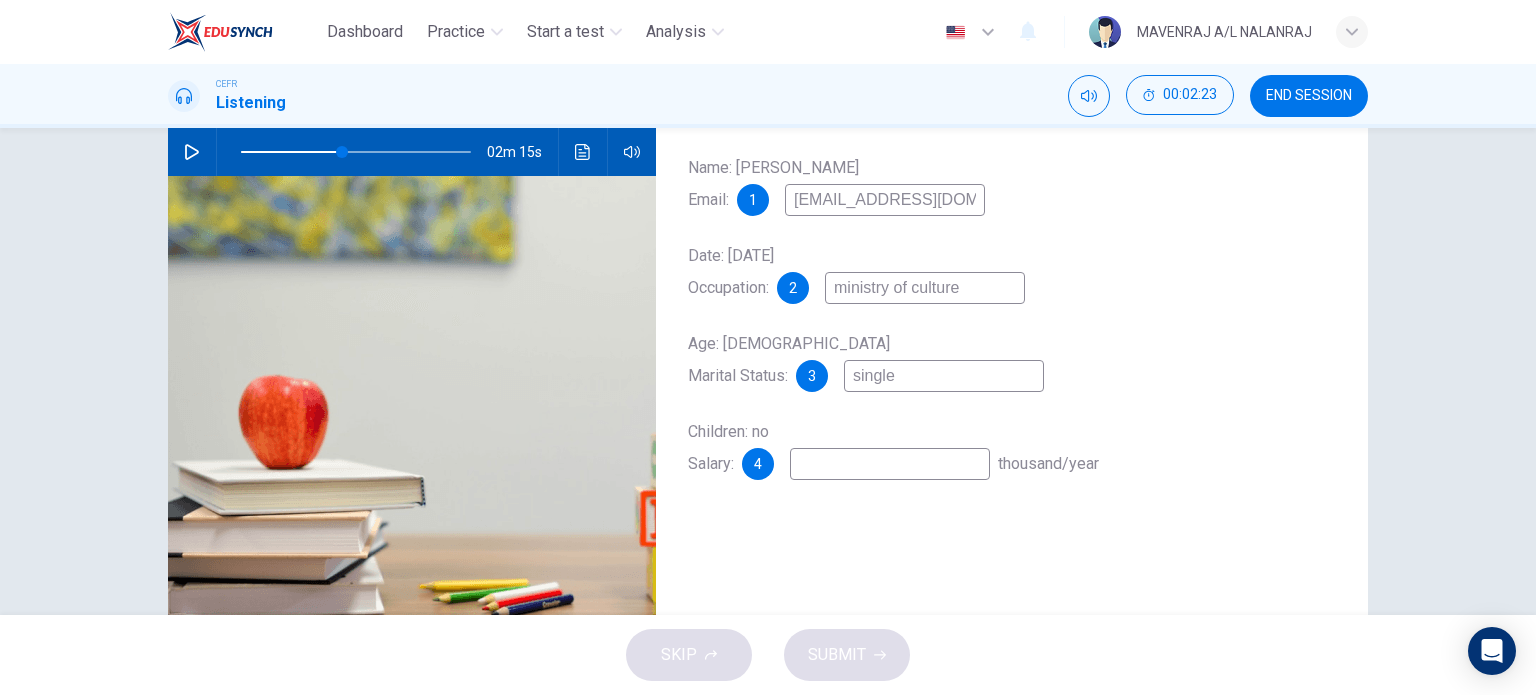 type on "44" 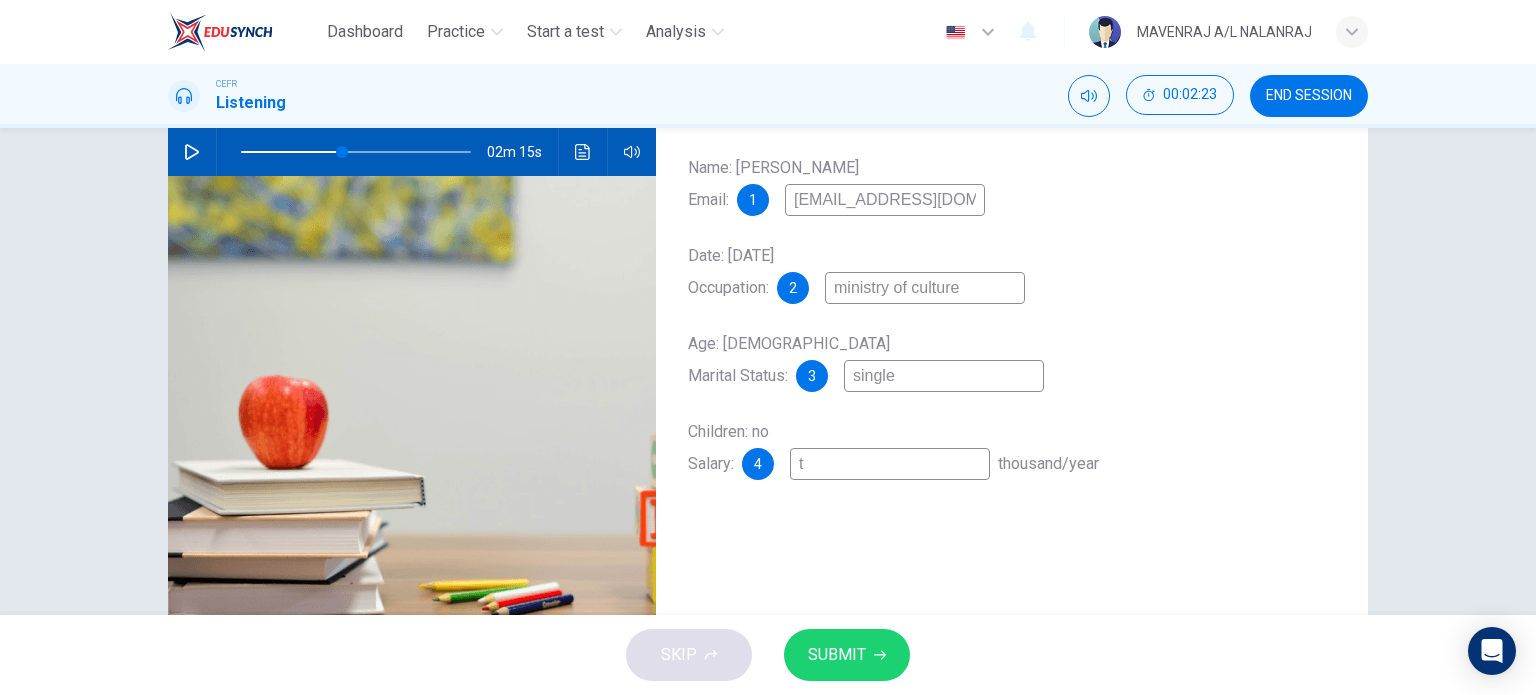 type on "tw" 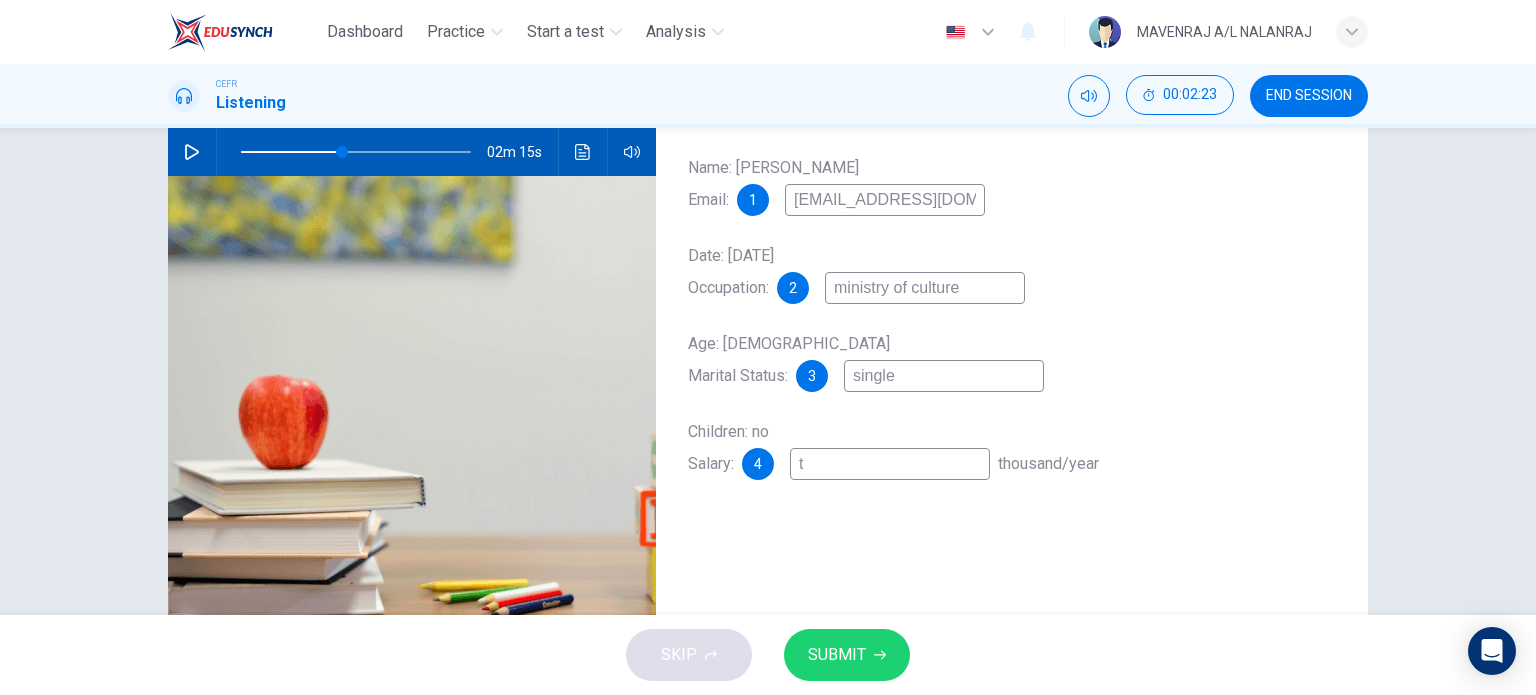 type on "44" 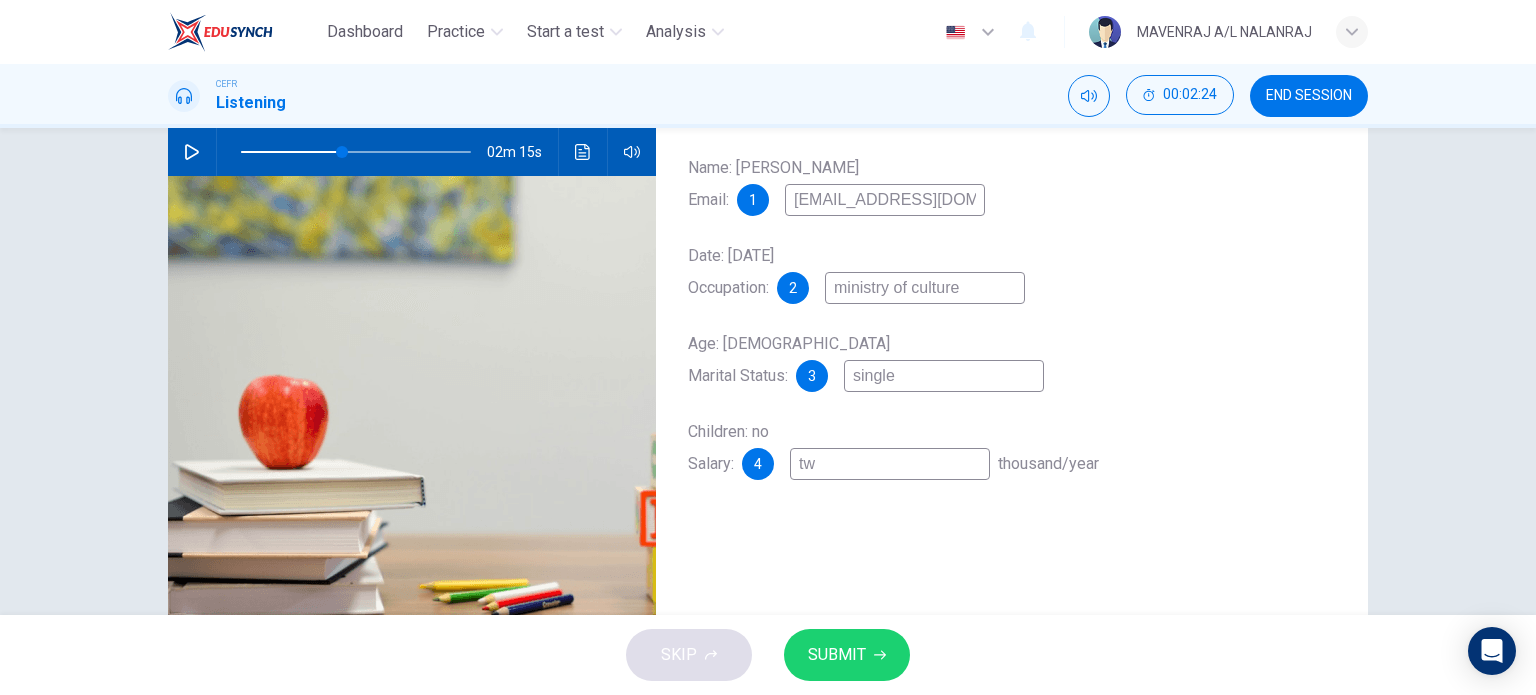 type on "twe" 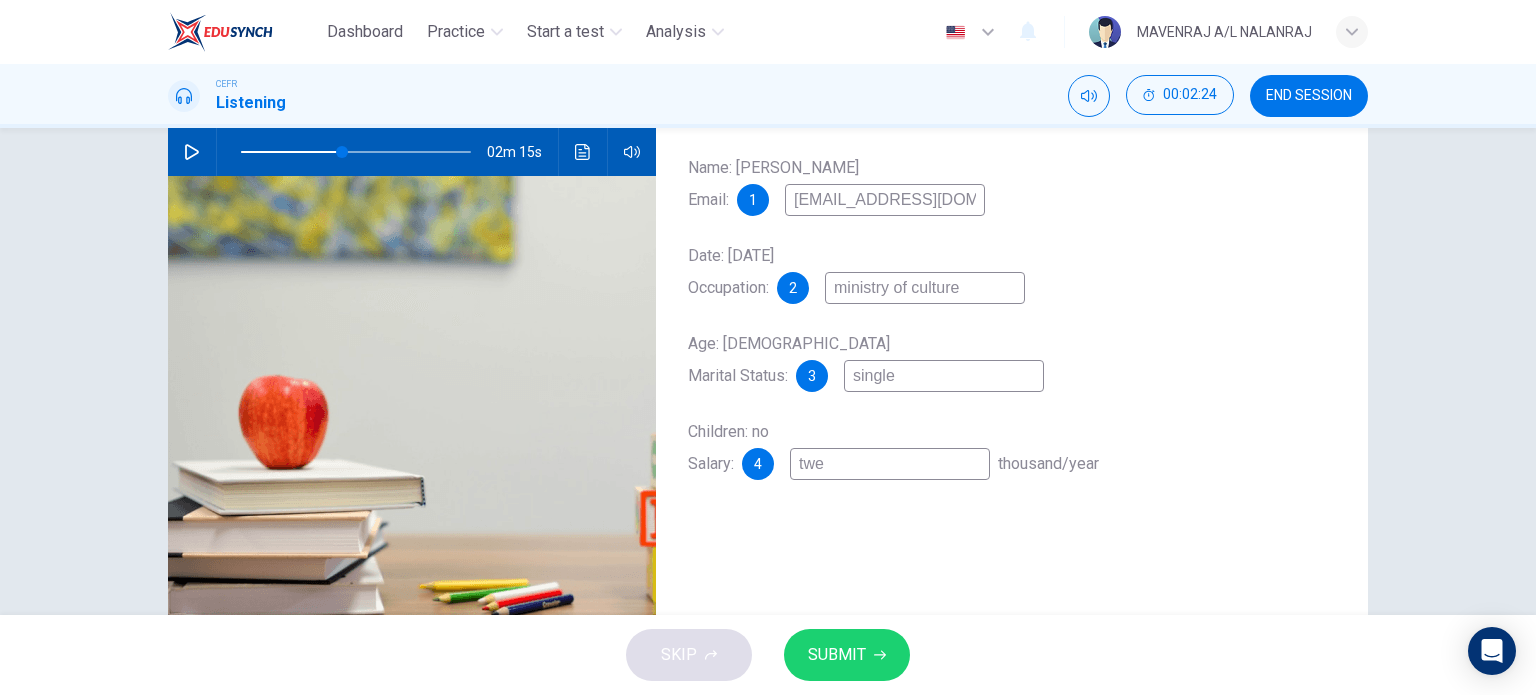 type on "44" 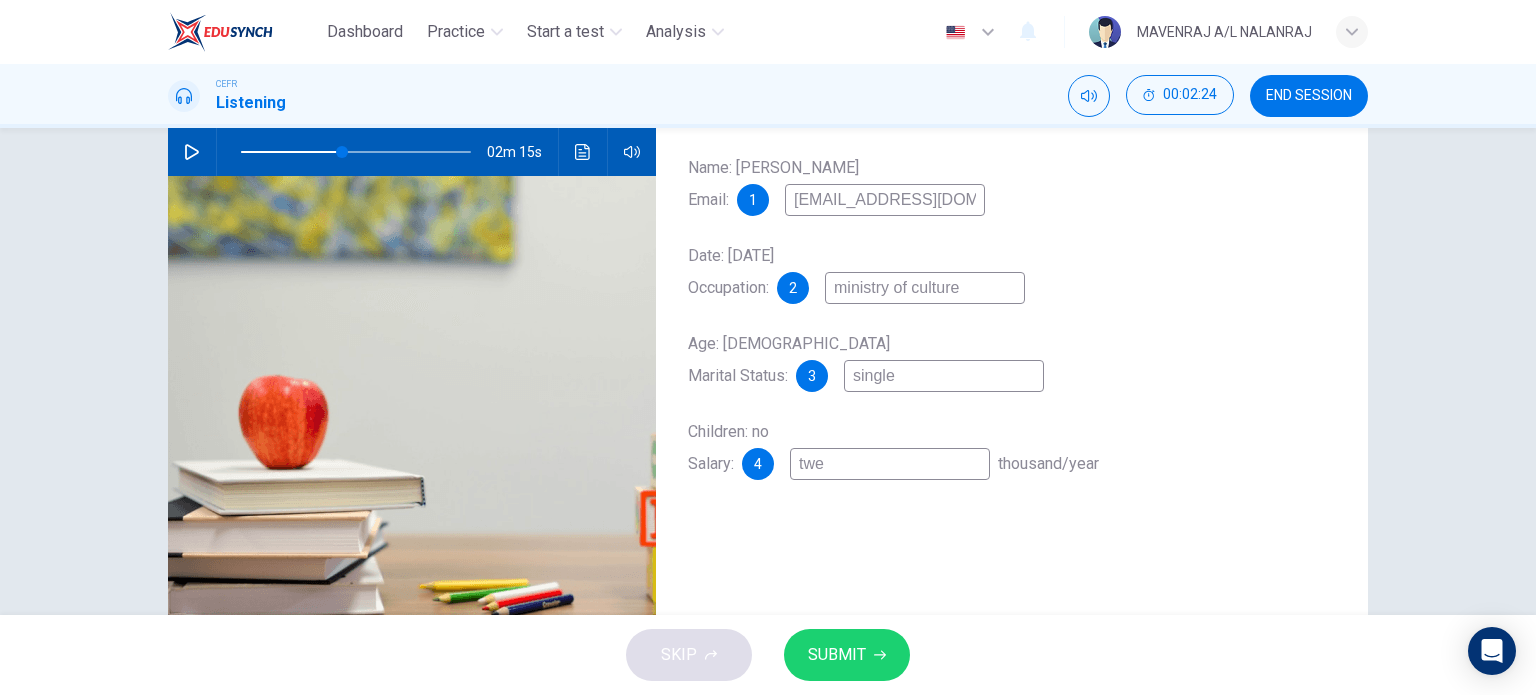 type on "twen" 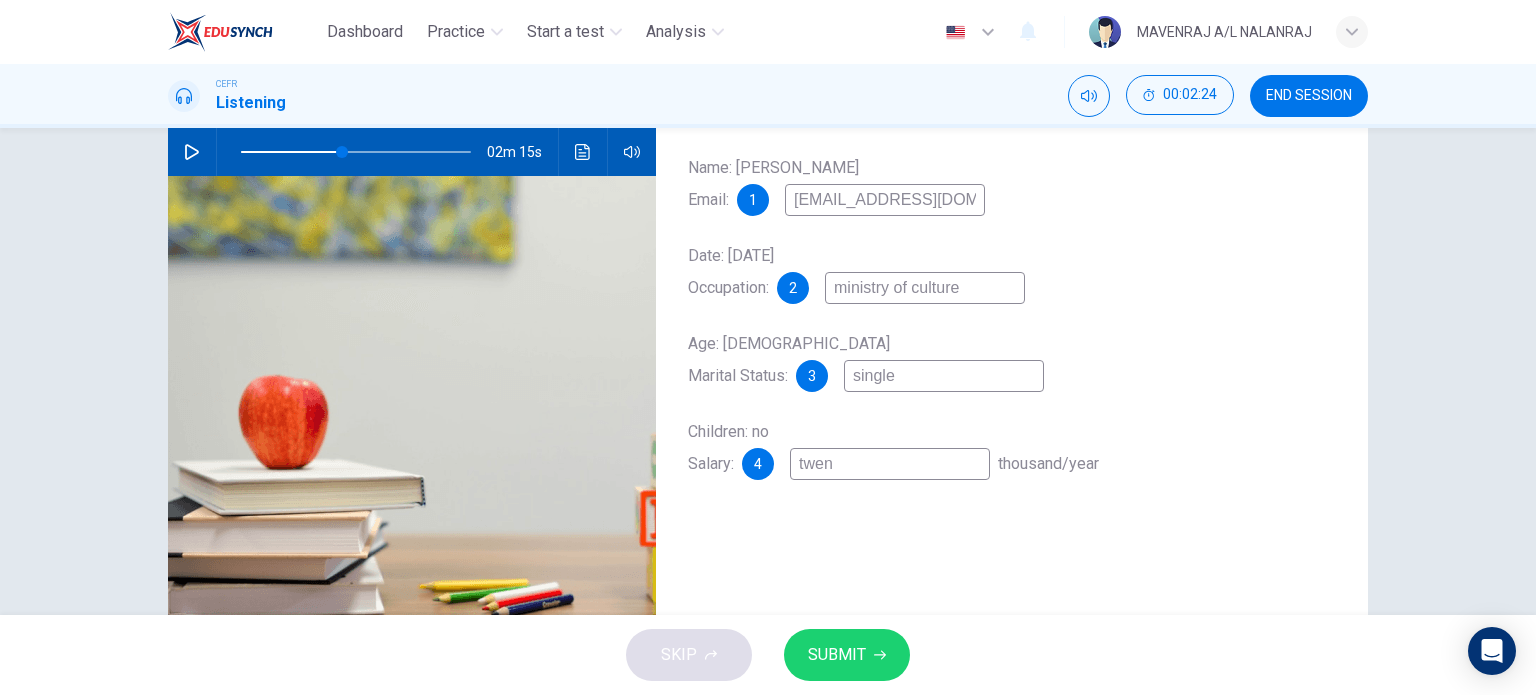 type on "44" 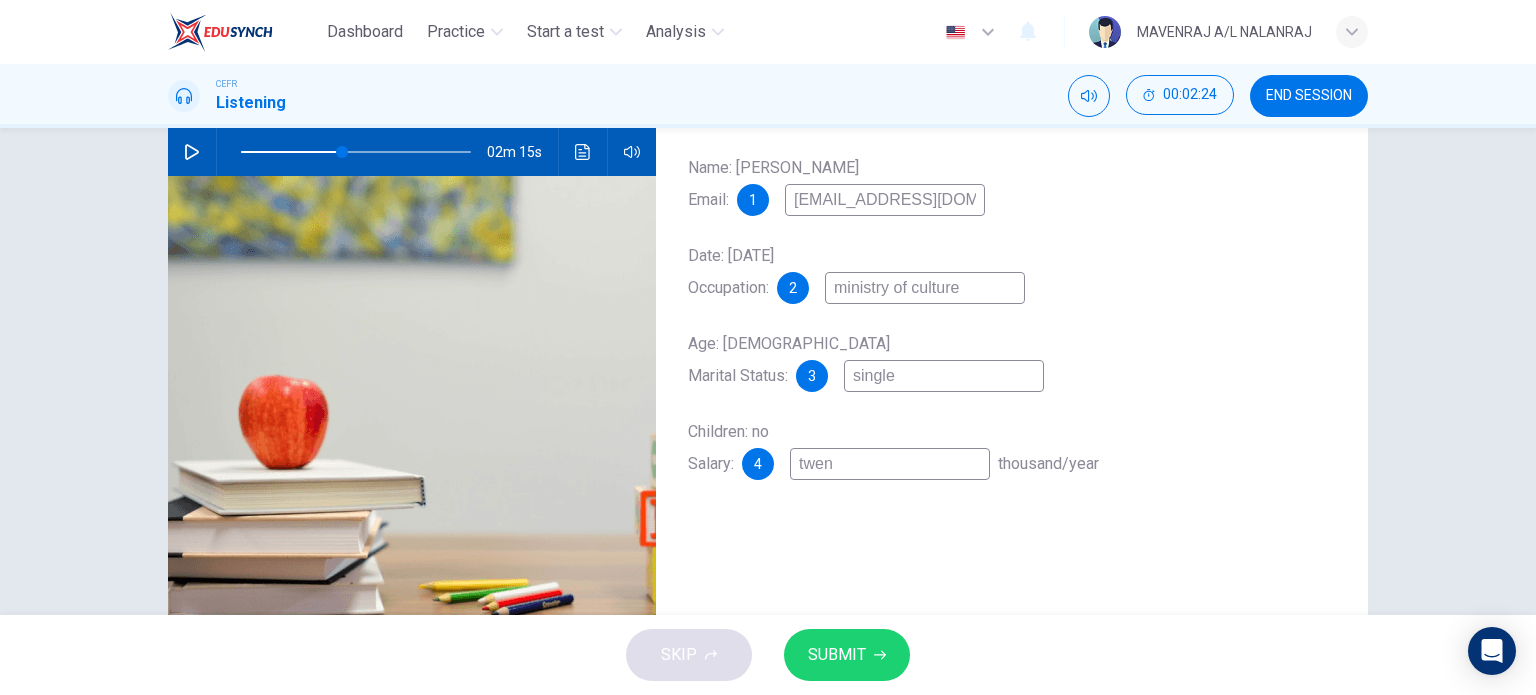 type on "twent" 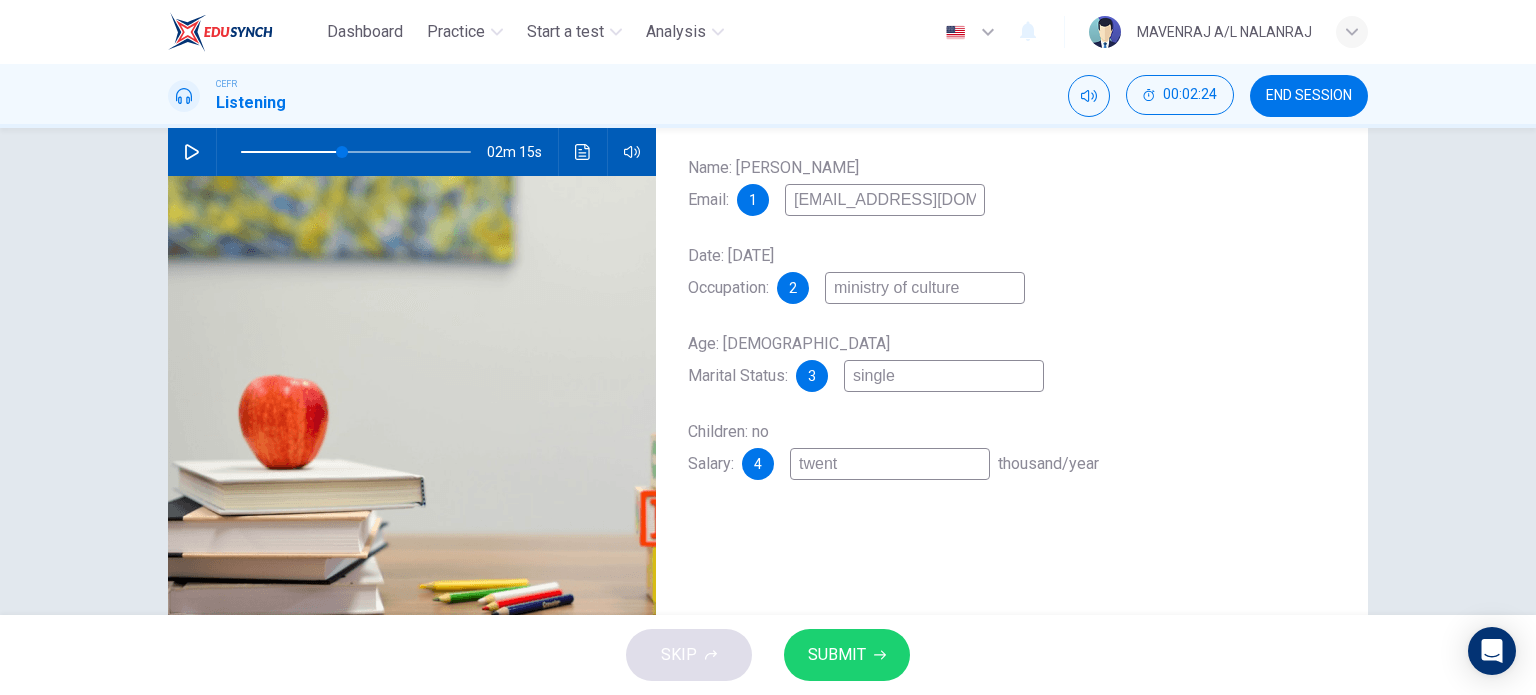 type on "twenty" 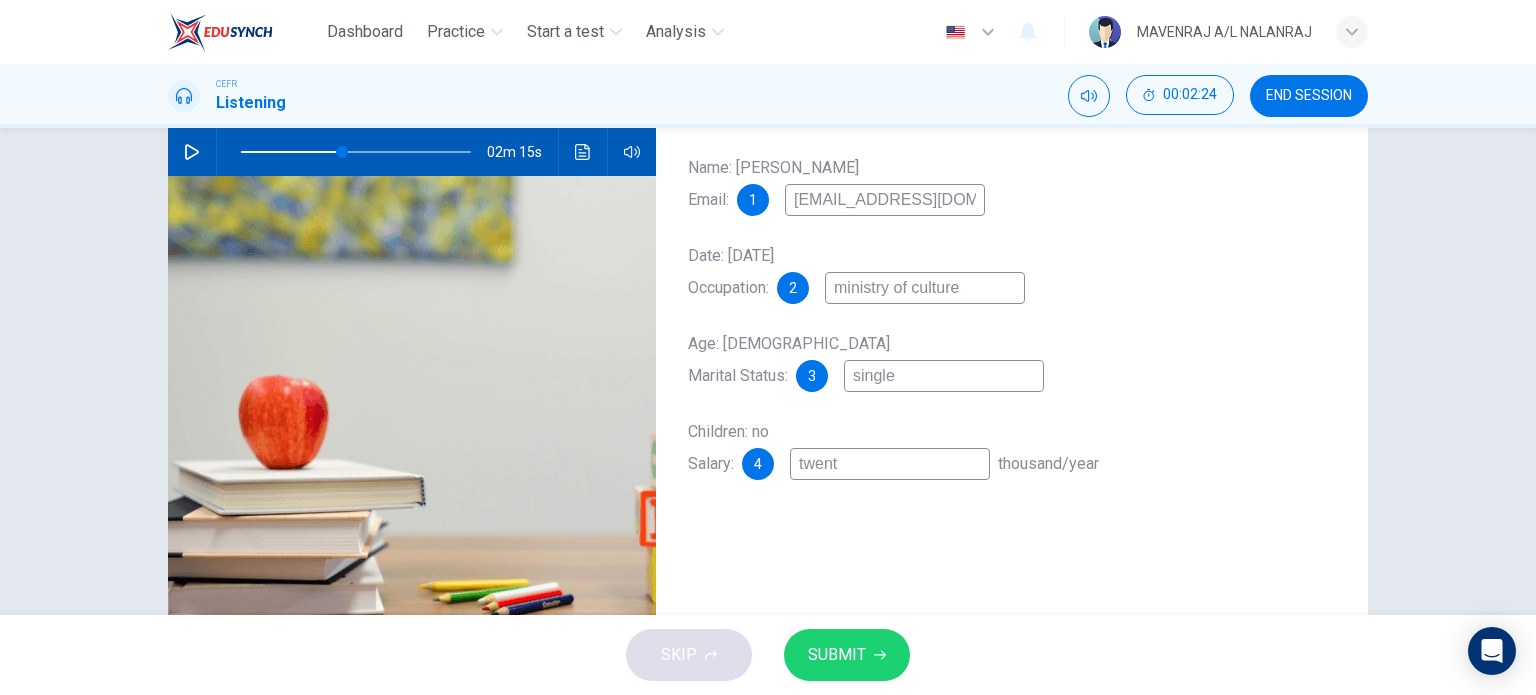 type on "44" 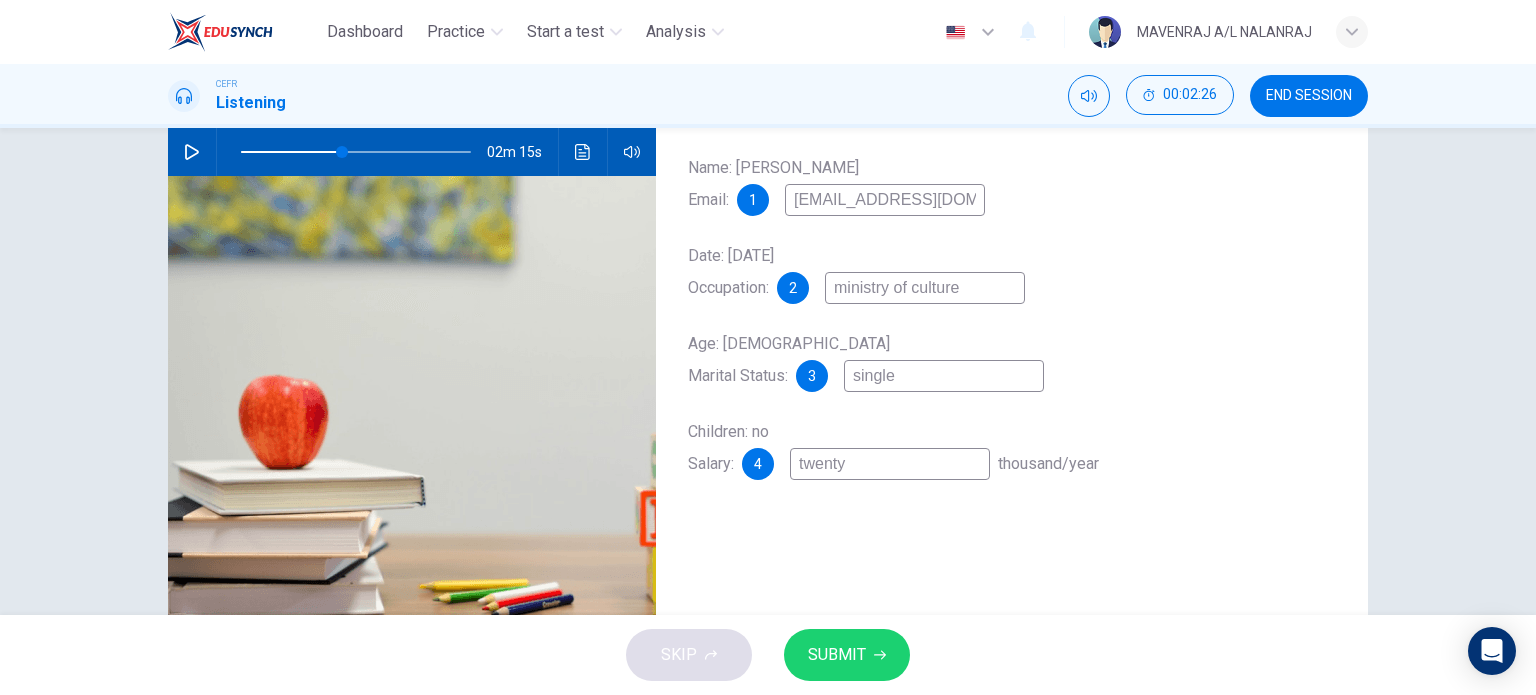 type on "twenty-" 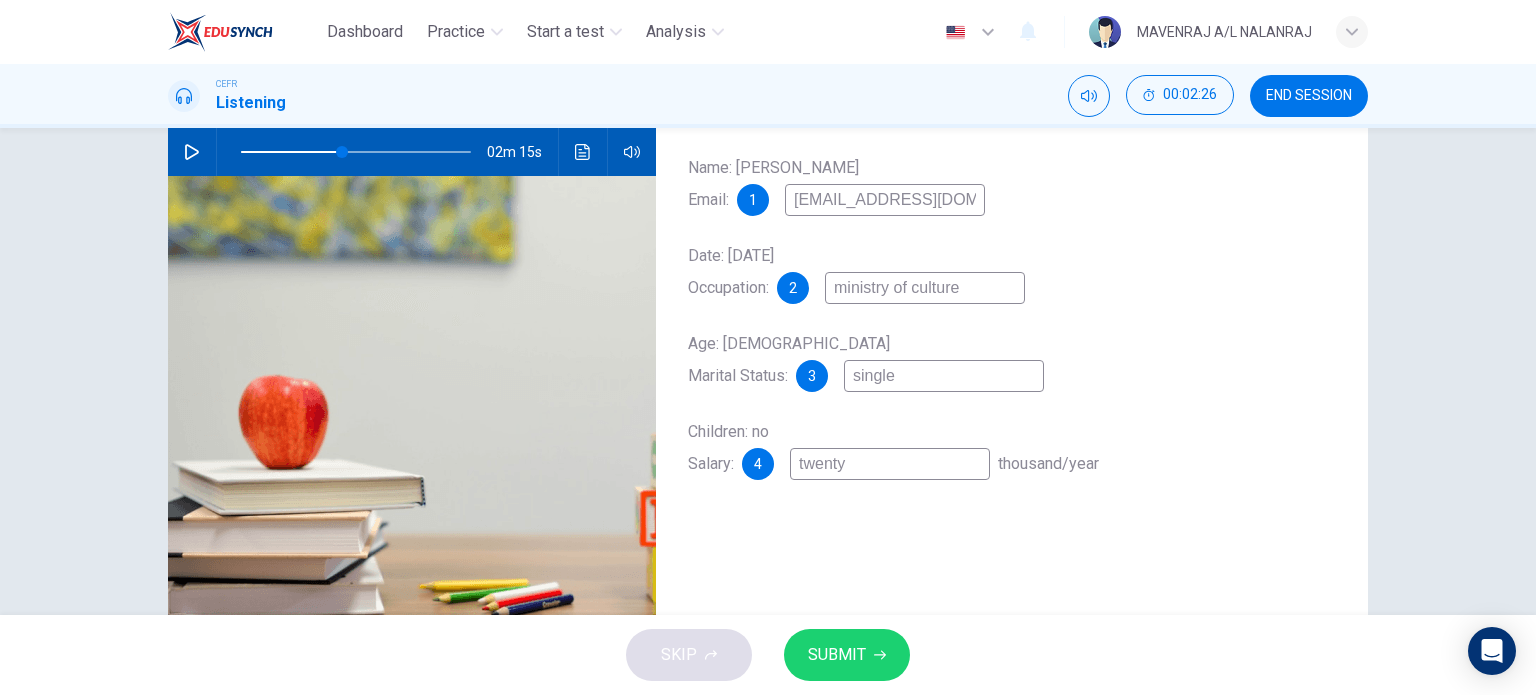 type on "44" 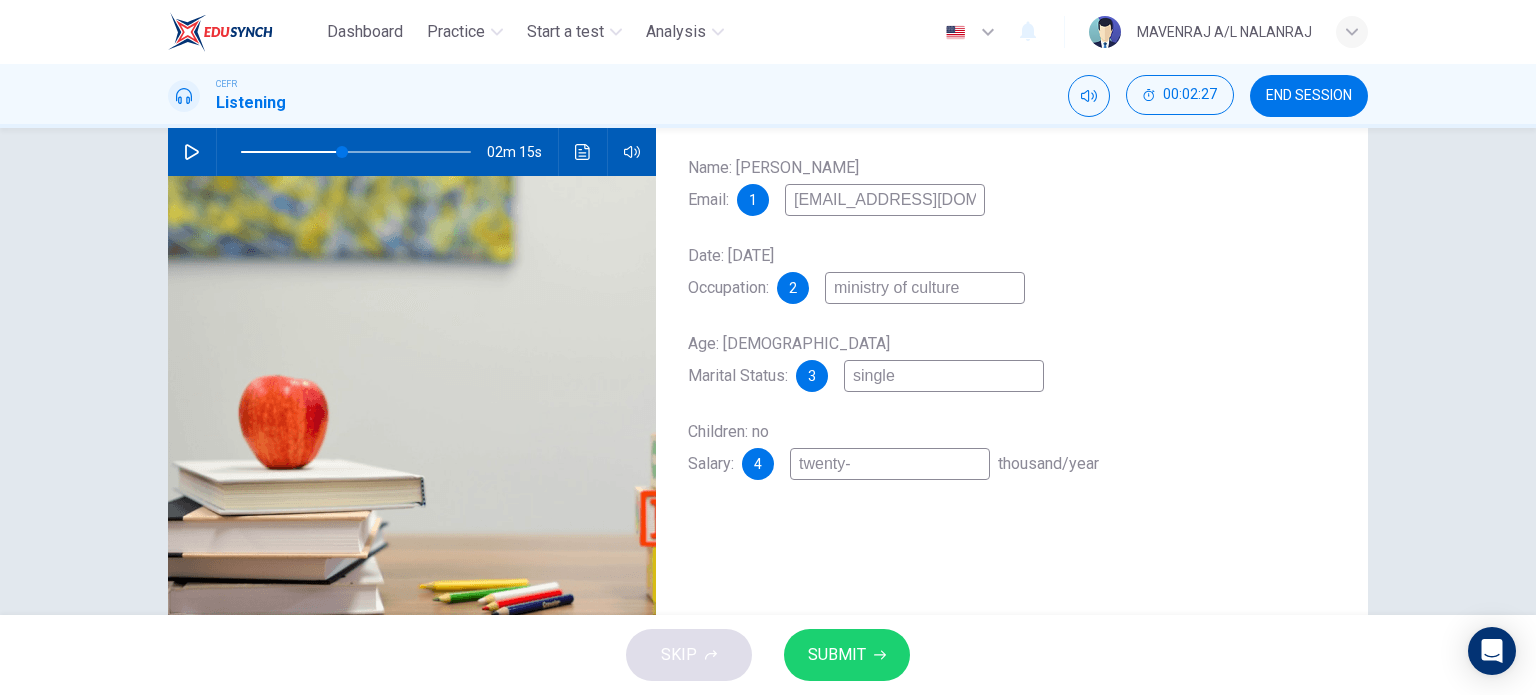 type on "twenty-f" 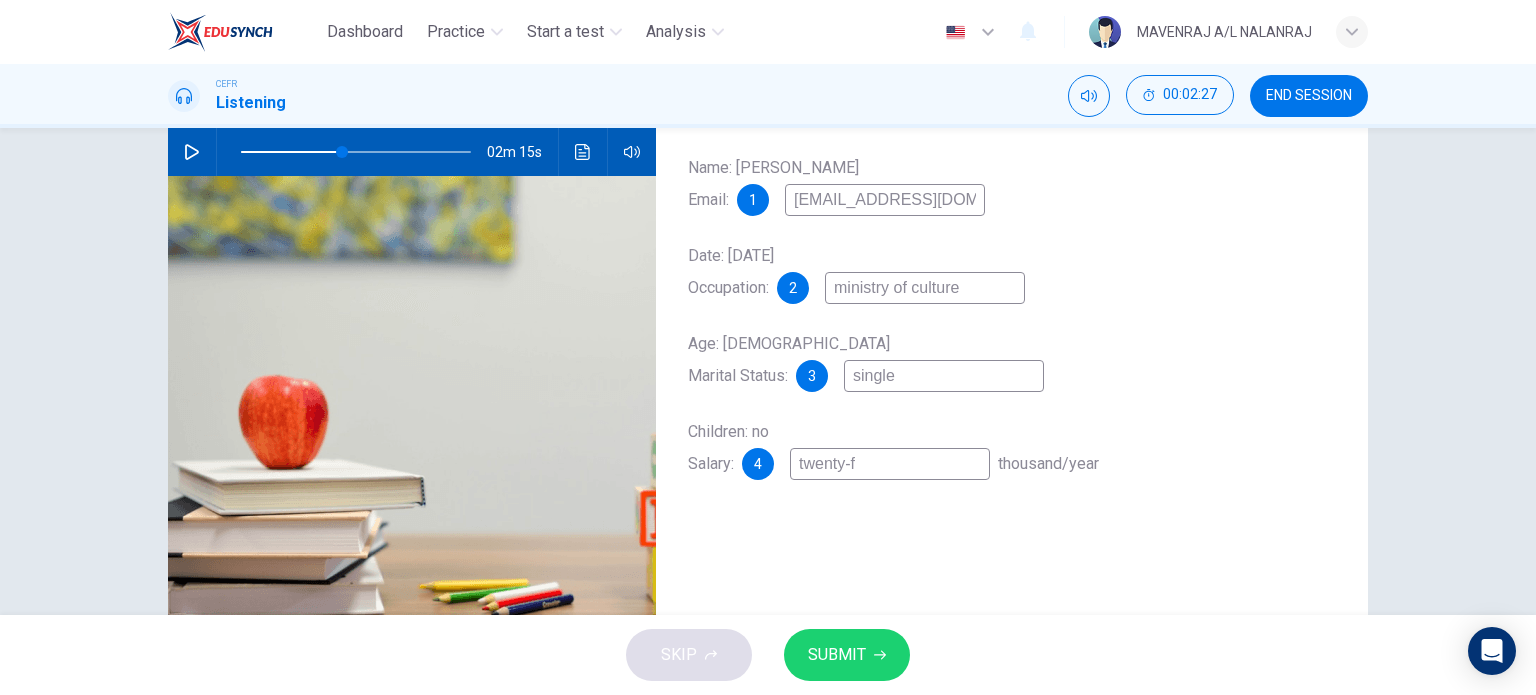 type on "44" 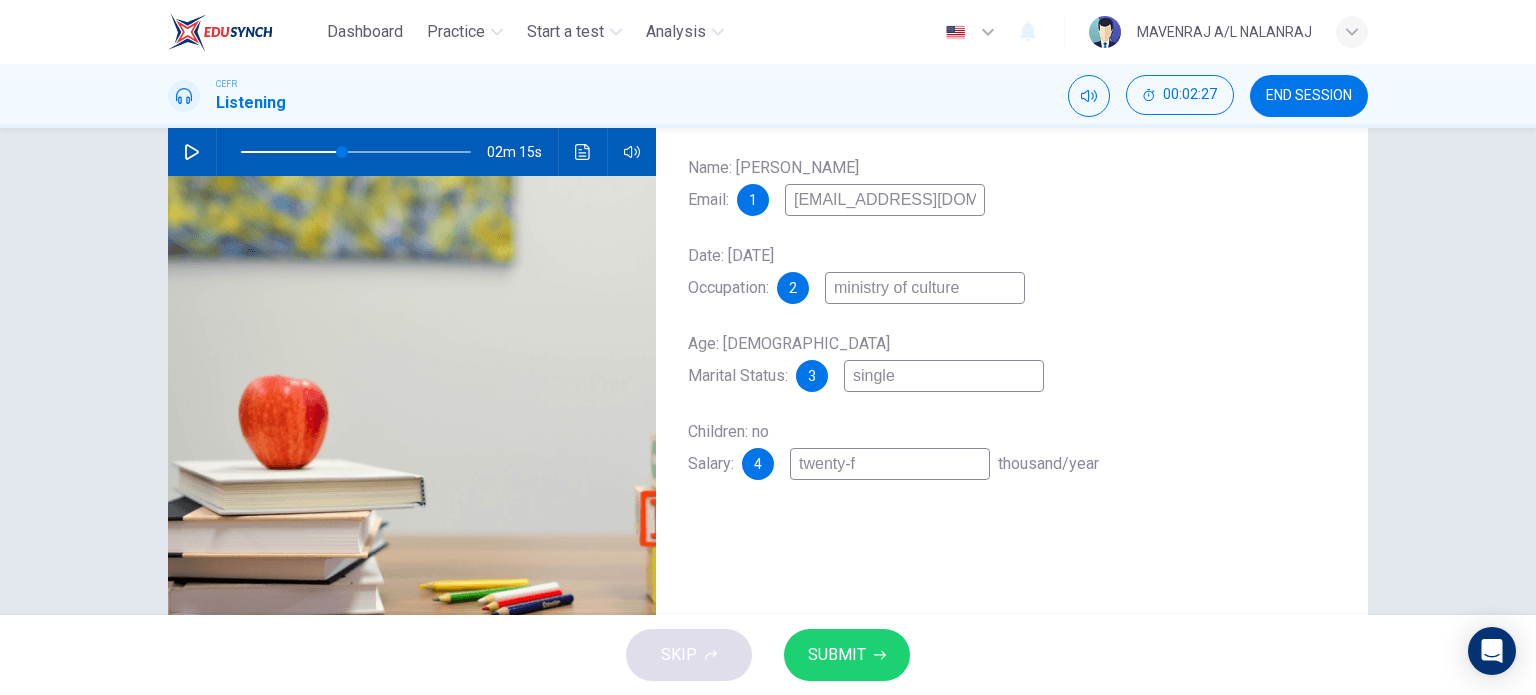 type on "twenty-fo" 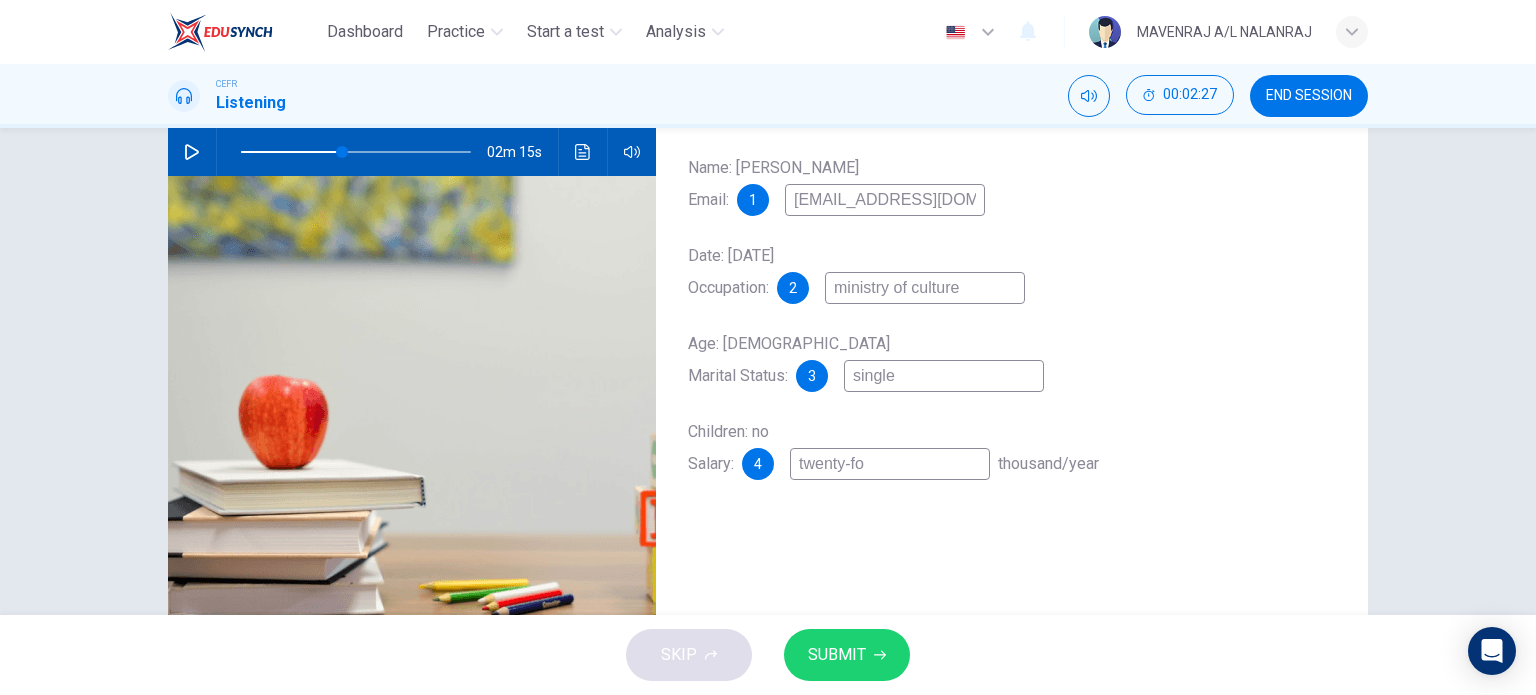 type on "44" 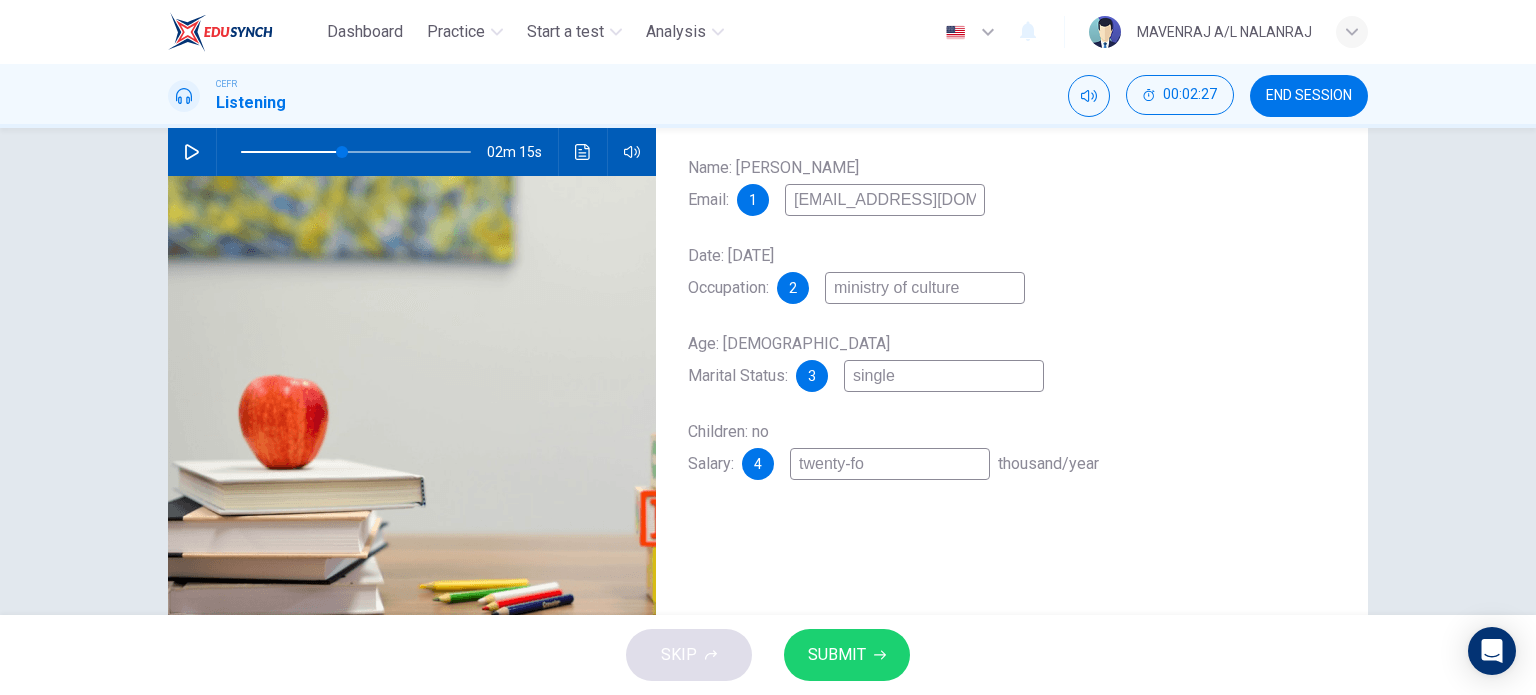 type on "twenty-fou" 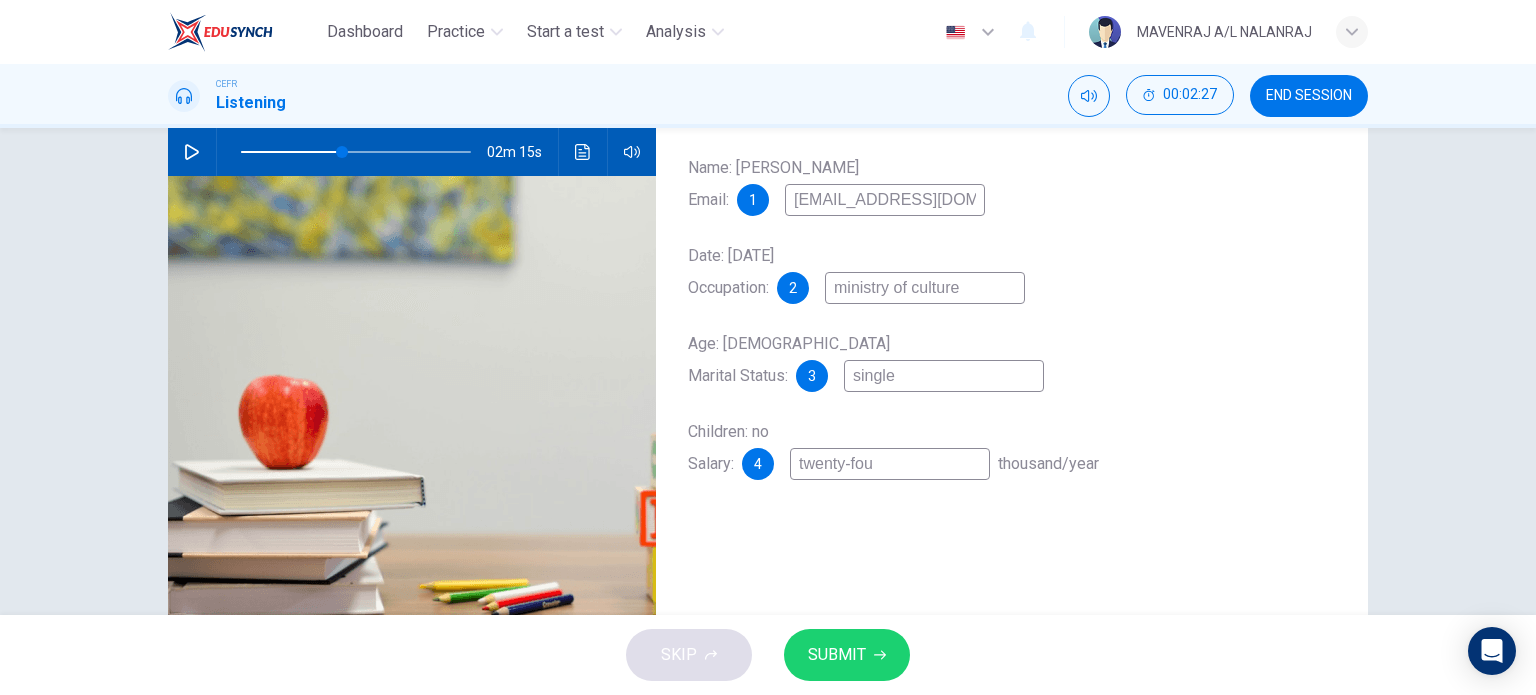 type on "44" 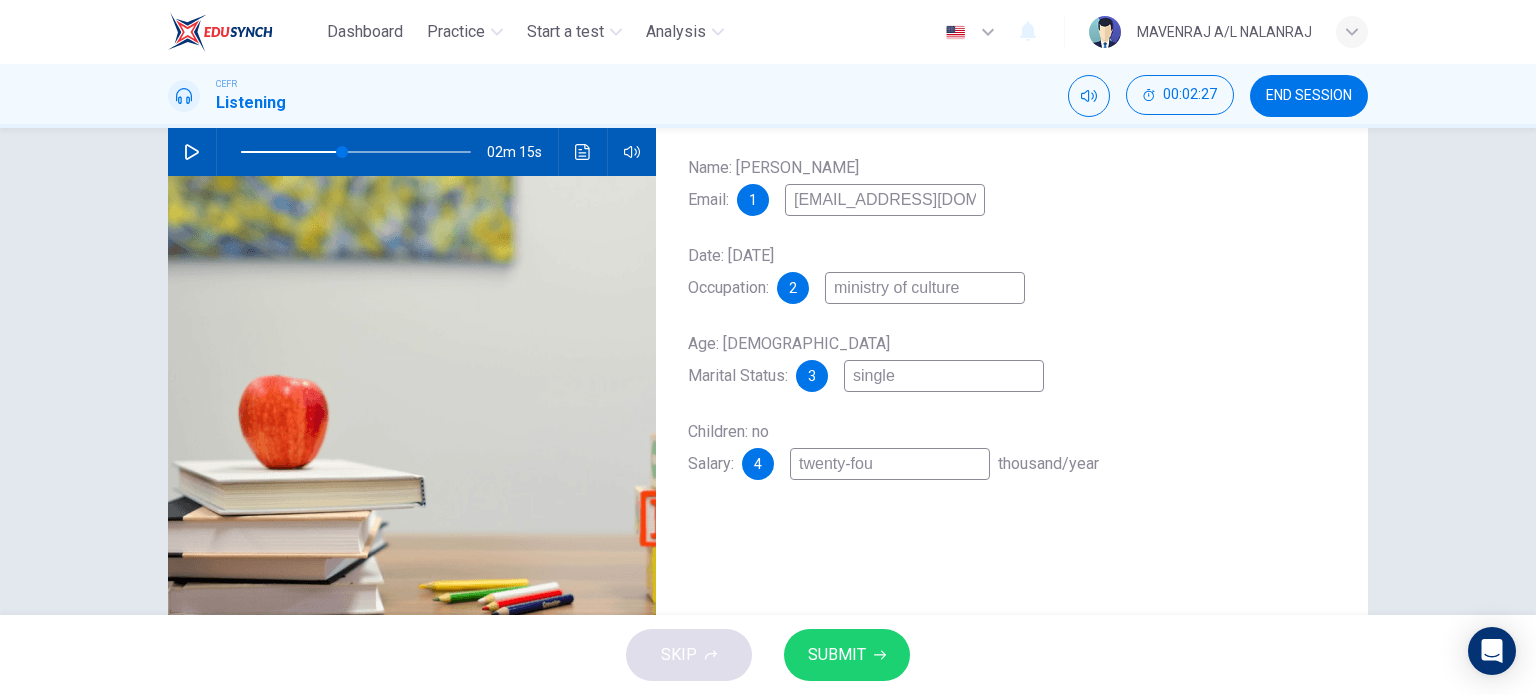 type on "twenty-four" 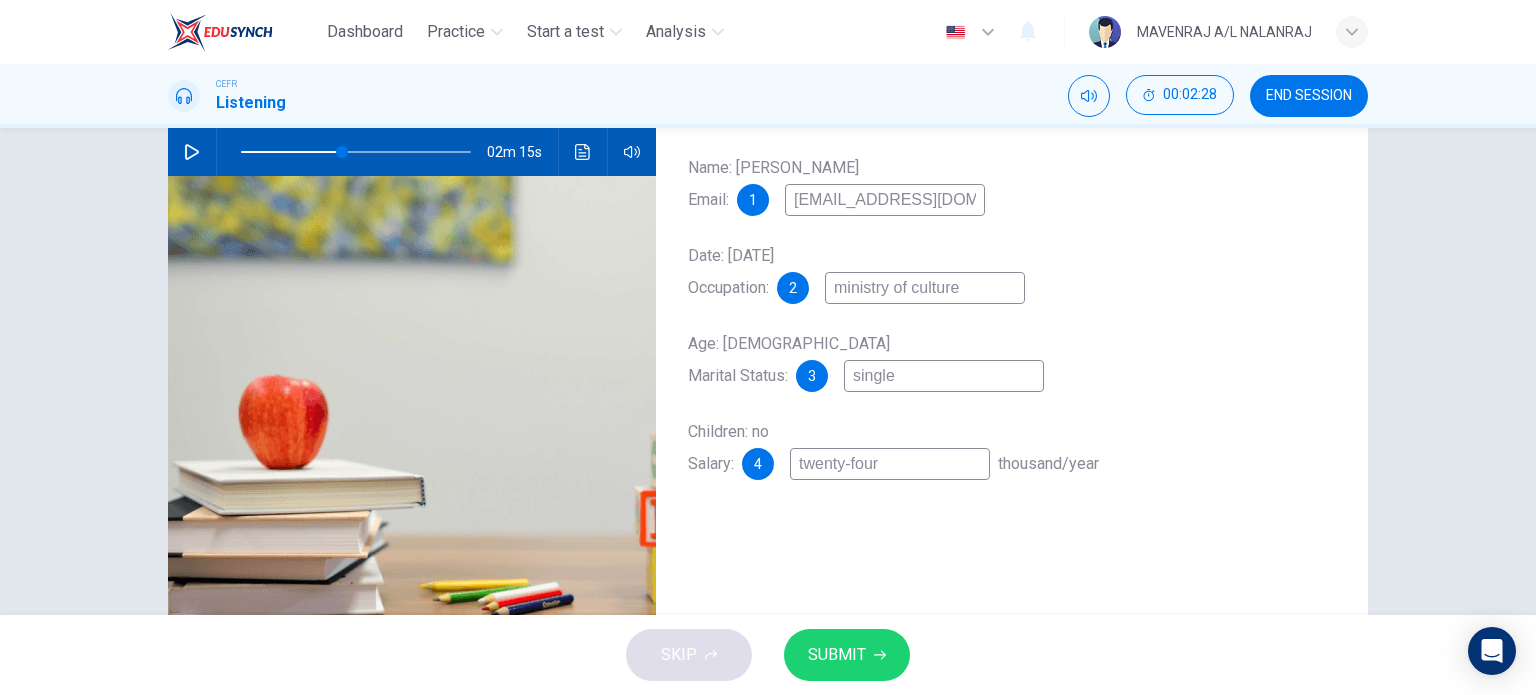 type on "twenty-four" 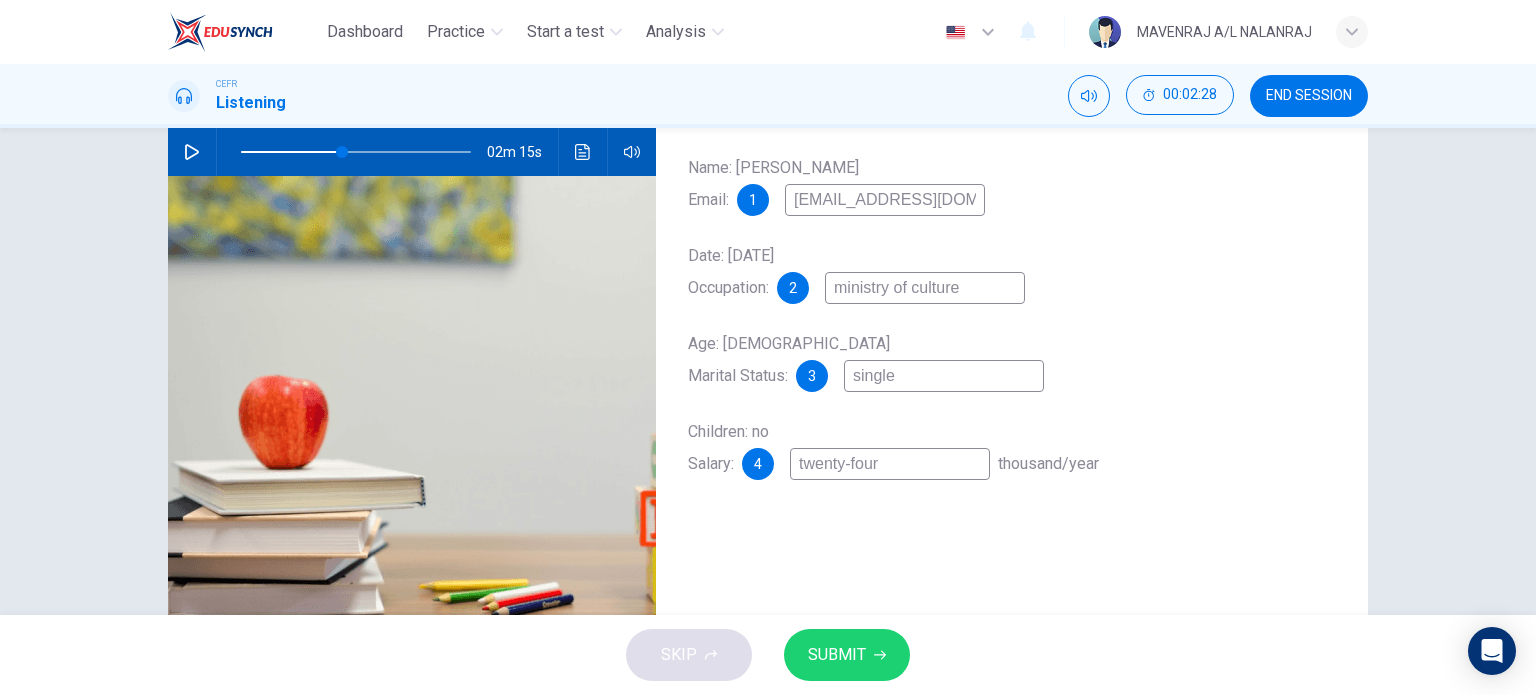 type on "44" 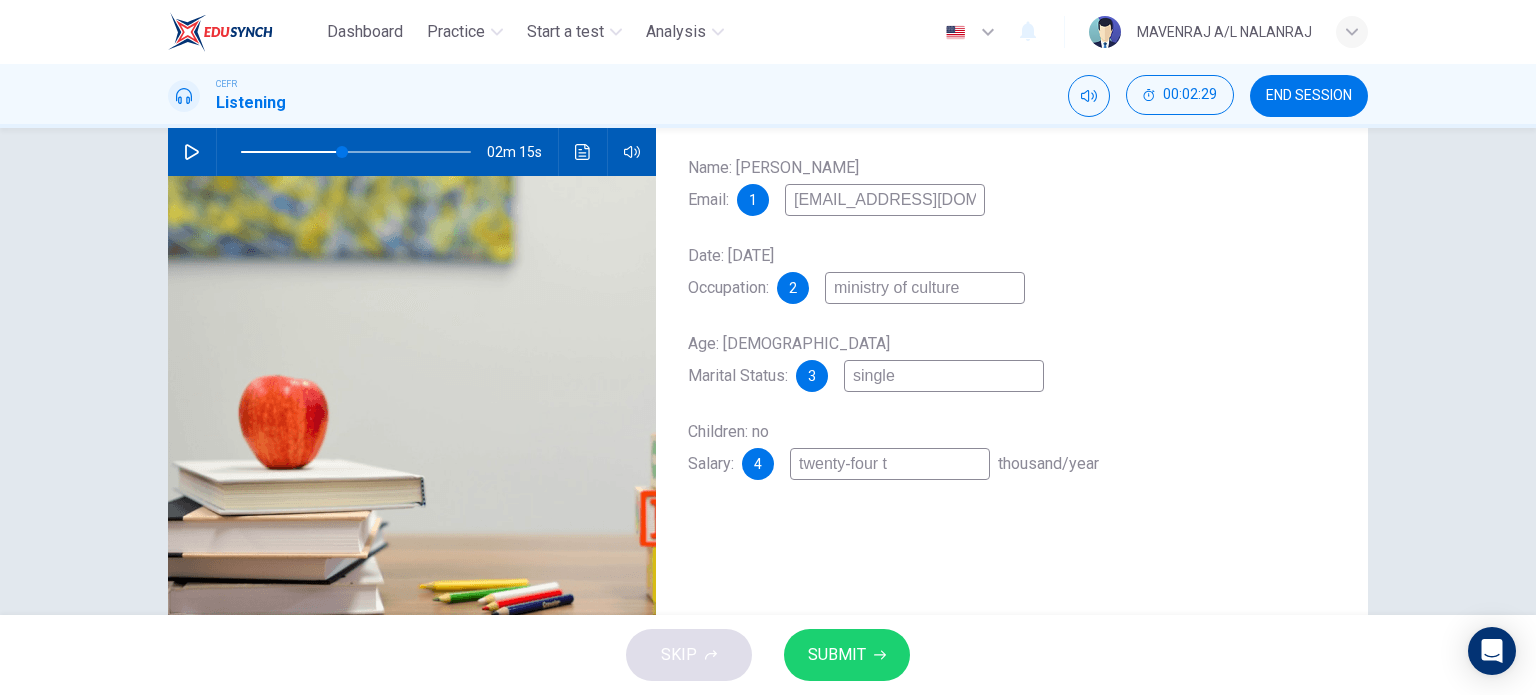 type on "twenty-four to" 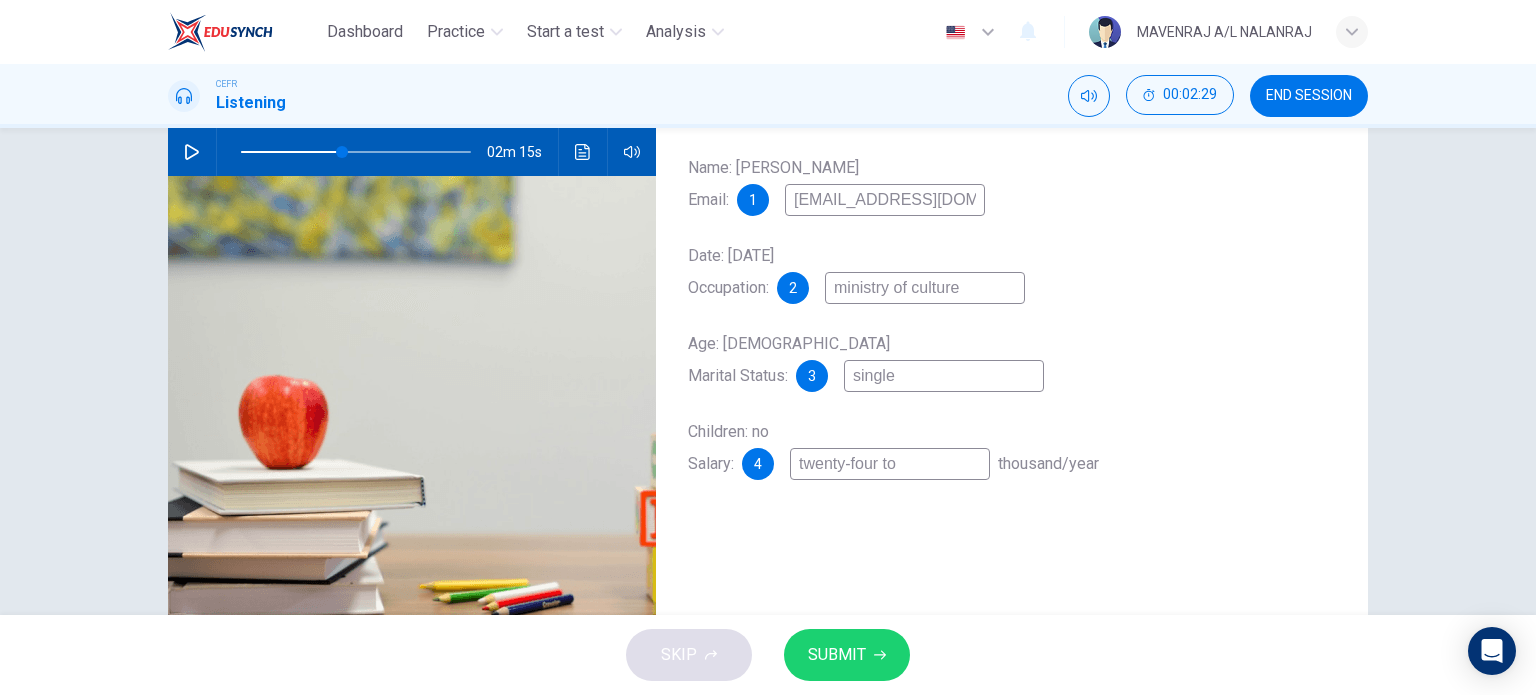 type on "44" 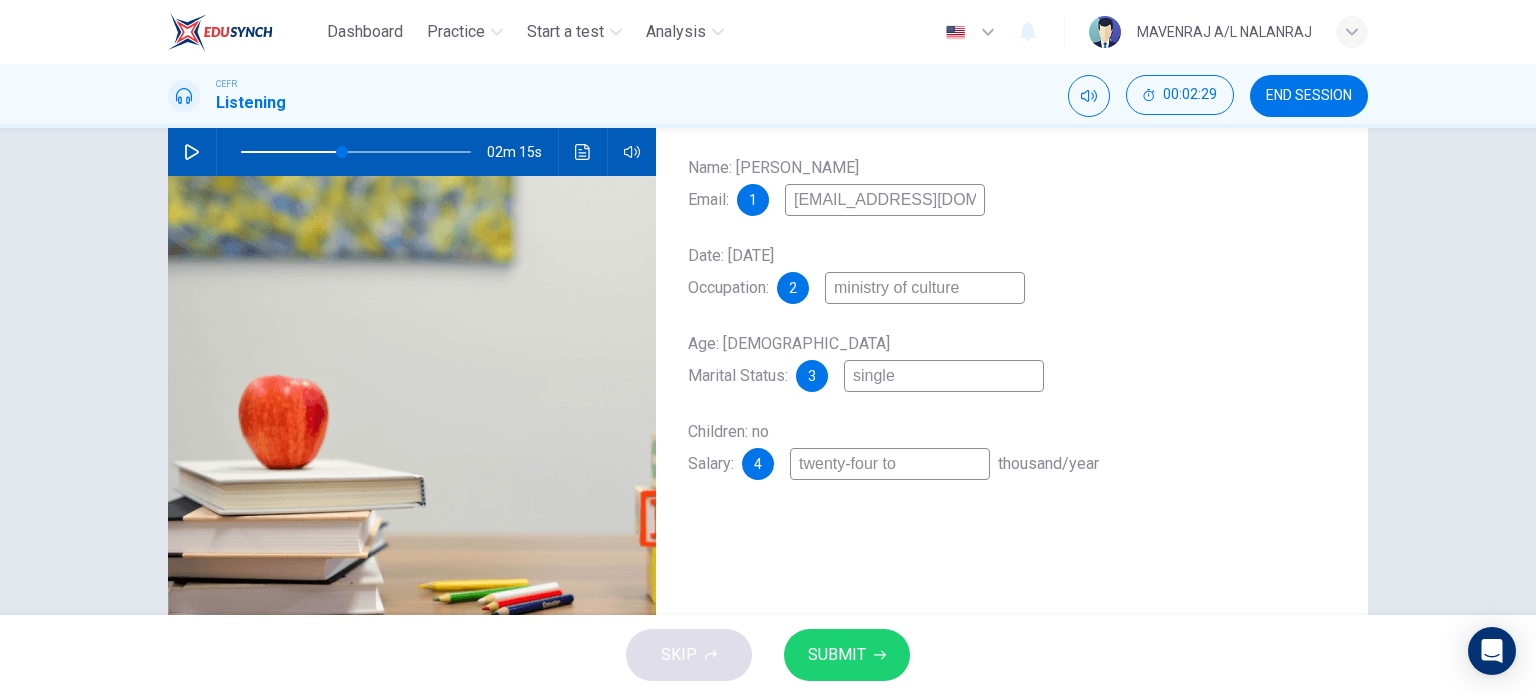 type on "twenty-four to" 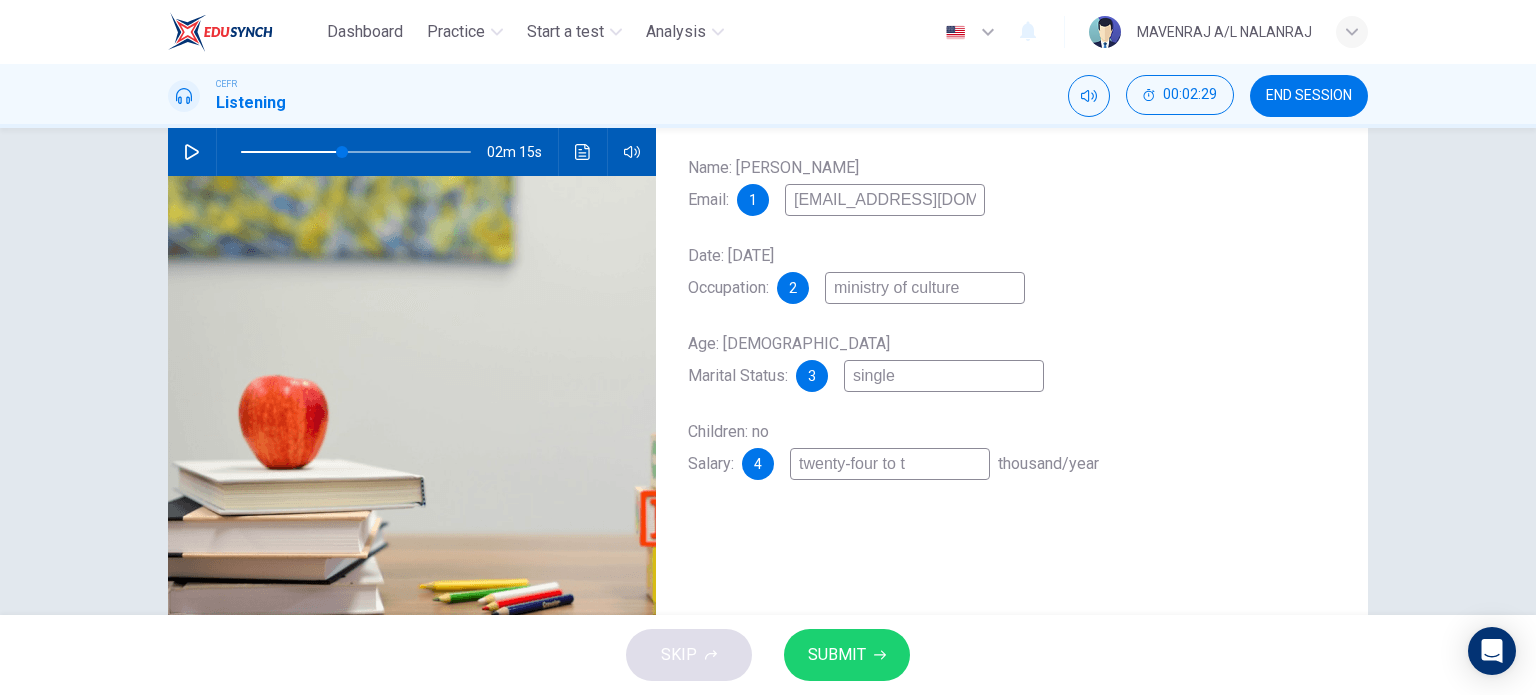 type on "twenty-four to th" 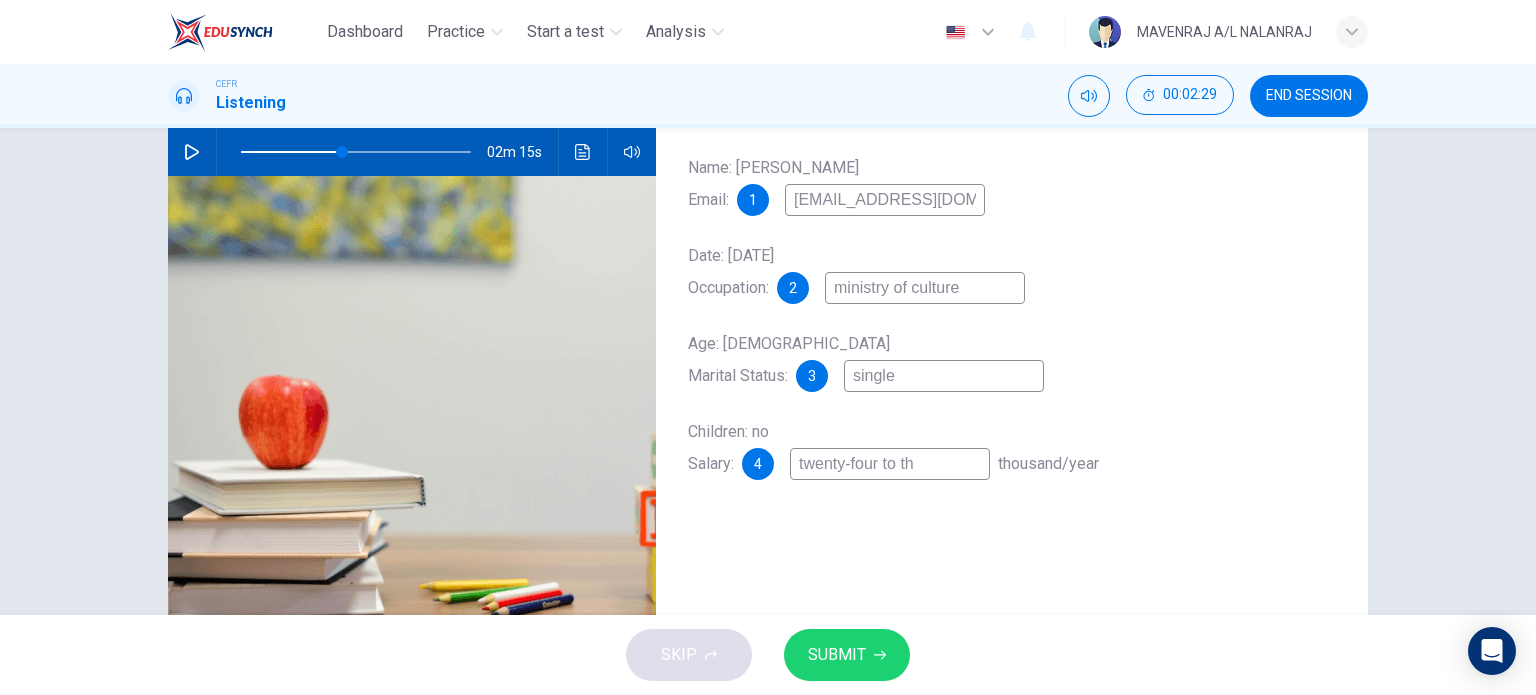 type on "44" 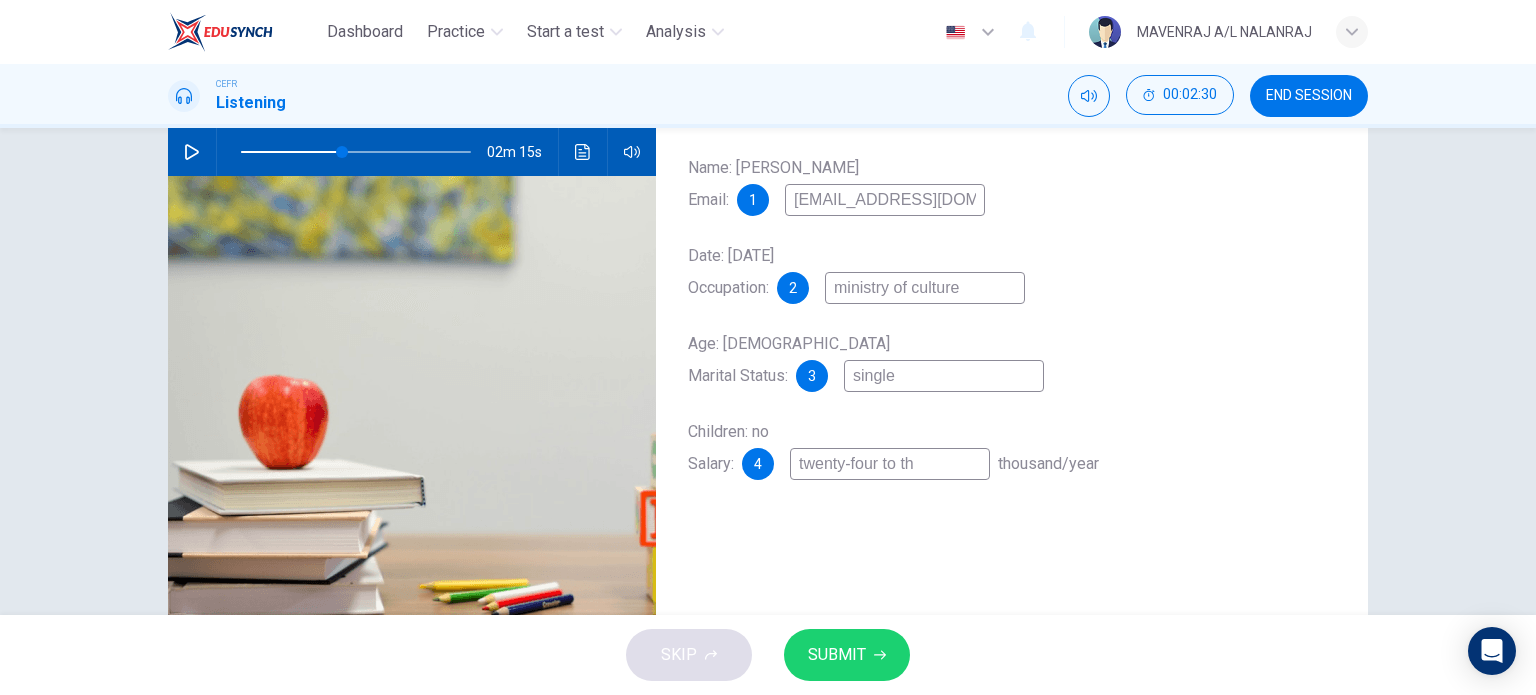 type on "twenty-four to thi" 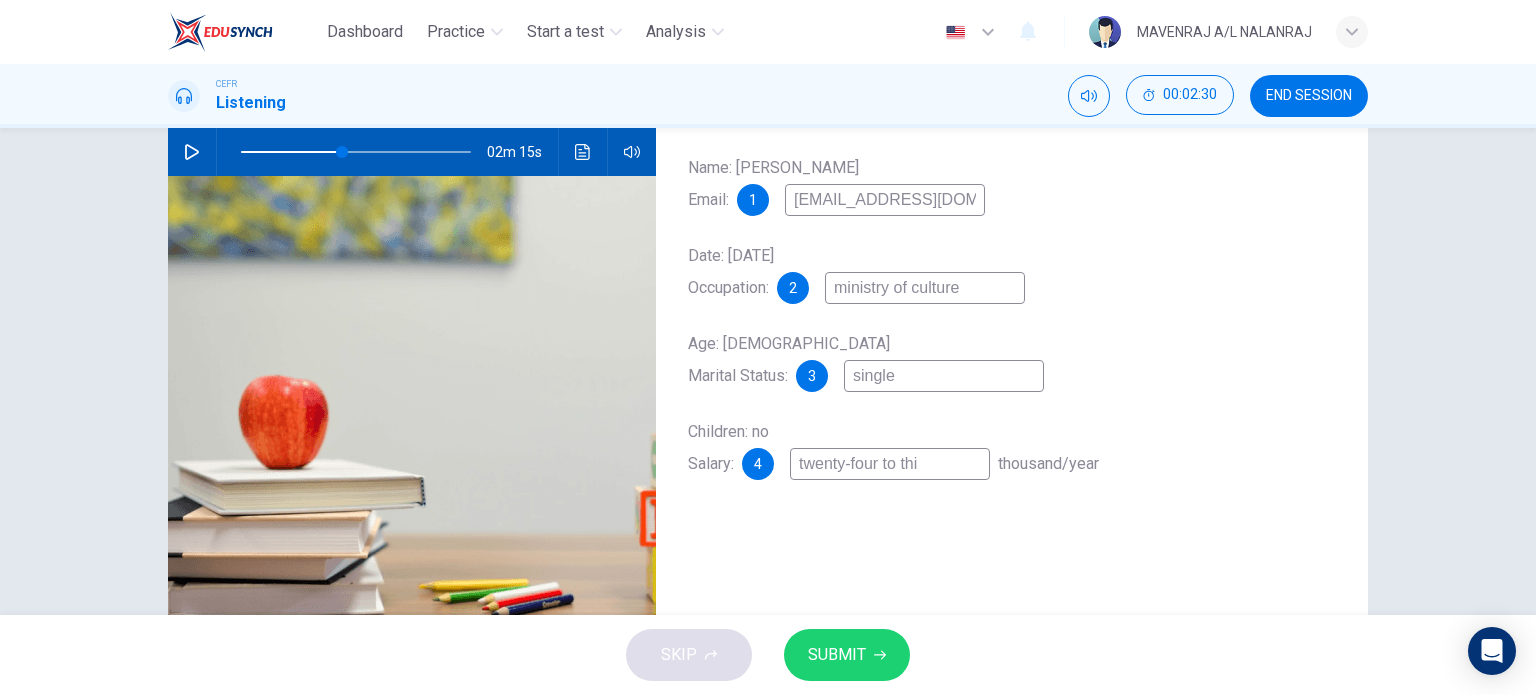 type on "44" 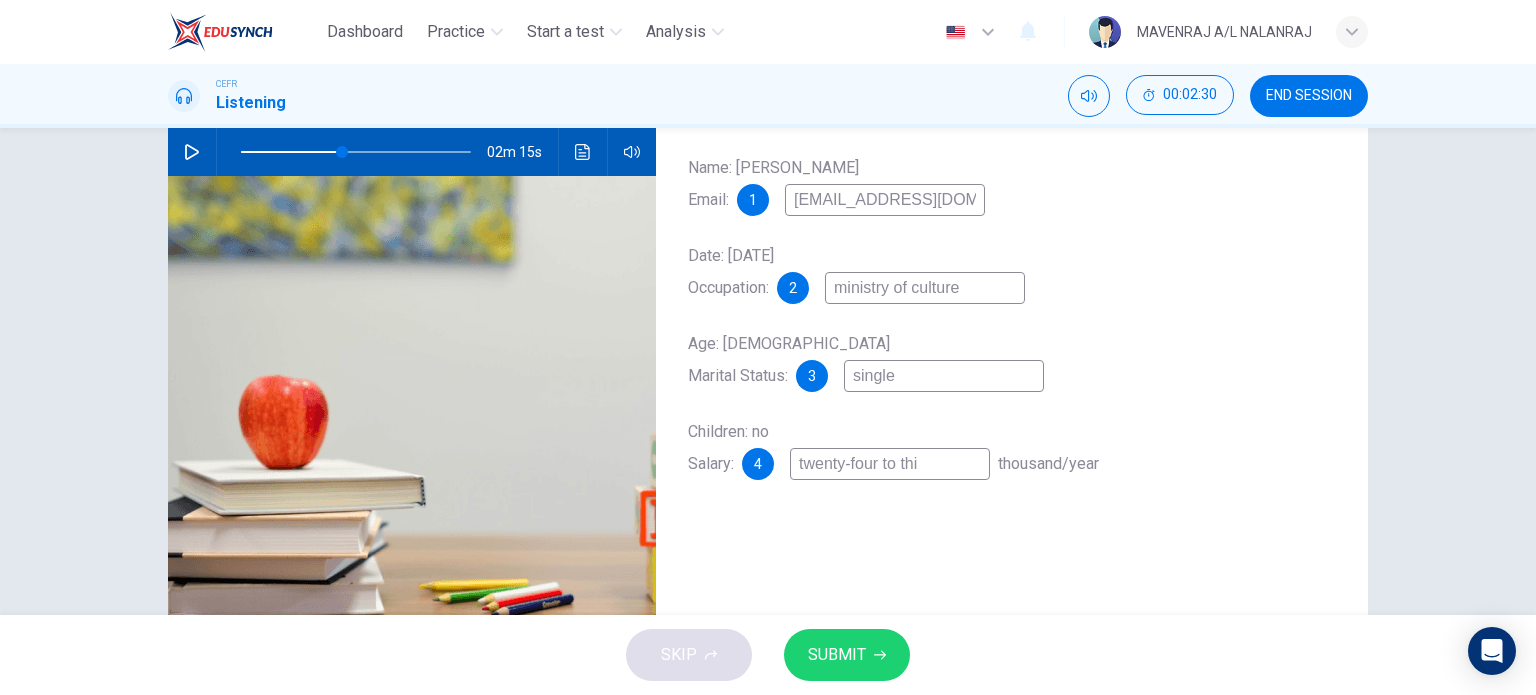 type on "twenty-four to thir" 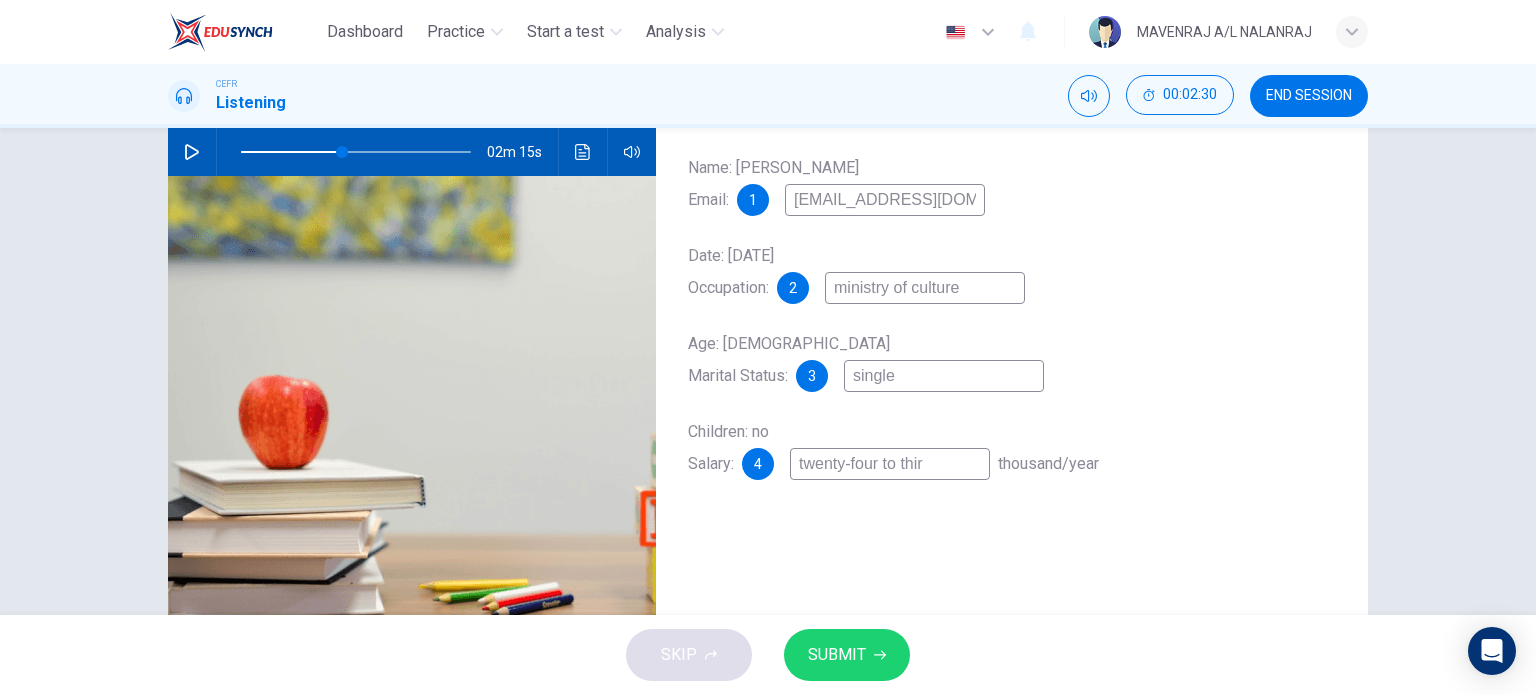 type on "44" 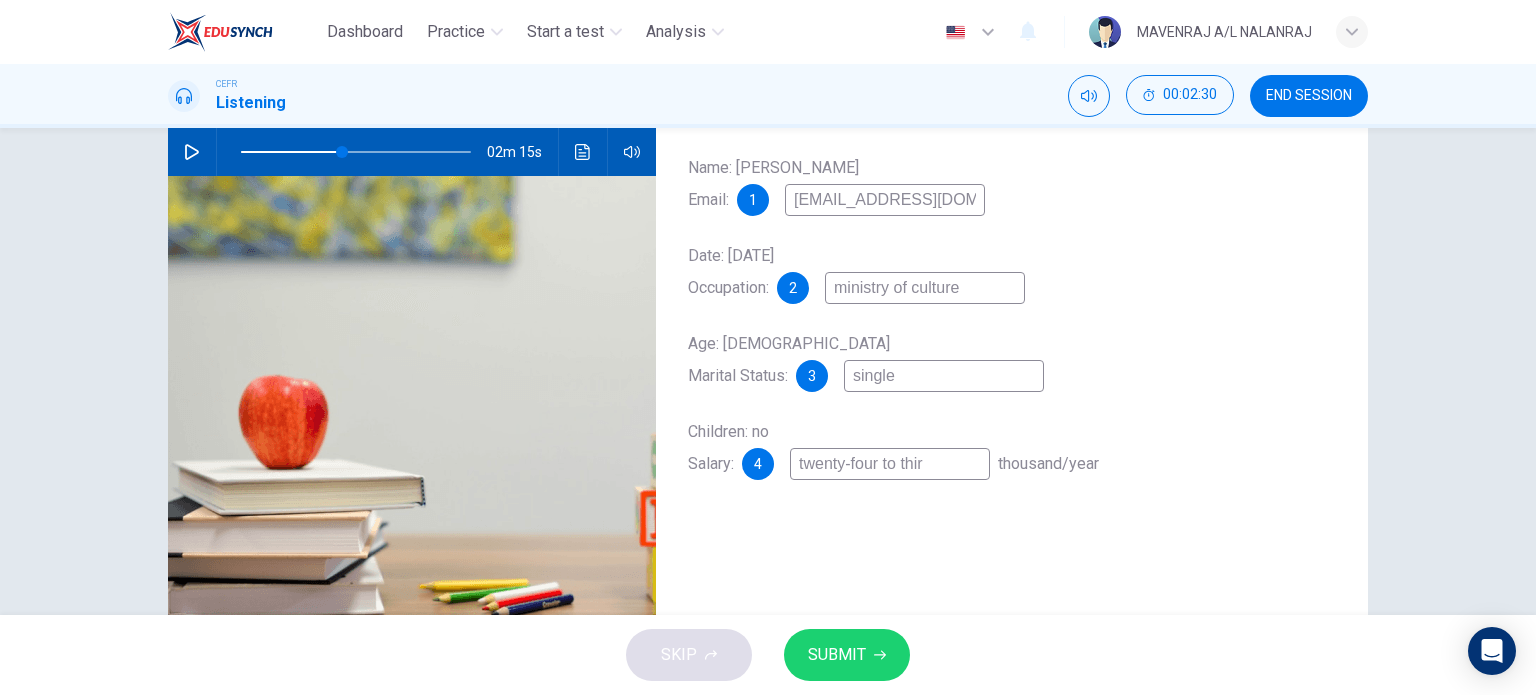 type on "twenty-four to thirt" 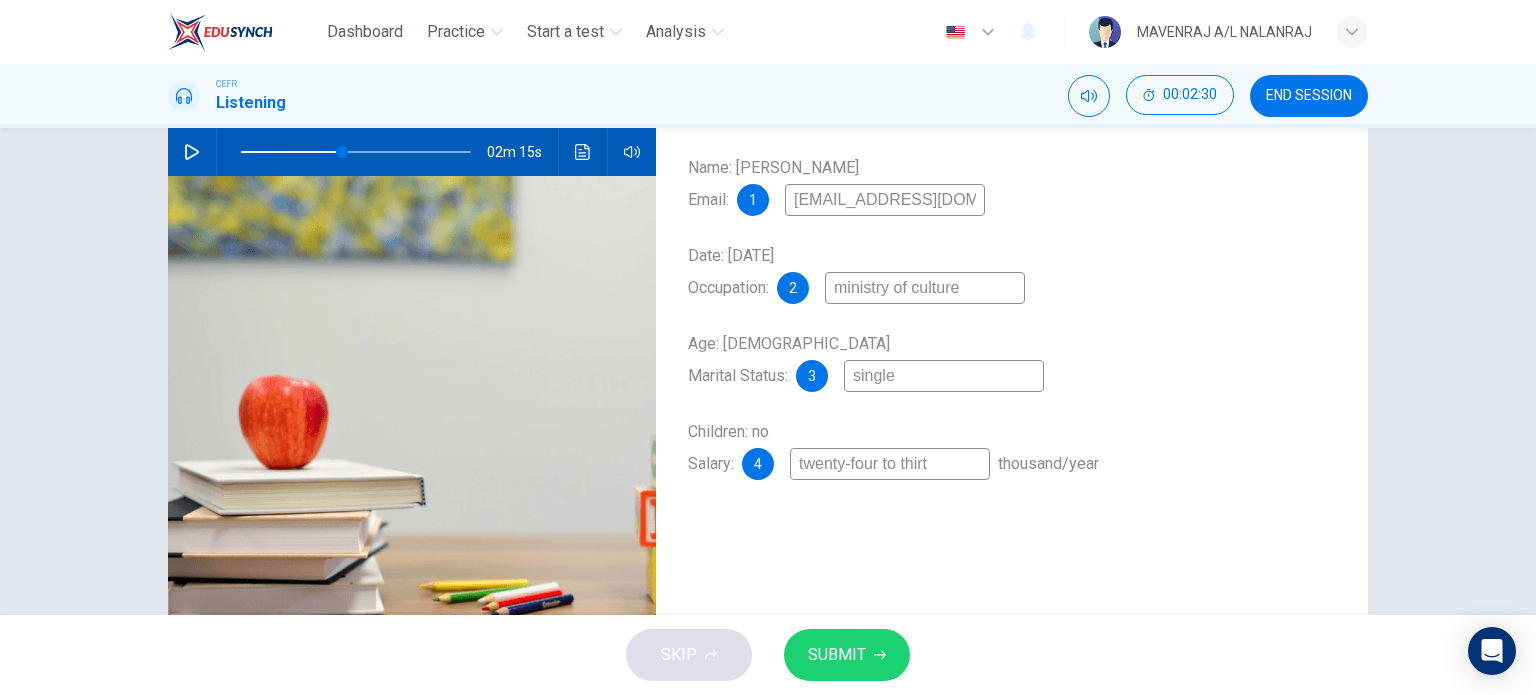 type on "twenty-four to thirty" 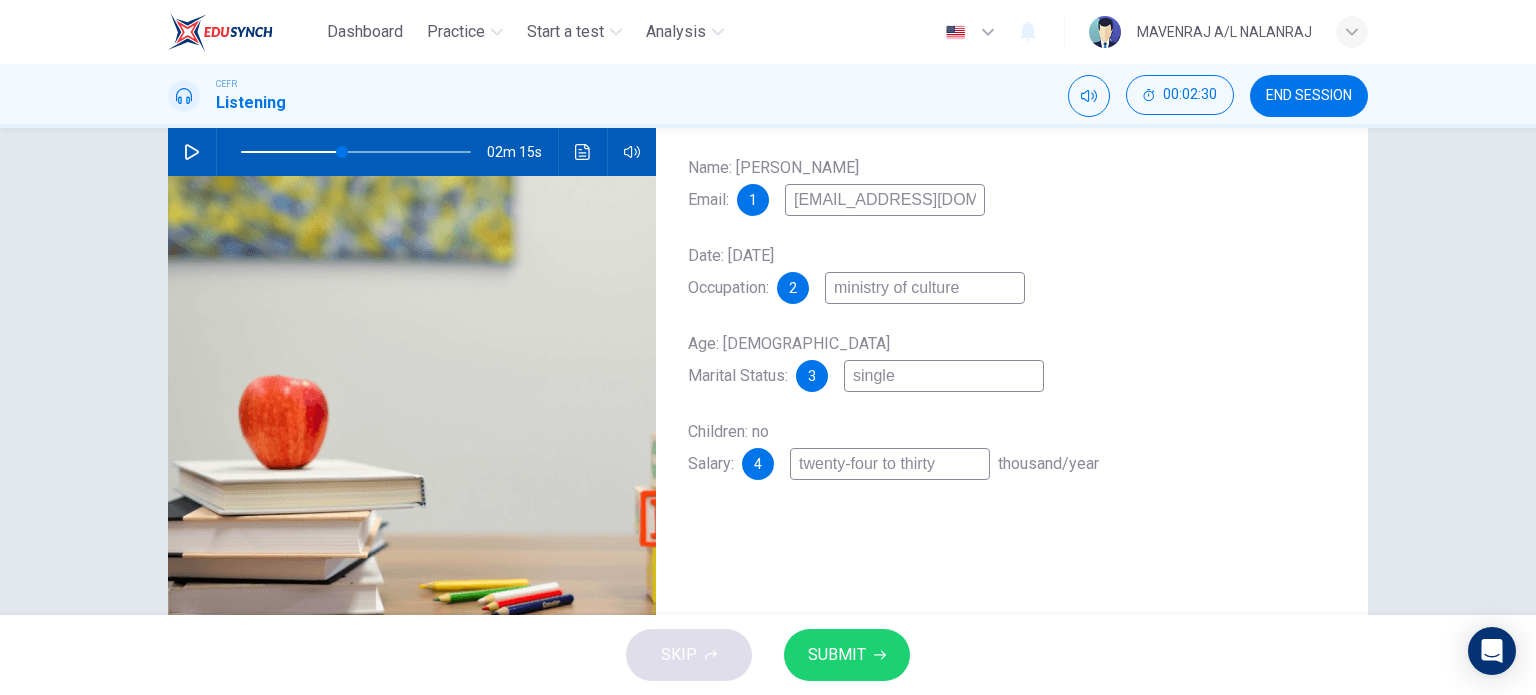 type on "44" 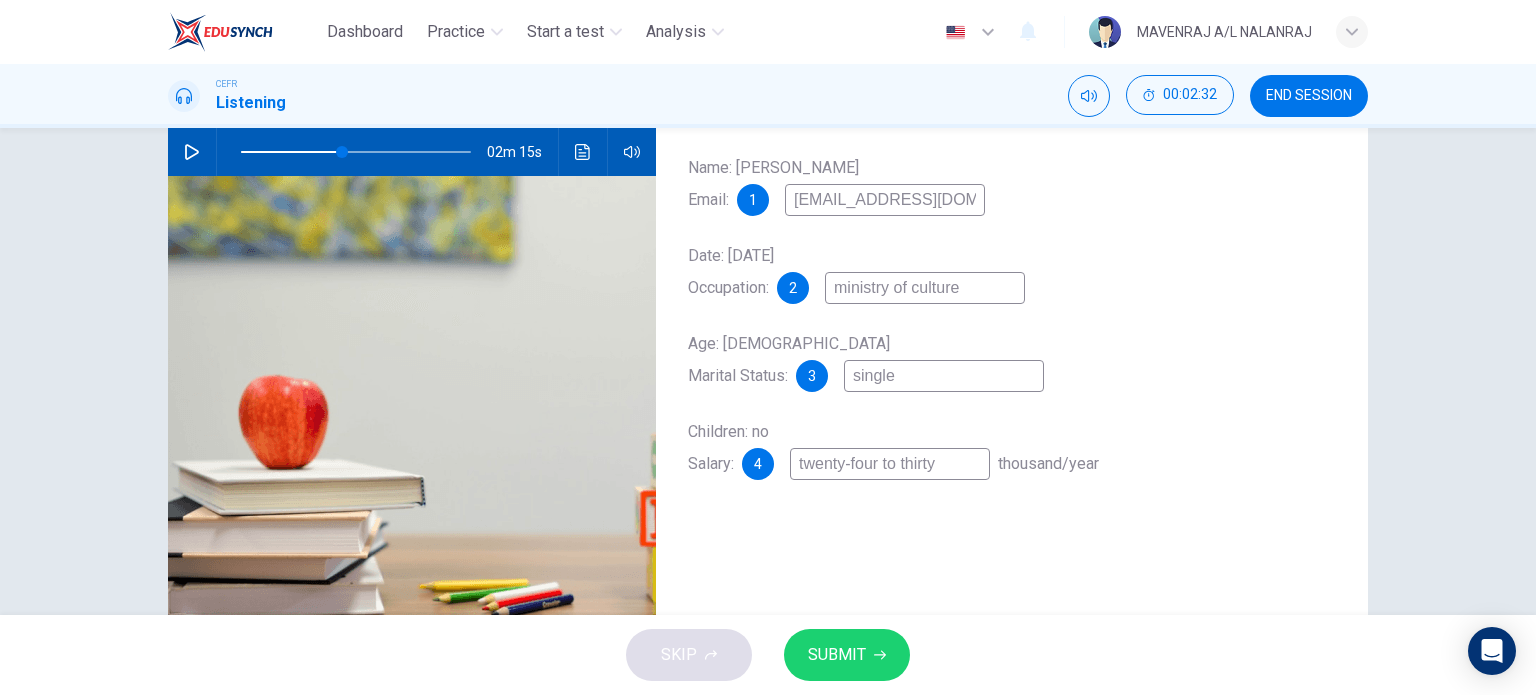 type on "twenty-four to thirty-" 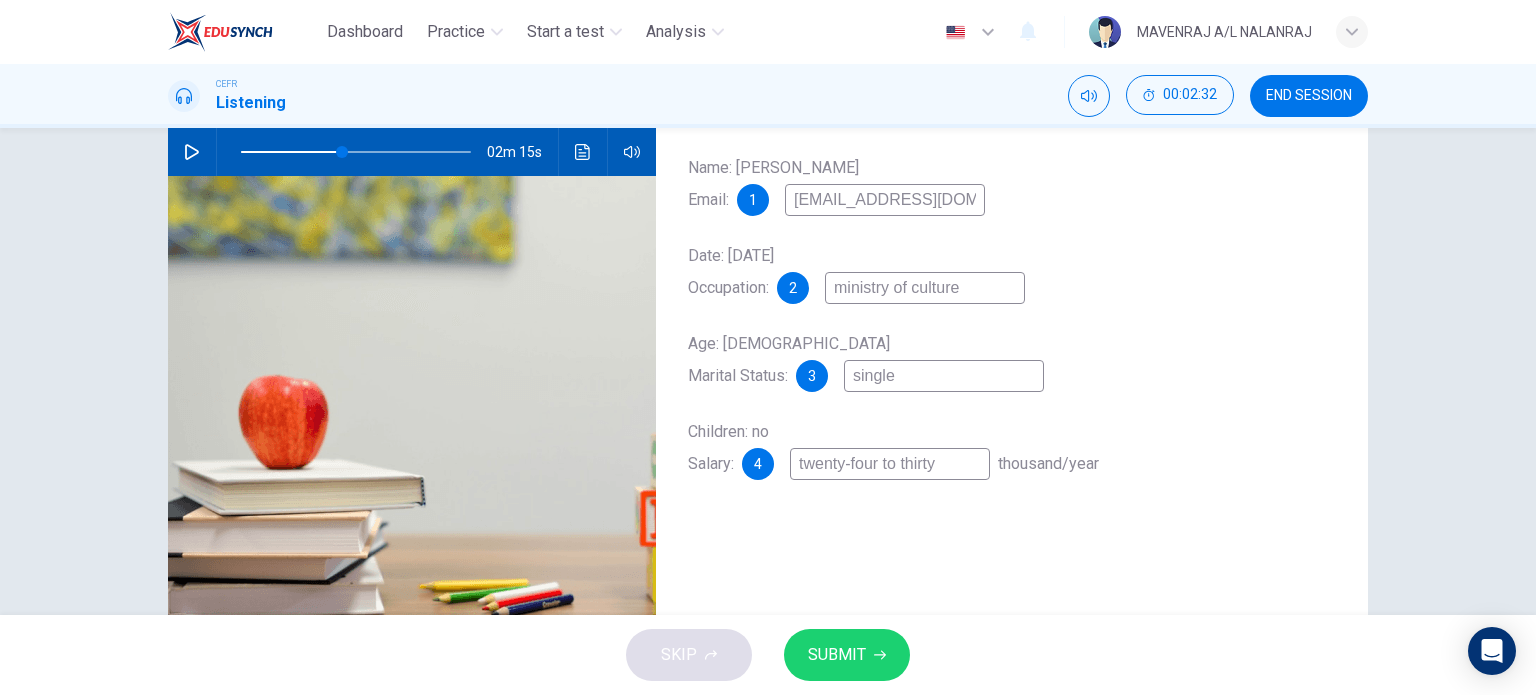 type on "44" 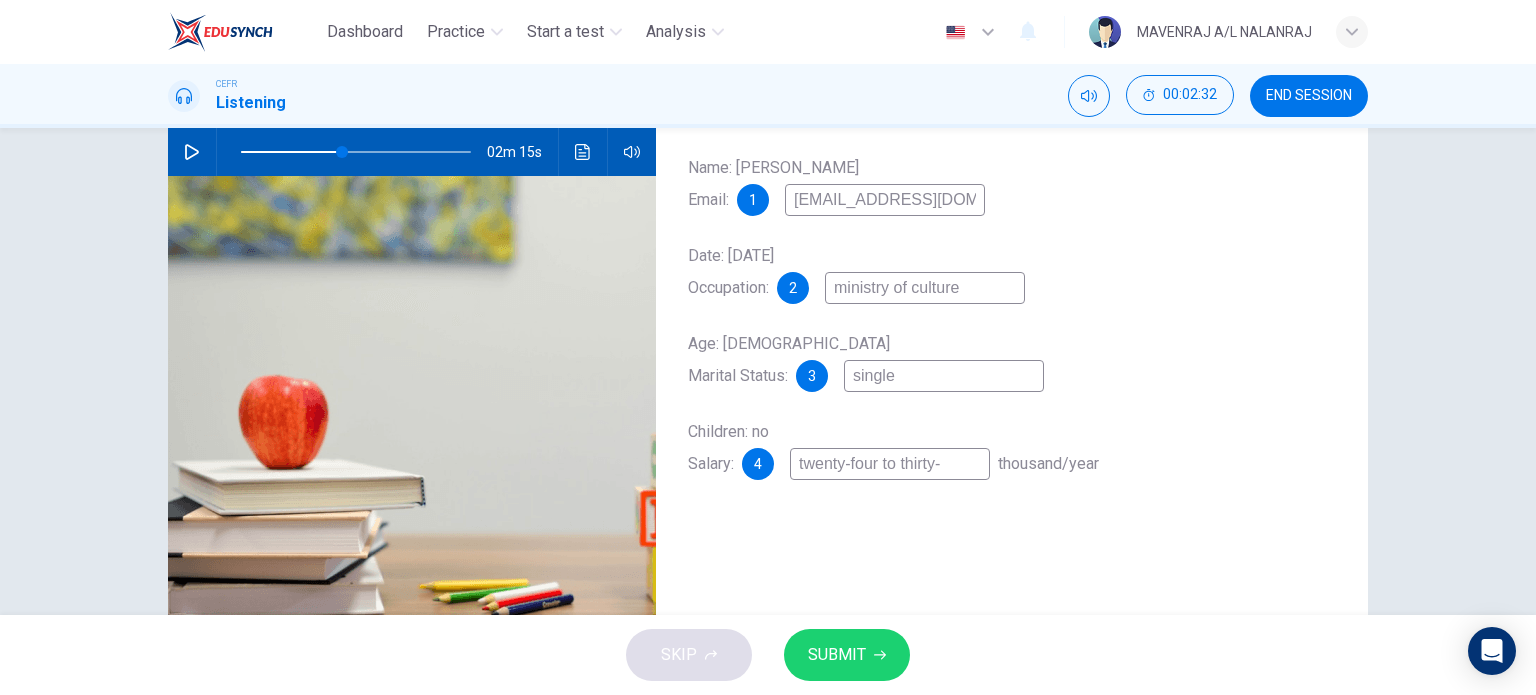 type on "twenty-four to thirty-s" 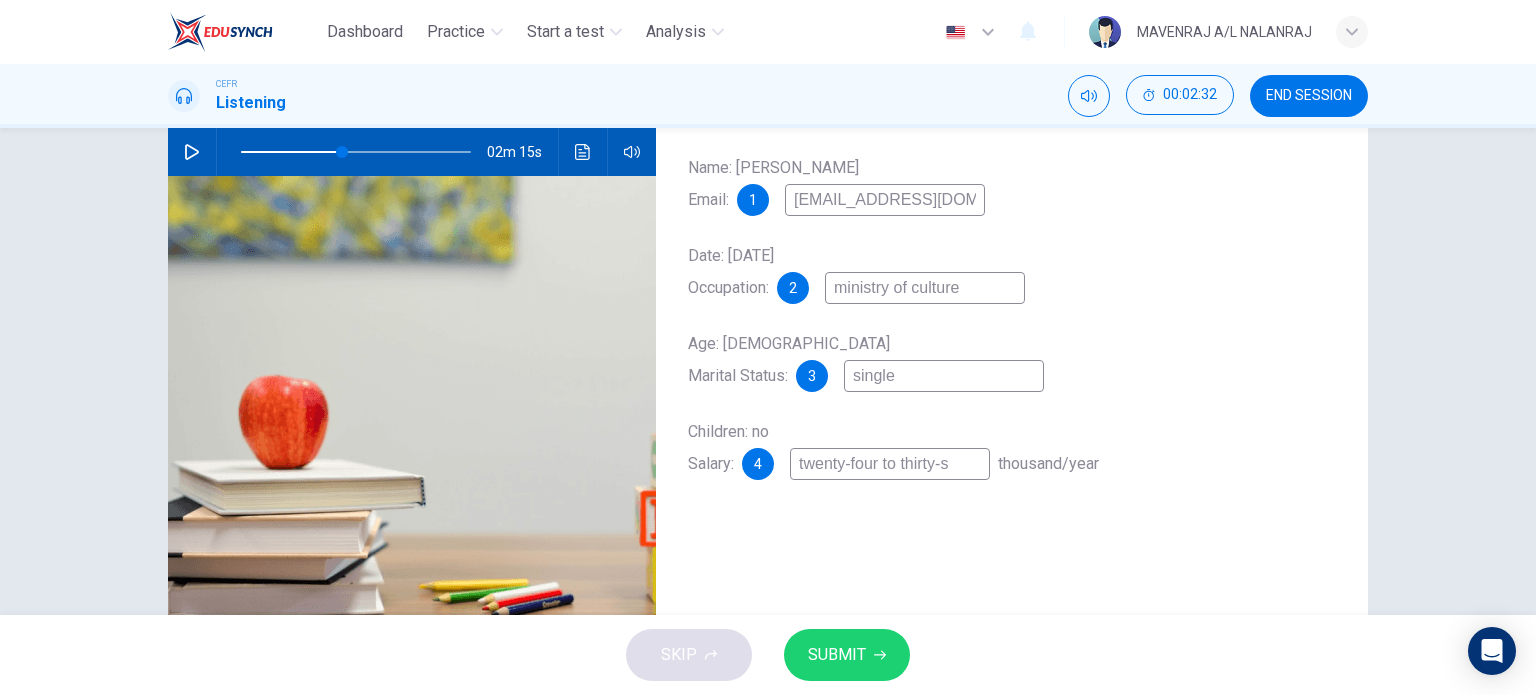 type on "44" 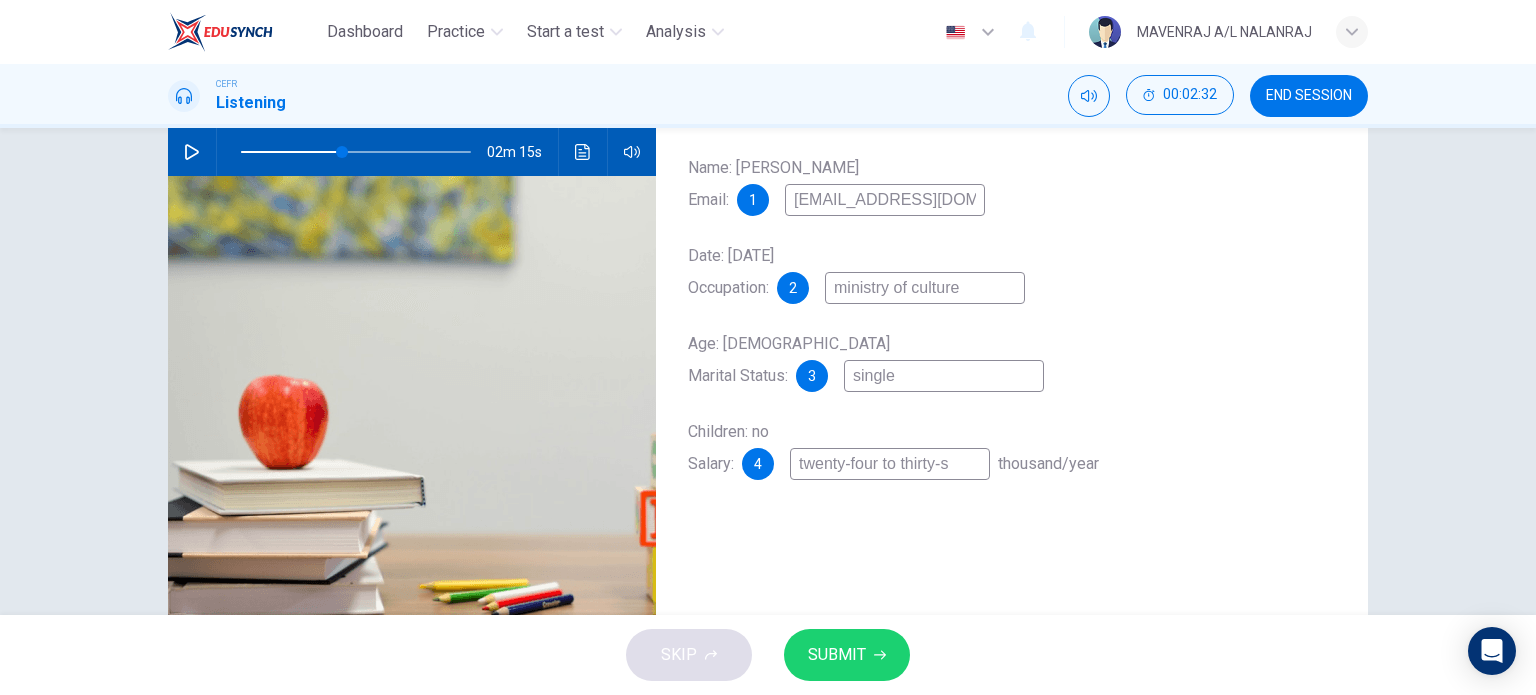 type on "twenty-four to thirty-si" 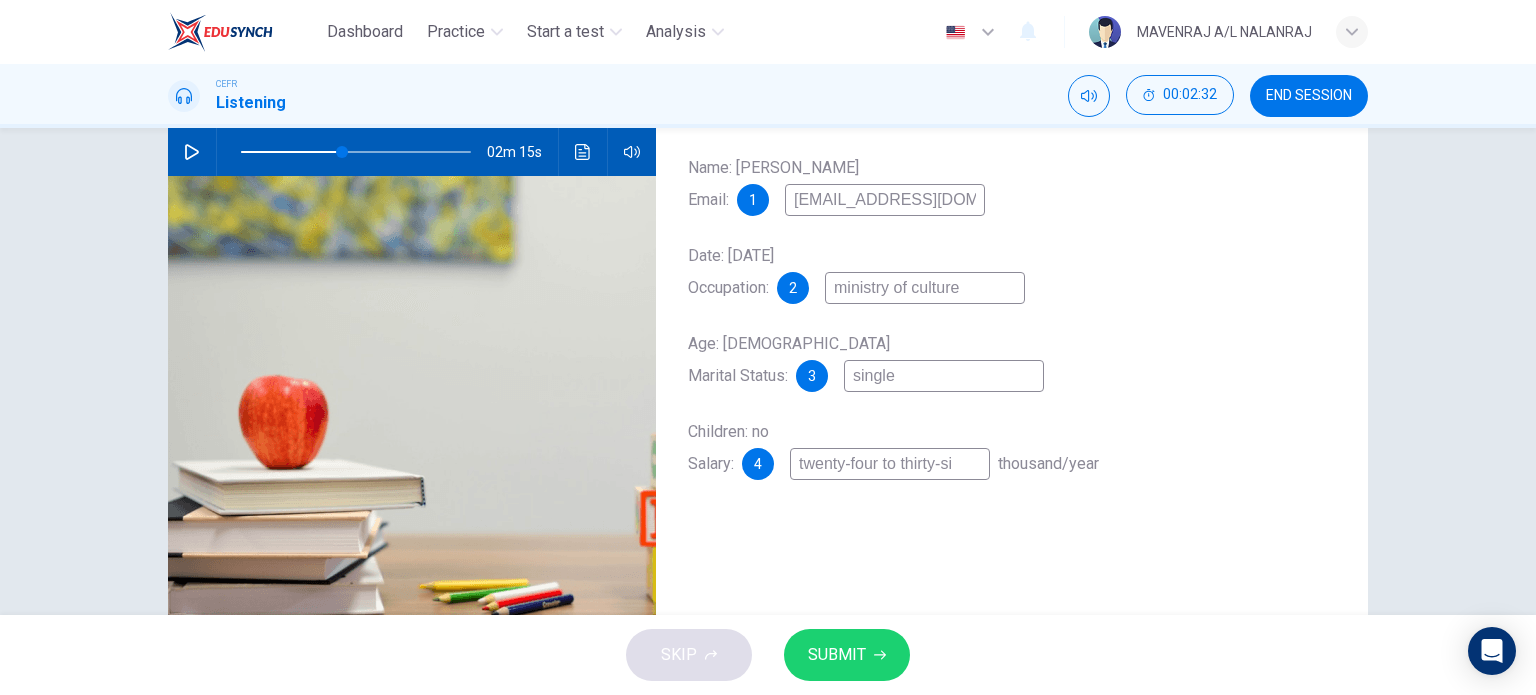 type on "44" 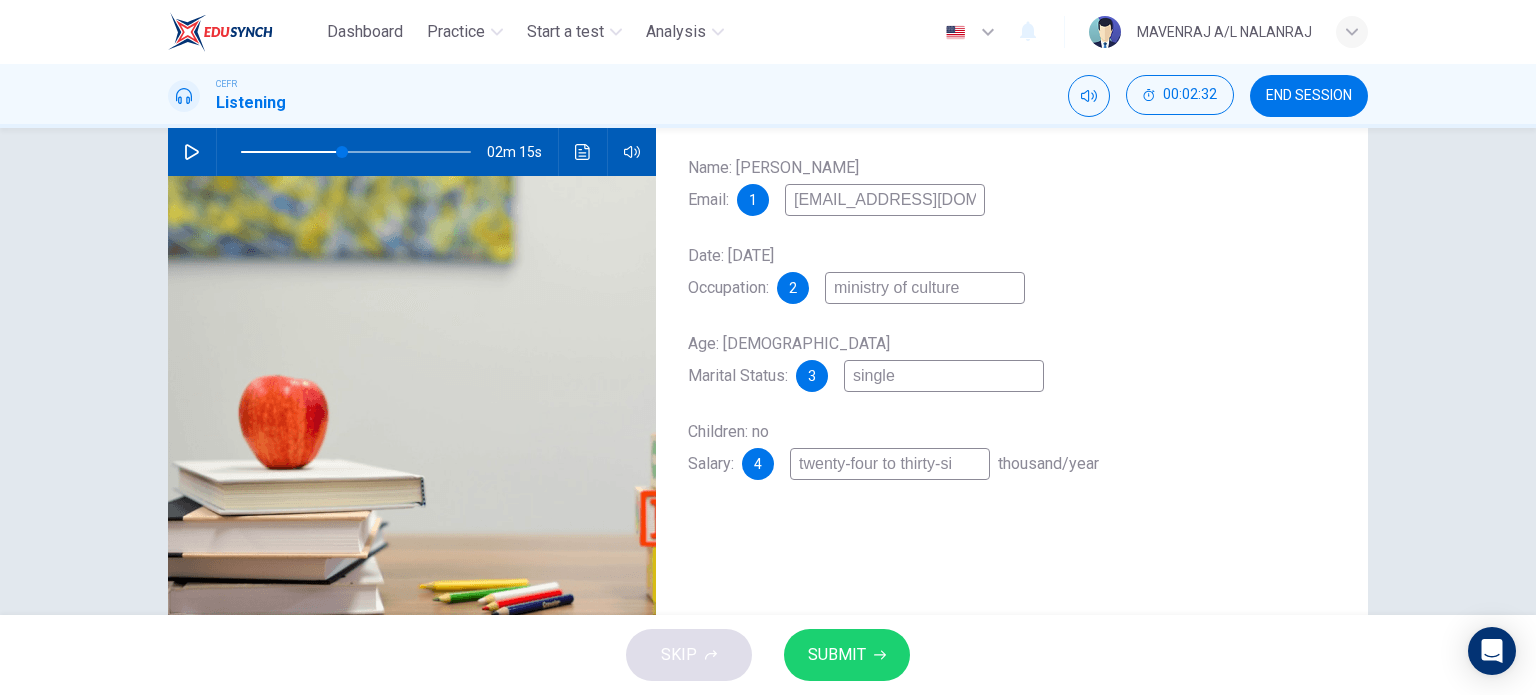 type on "twenty-four to thirty-six" 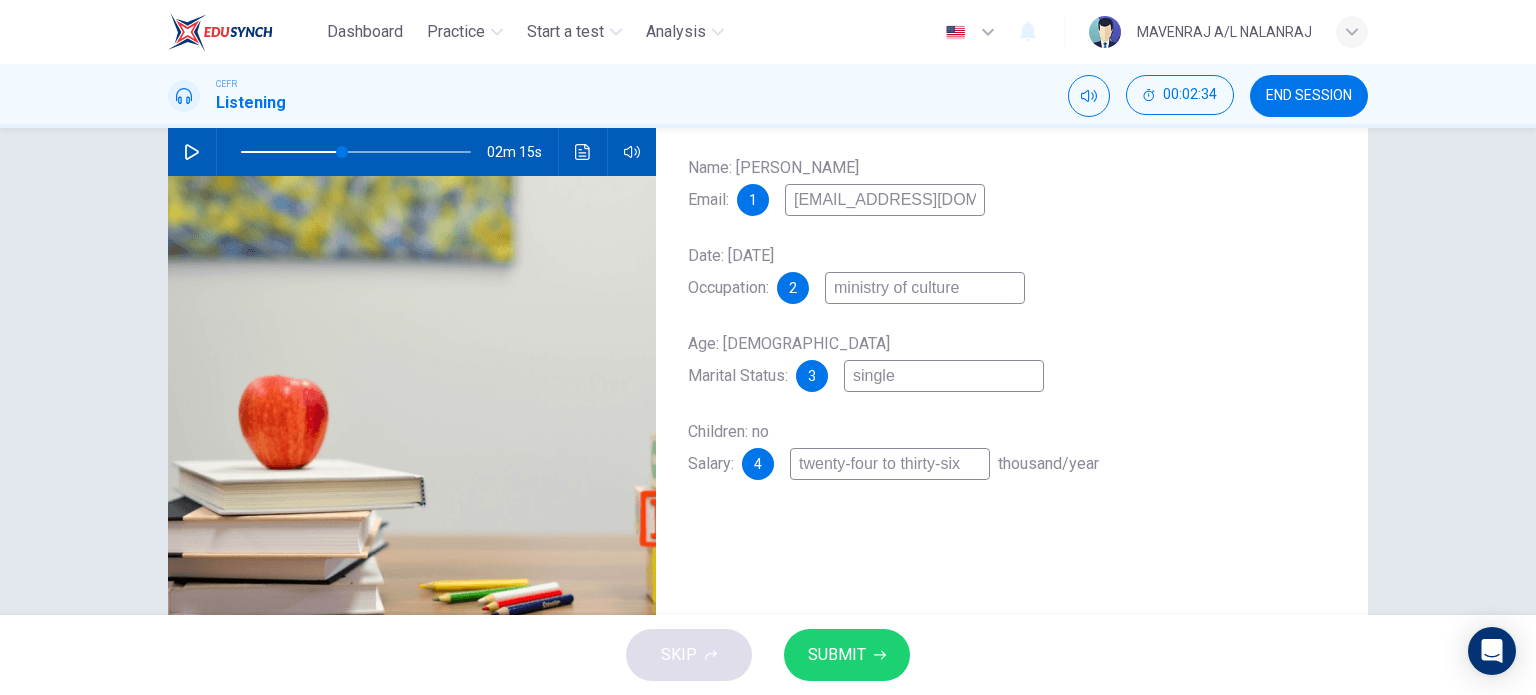 type on "twenty-four to thirty-six" 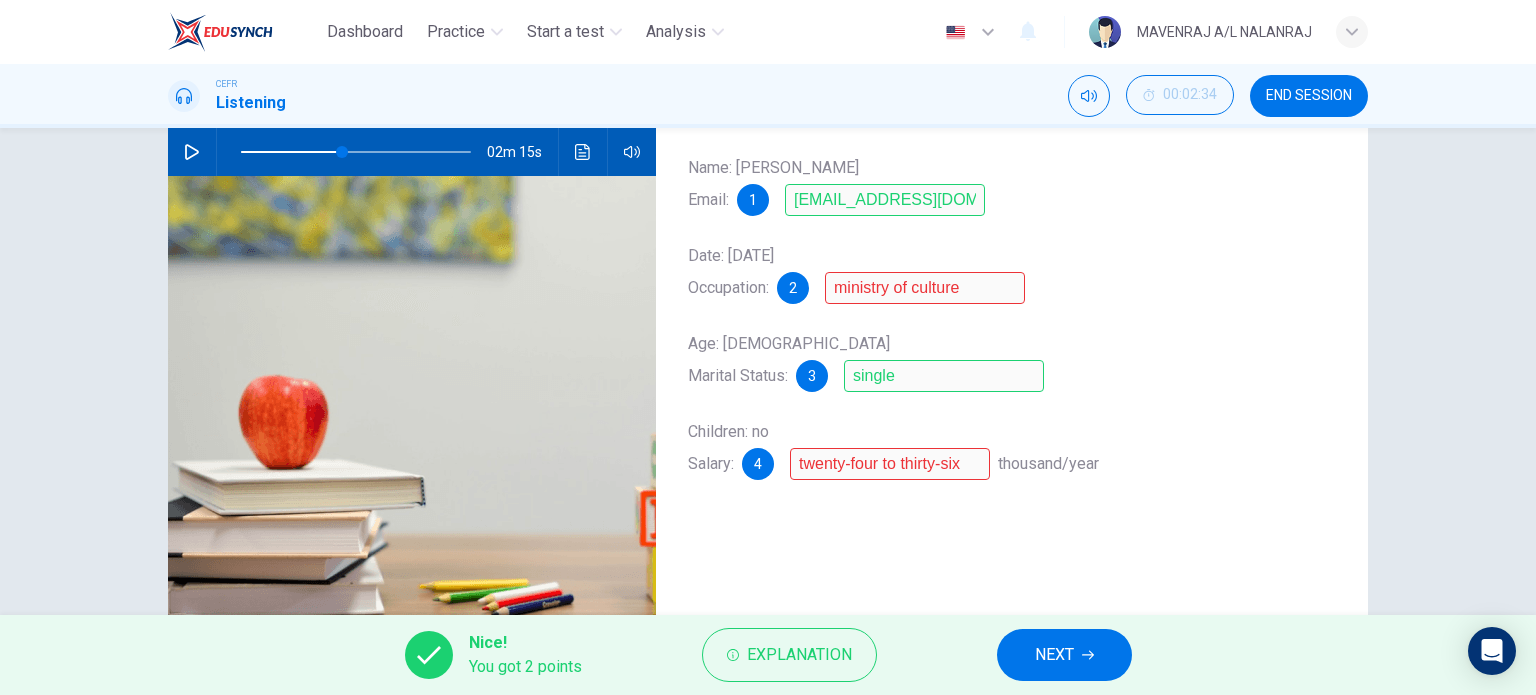 click 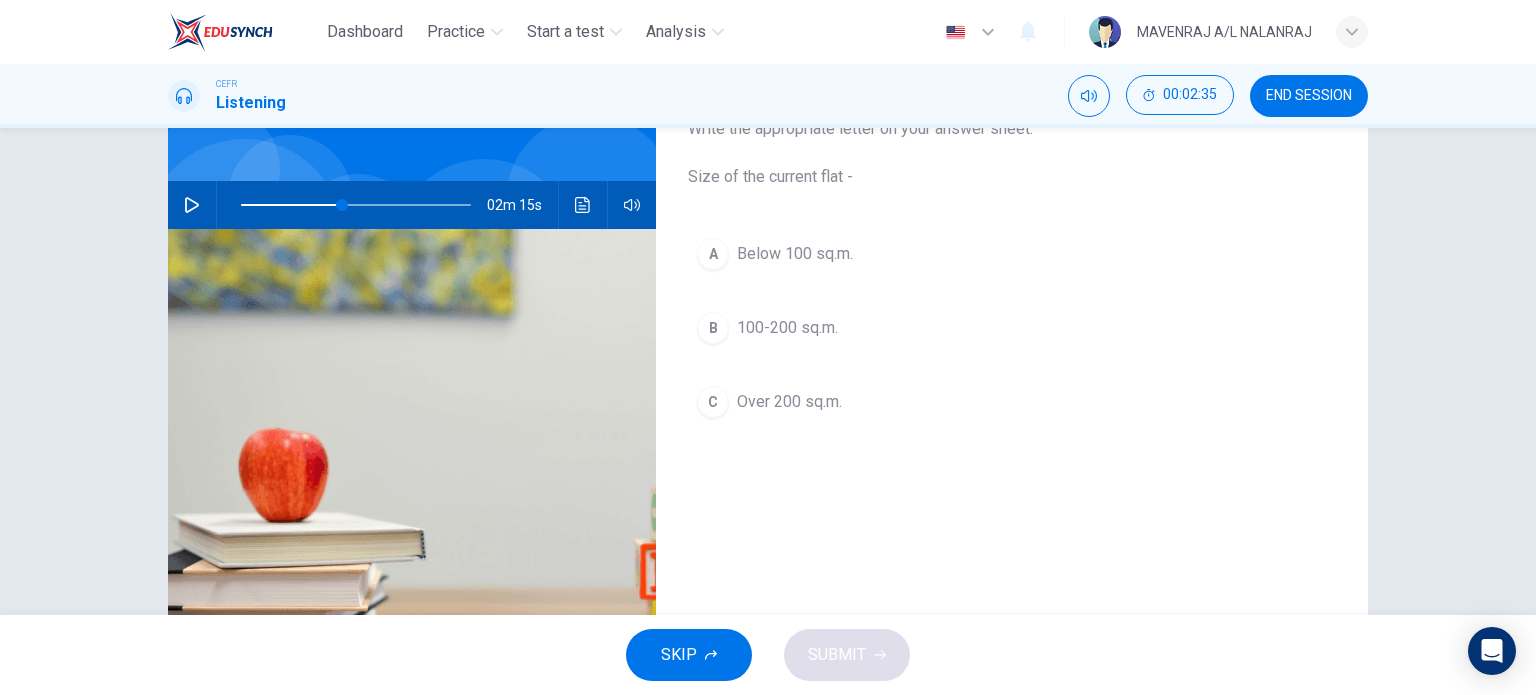 scroll, scrollTop: 100, scrollLeft: 0, axis: vertical 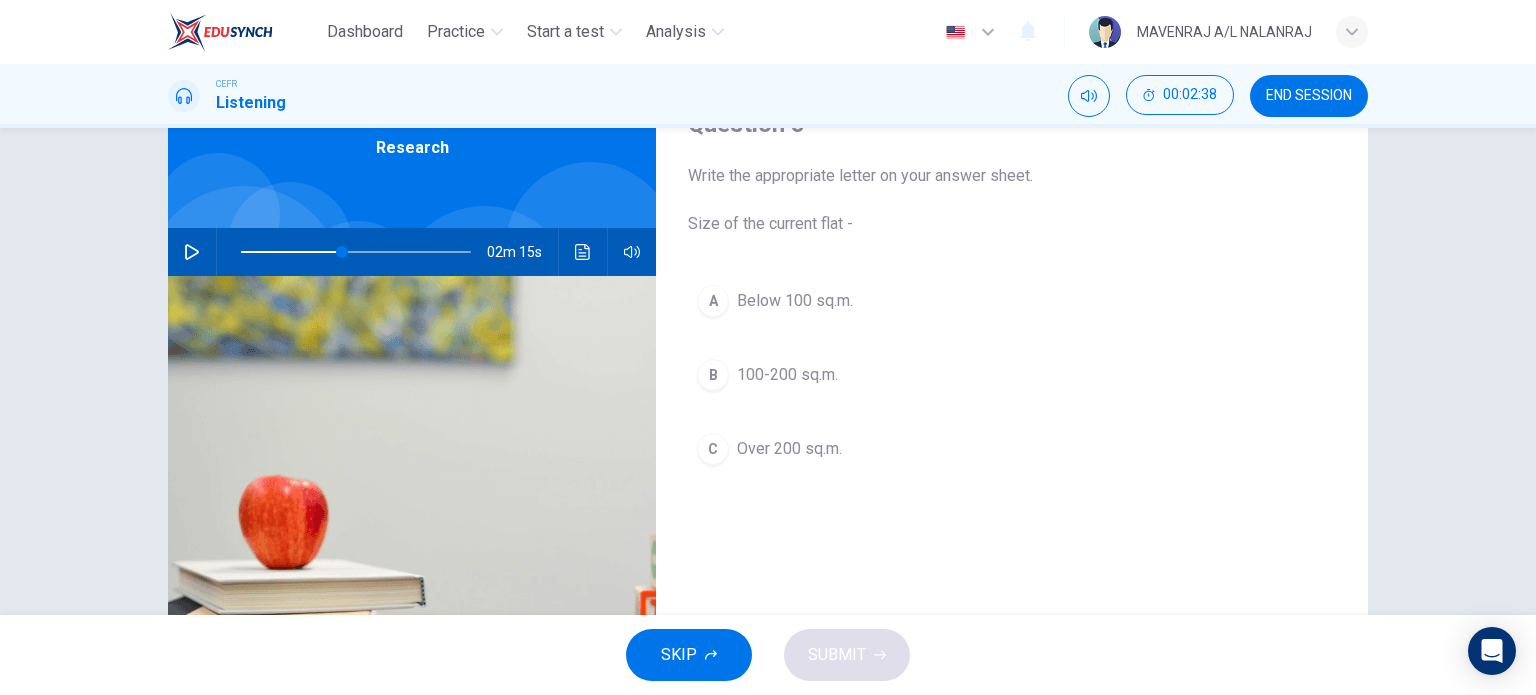 click 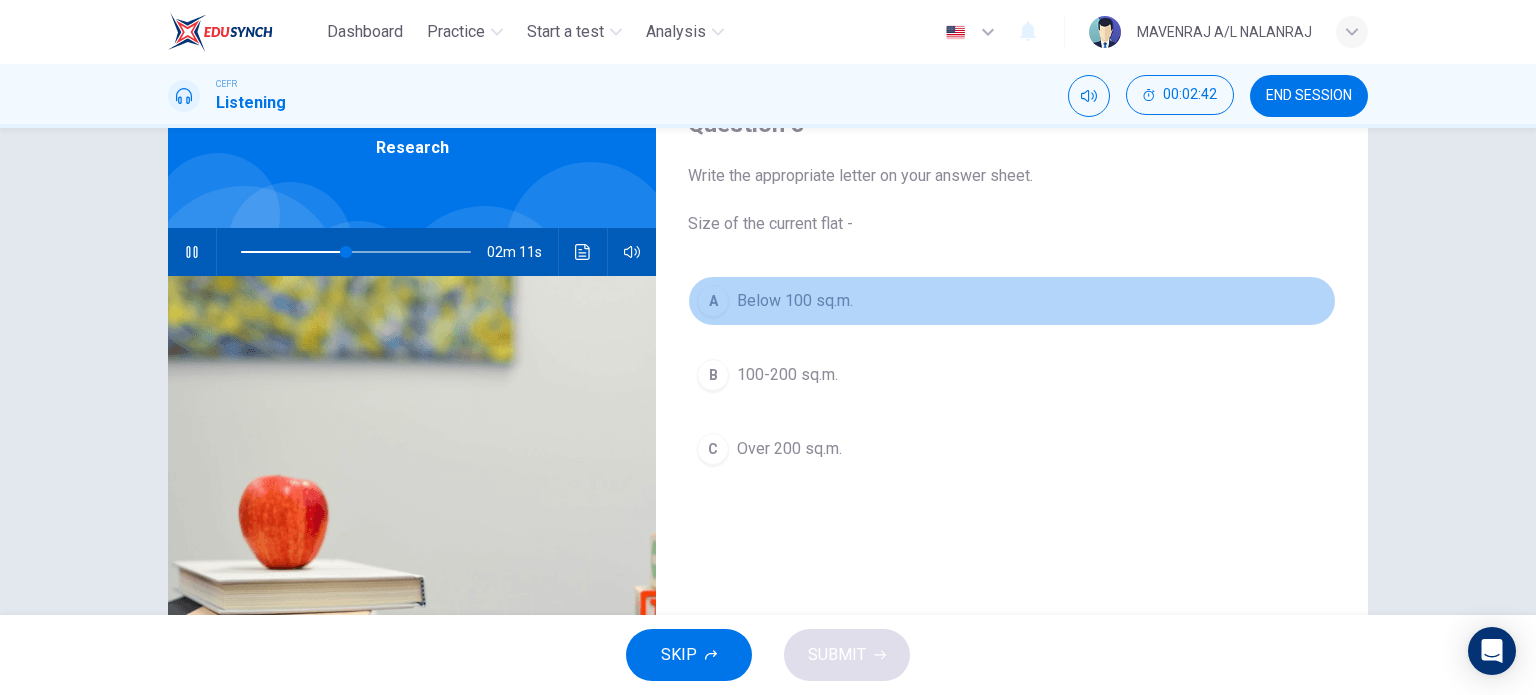 click on "A Below 100 sq.m." at bounding box center (1012, 301) 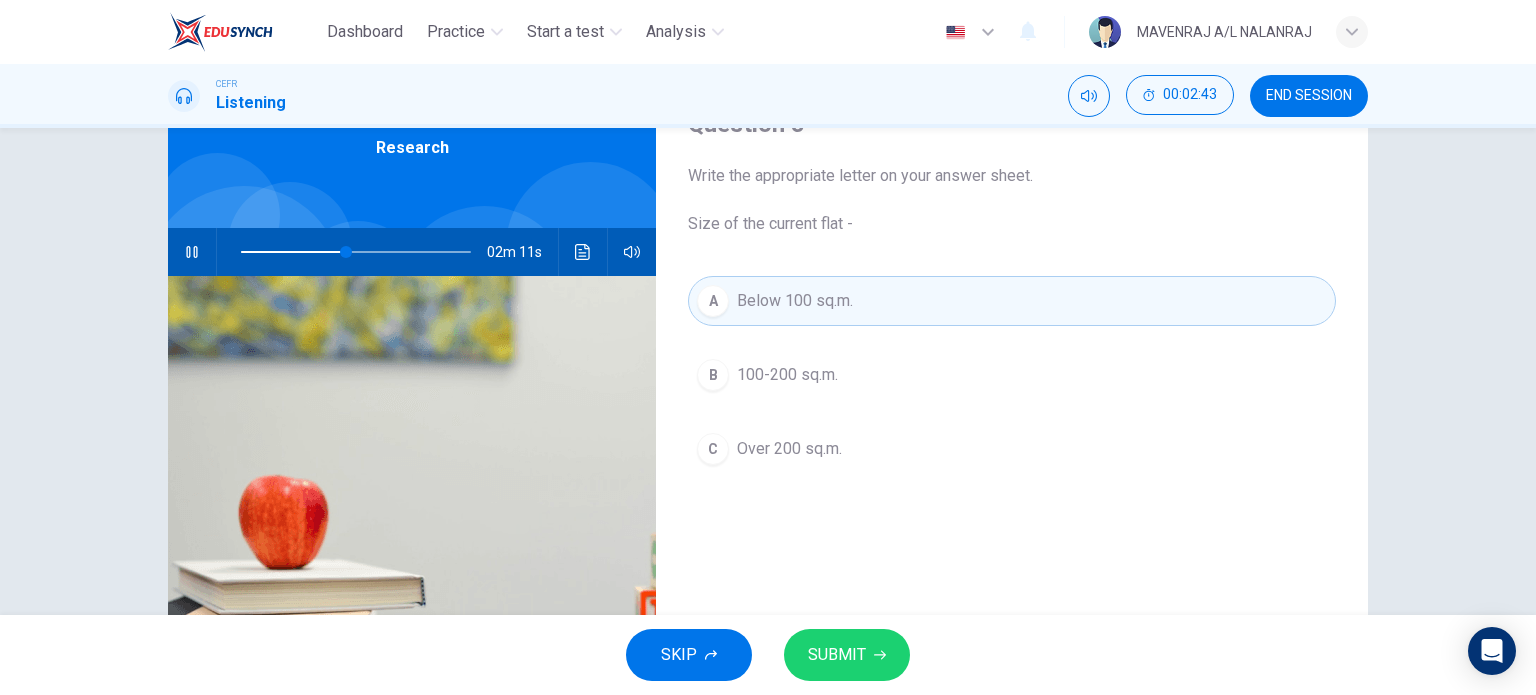 click on "SUBMIT" at bounding box center (837, 655) 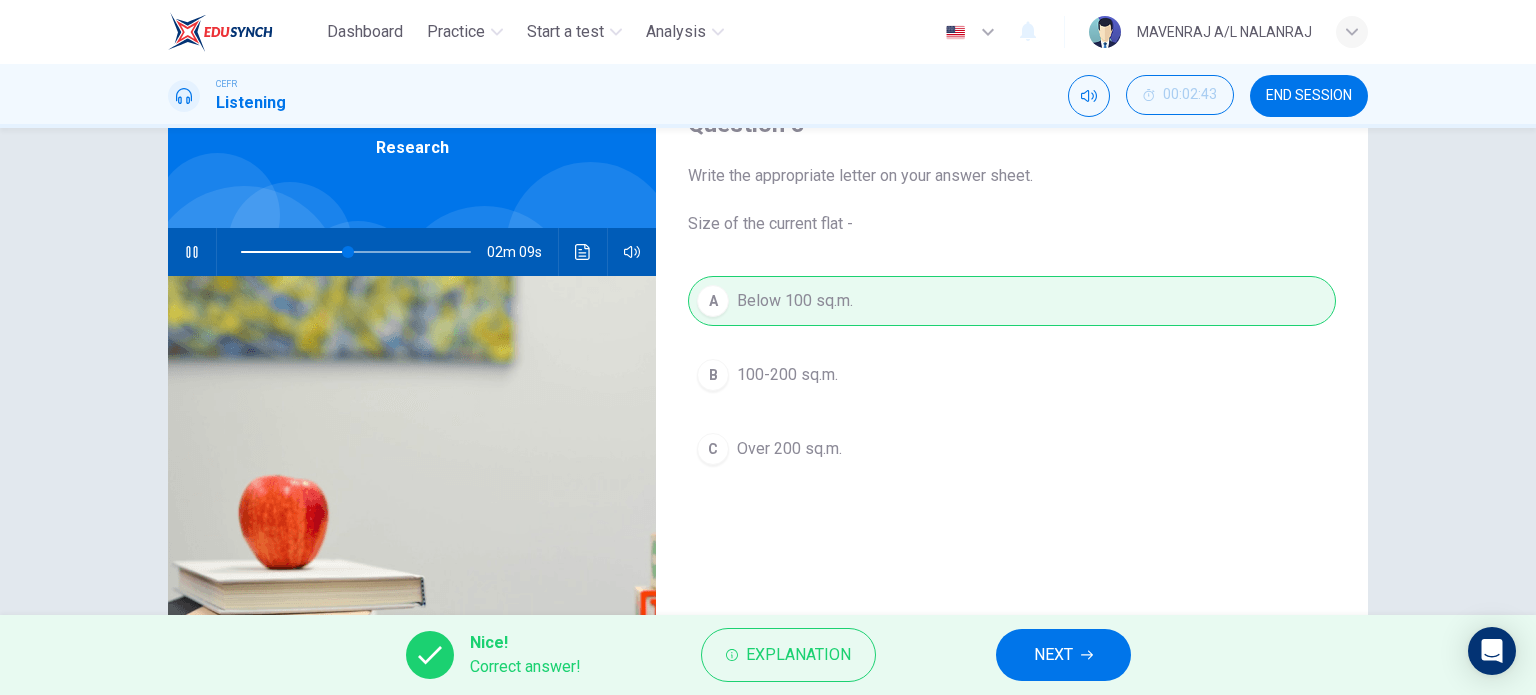 click on "NEXT" at bounding box center (1063, 655) 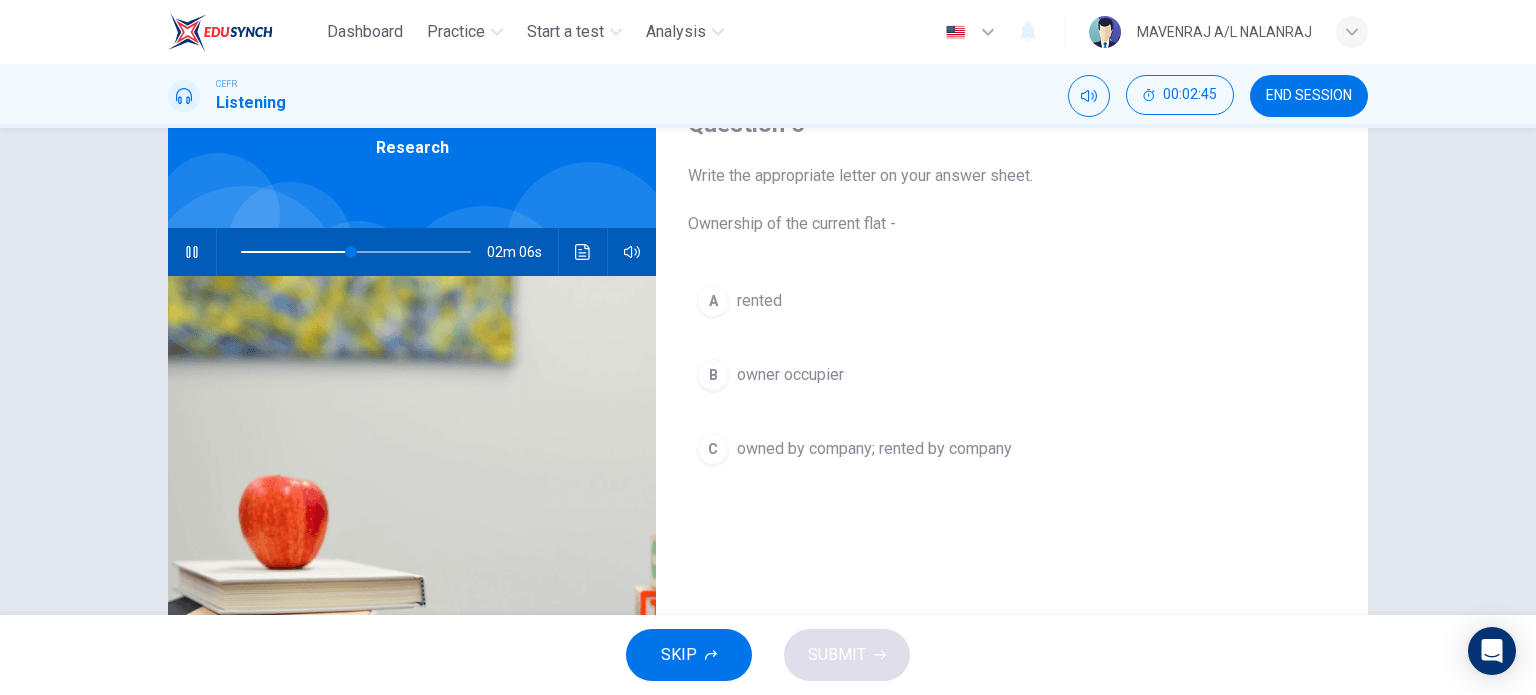 click at bounding box center [192, 252] 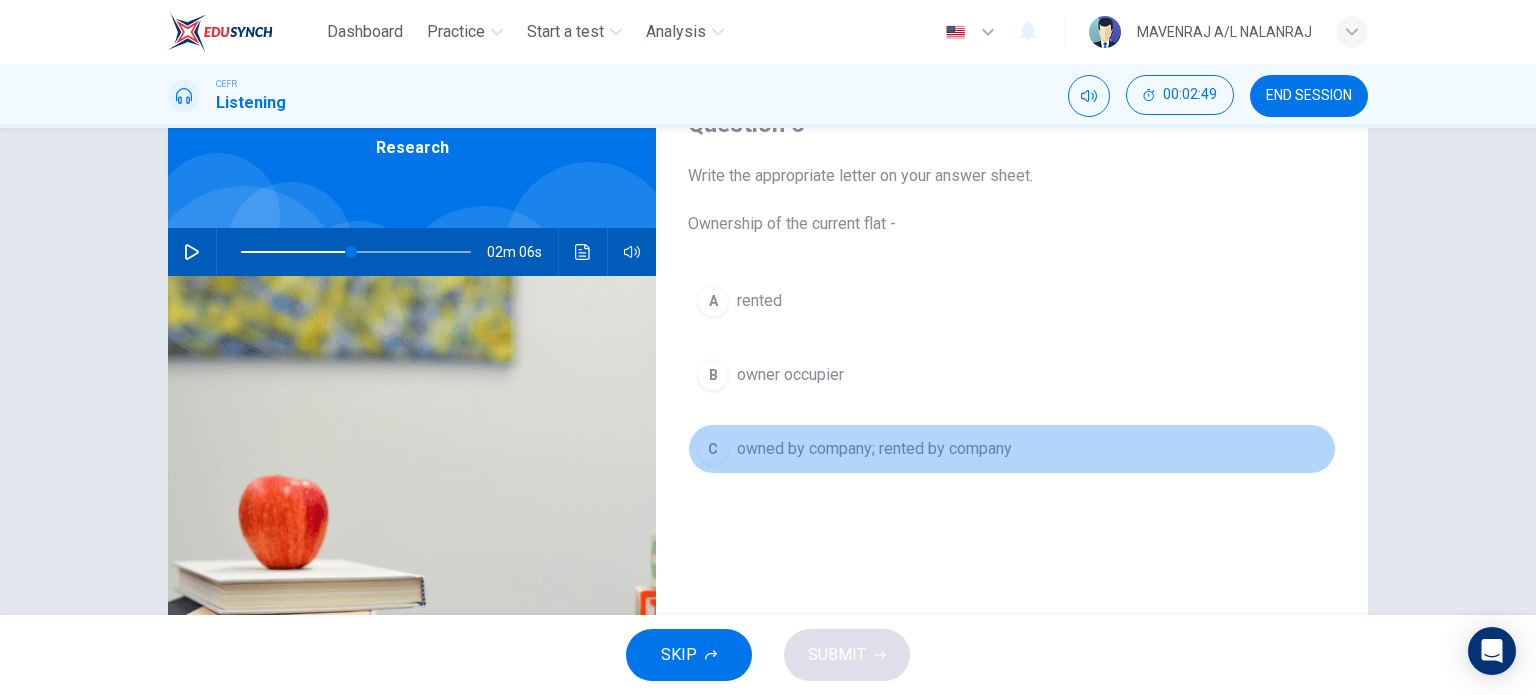 click on "owned by company; rented by company" at bounding box center (874, 449) 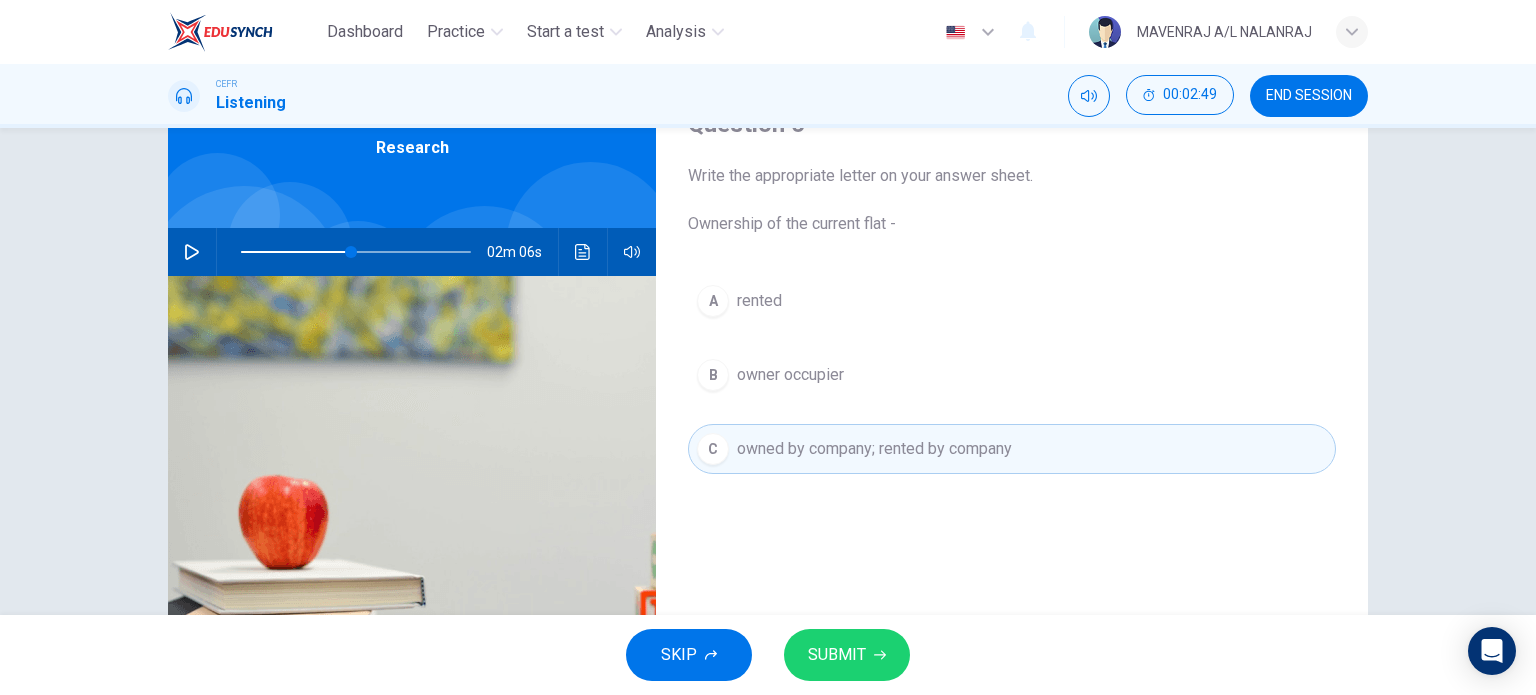 click on "B owner occupier" at bounding box center (1012, 375) 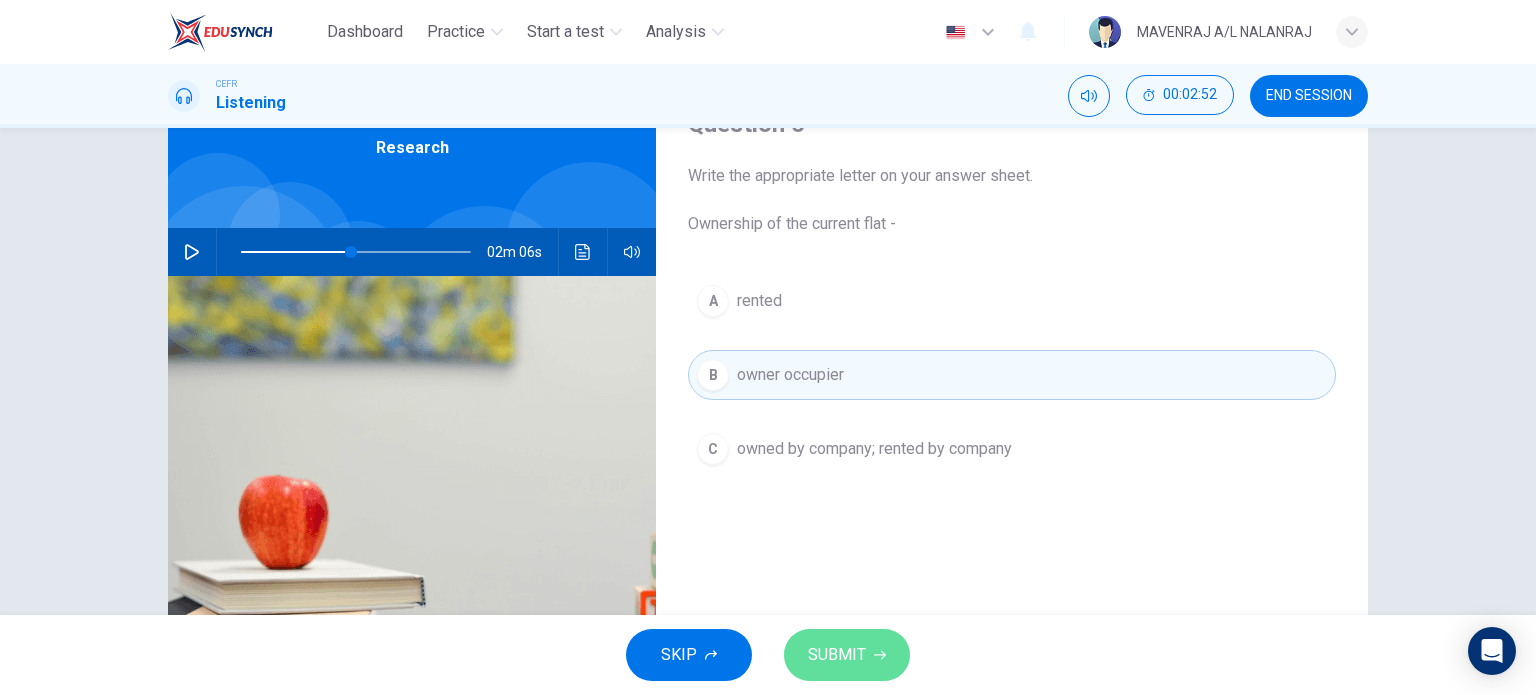click on "SUBMIT" at bounding box center (837, 655) 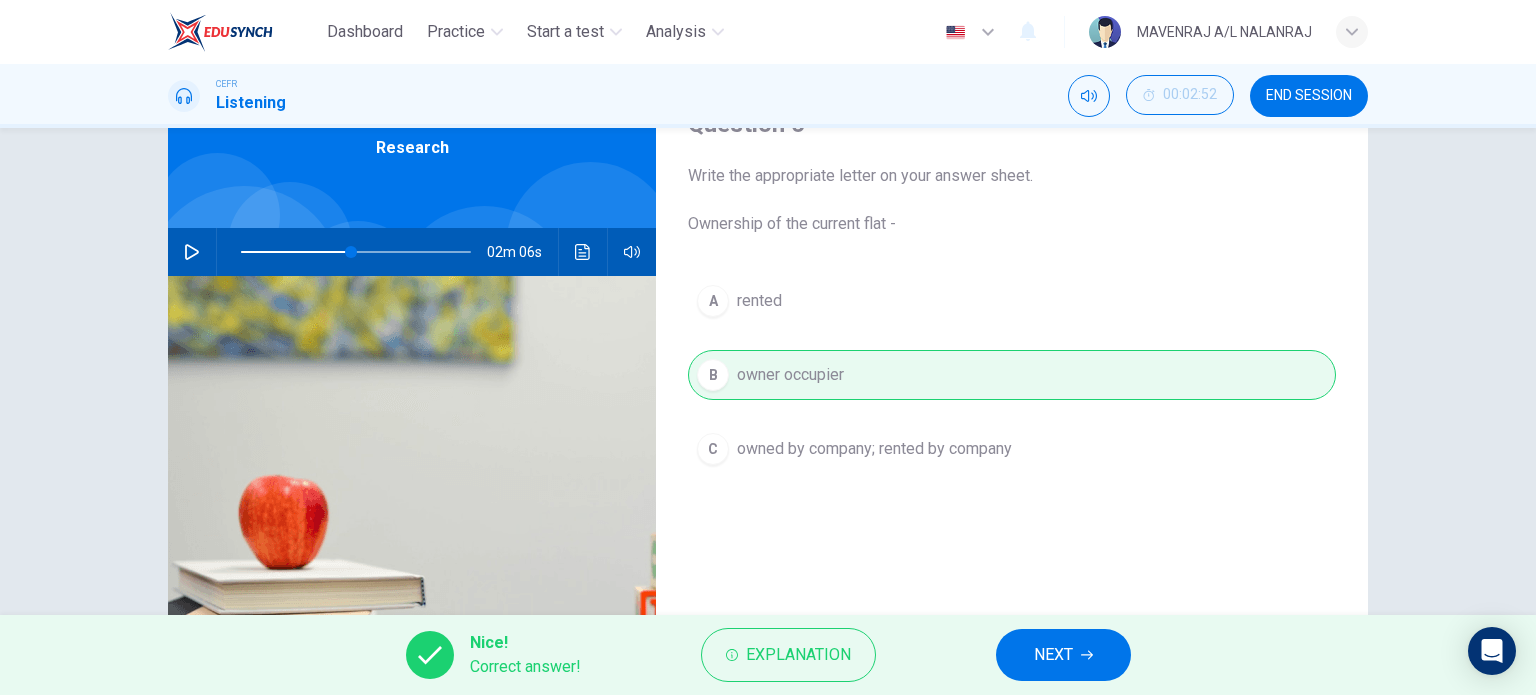 click on "NEXT" at bounding box center (1053, 655) 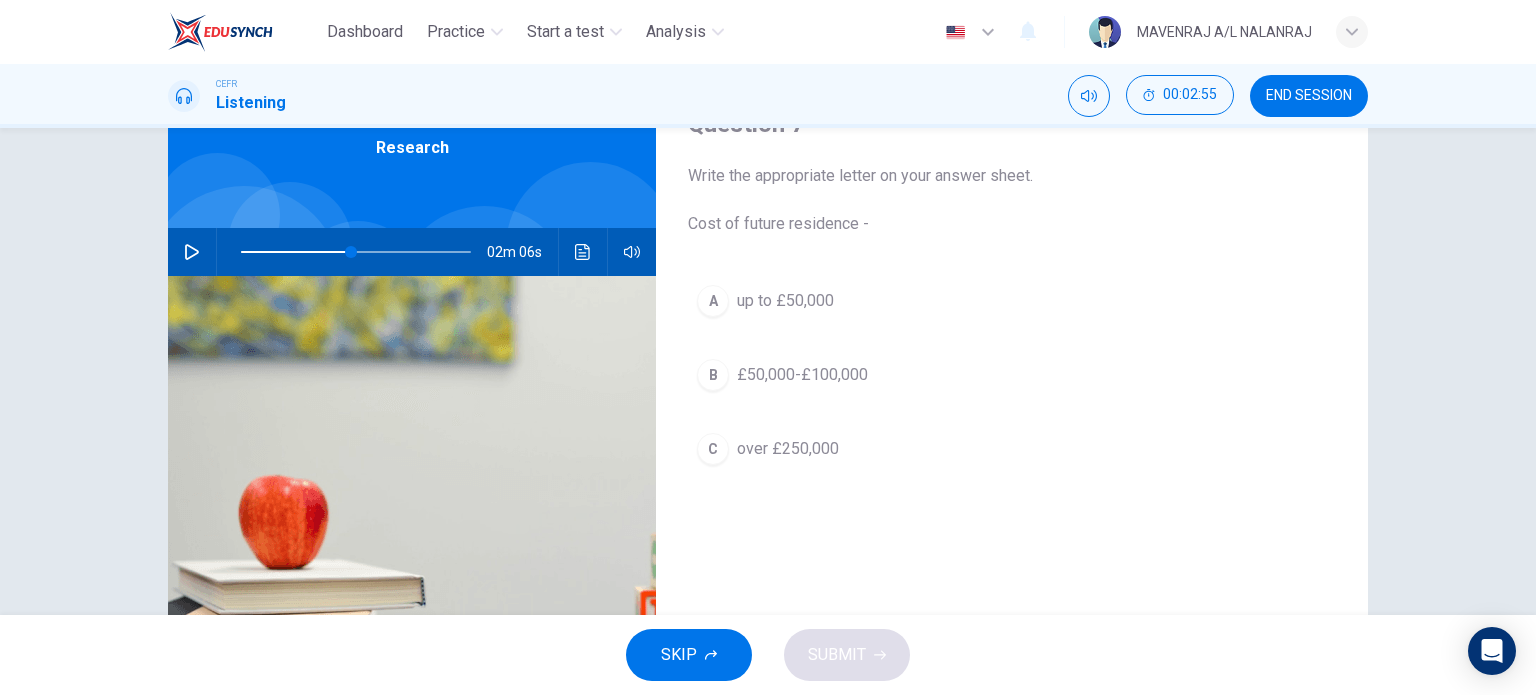 click at bounding box center [192, 252] 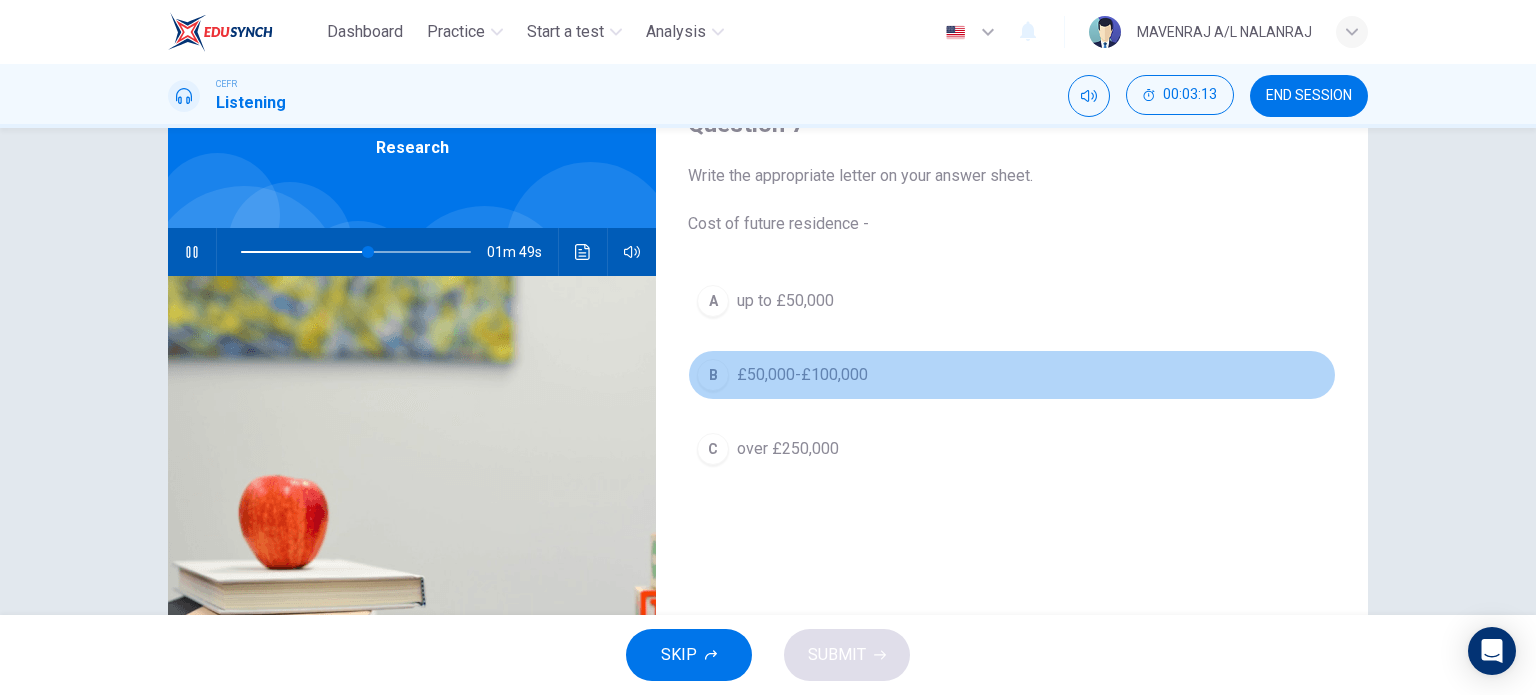 click on "B £50,000-£100,000" at bounding box center (1012, 375) 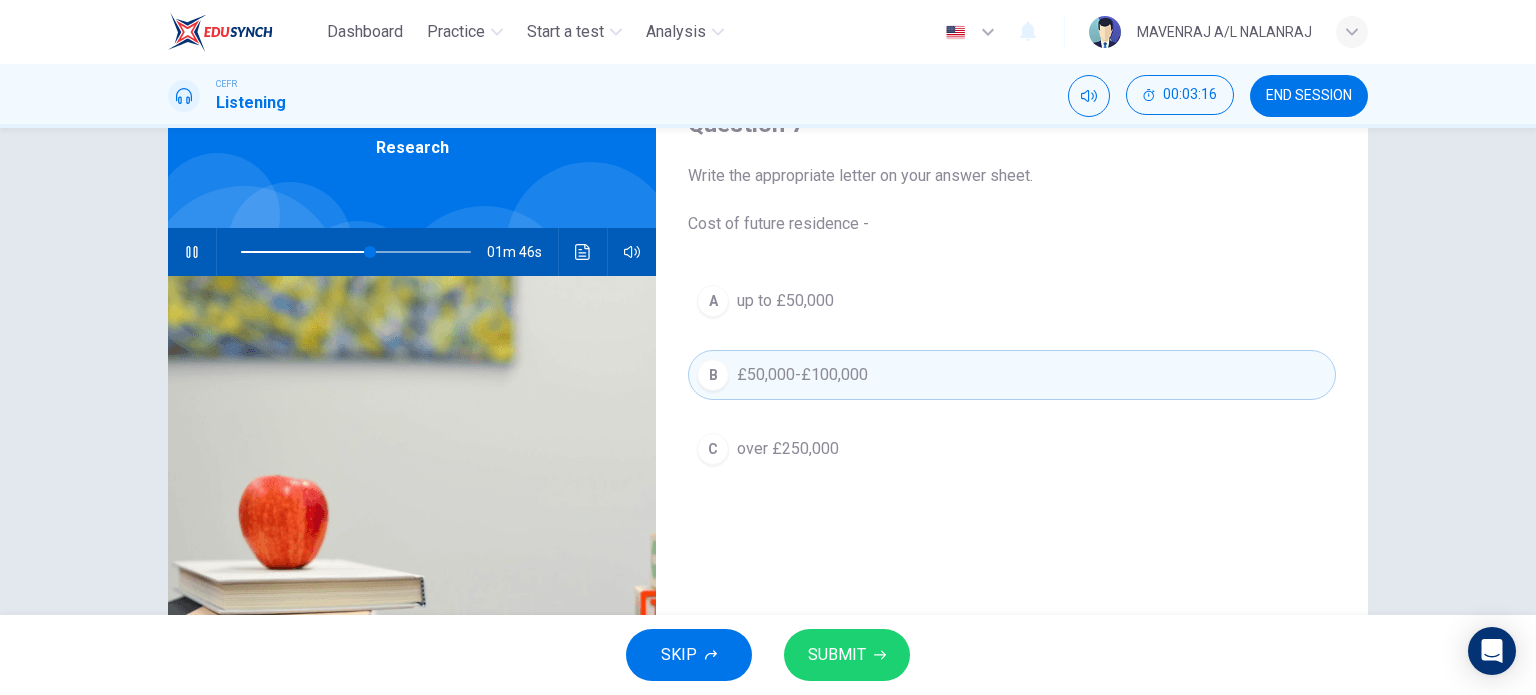 click 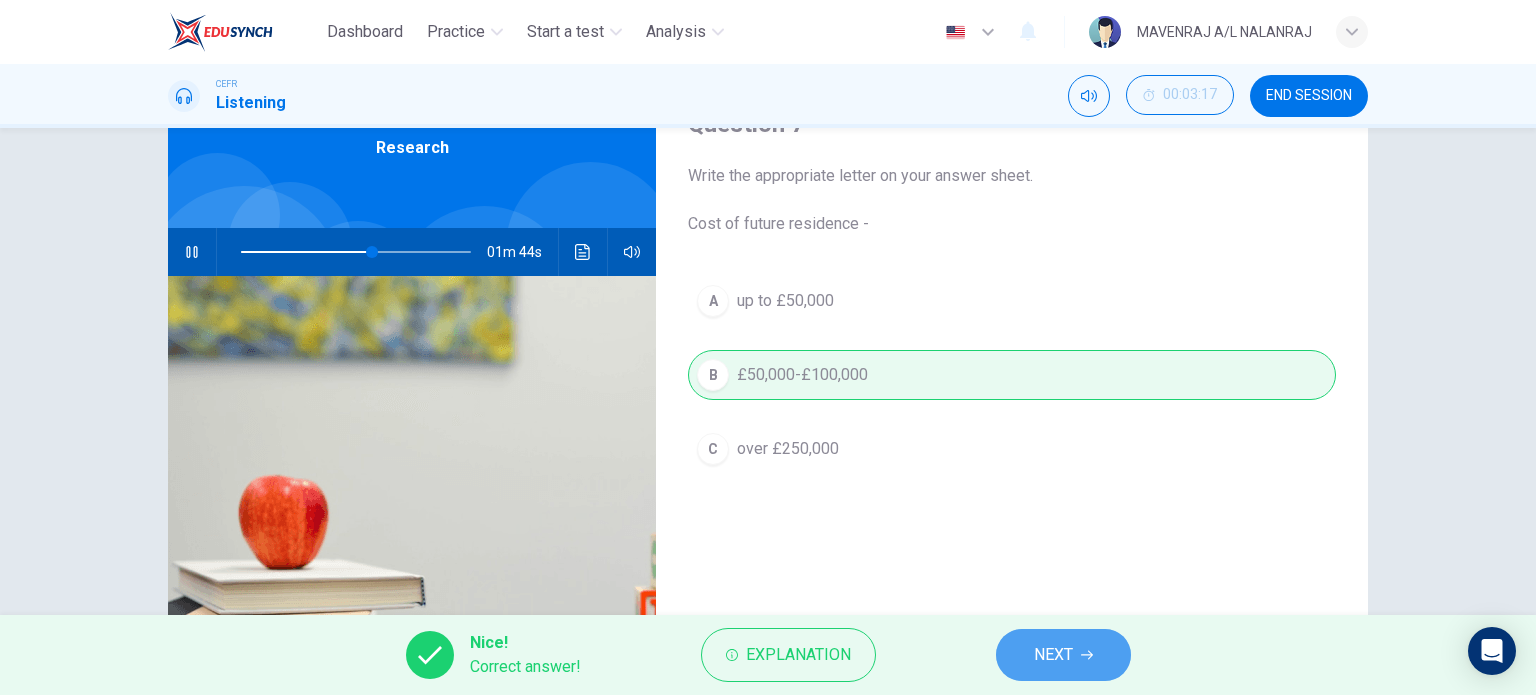 drag, startPoint x: 1084, startPoint y: 655, endPoint x: 1072, endPoint y: 653, distance: 12.165525 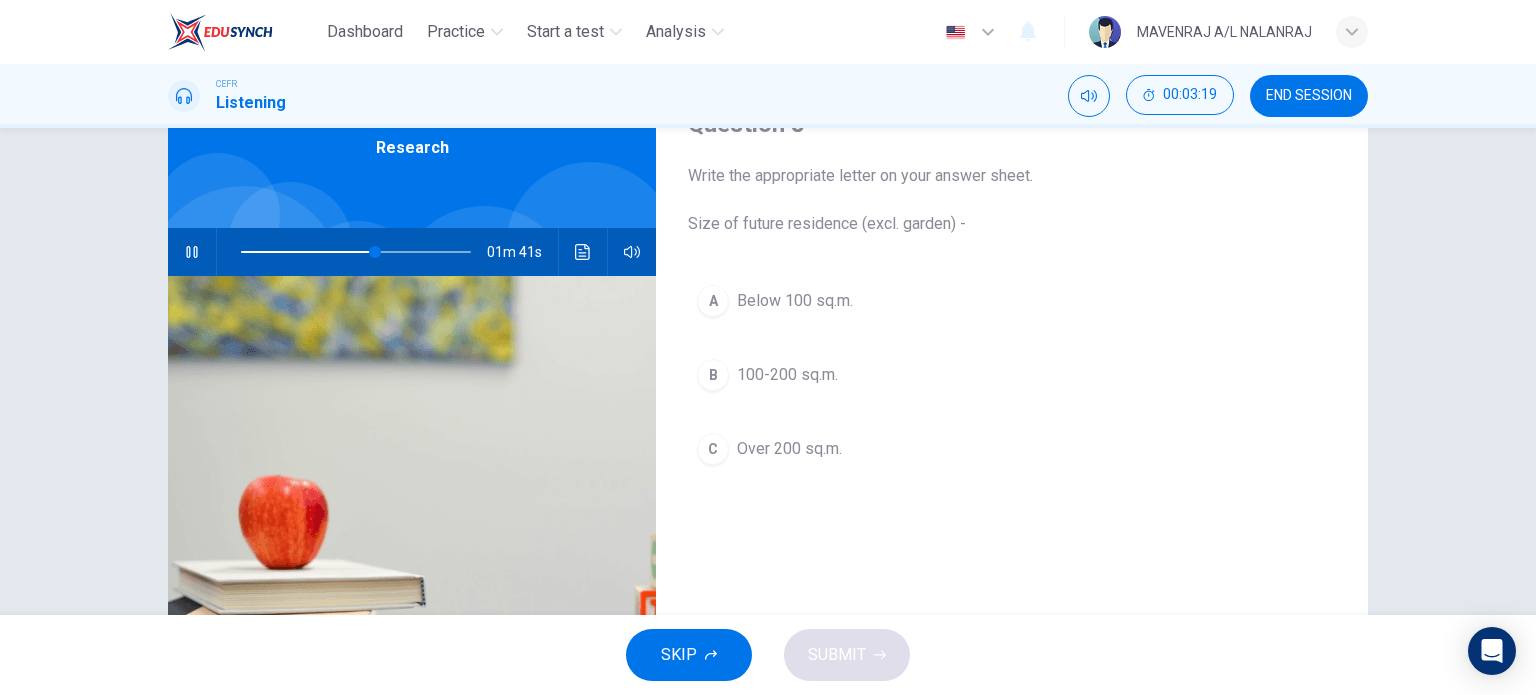 click on "B 100-200 sq.m." at bounding box center [1012, 375] 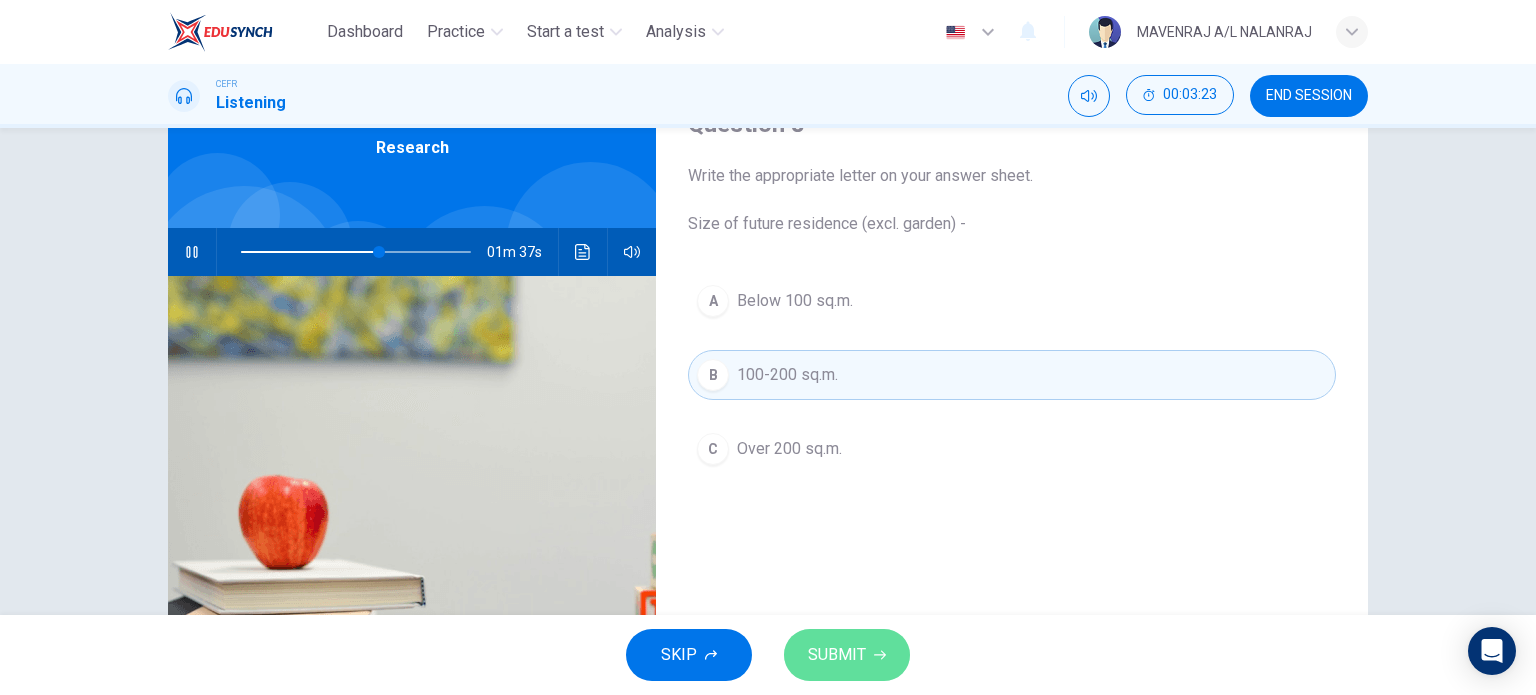 click on "SUBMIT" at bounding box center [837, 655] 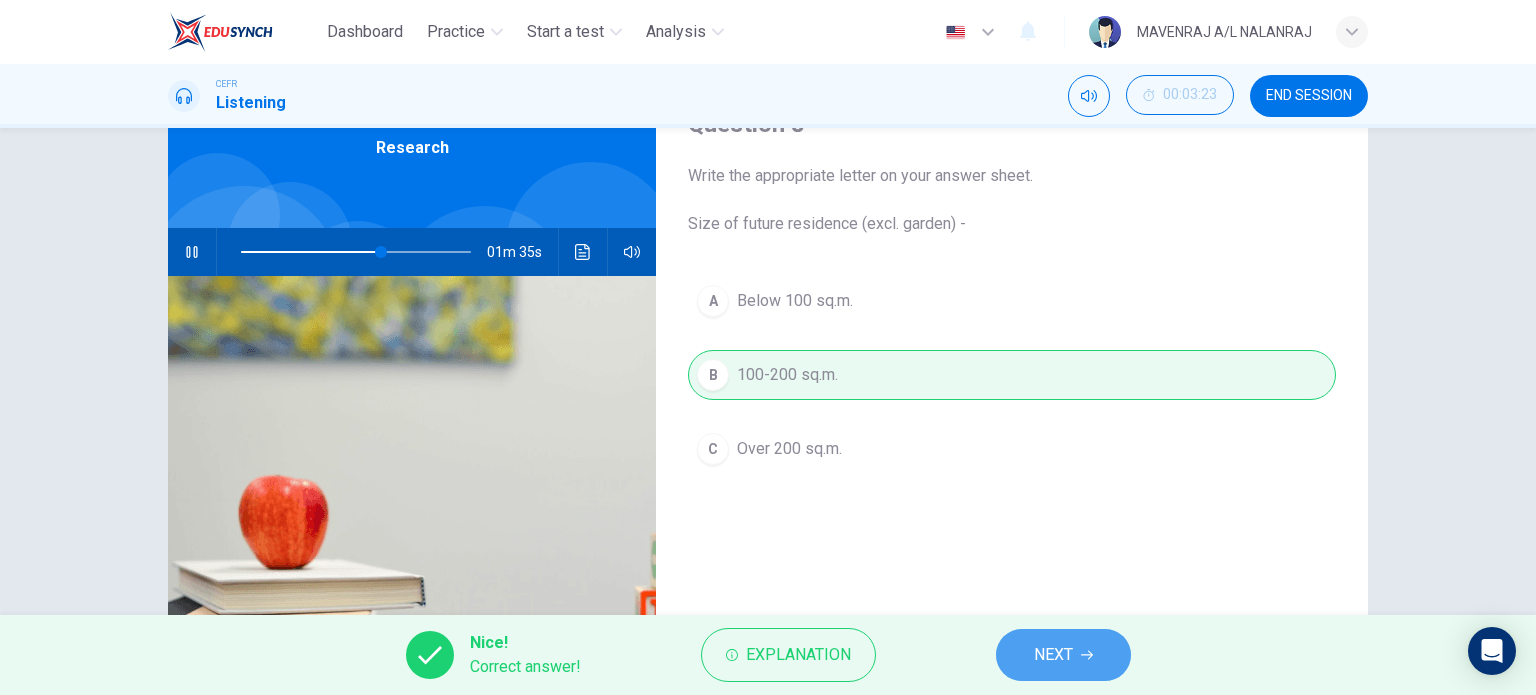 click on "NEXT" at bounding box center [1053, 655] 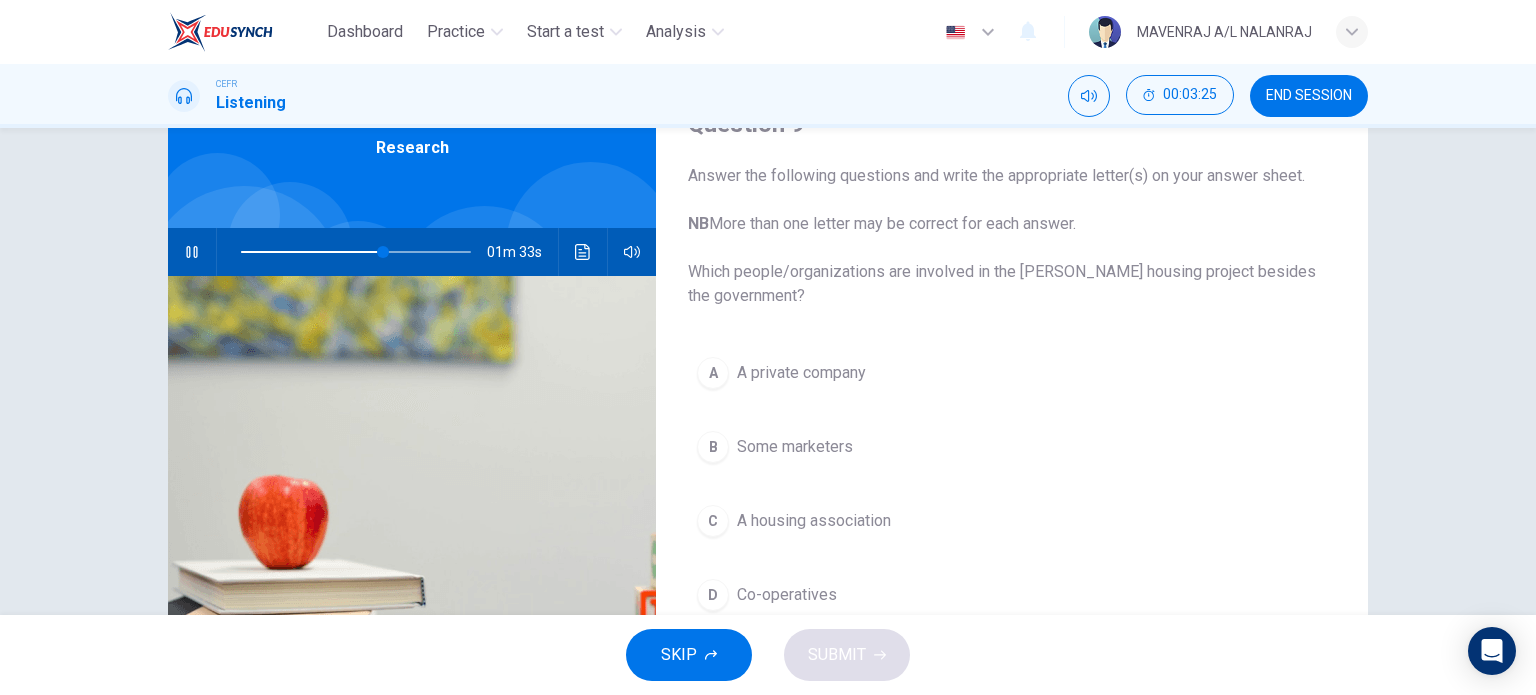 click at bounding box center (192, 252) 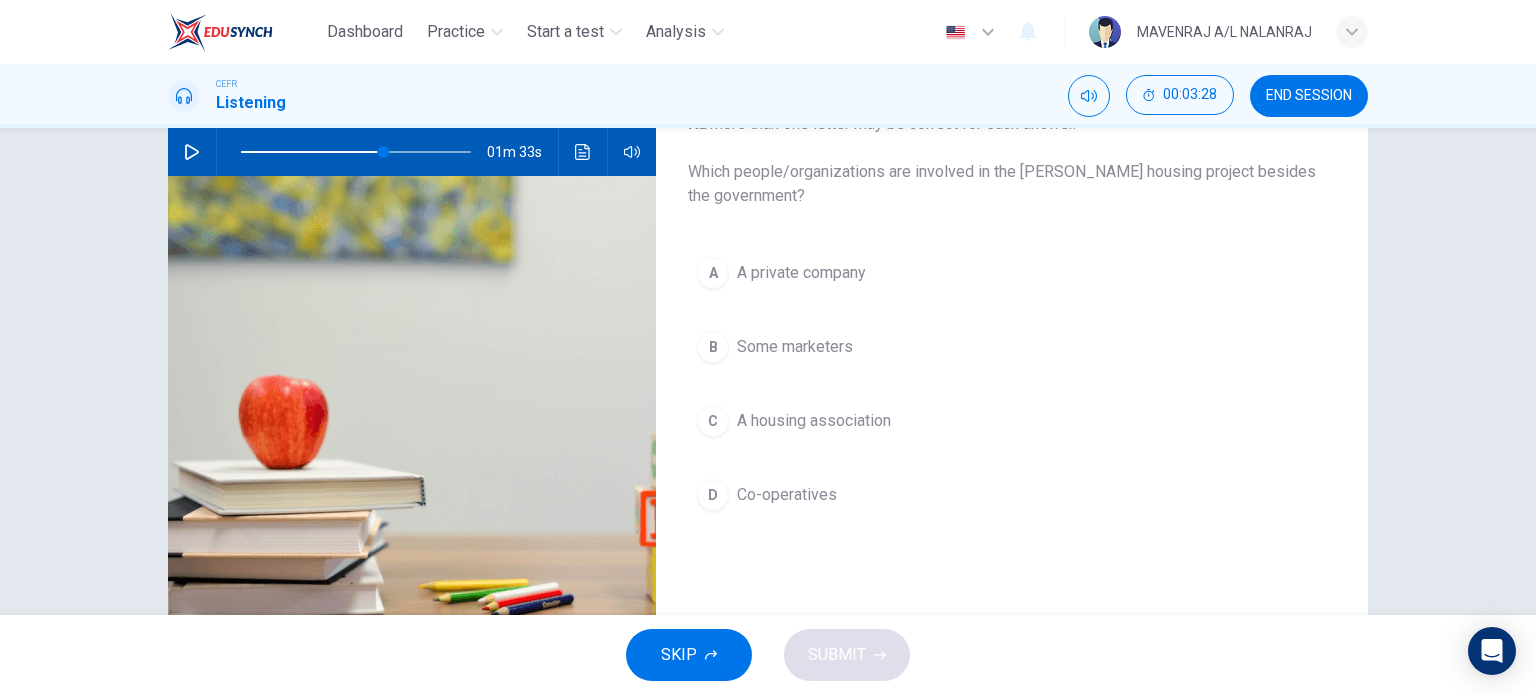 scroll, scrollTop: 100, scrollLeft: 0, axis: vertical 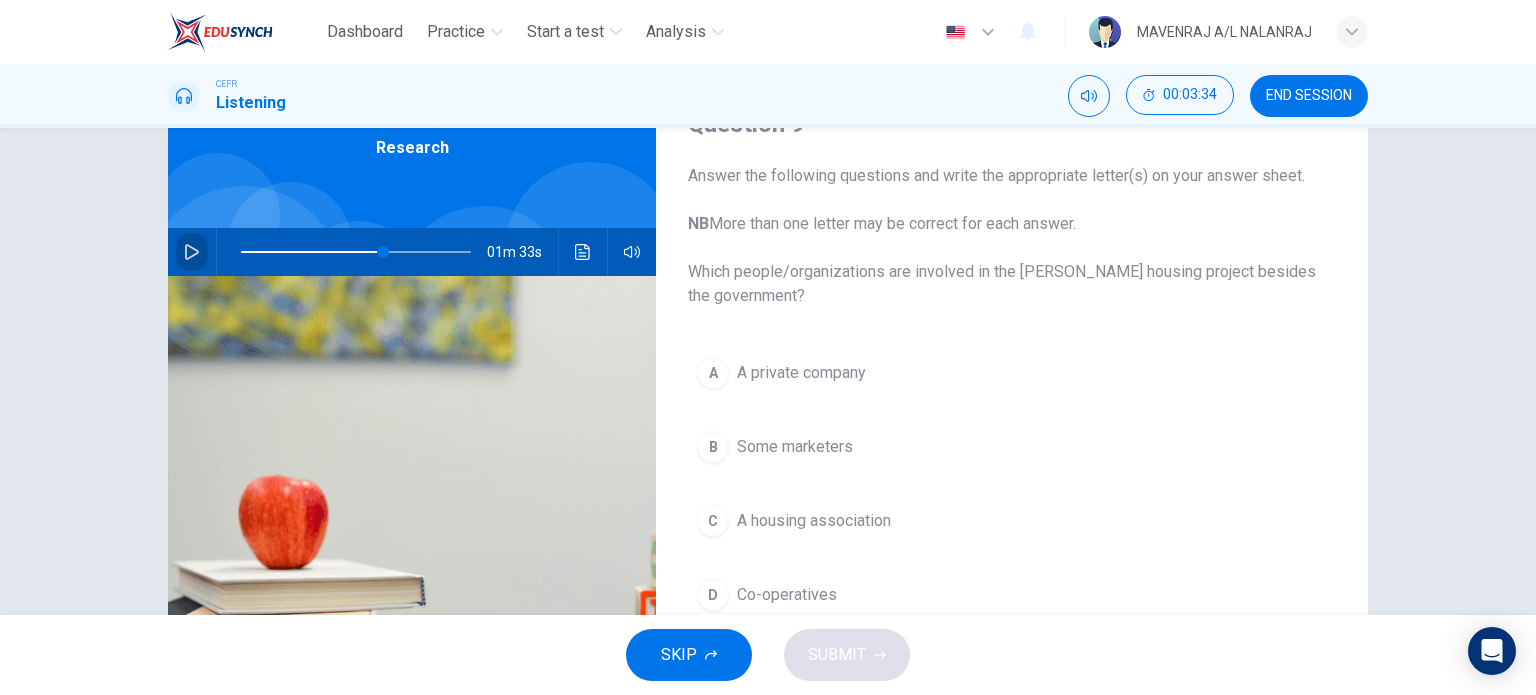 click at bounding box center [192, 252] 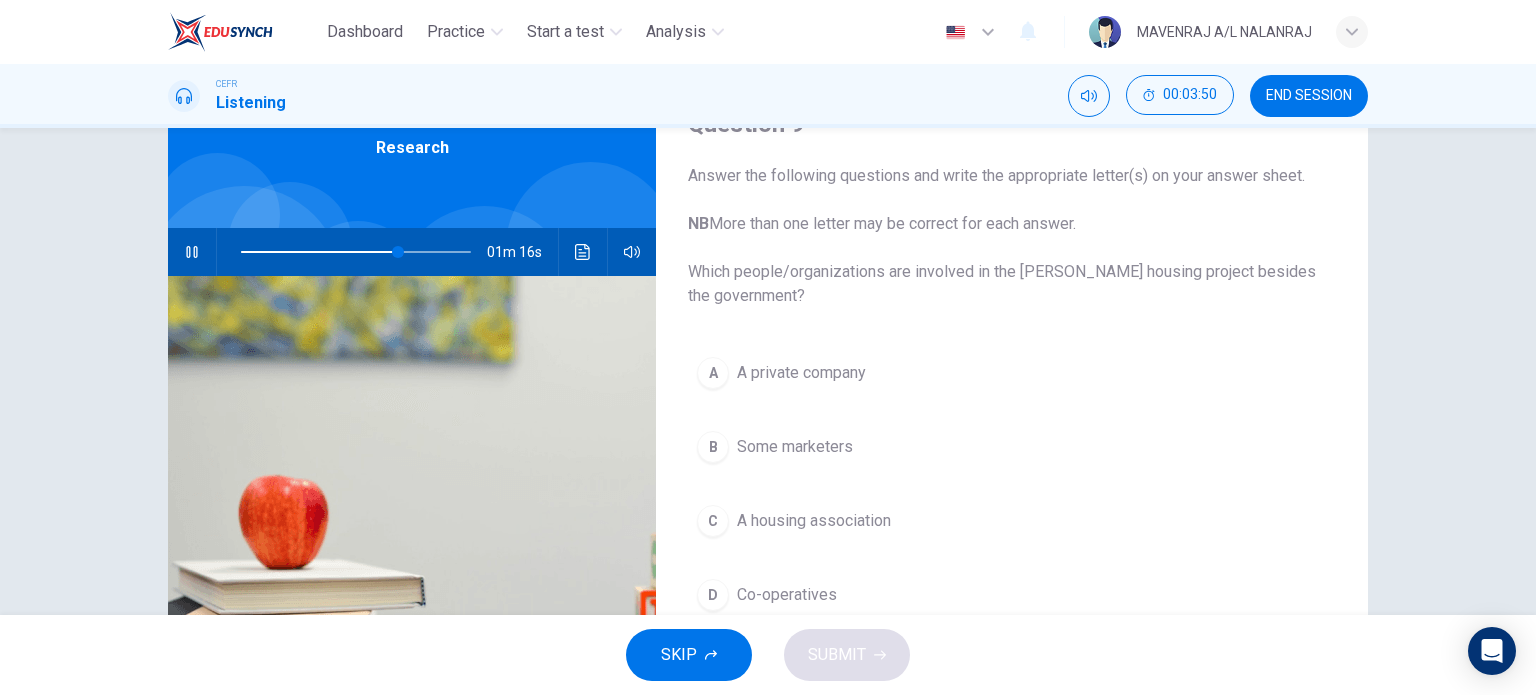 click on "A private company" at bounding box center [801, 373] 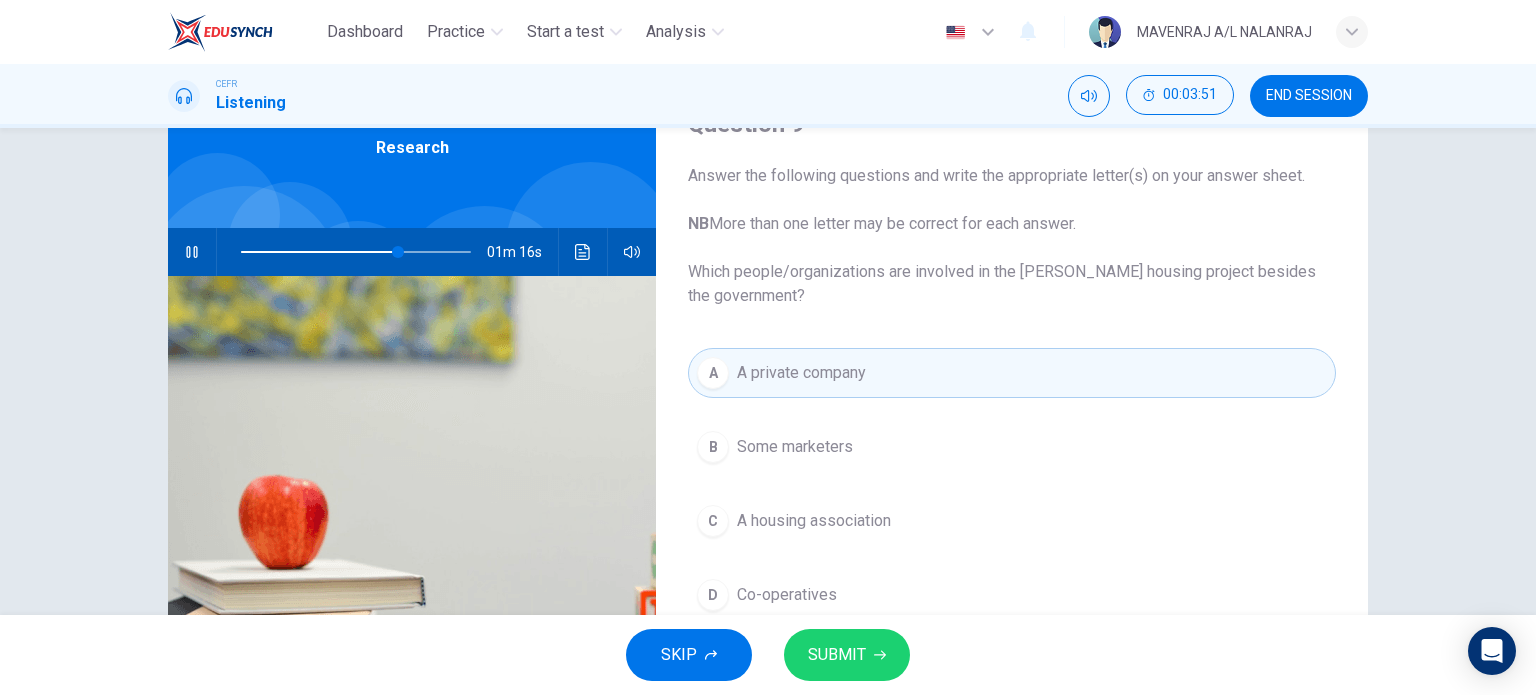click on "SUBMIT" at bounding box center [837, 655] 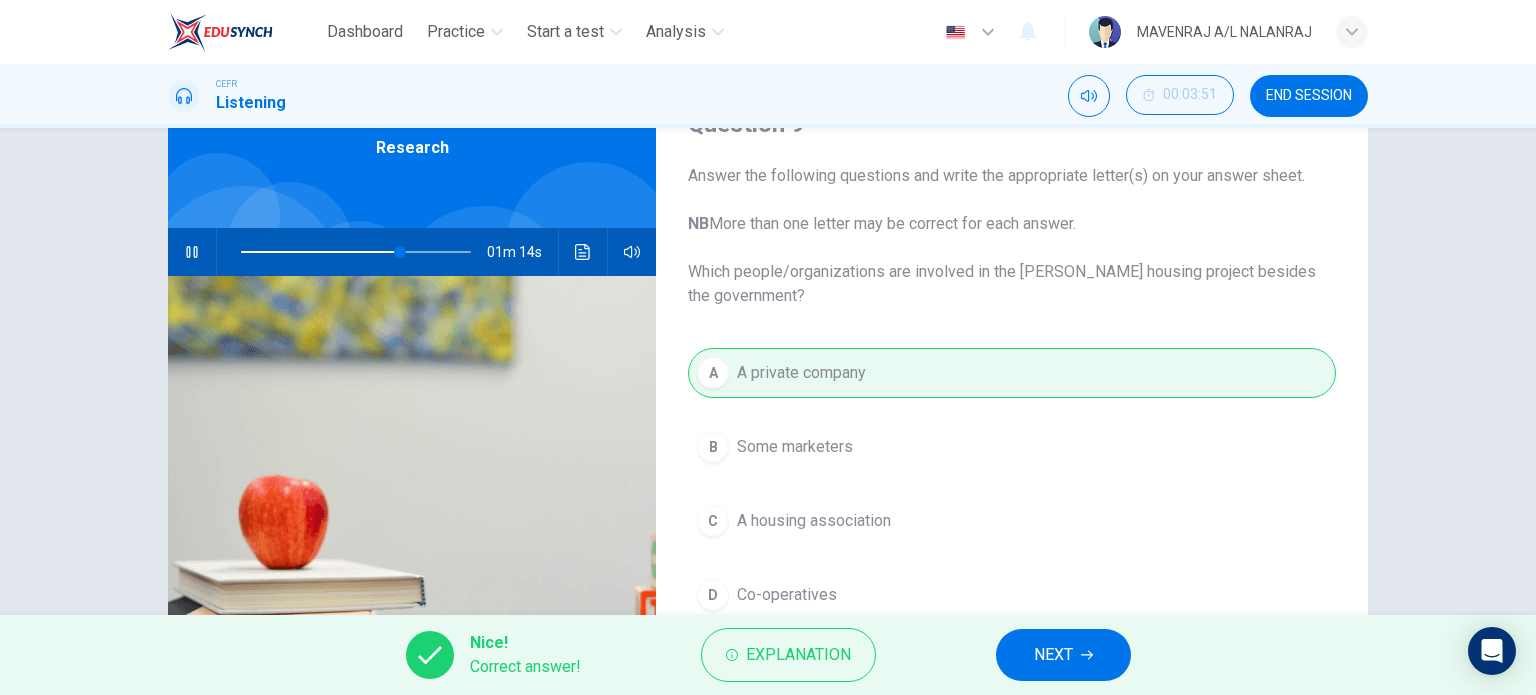 click on "NEXT" at bounding box center (1053, 655) 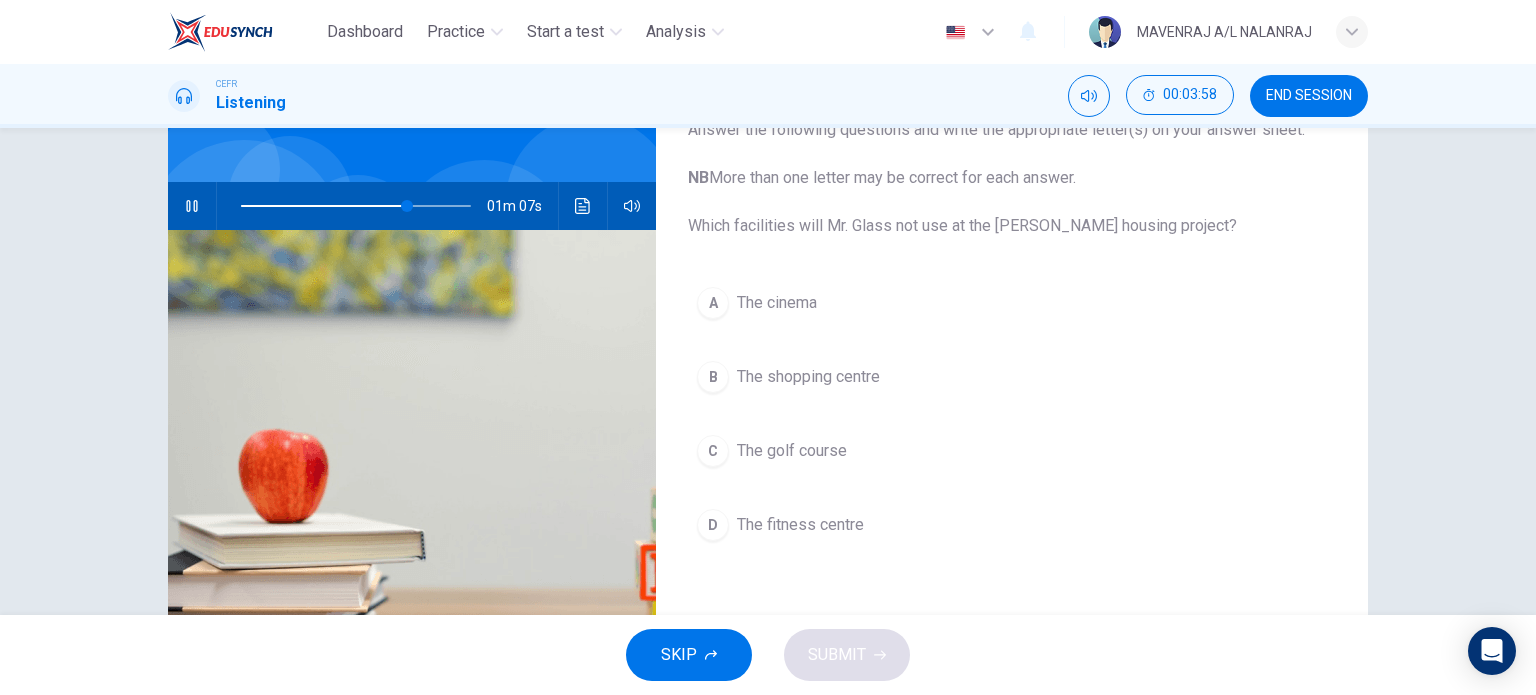 scroll, scrollTop: 100, scrollLeft: 0, axis: vertical 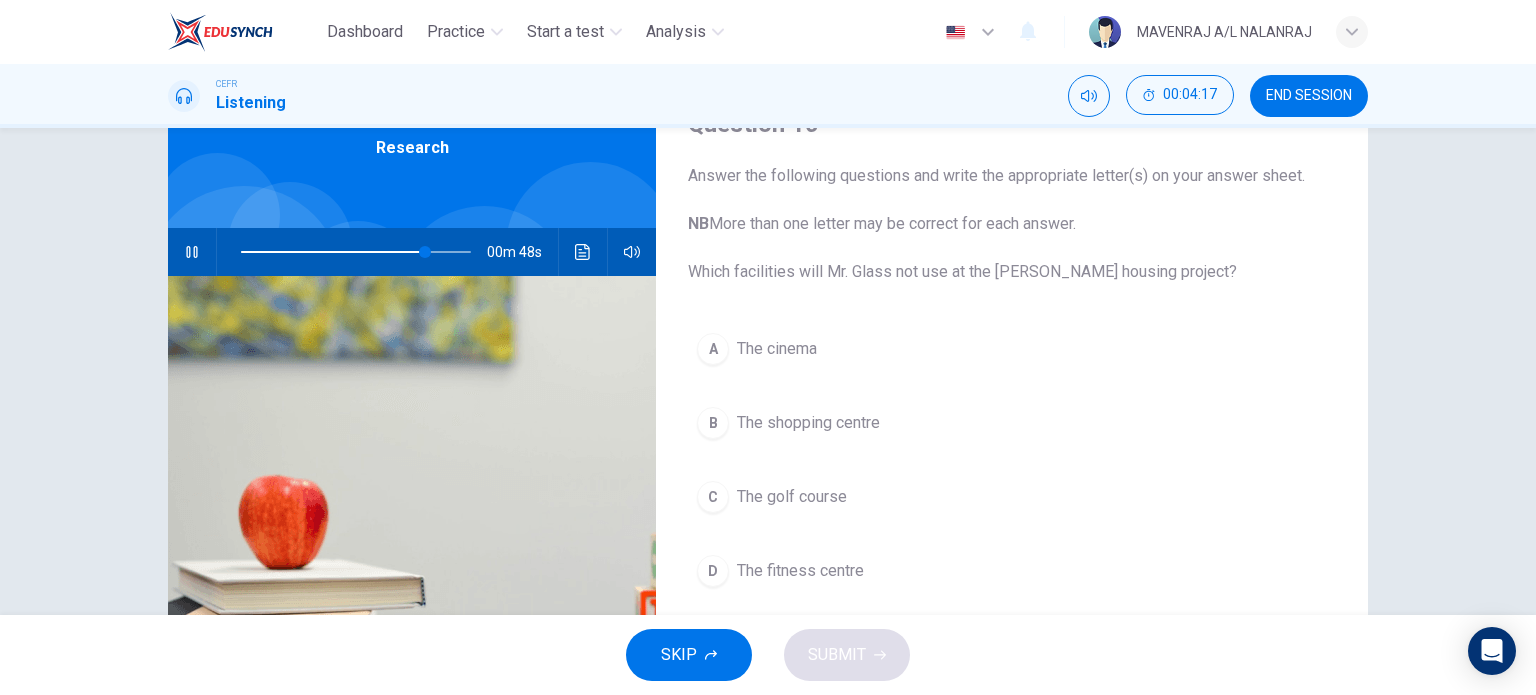 click on "The golf course" at bounding box center [792, 497] 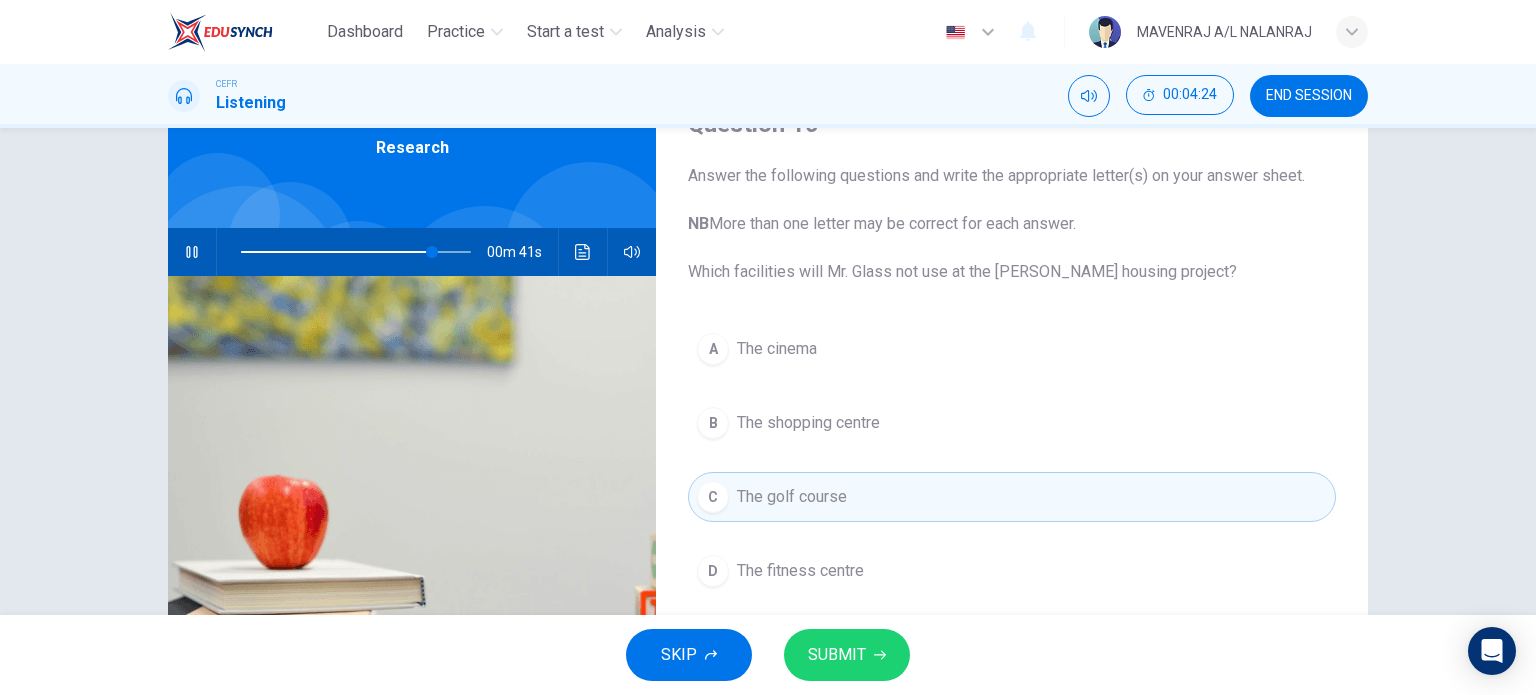click on "SUBMIT" at bounding box center (837, 655) 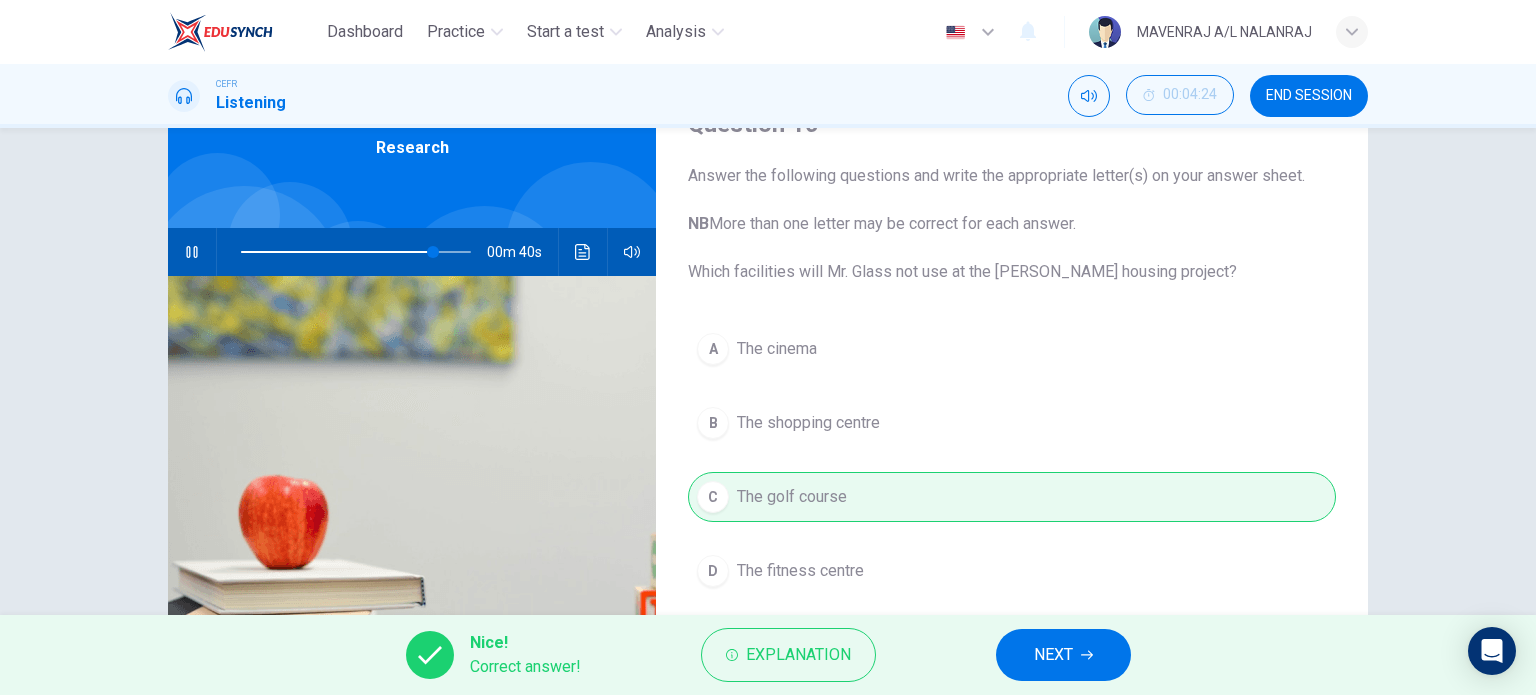 type on "84" 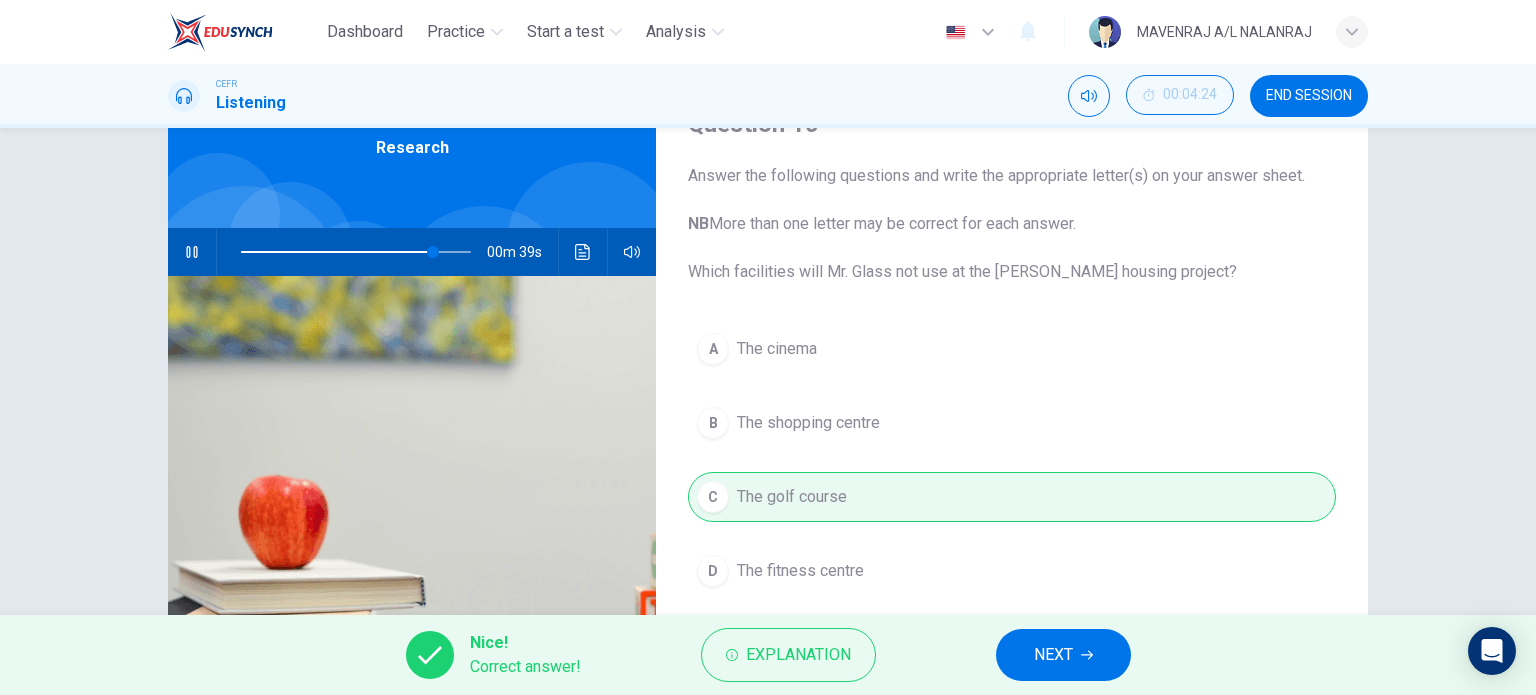 click on "NEXT" at bounding box center (1053, 655) 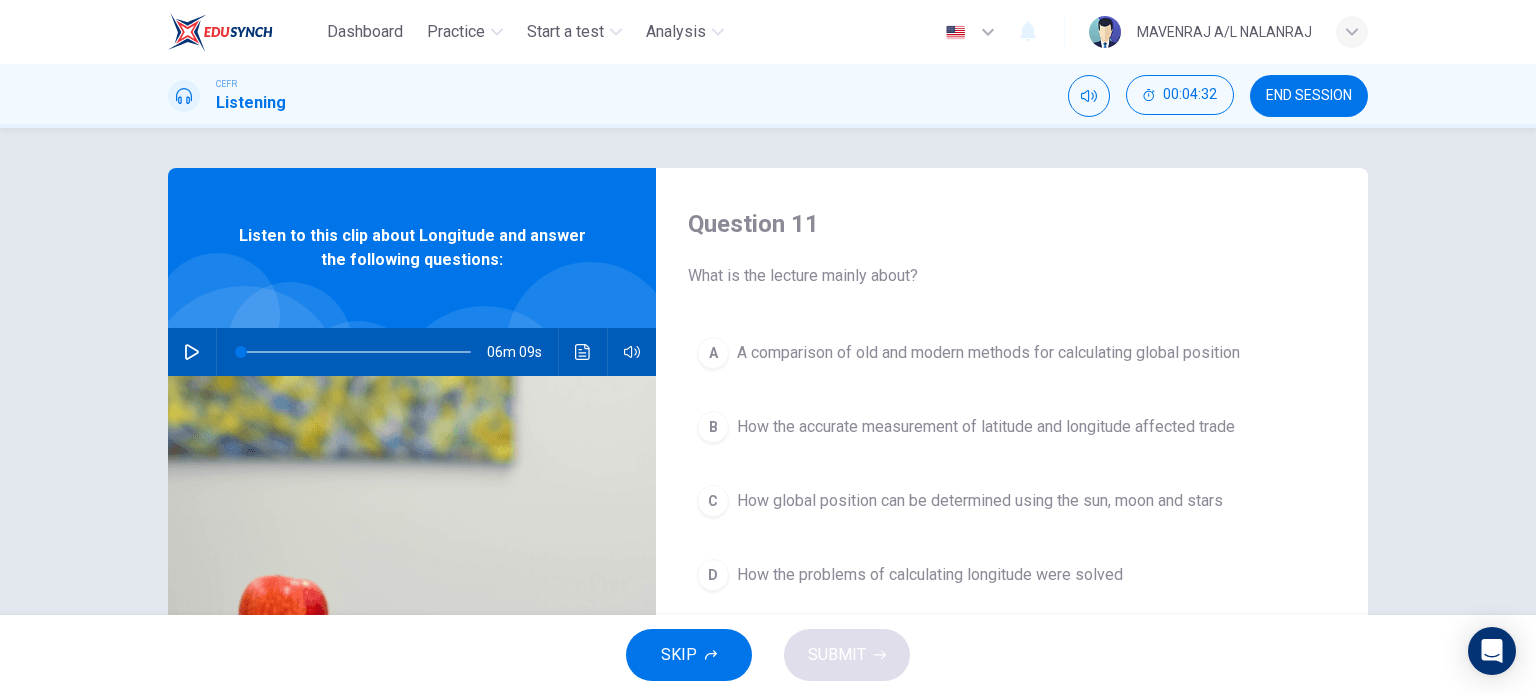 click 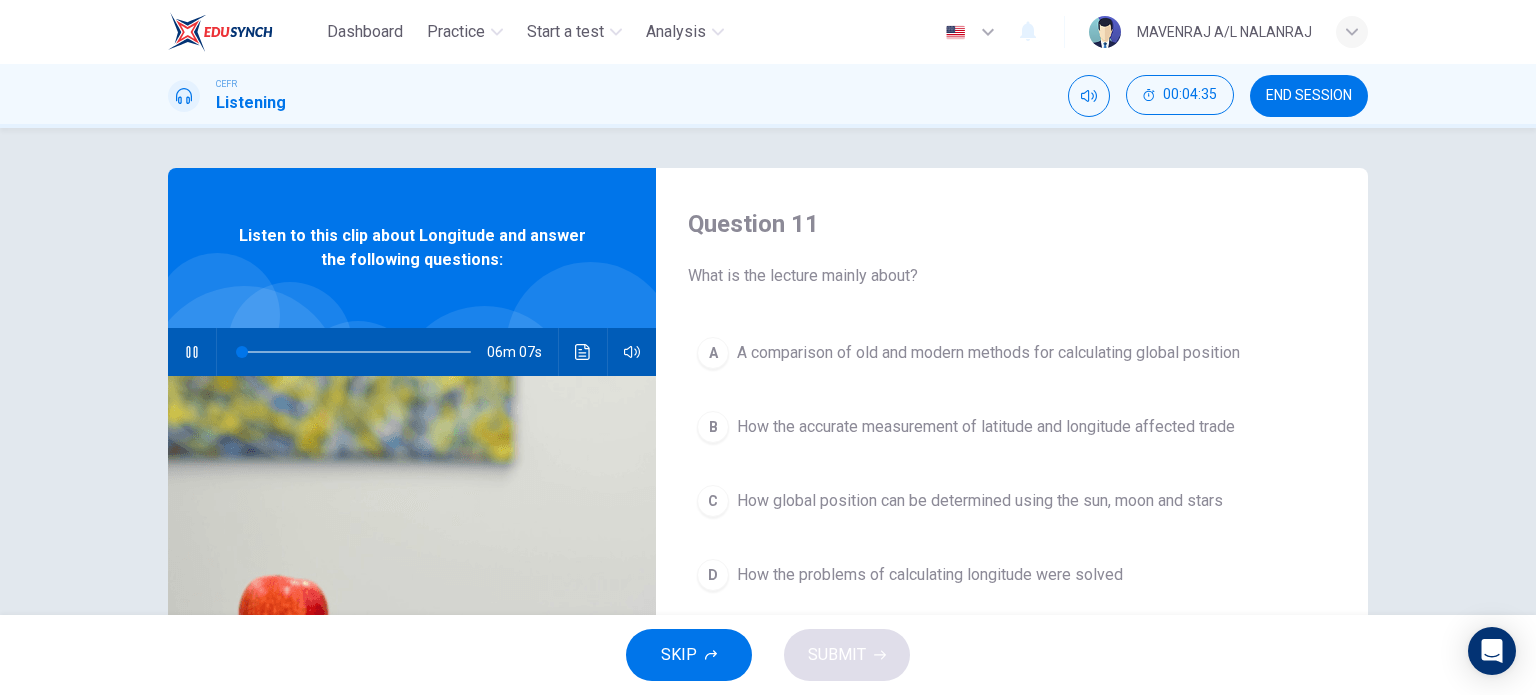 scroll, scrollTop: 100, scrollLeft: 0, axis: vertical 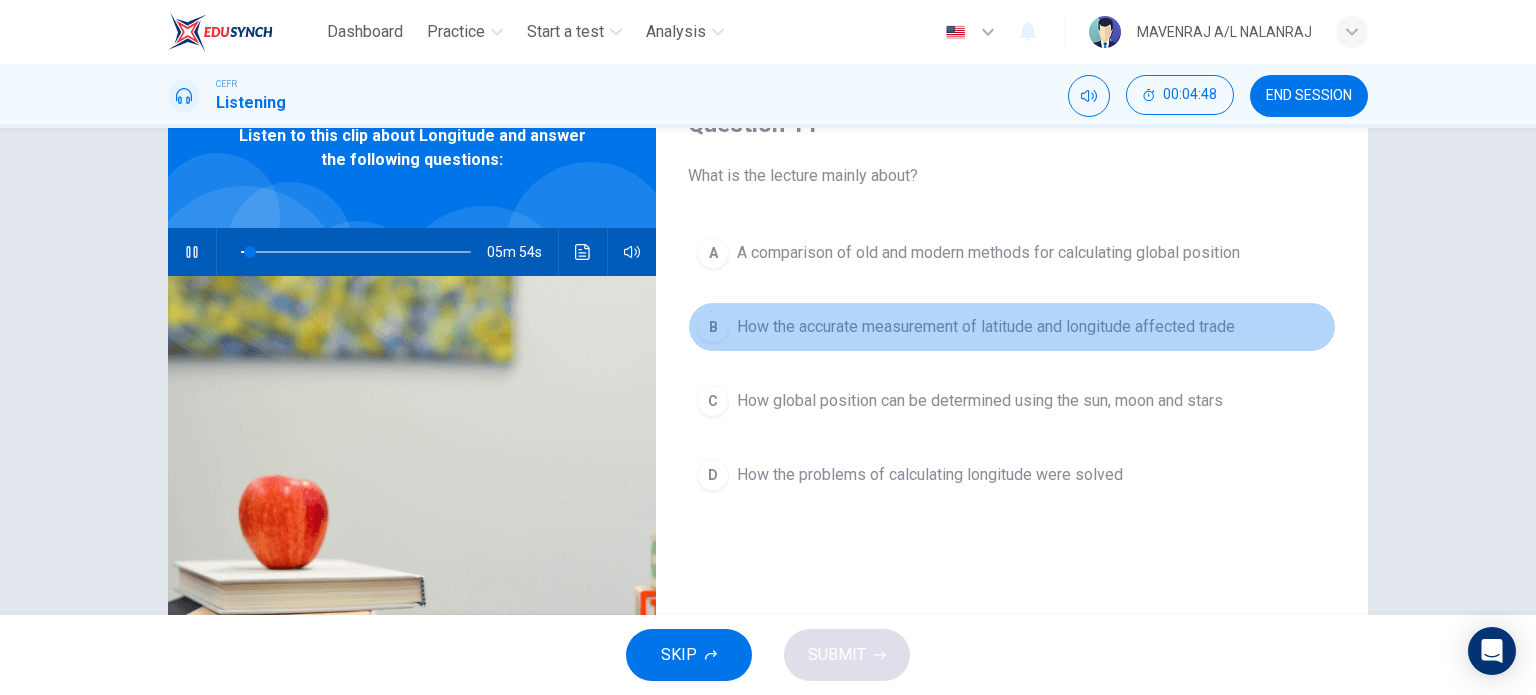 click on "How the accurate measurement of latitude and longitude affected trade" at bounding box center [986, 327] 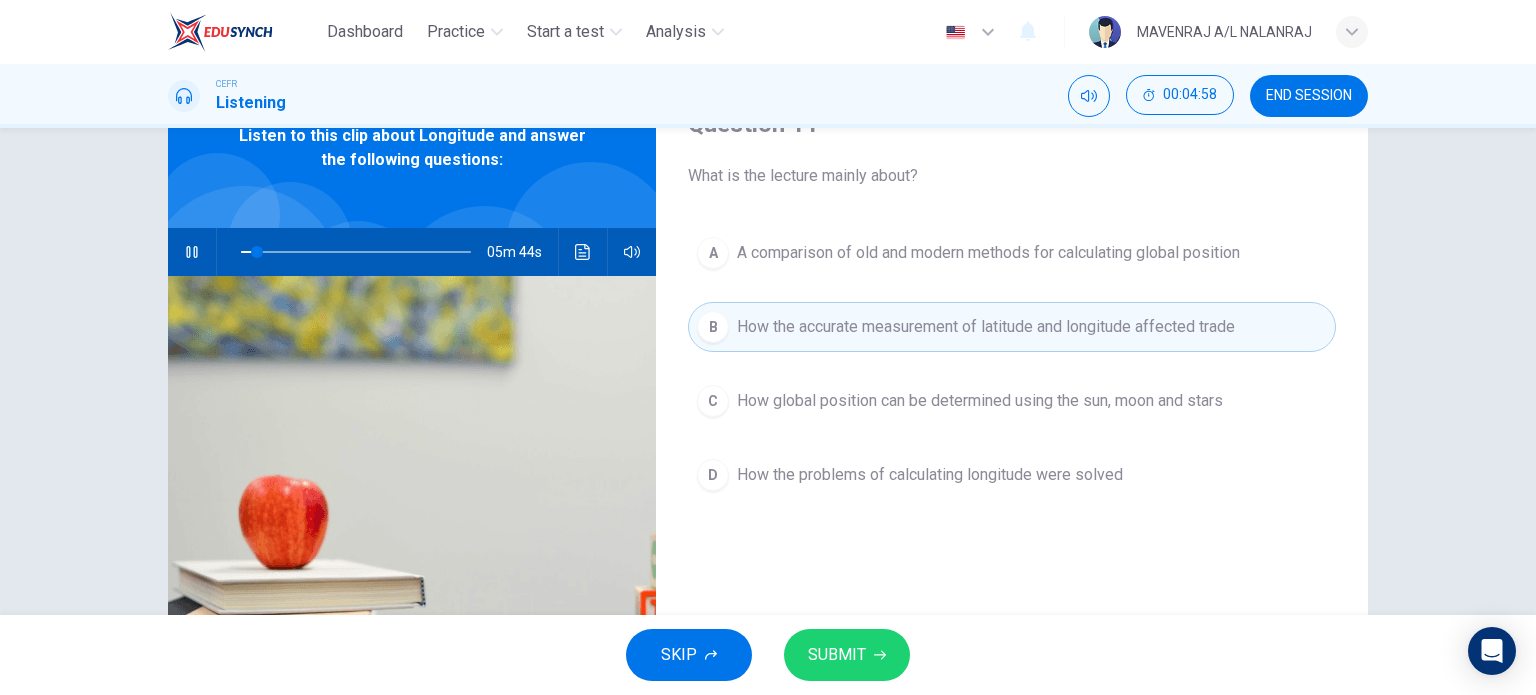 click 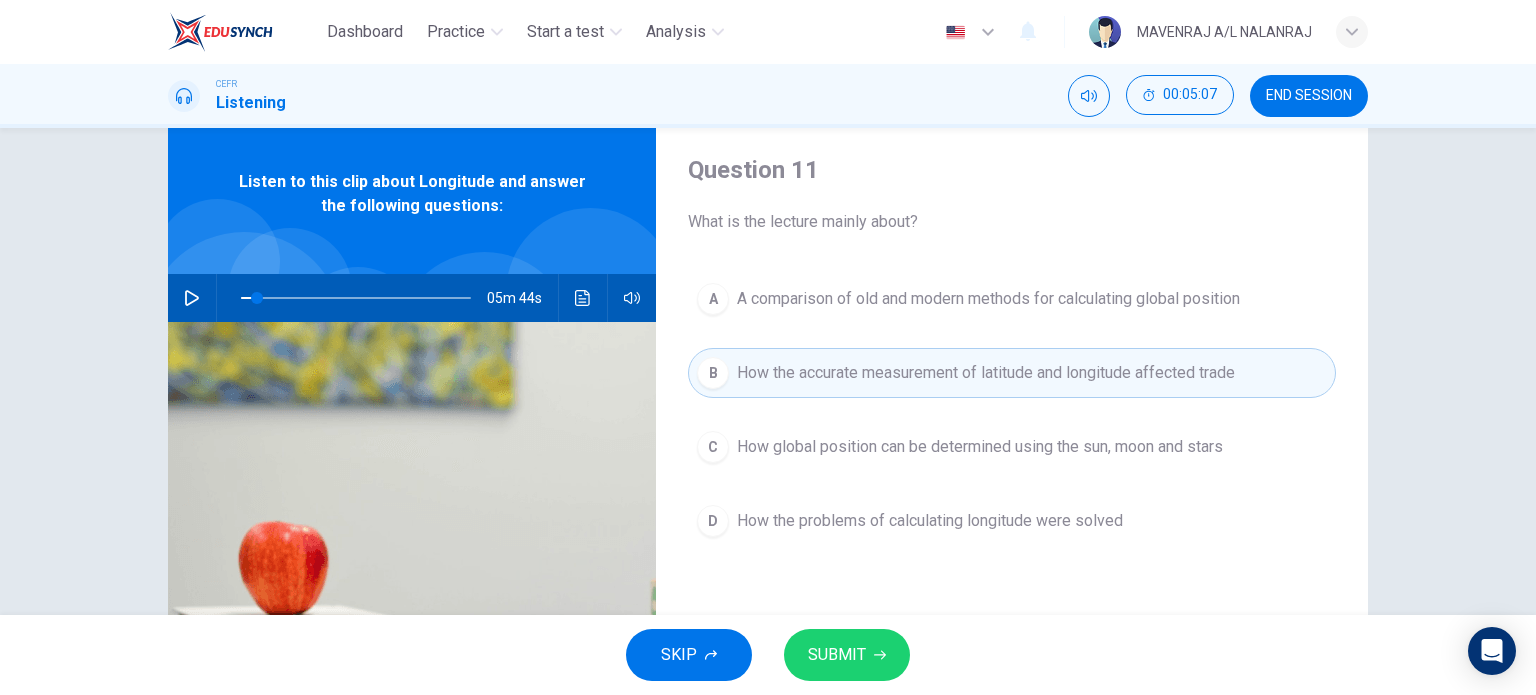 scroll, scrollTop: 100, scrollLeft: 0, axis: vertical 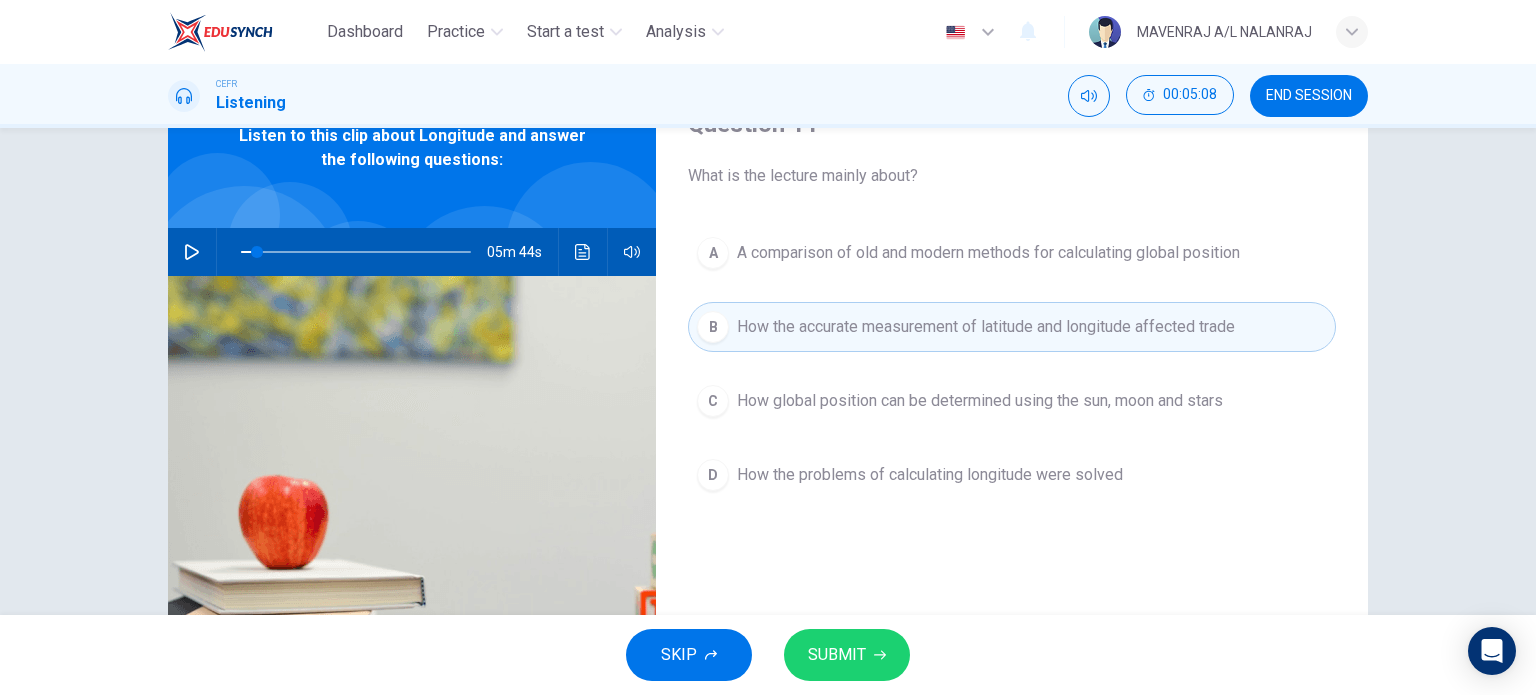click on "How the problems of calculating longitude were solved" at bounding box center [930, 475] 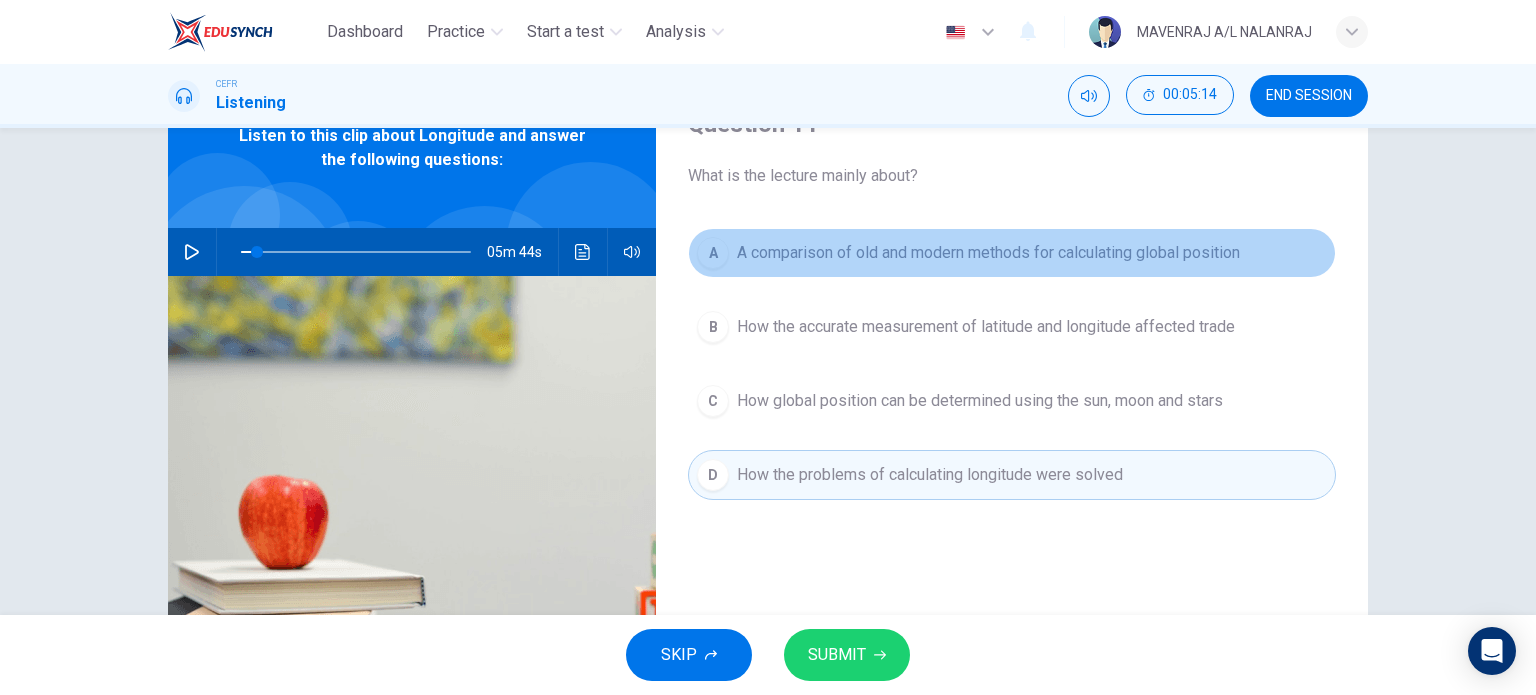 click on "A A comparison of old and modern methods for calculating global position" at bounding box center [1012, 253] 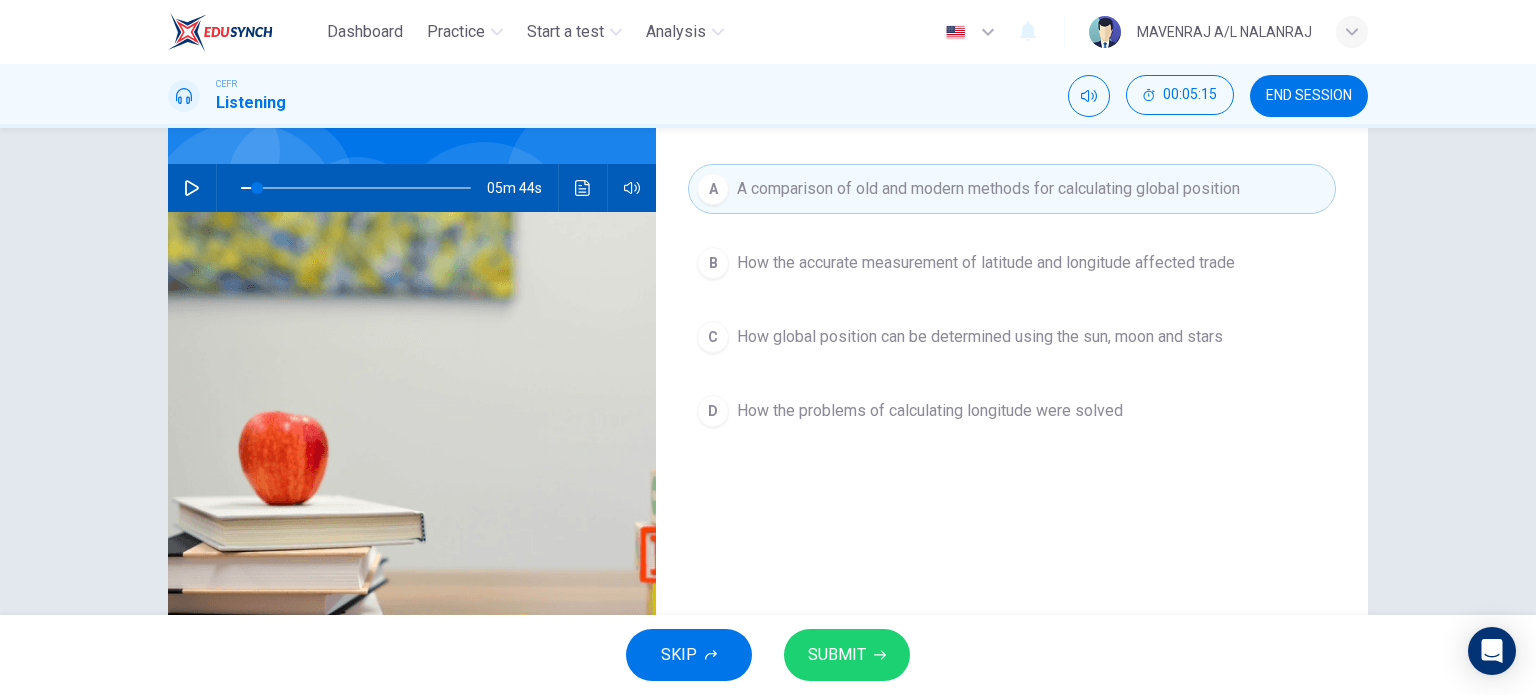 scroll, scrollTop: 200, scrollLeft: 0, axis: vertical 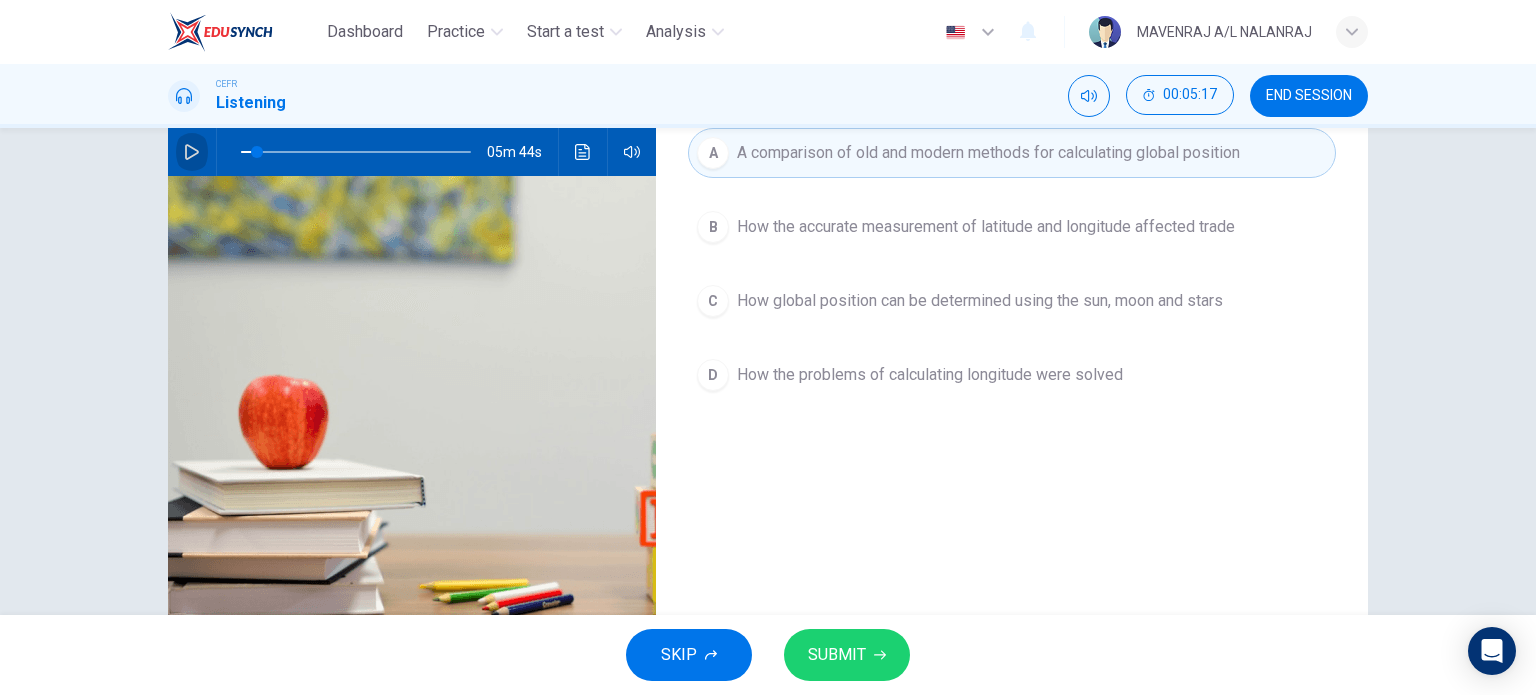 click at bounding box center [192, 152] 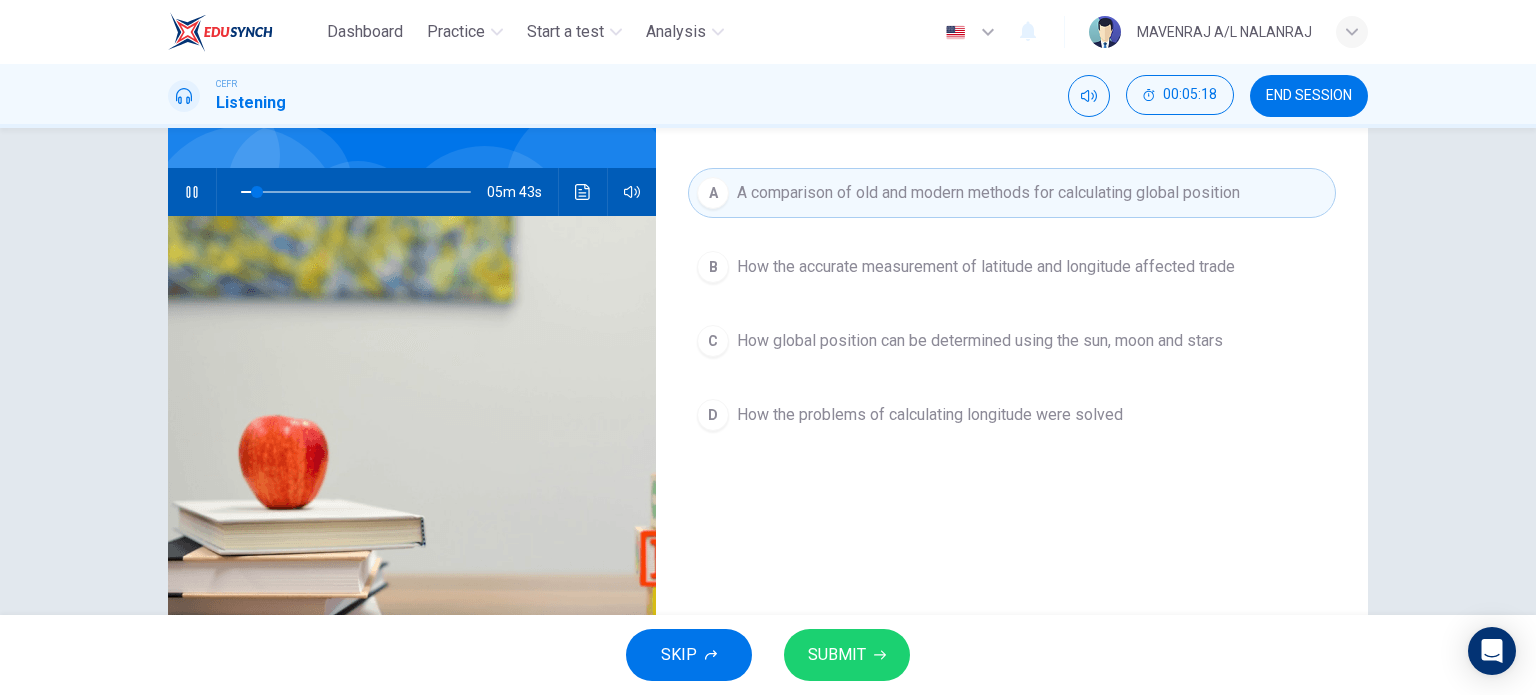 scroll, scrollTop: 100, scrollLeft: 0, axis: vertical 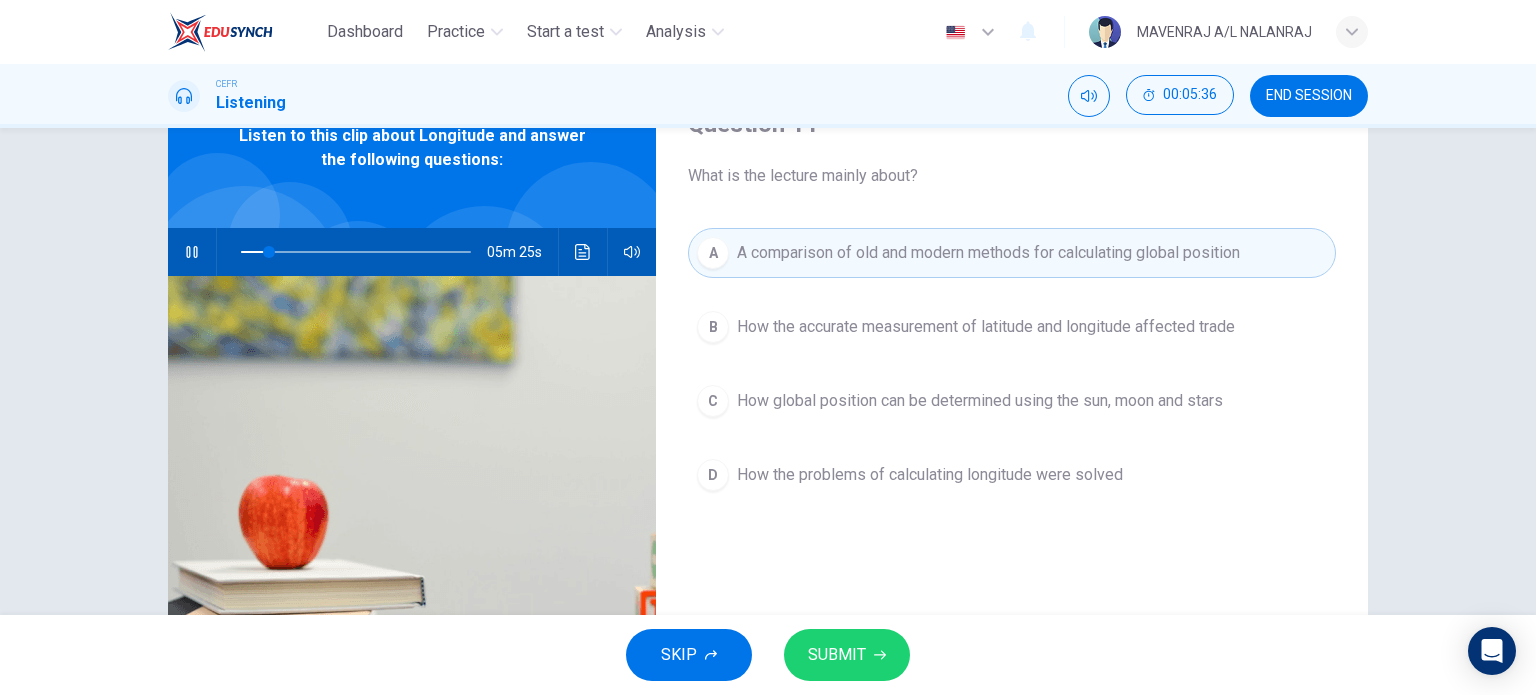 click on "SUBMIT" at bounding box center (847, 655) 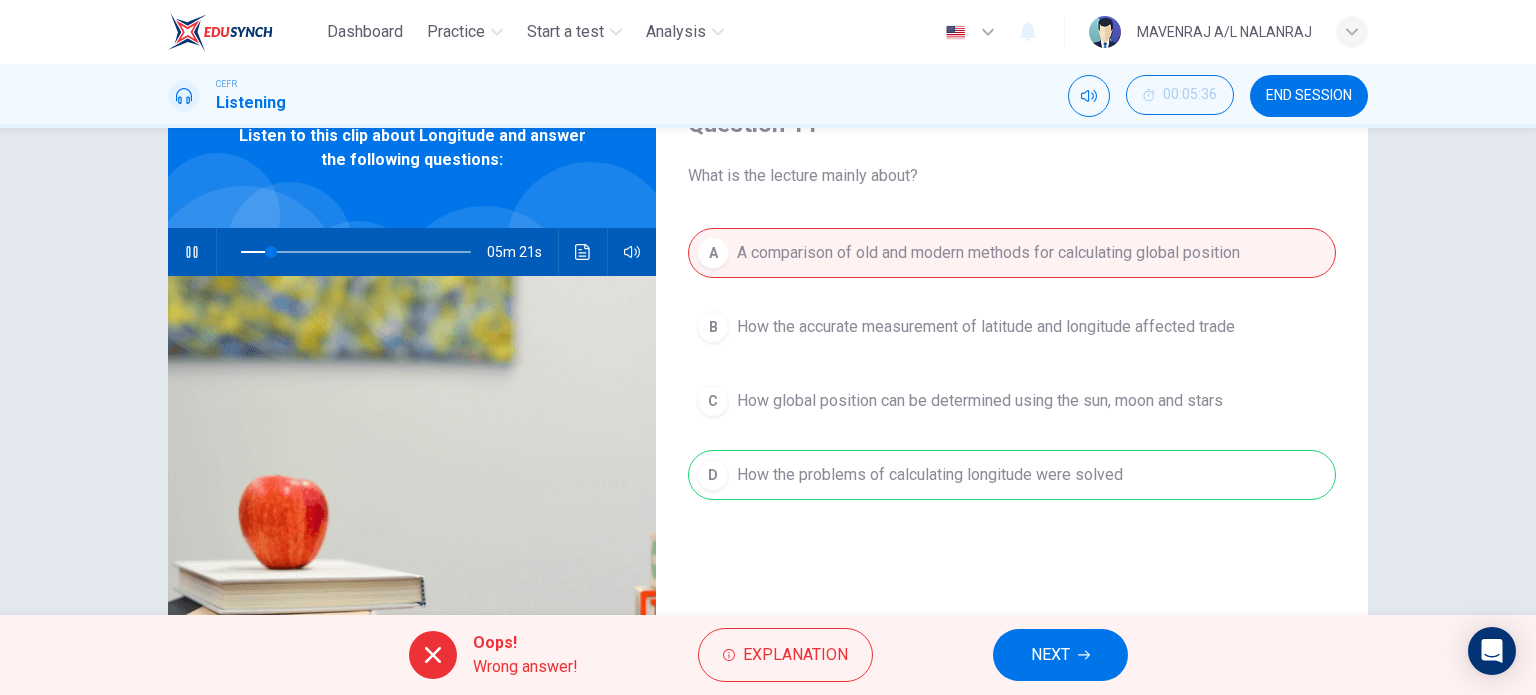 click on "NEXT" at bounding box center [1060, 655] 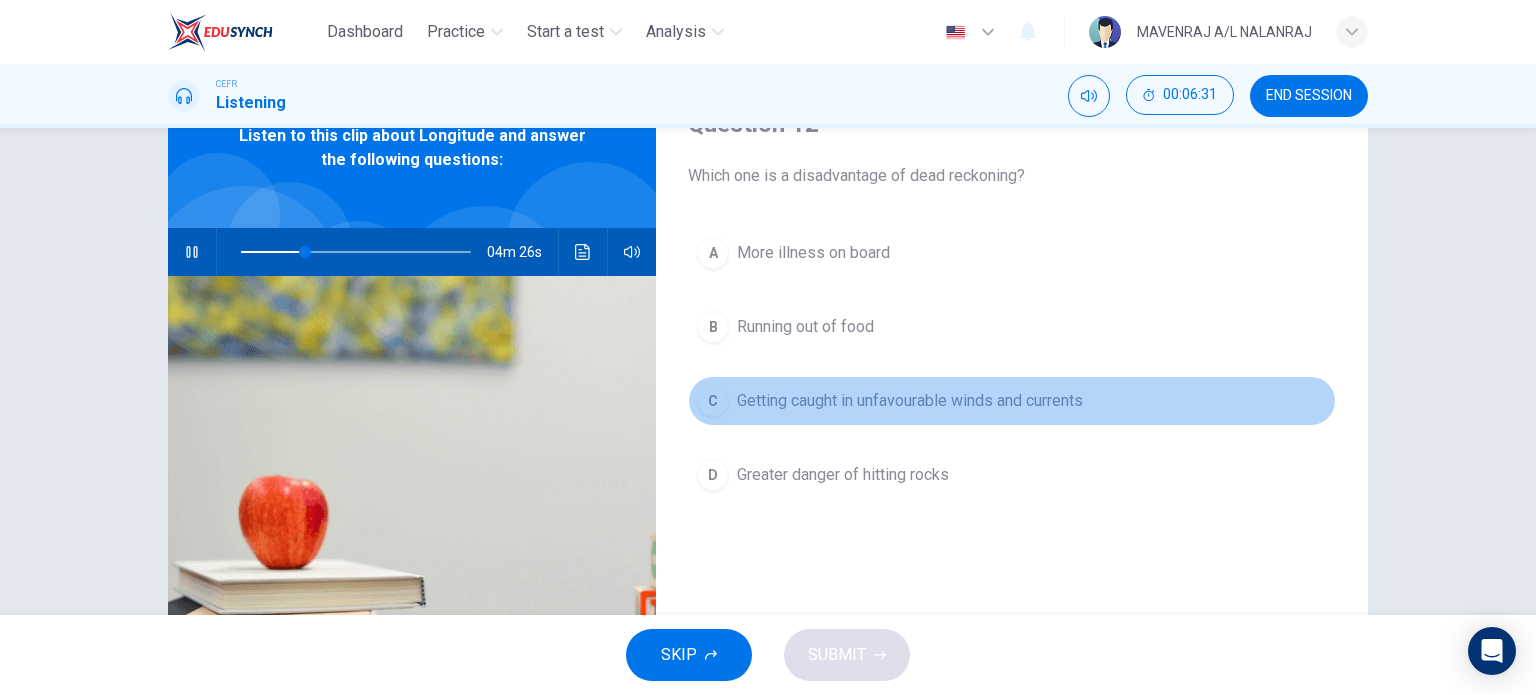 click on "Getting caught in unfavourable winds and currents" at bounding box center (910, 401) 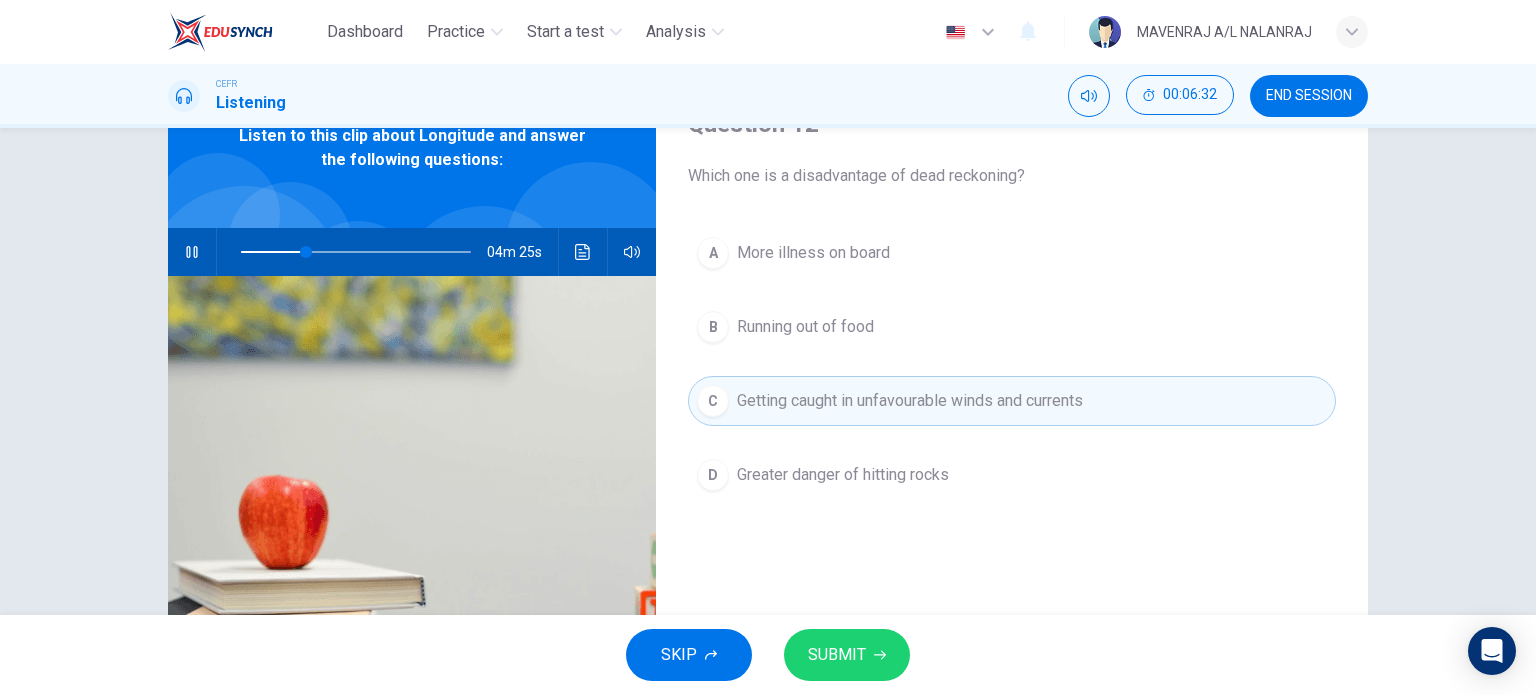 click on "Question 12 Which one is a disadvantage of dead reckoning? A More illness on board B Running out of food C Getting caught in unfavourable winds and currents D Greater danger of hitting rocks" at bounding box center (1012, 415) 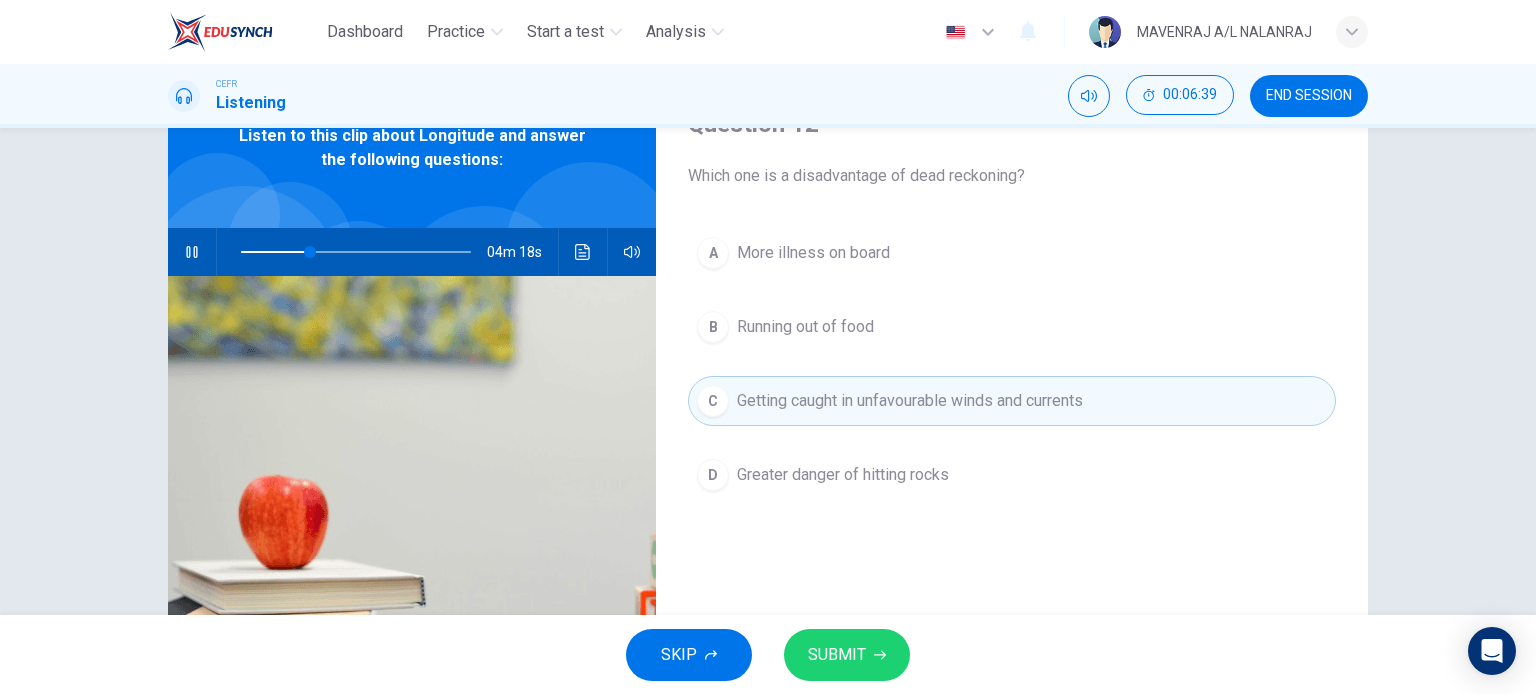 click 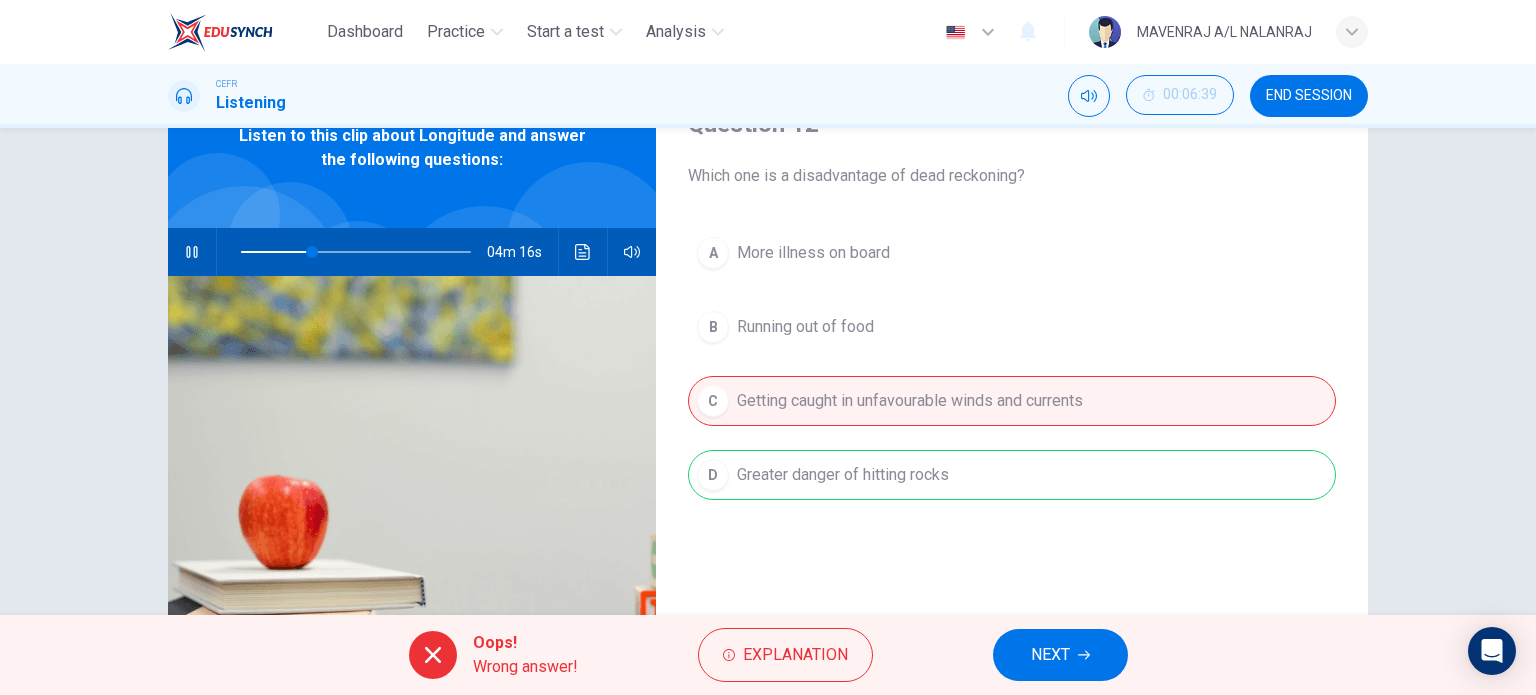 click on "NEXT" at bounding box center [1060, 655] 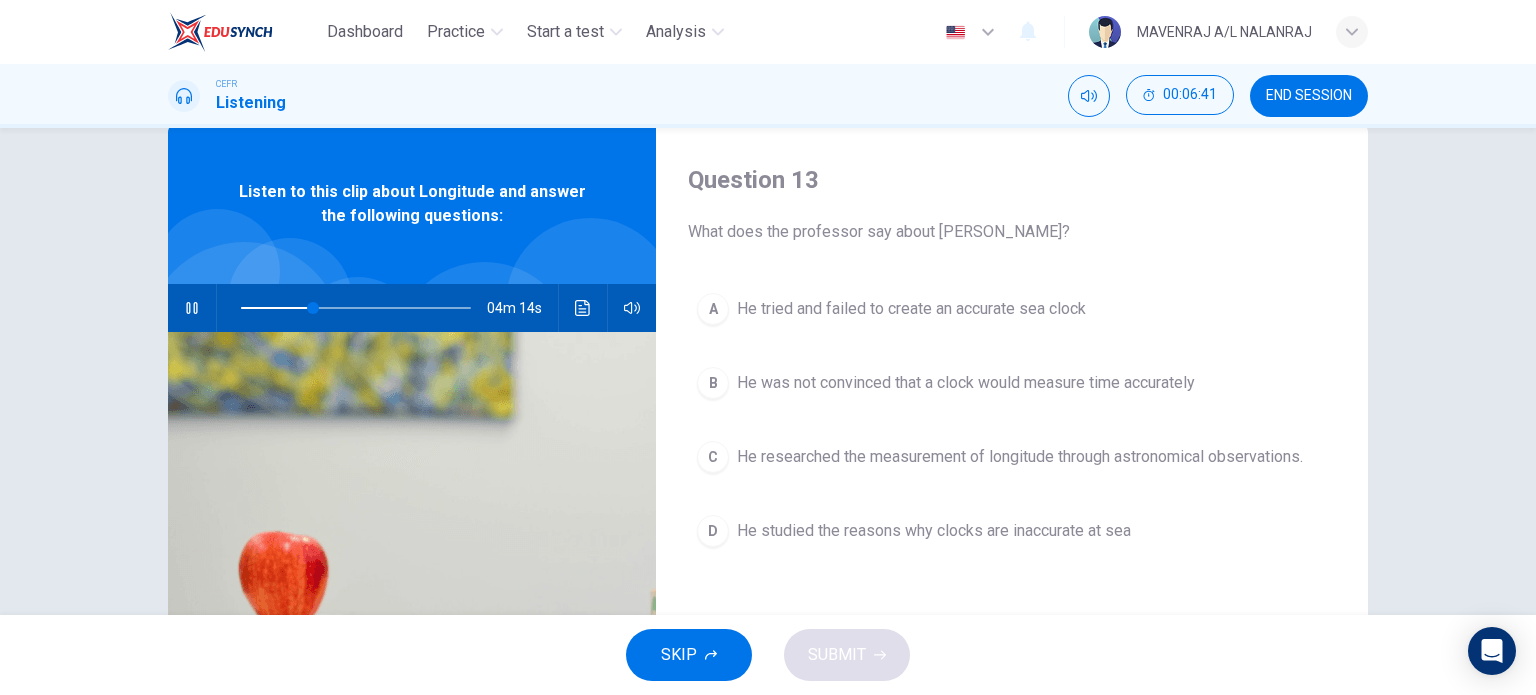 scroll, scrollTop: 0, scrollLeft: 0, axis: both 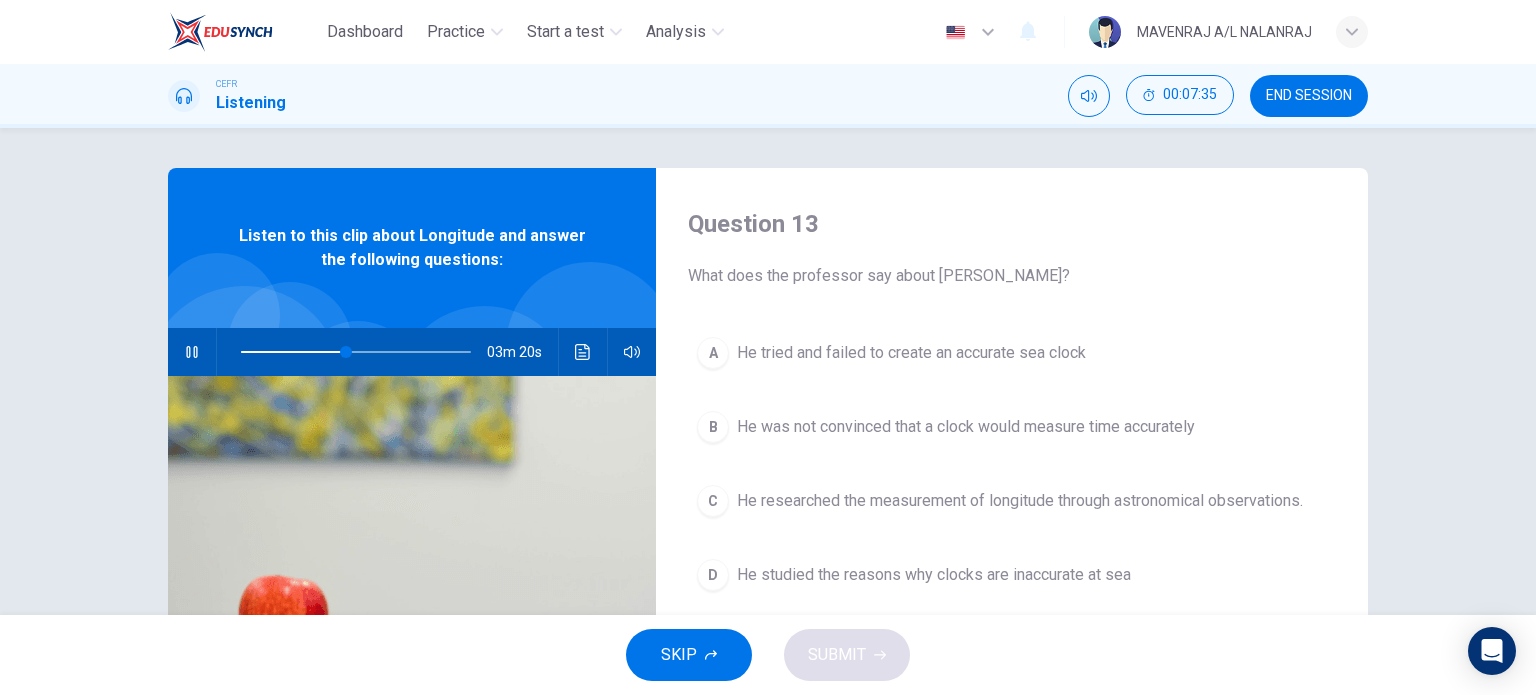 type on "46" 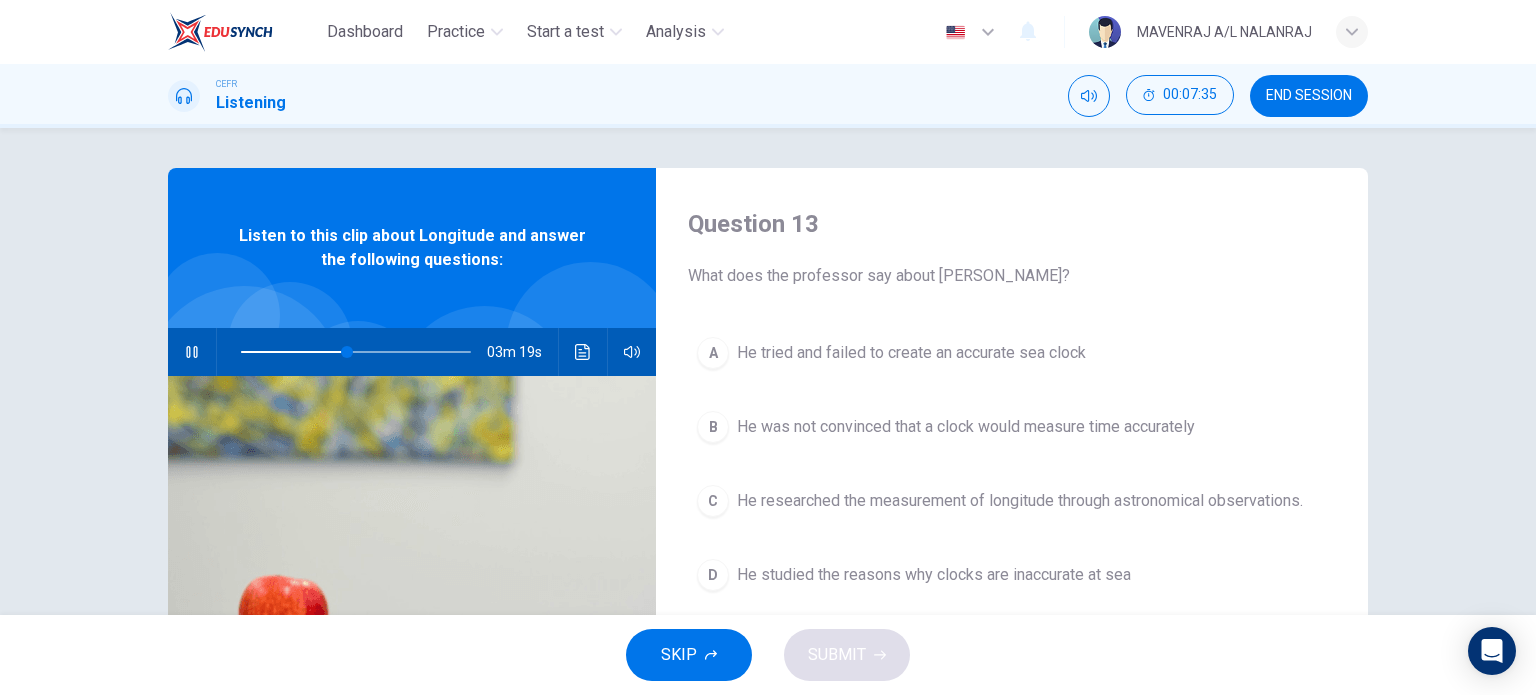 click on "END SESSION" at bounding box center [1309, 96] 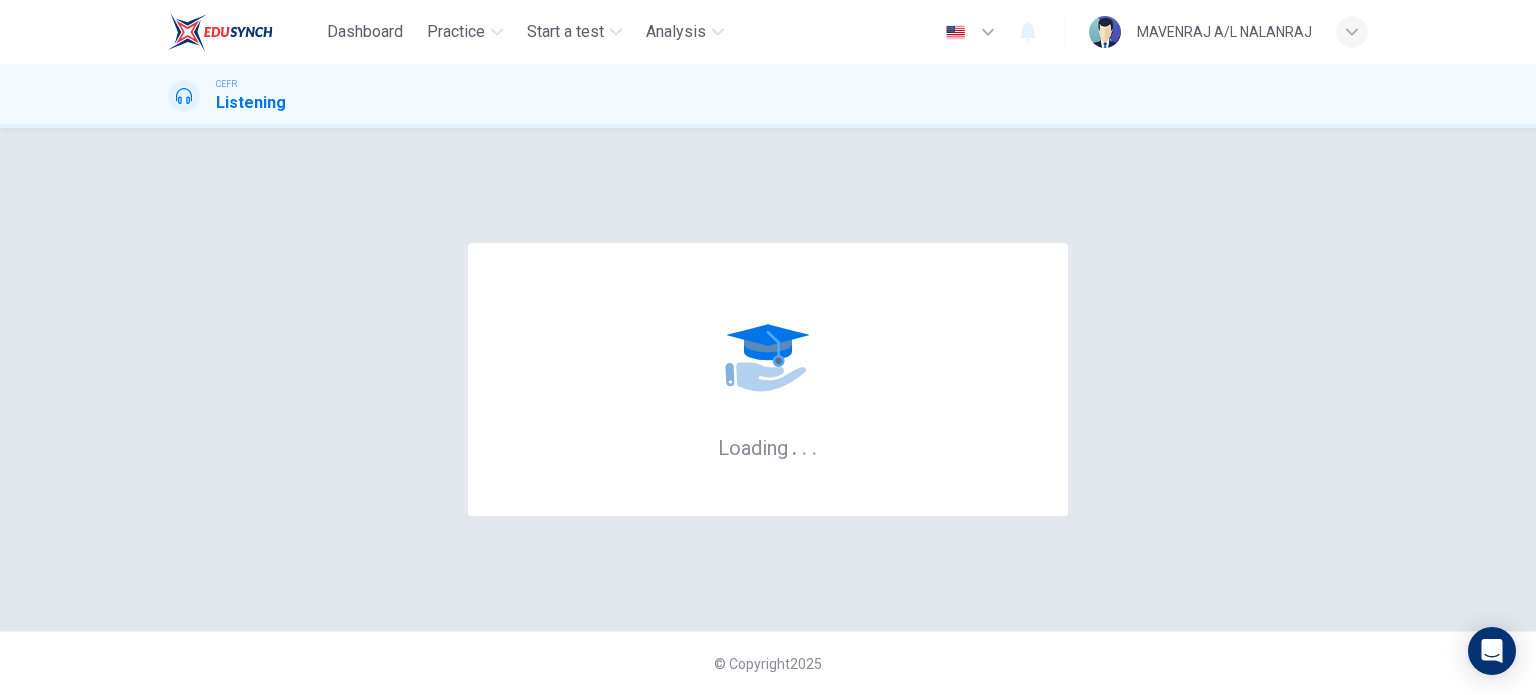 scroll, scrollTop: 0, scrollLeft: 0, axis: both 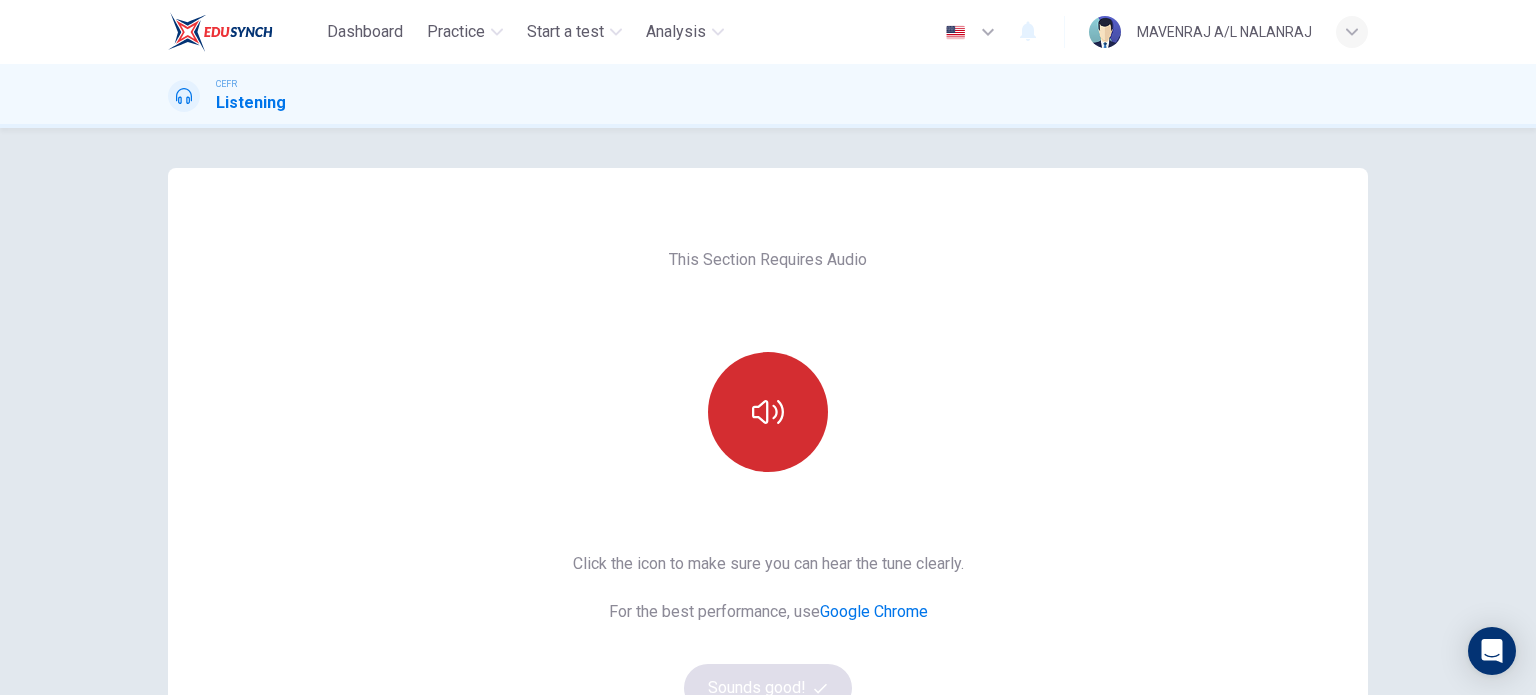 click at bounding box center [768, 412] 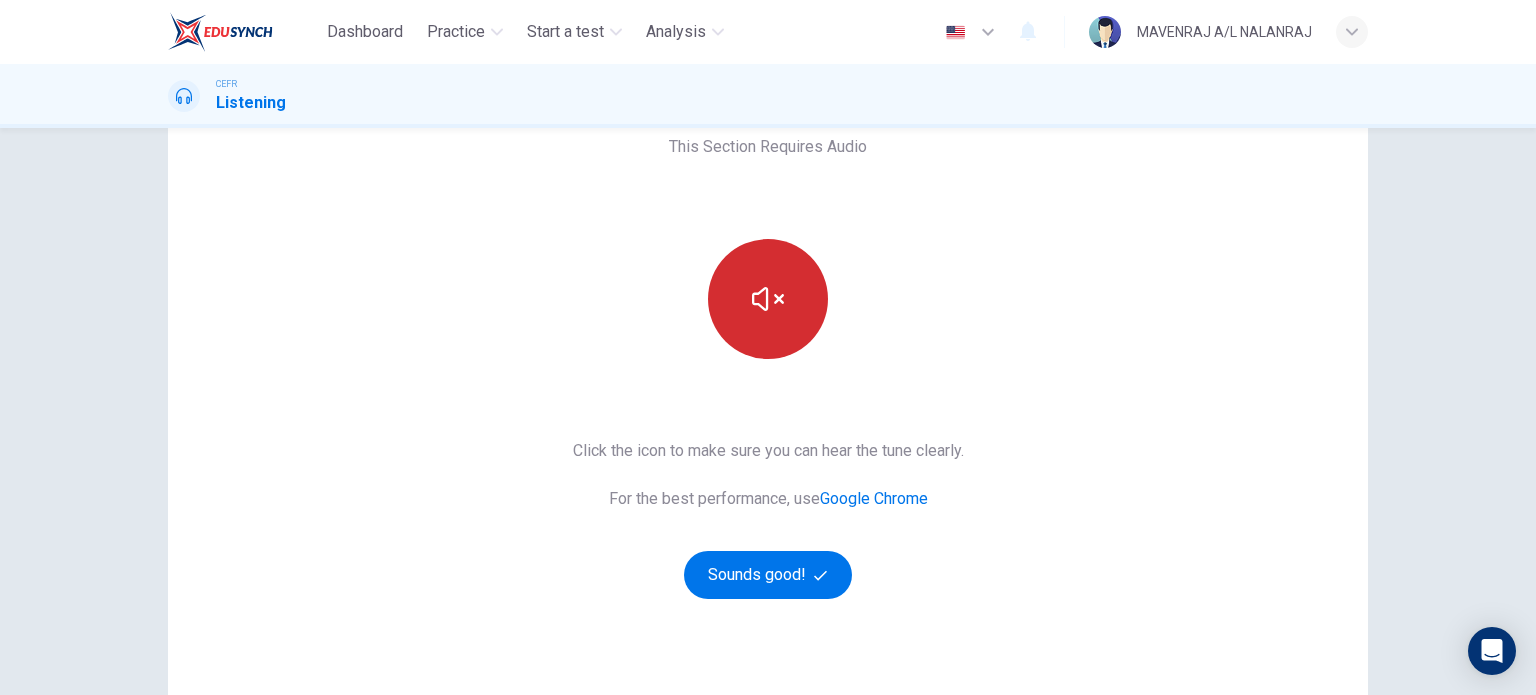 scroll, scrollTop: 200, scrollLeft: 0, axis: vertical 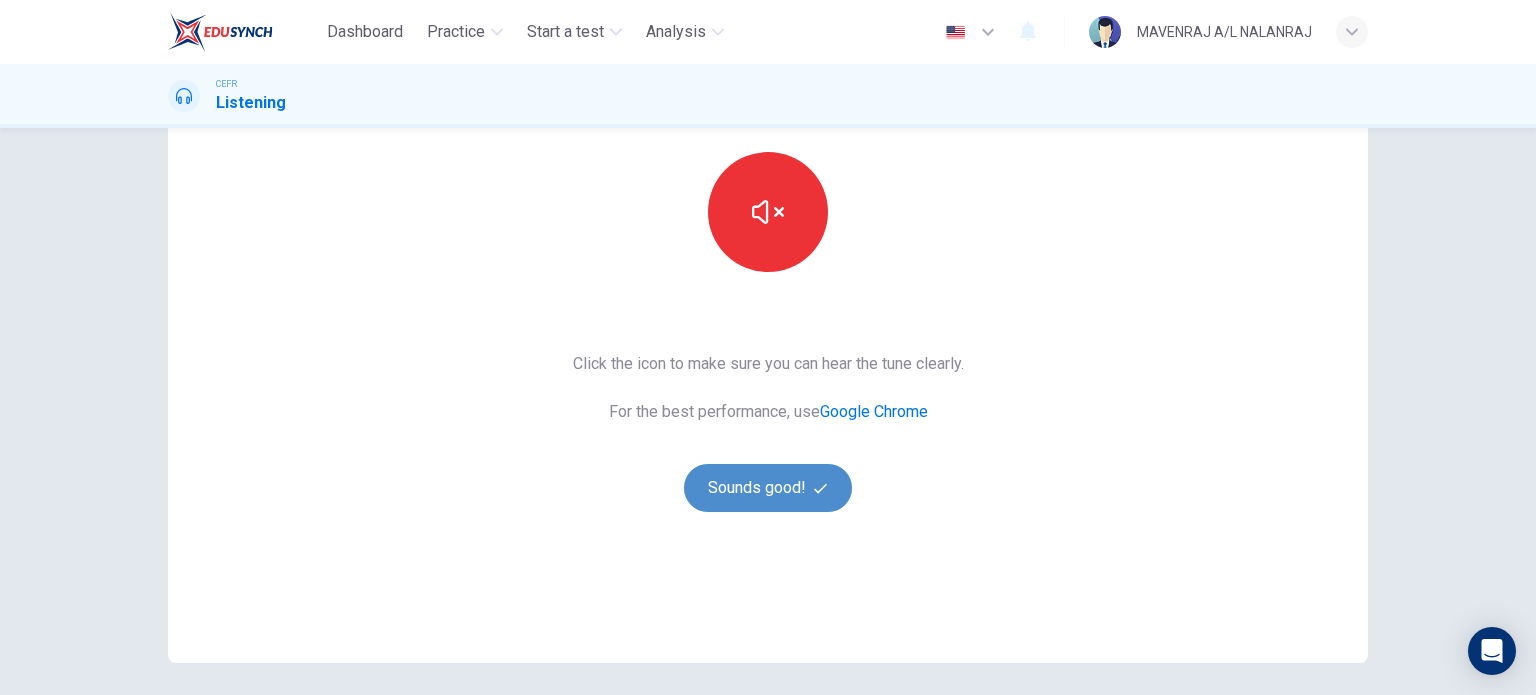 click on "Sounds good!" at bounding box center (768, 488) 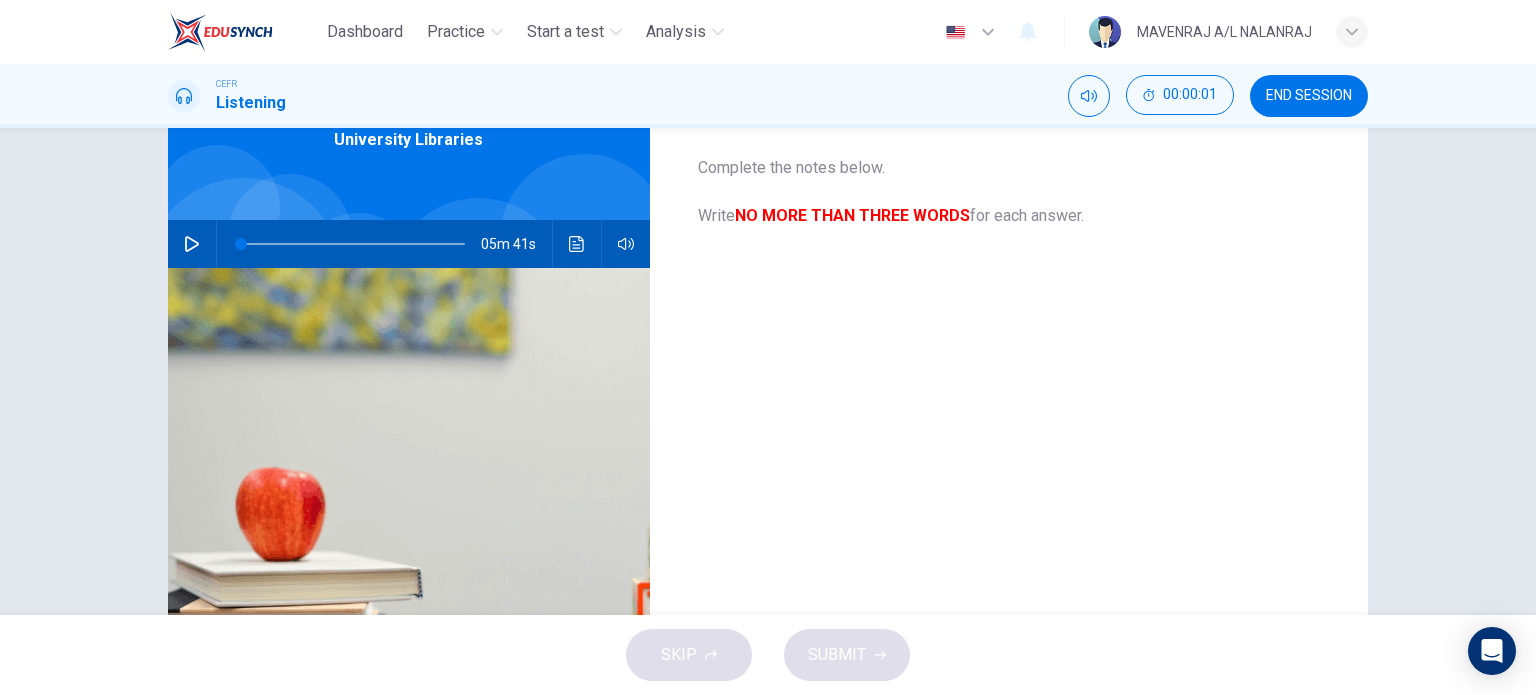 scroll, scrollTop: 0, scrollLeft: 0, axis: both 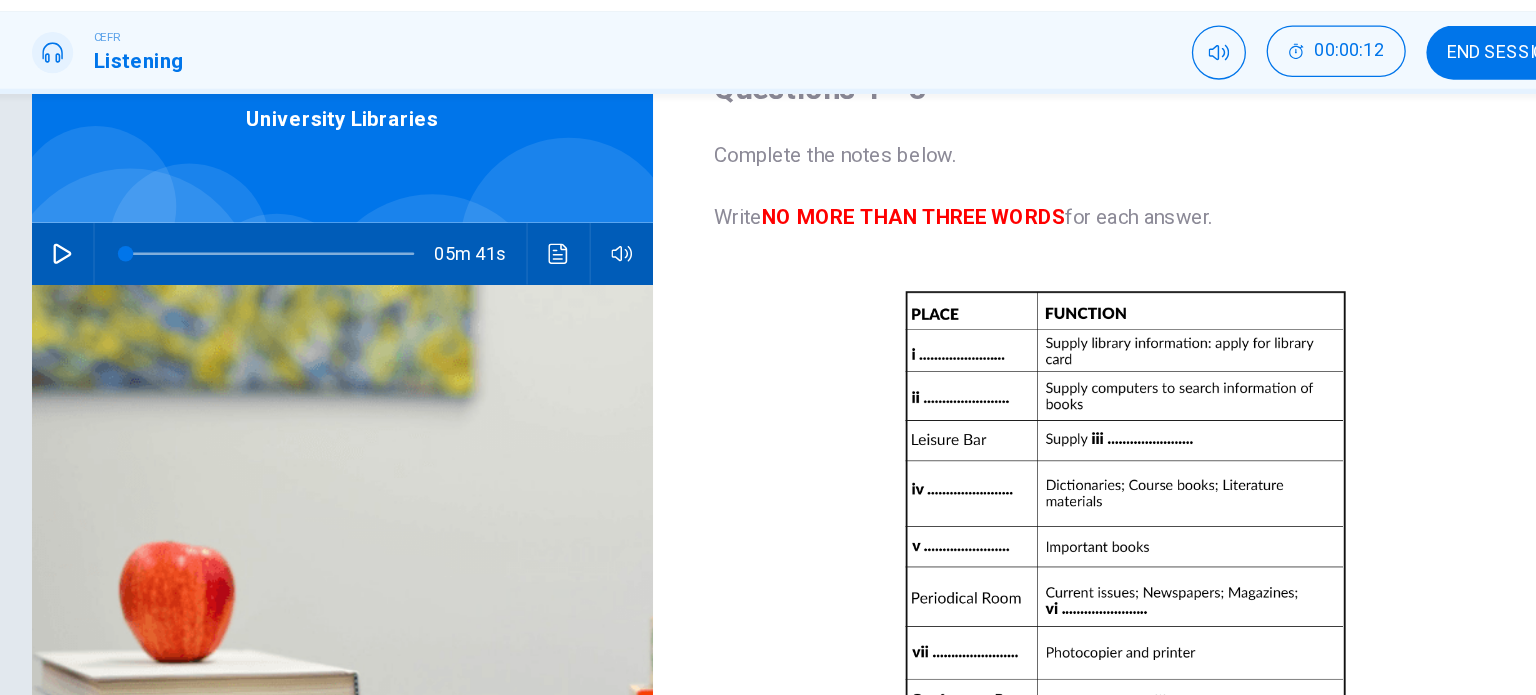 click on "05m 41s" at bounding box center [409, 252] 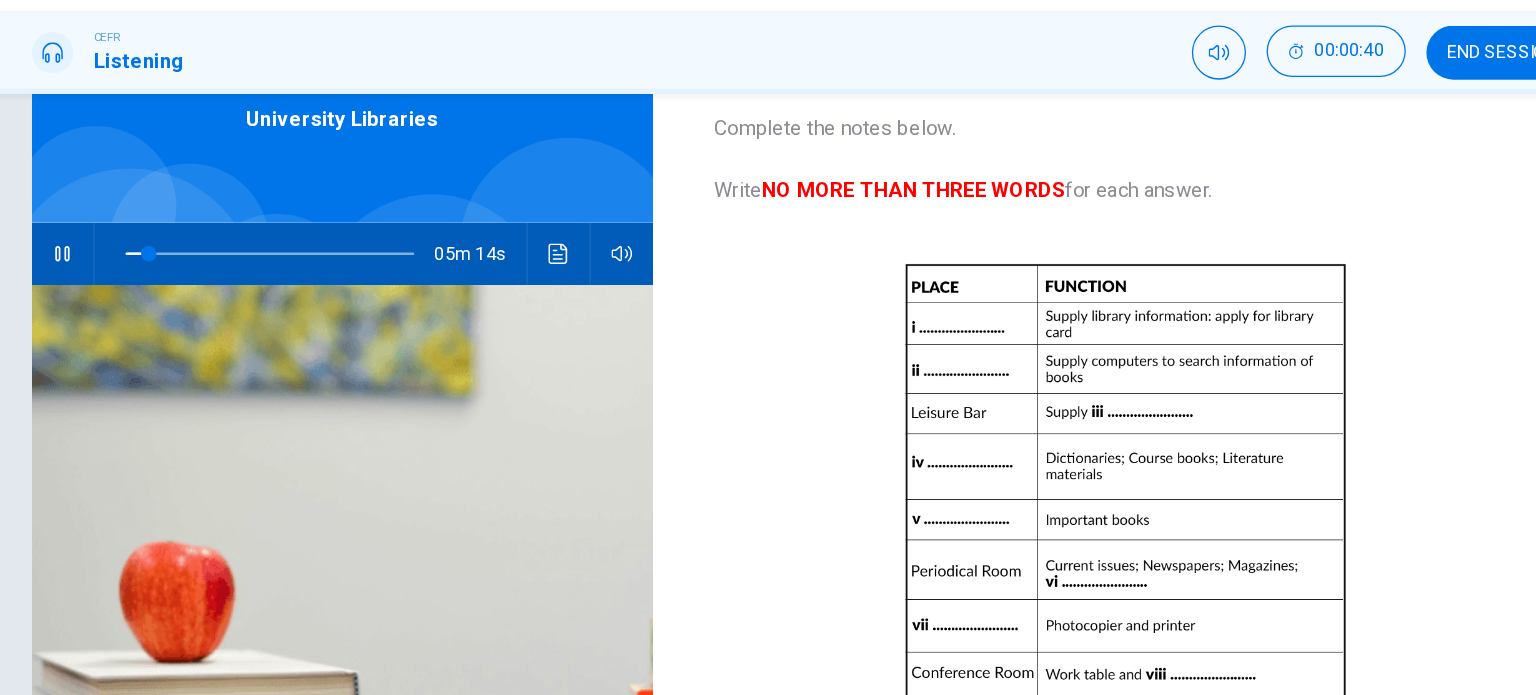 scroll, scrollTop: 20, scrollLeft: 0, axis: vertical 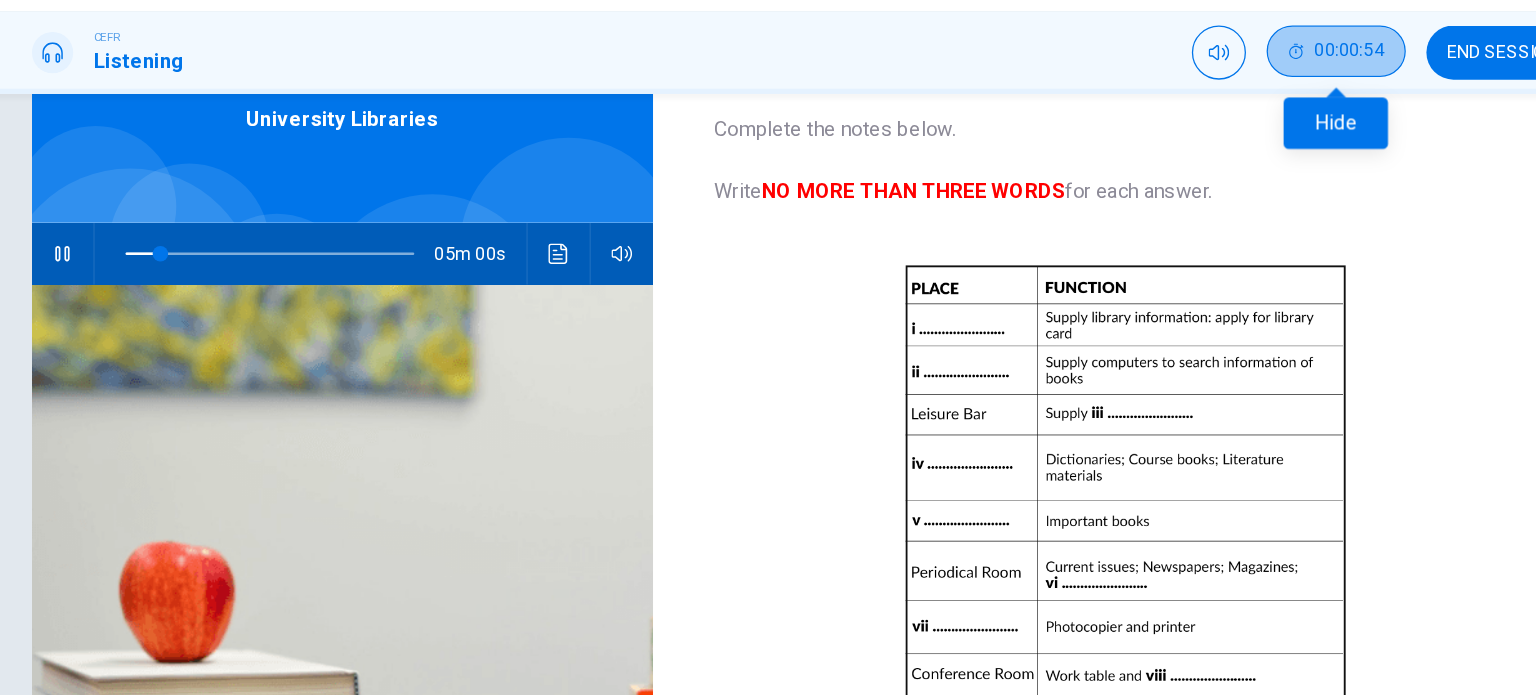 click on "00:00:54" at bounding box center [1180, 95] 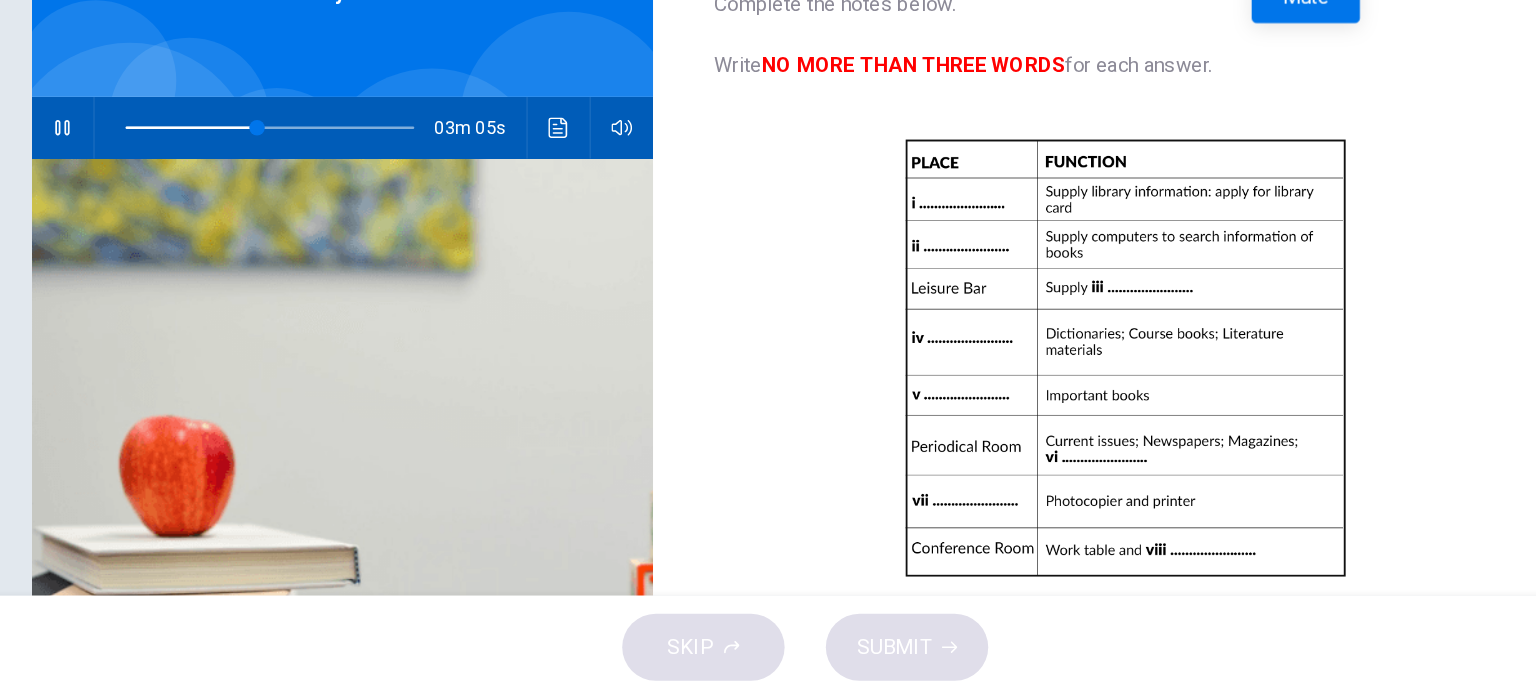 scroll, scrollTop: 0, scrollLeft: 0, axis: both 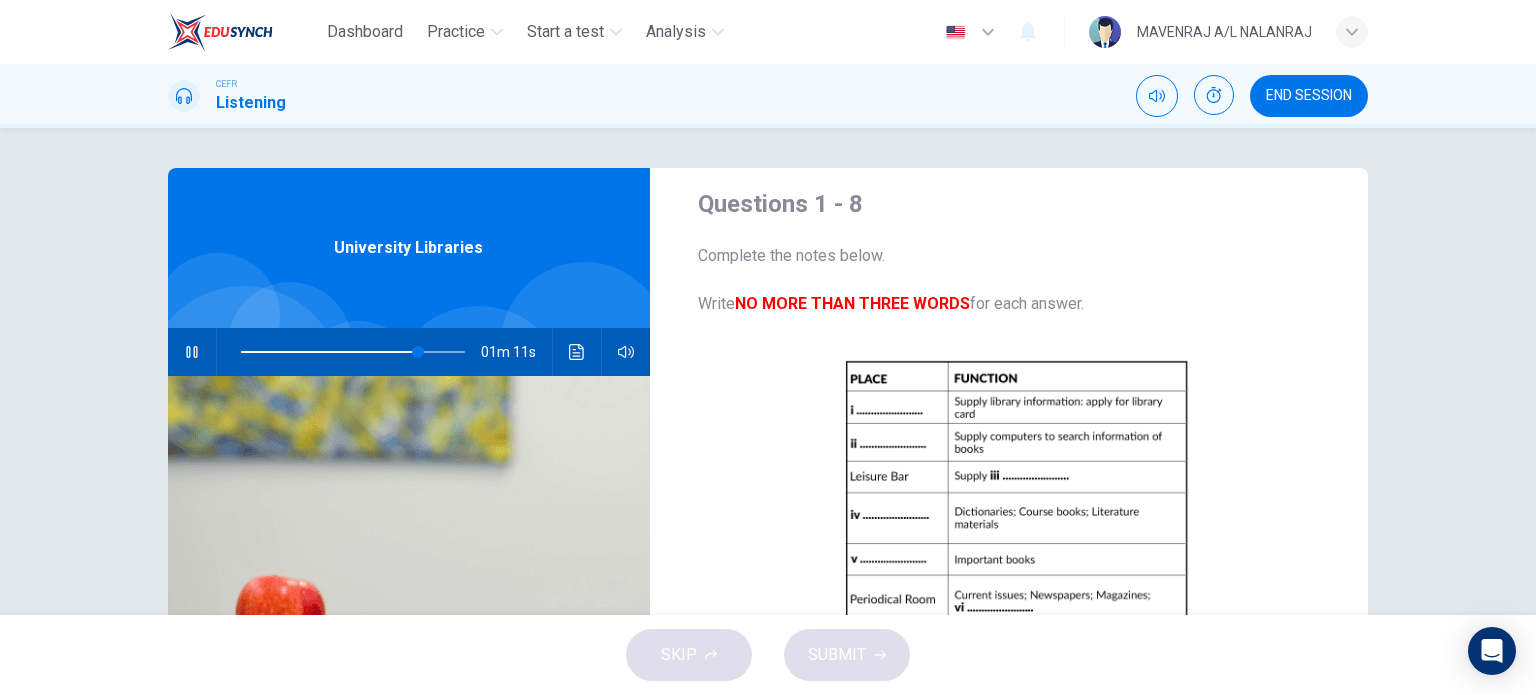 click at bounding box center [192, 352] 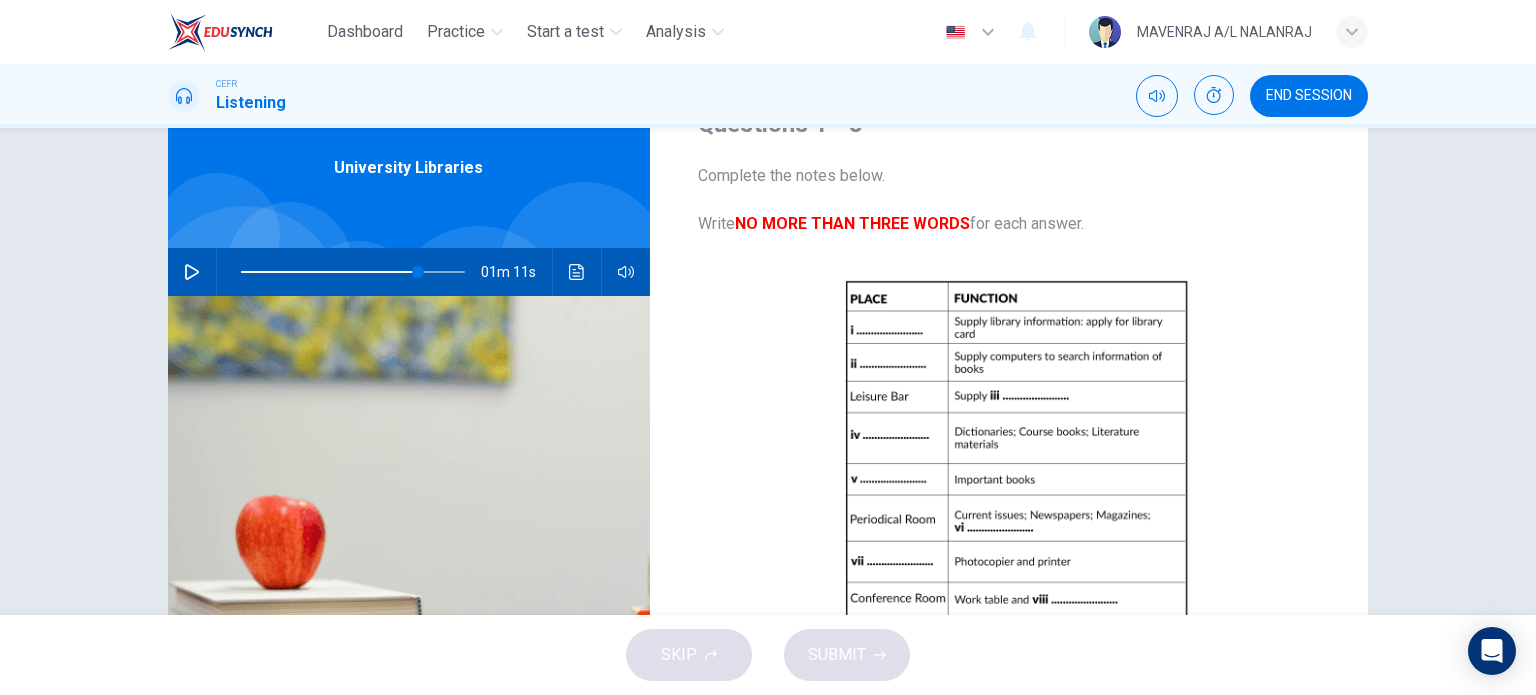 scroll, scrollTop: 288, scrollLeft: 0, axis: vertical 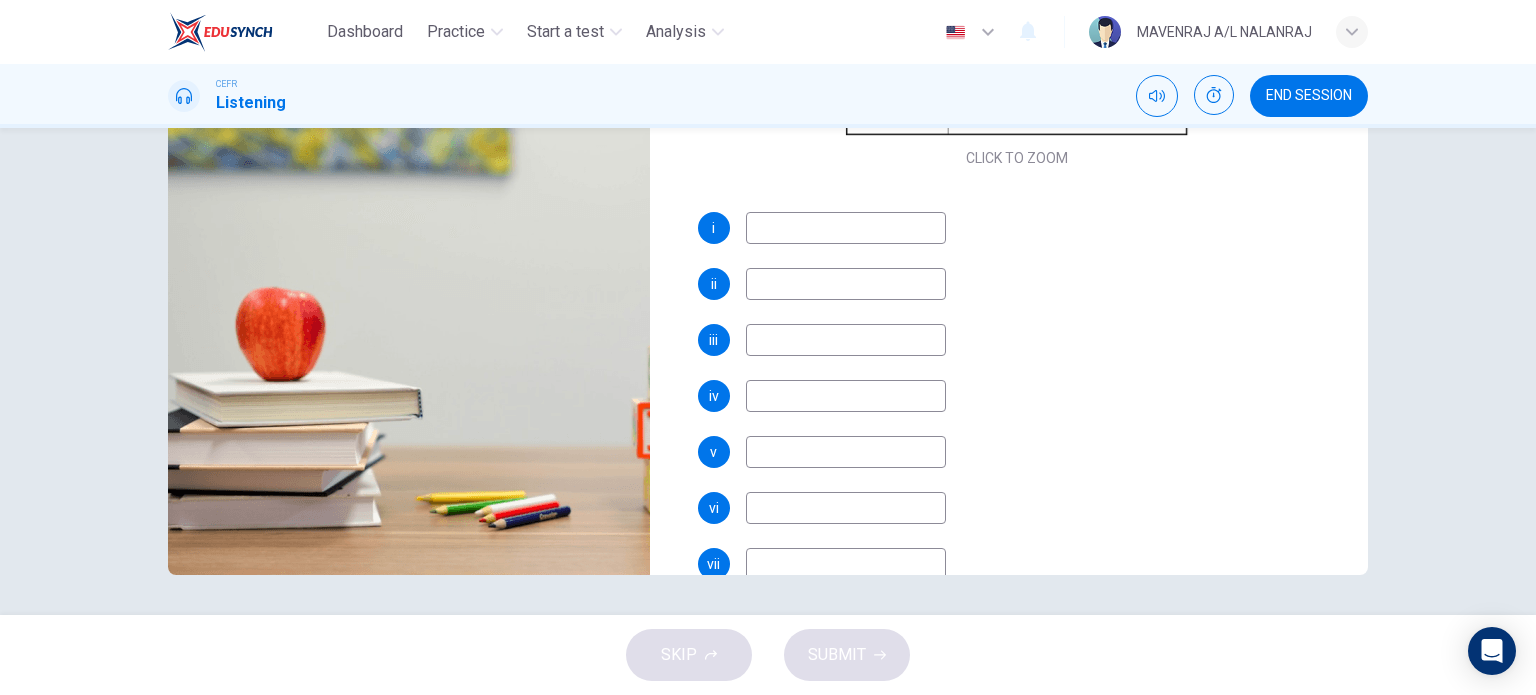 click at bounding box center [846, 228] 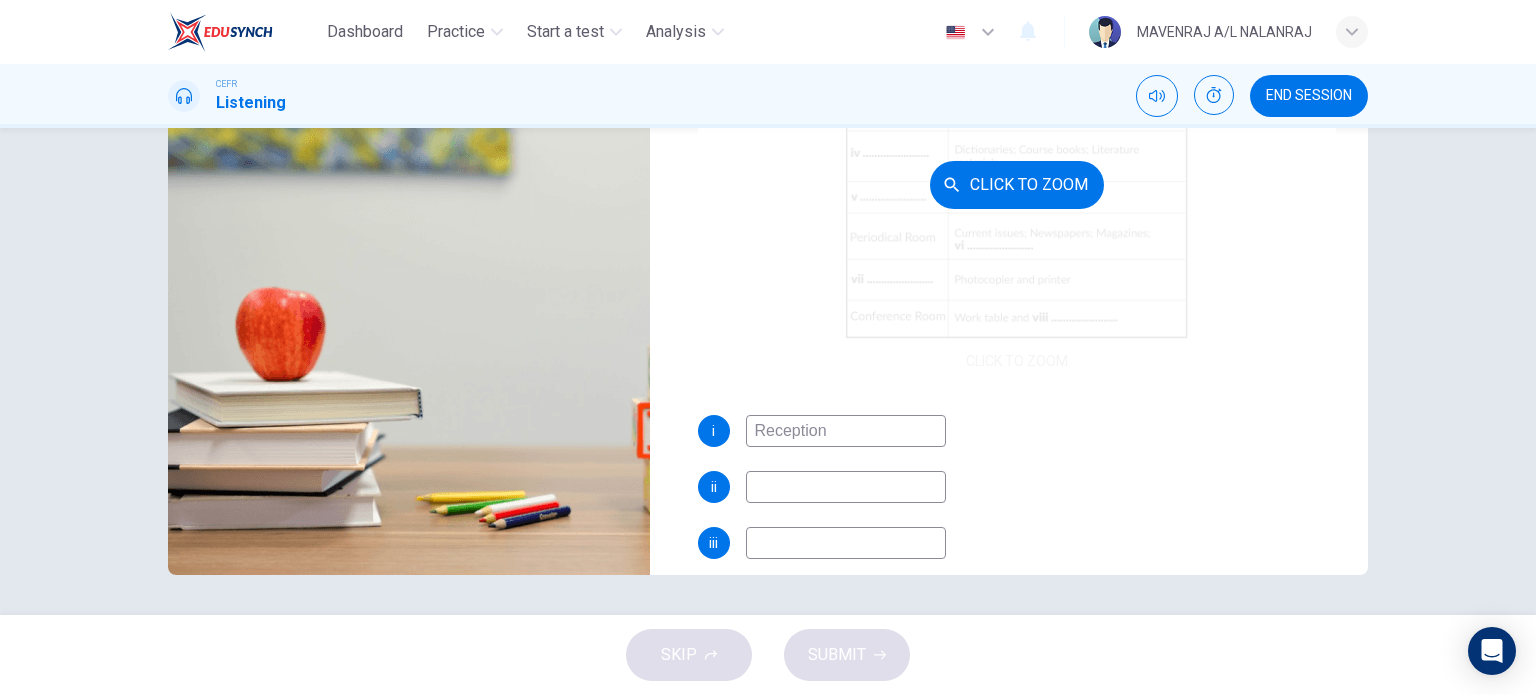 scroll, scrollTop: 0, scrollLeft: 0, axis: both 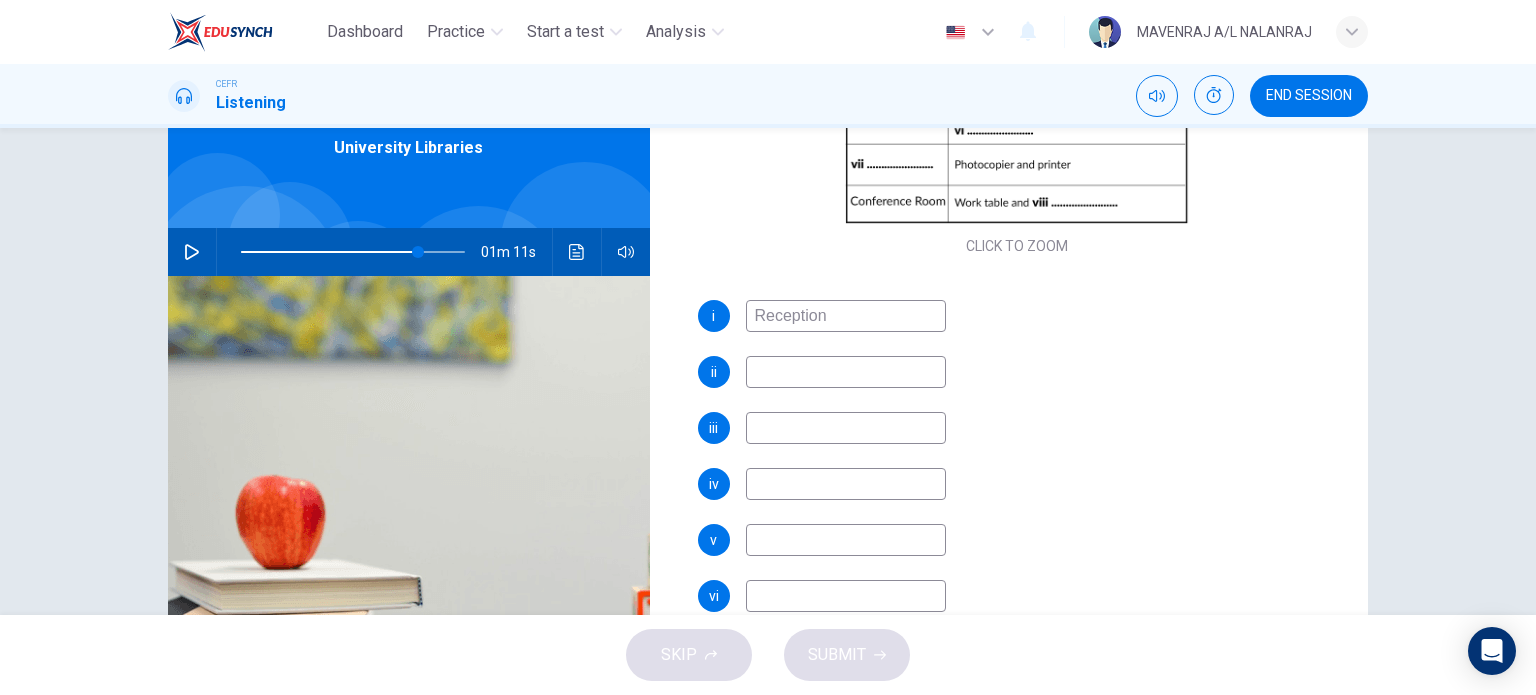type on "Reception" 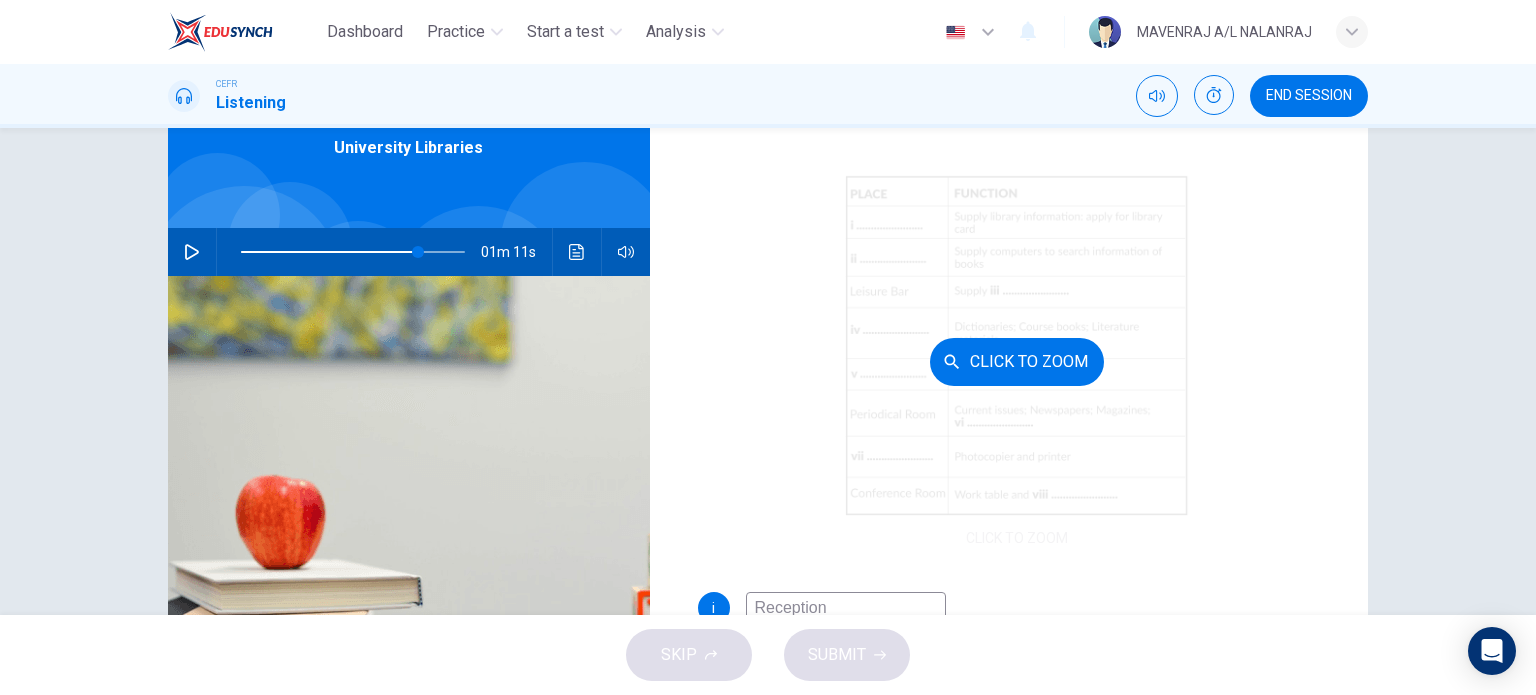 scroll, scrollTop: 97, scrollLeft: 0, axis: vertical 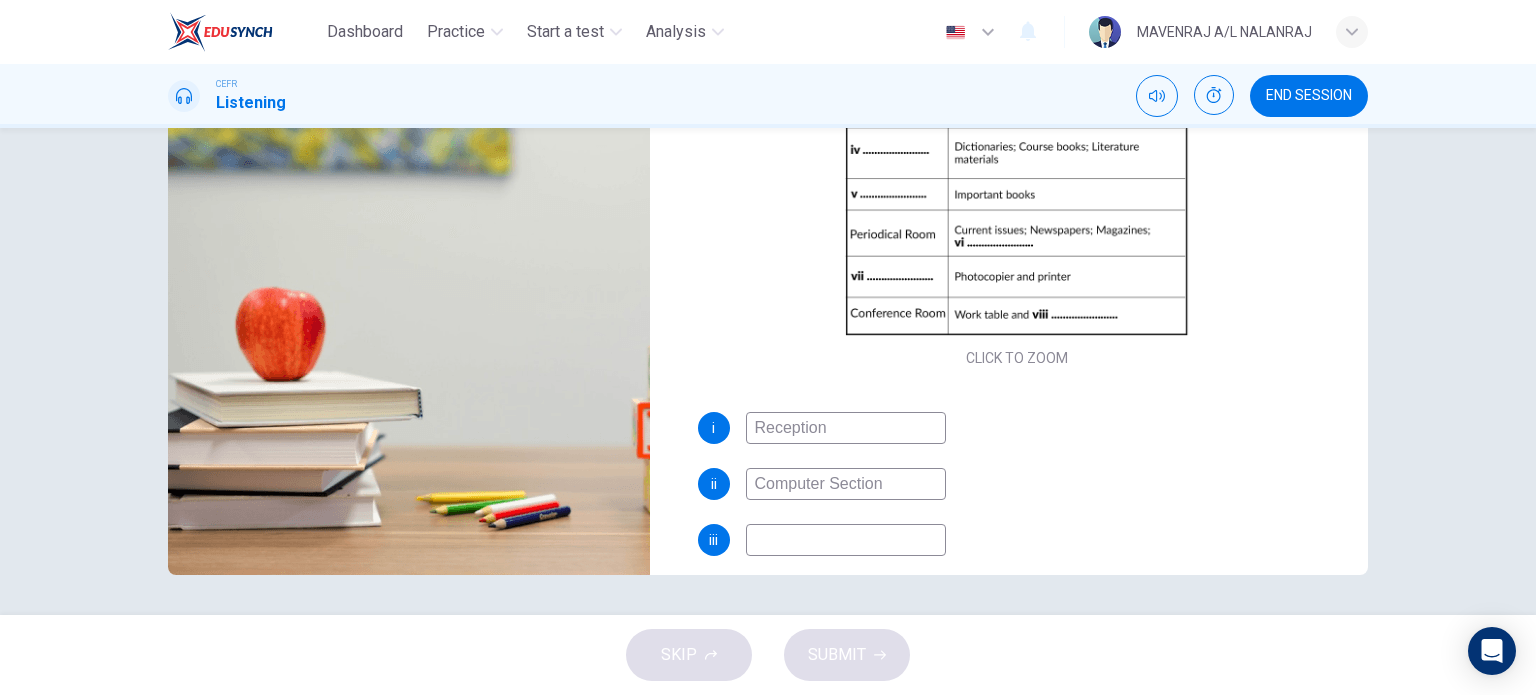 type on "Computer Section" 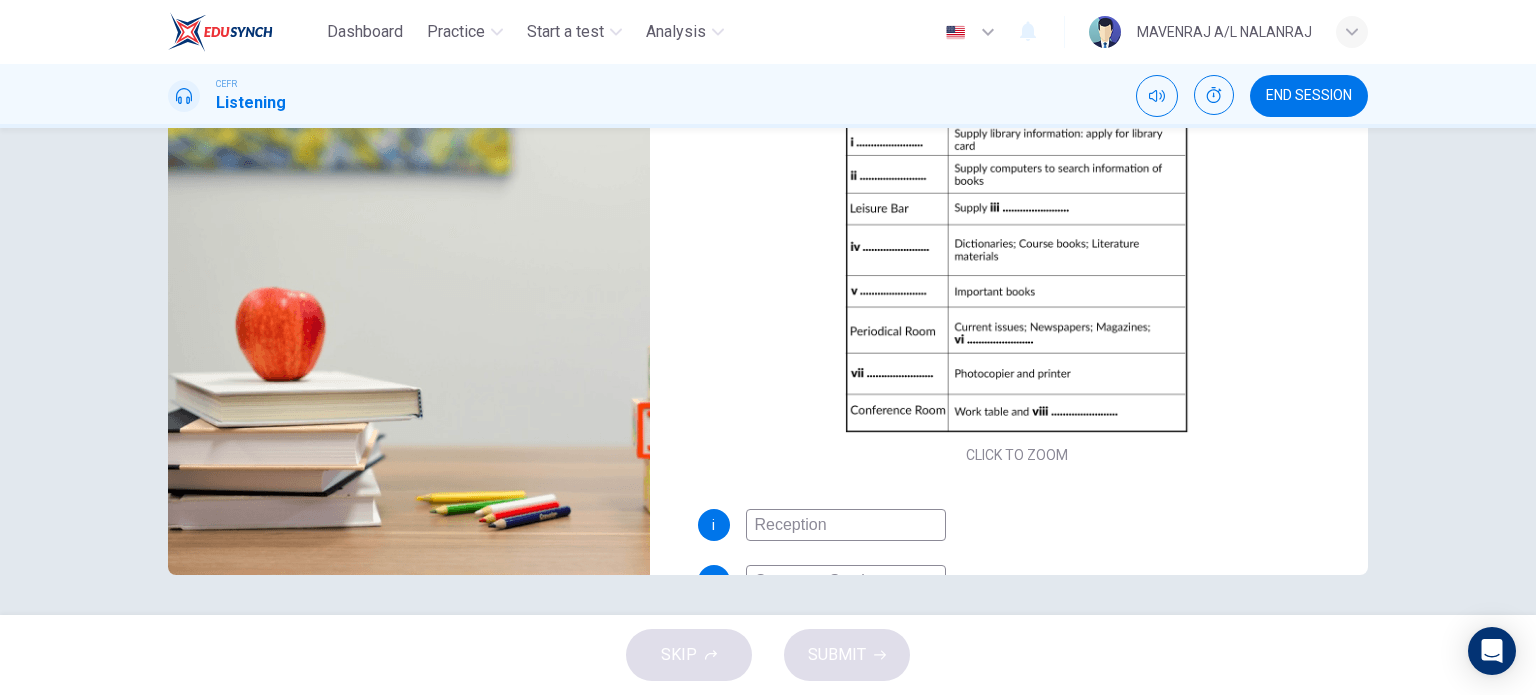 scroll, scrollTop: 200, scrollLeft: 0, axis: vertical 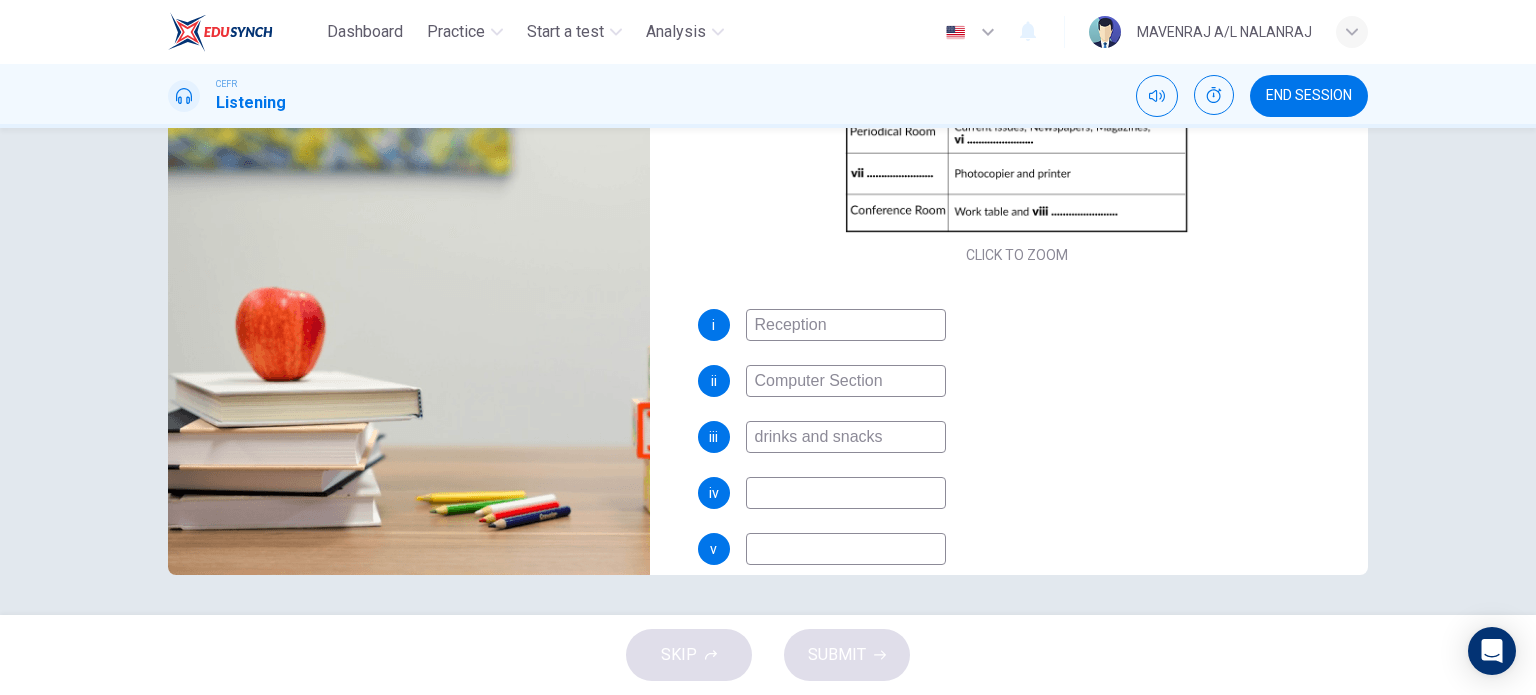 type on "drinks and snacks" 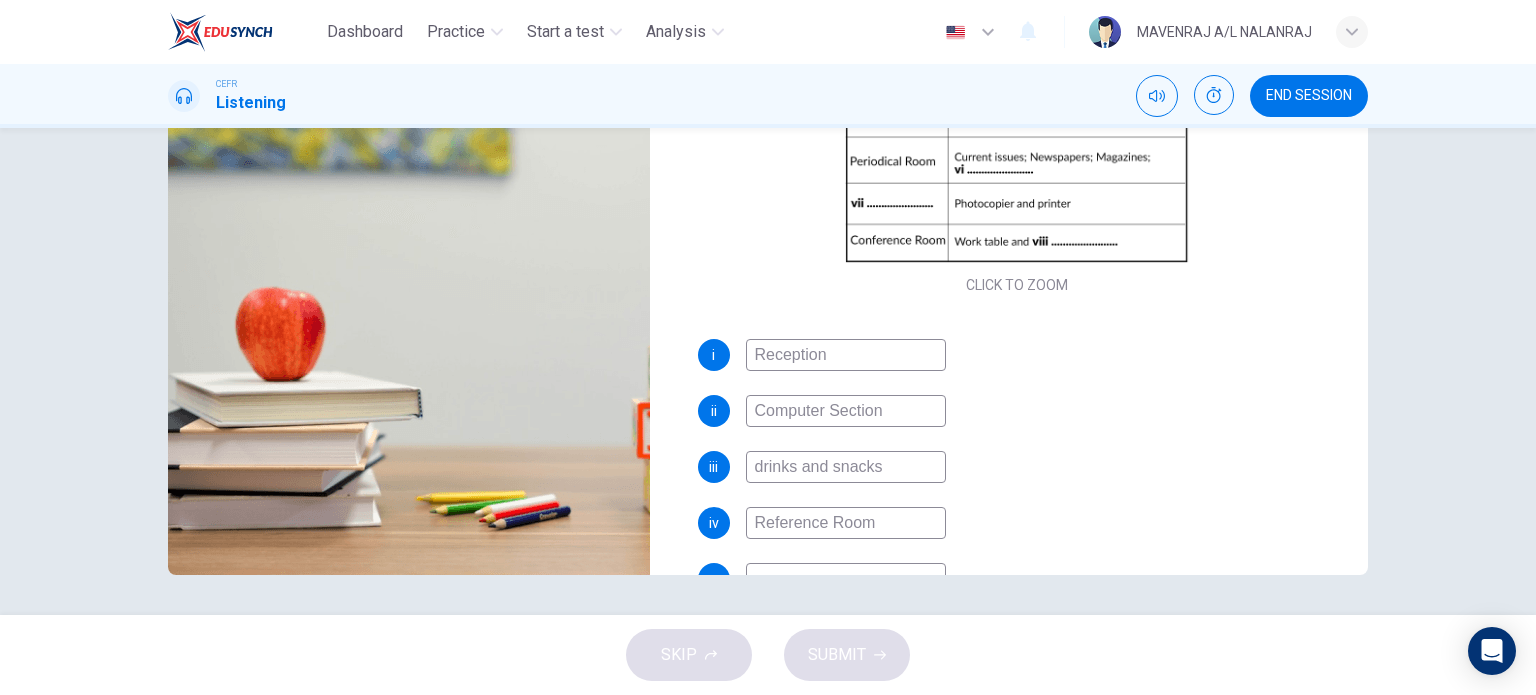 scroll, scrollTop: 300, scrollLeft: 0, axis: vertical 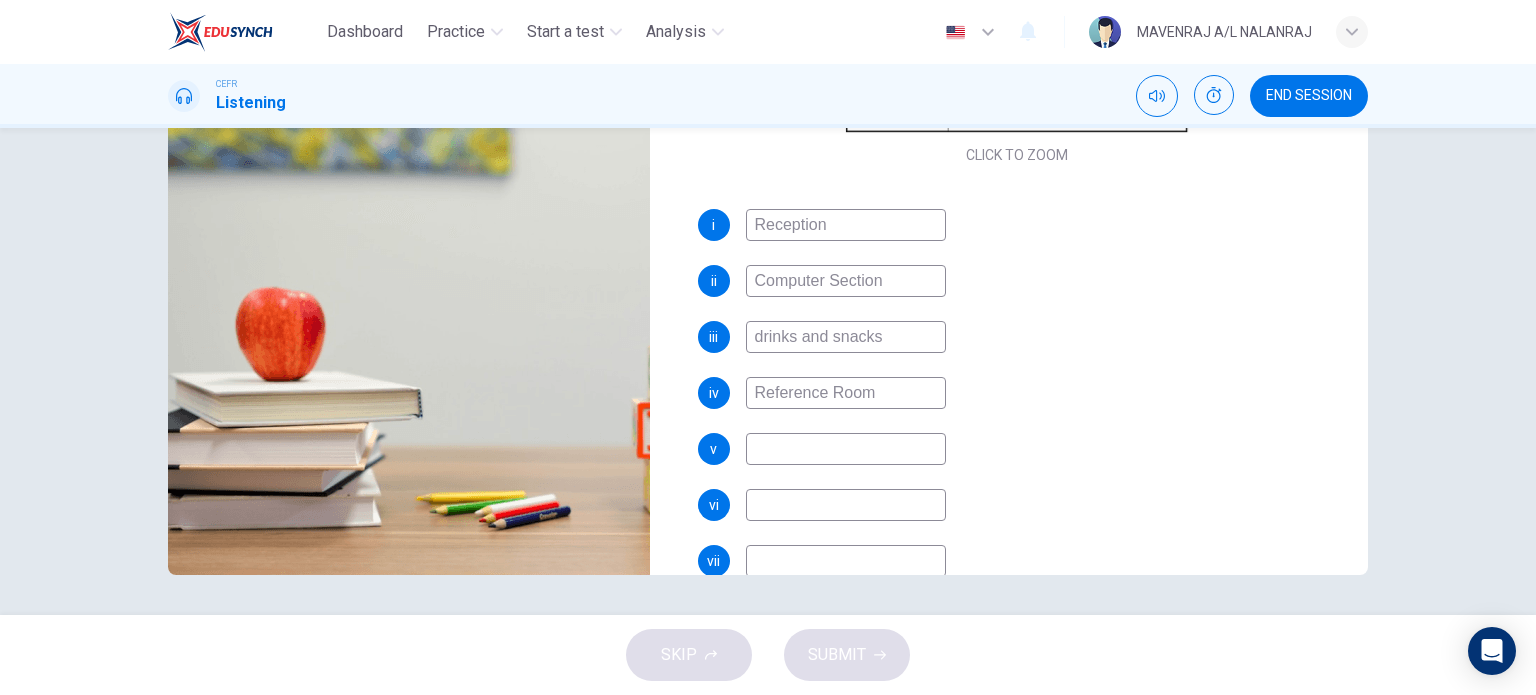 type on "Reference Room" 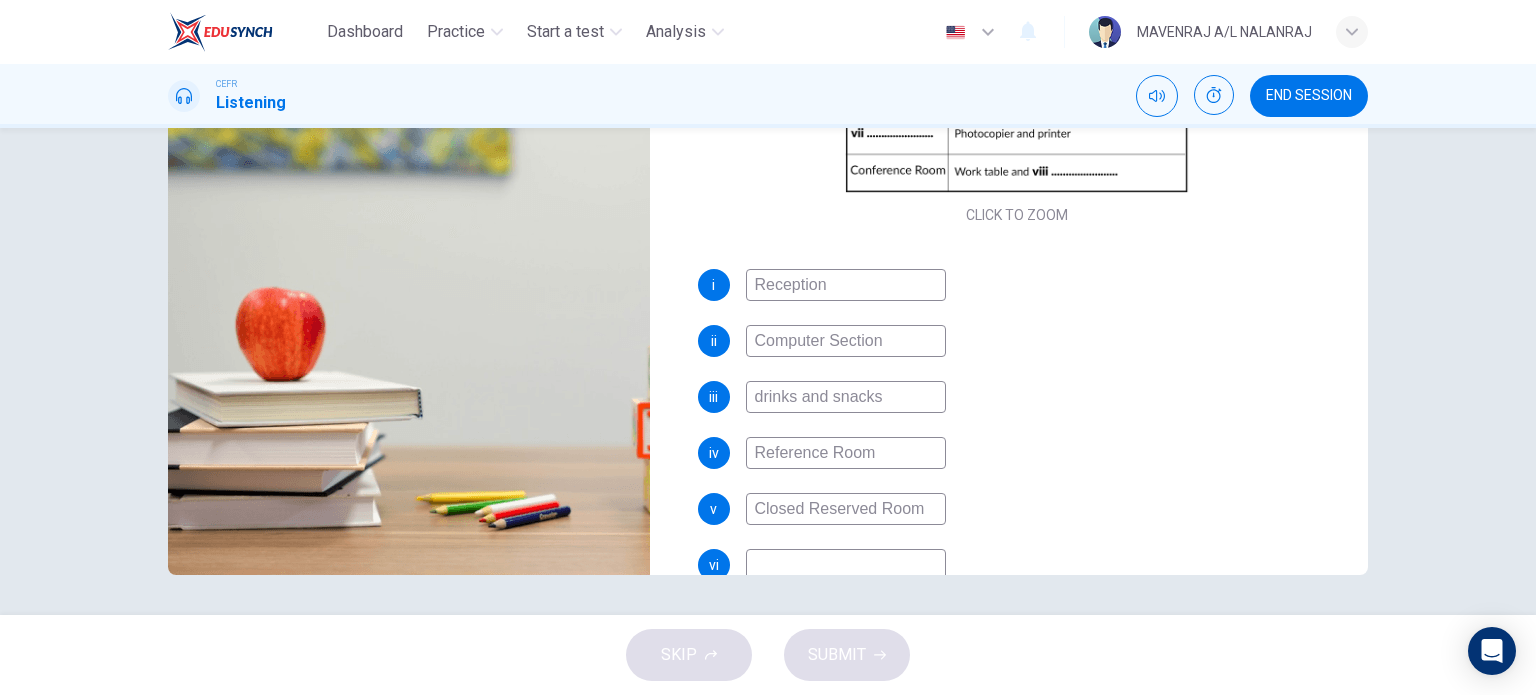 scroll, scrollTop: 300, scrollLeft: 0, axis: vertical 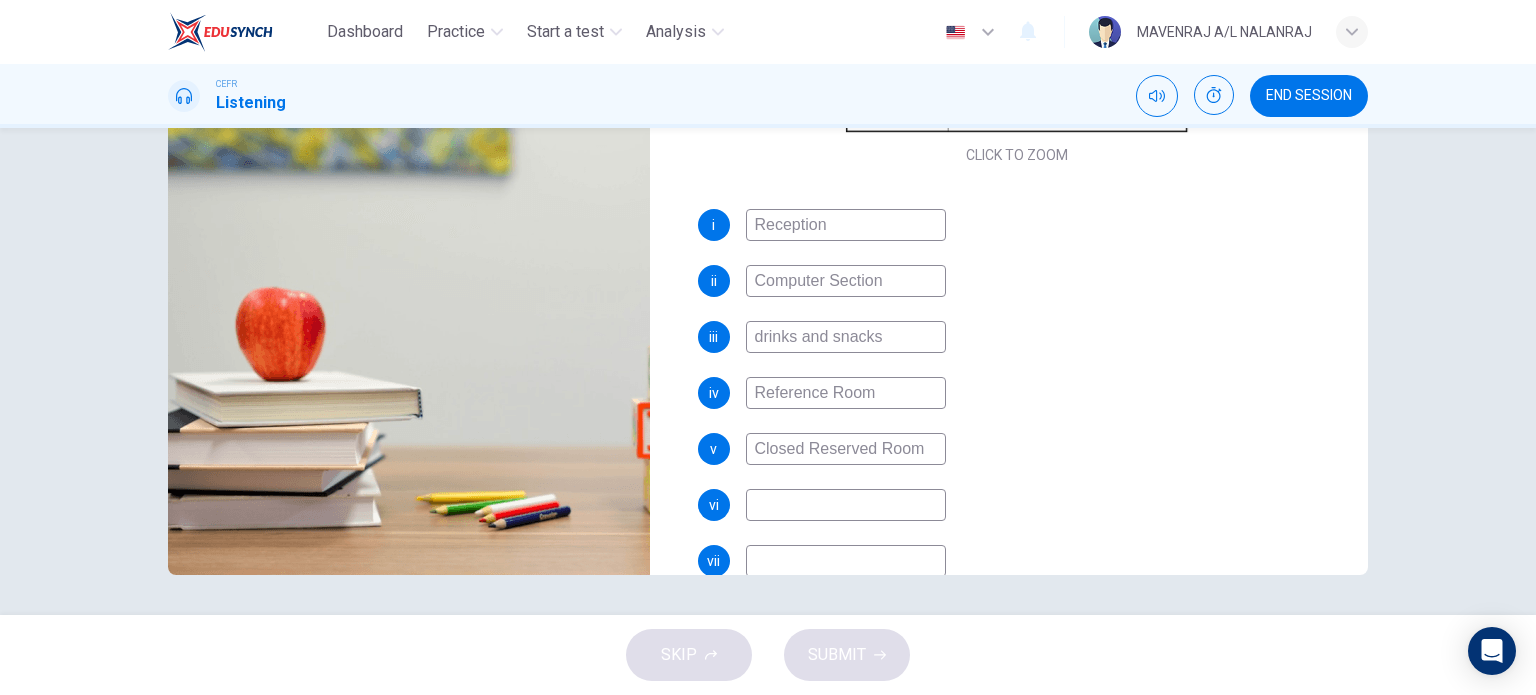 type on "Closed Reserved Room" 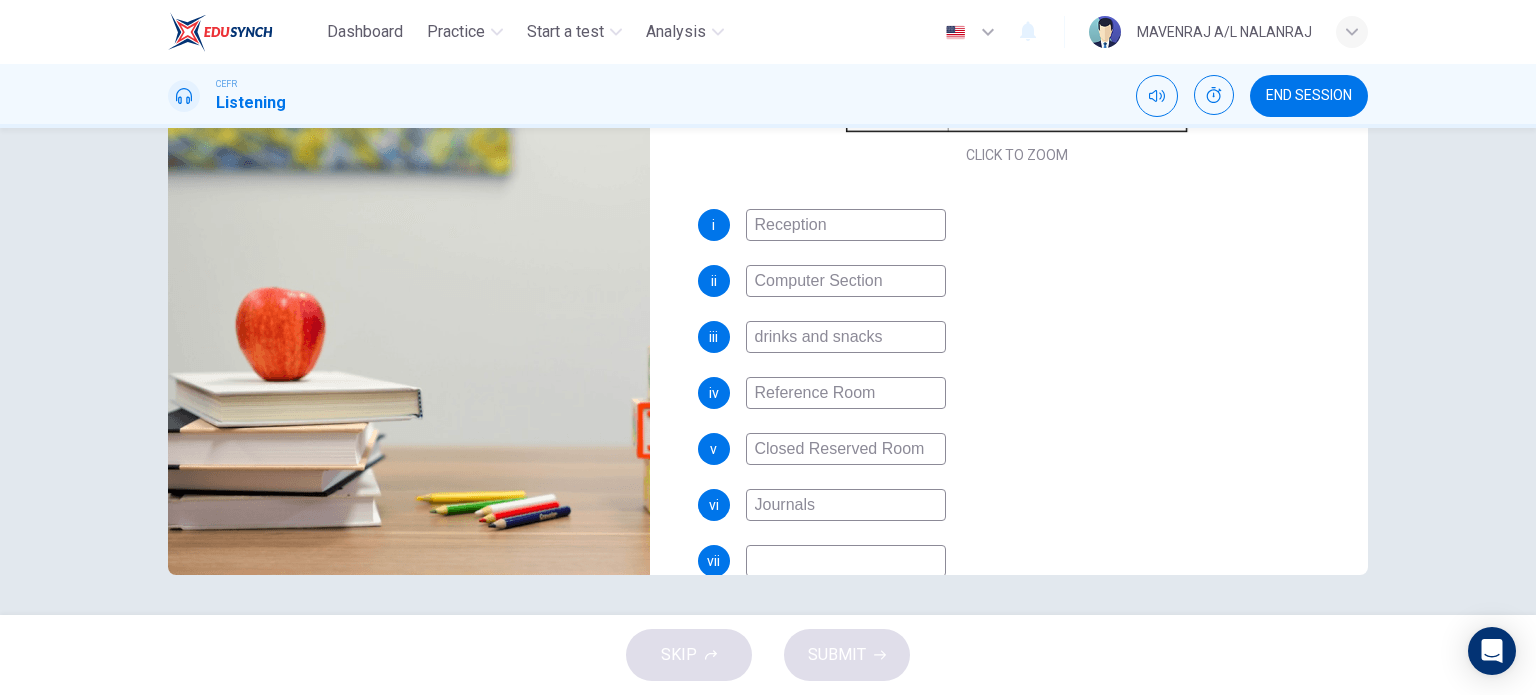 scroll, scrollTop: 397, scrollLeft: 0, axis: vertical 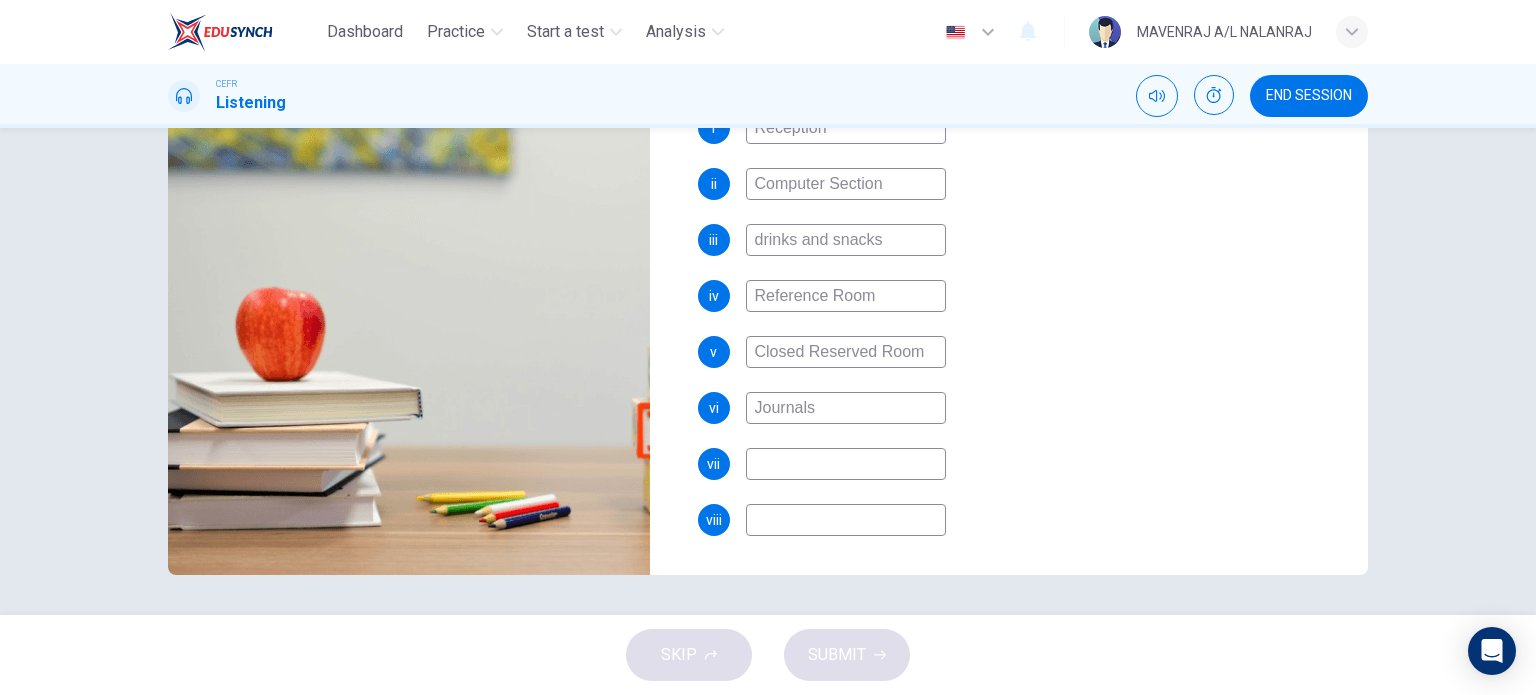 type on "Journals" 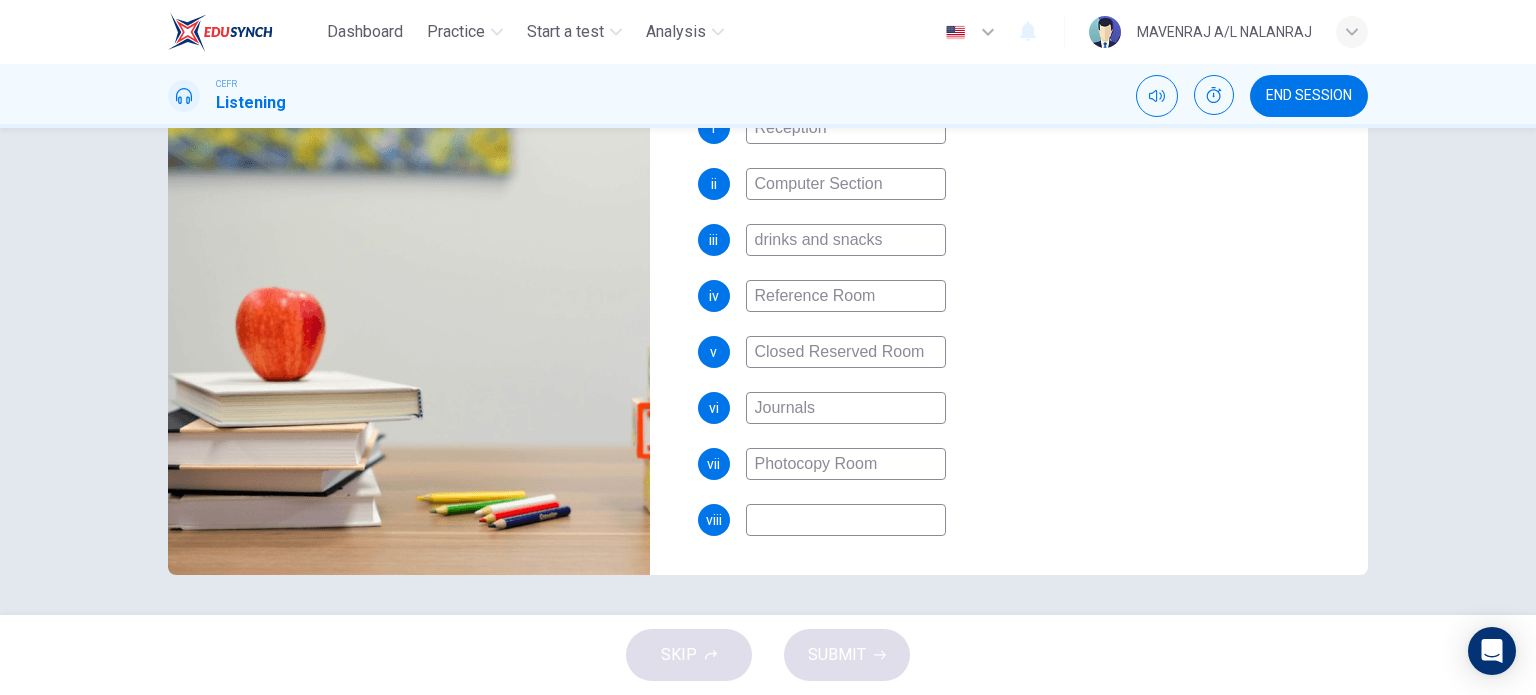 type on "Photocopy Room" 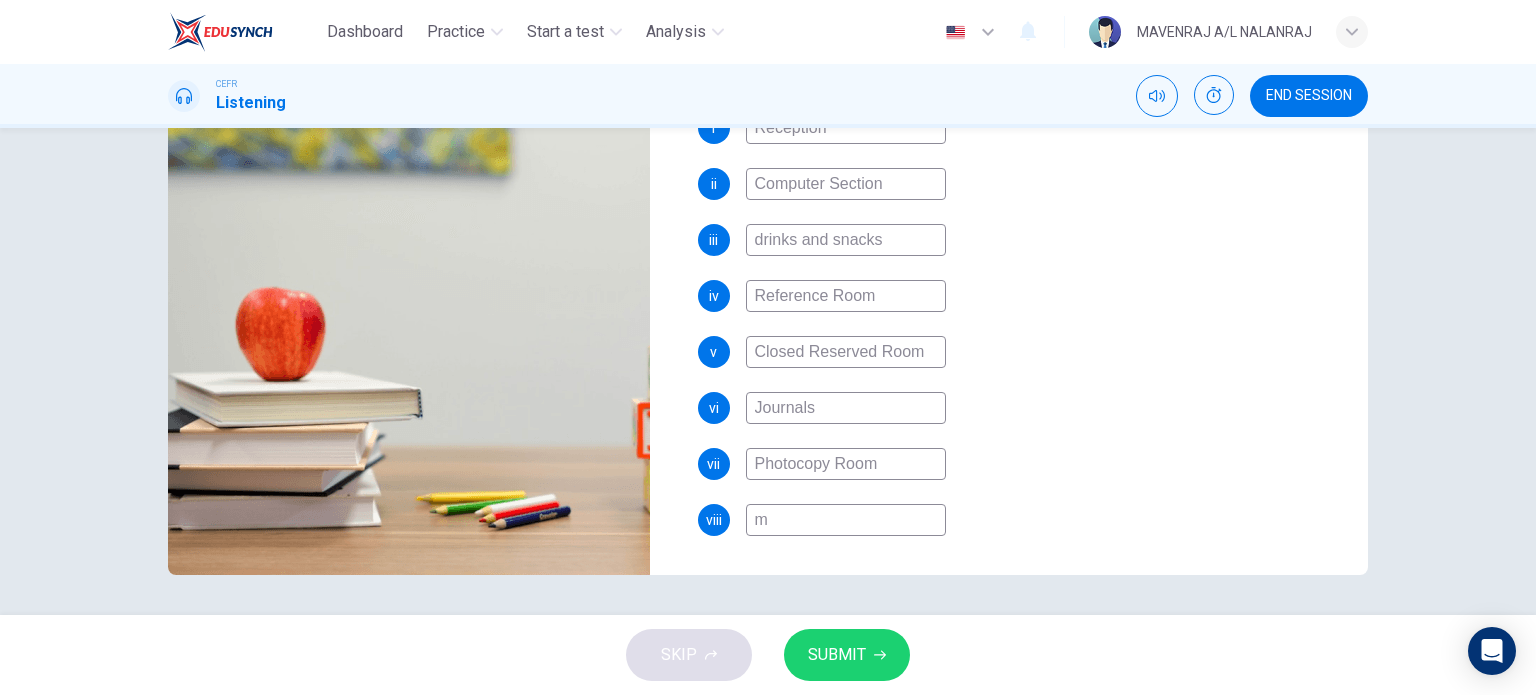 type on "mu" 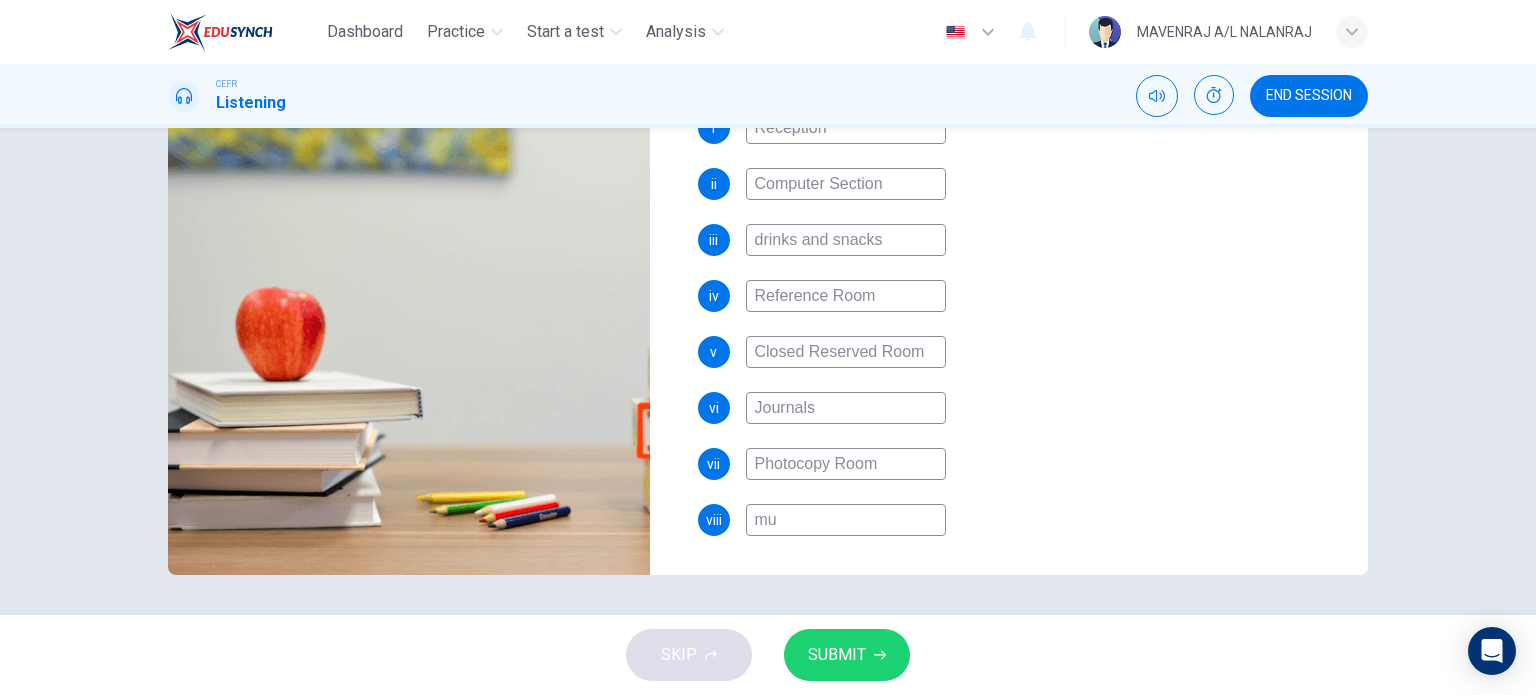type on "79" 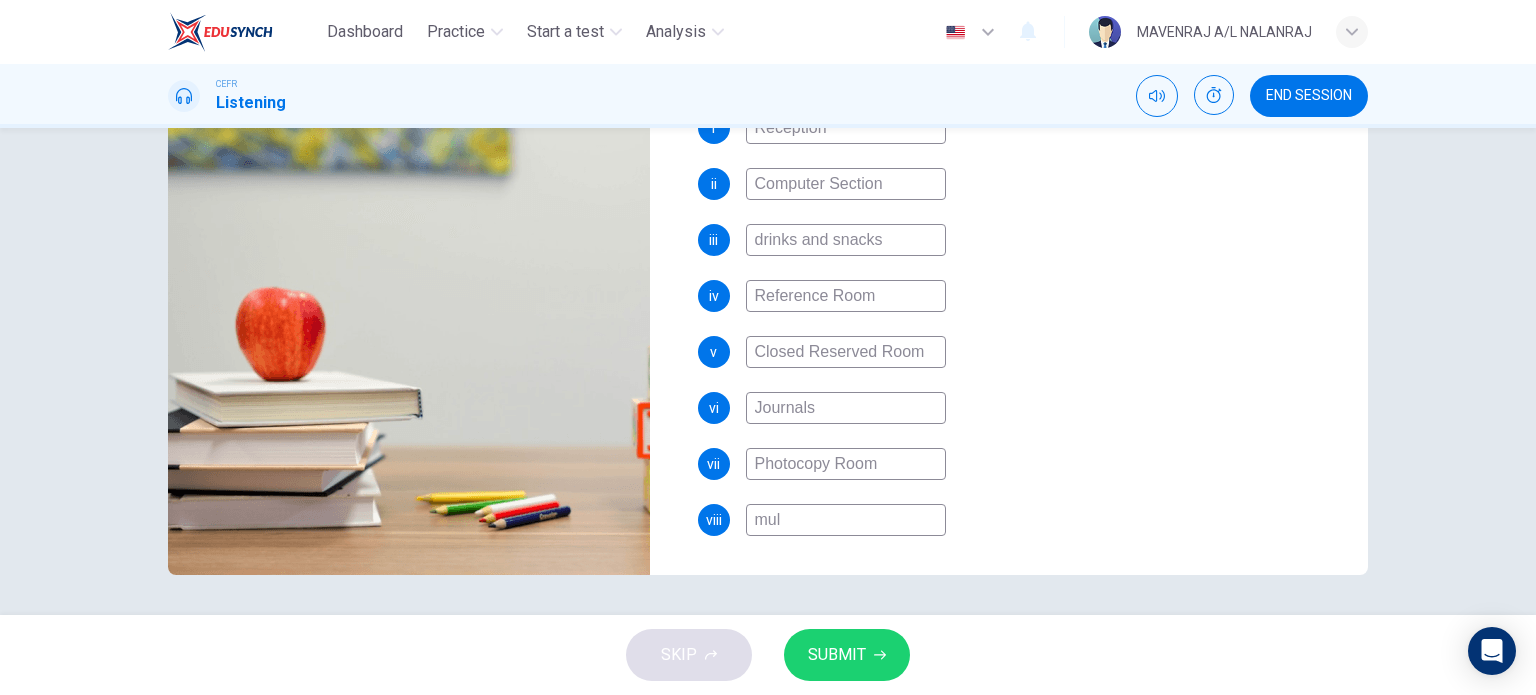 type on "mult" 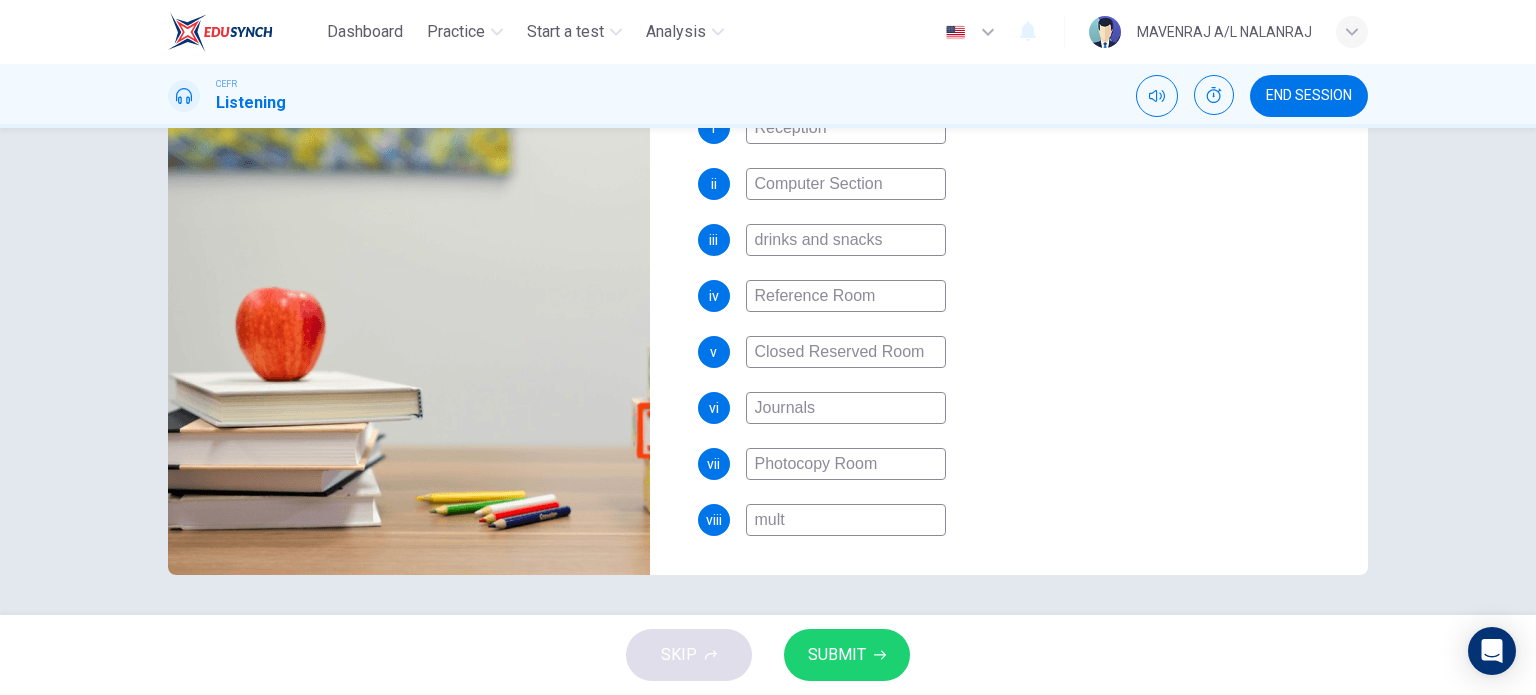 type on "79" 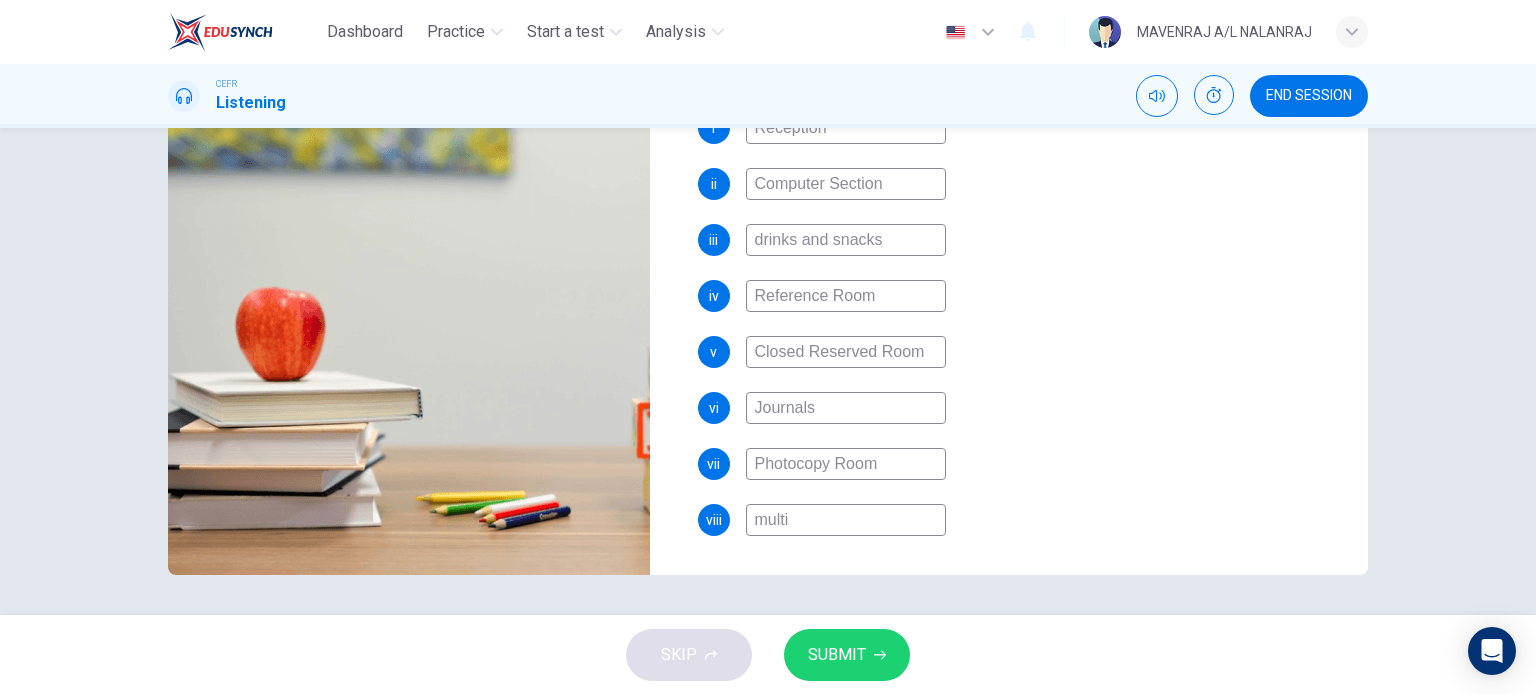type on "79" 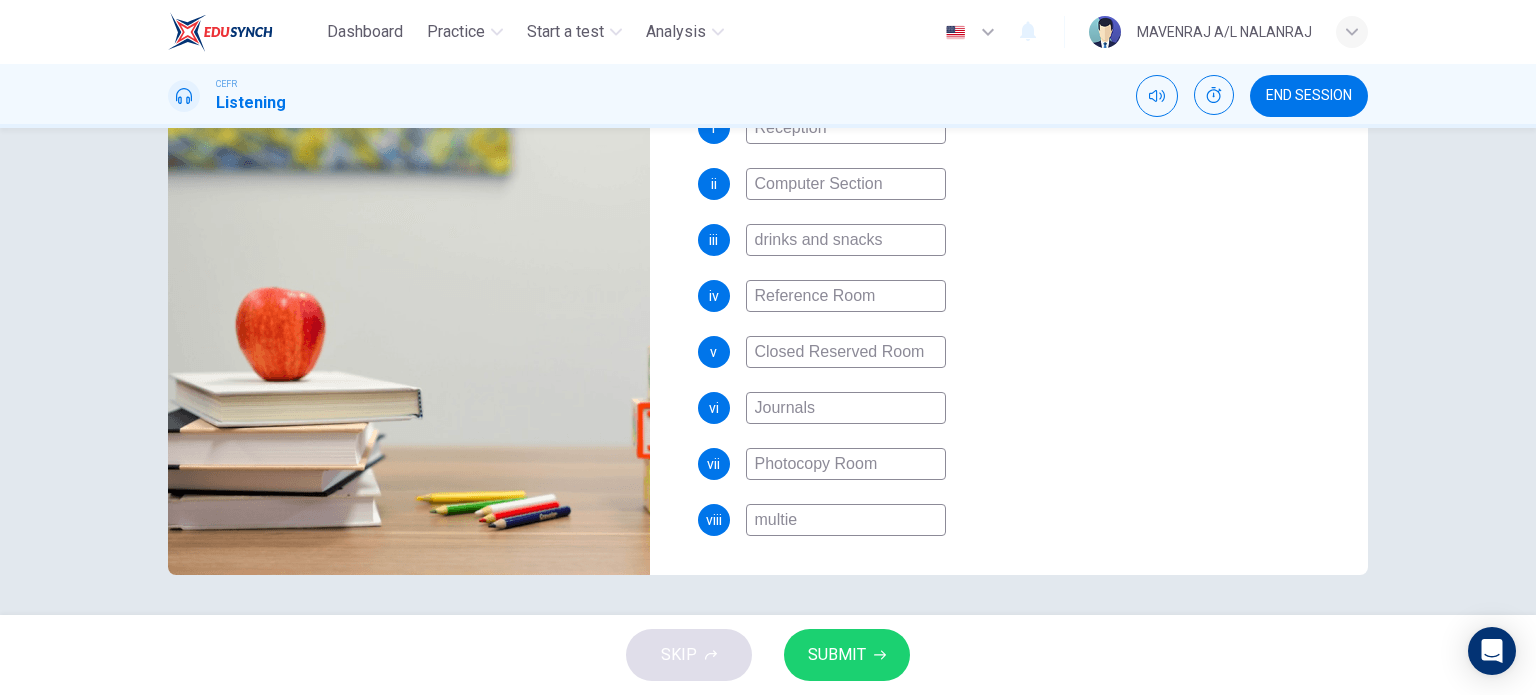type on "multied" 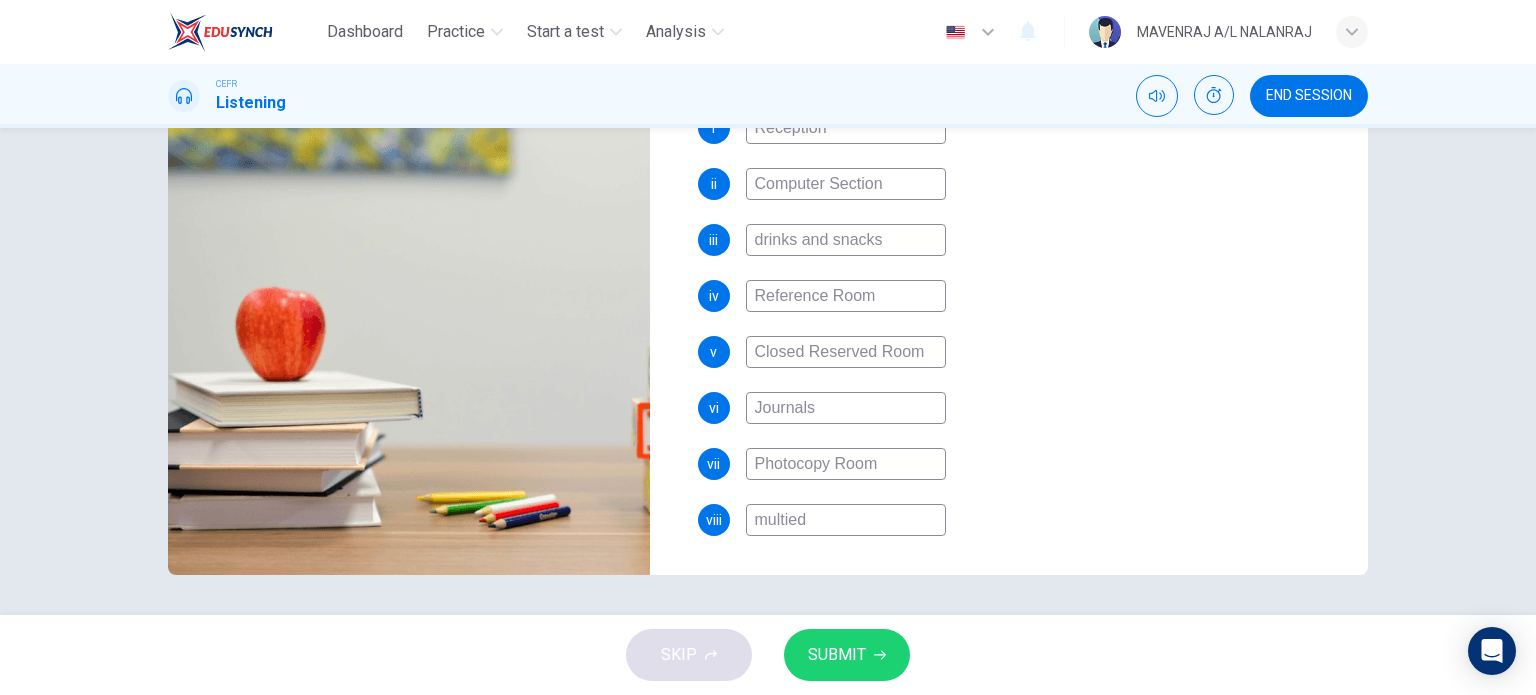 type on "79" 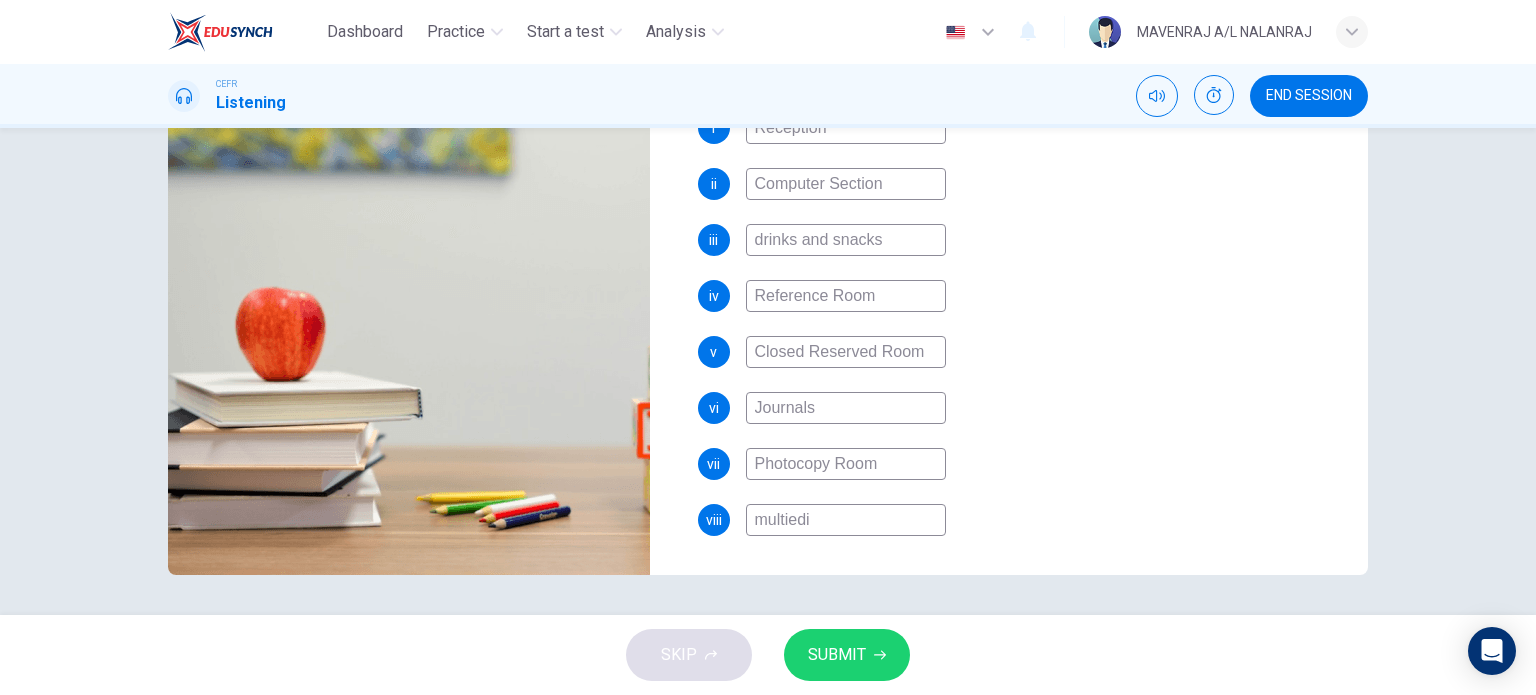 type on "79" 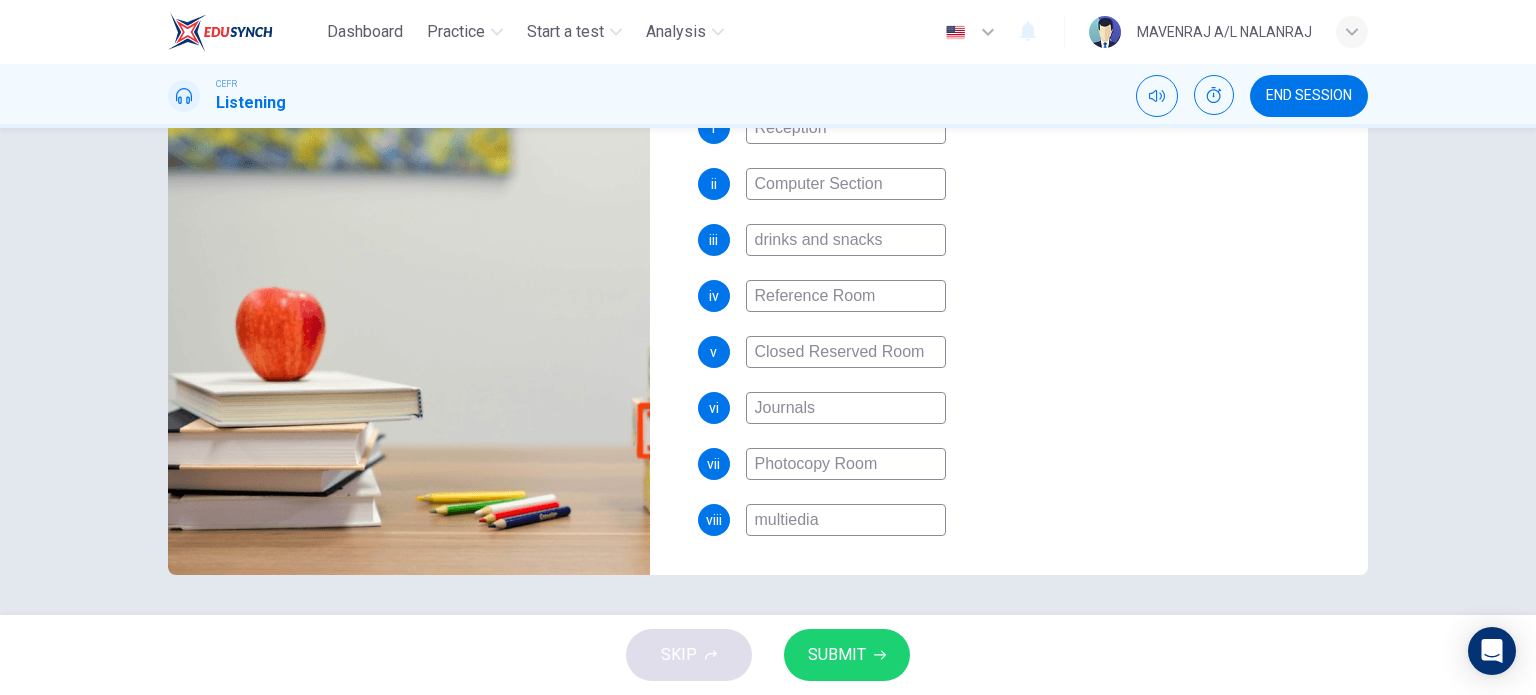 type on "multiedia" 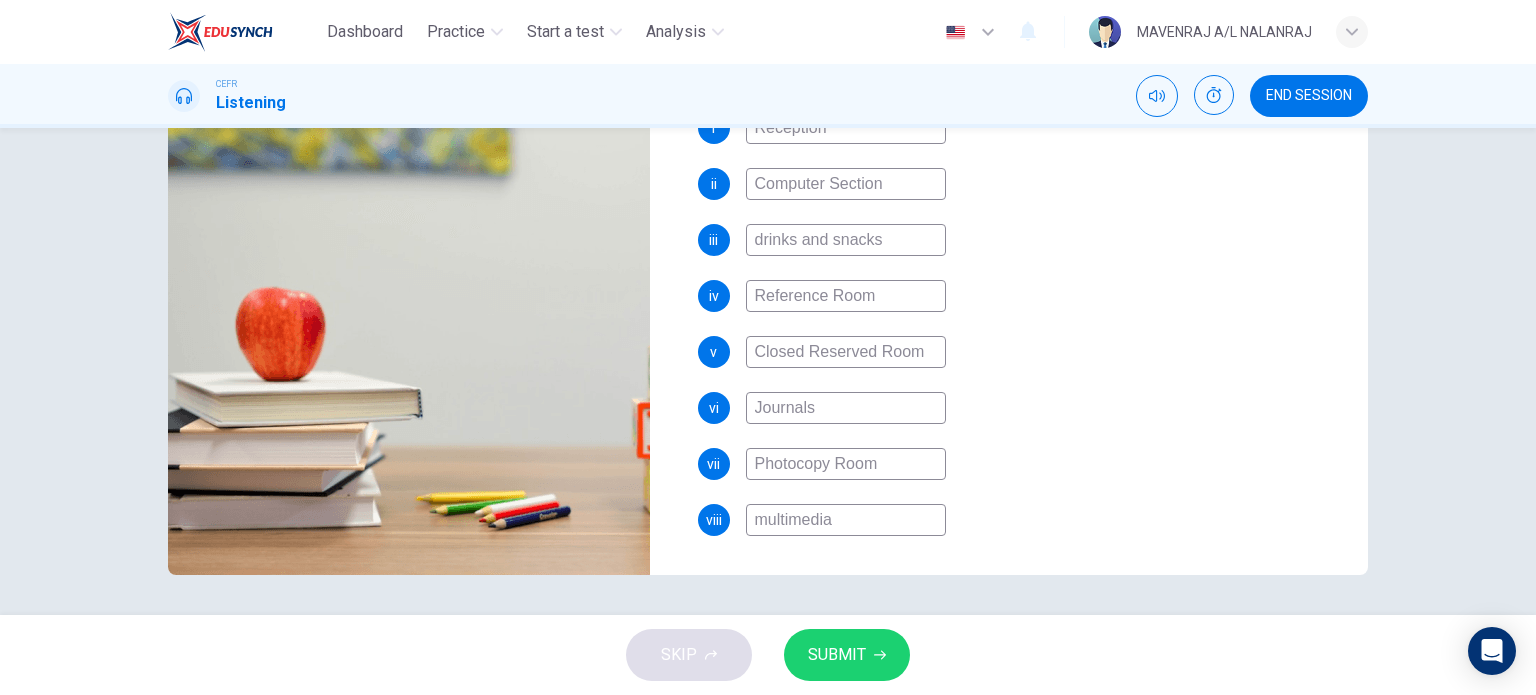 click on "multimedia" at bounding box center [846, 520] 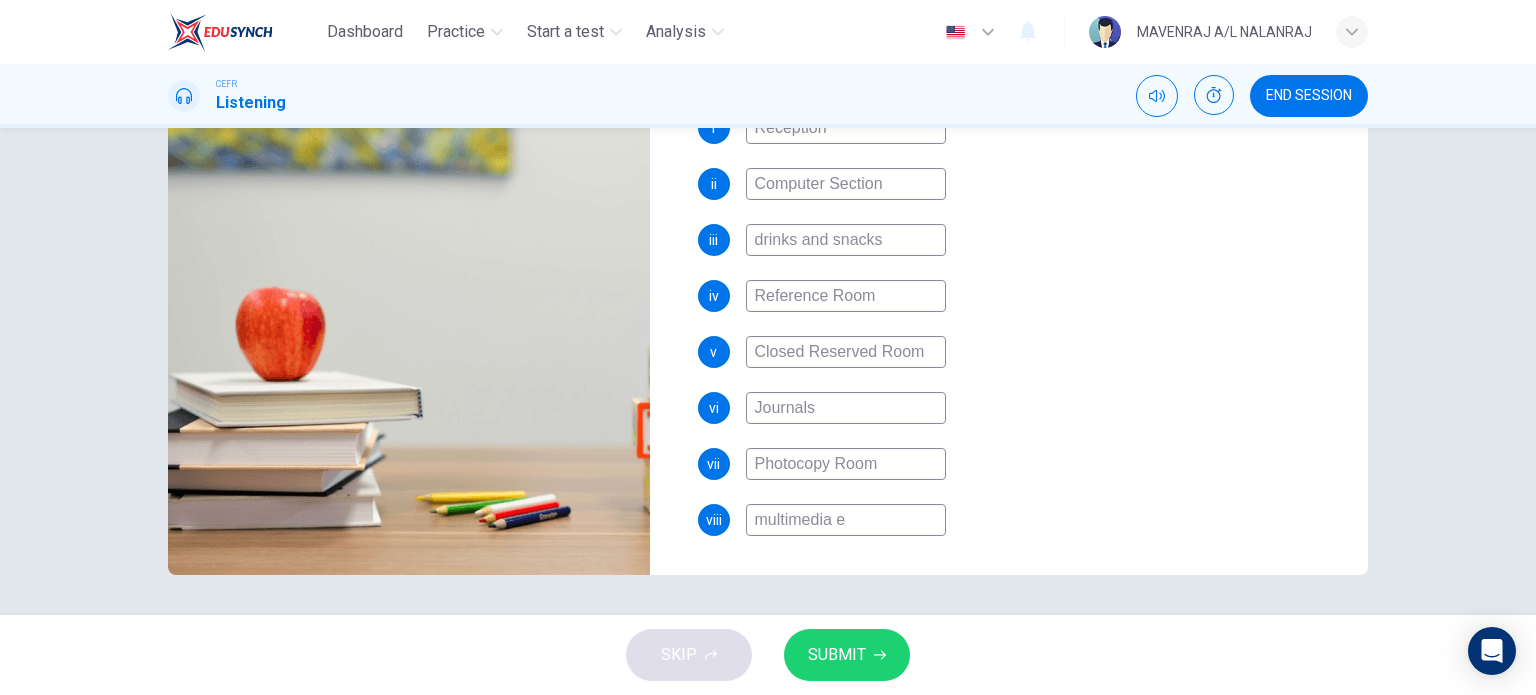 type on "79" 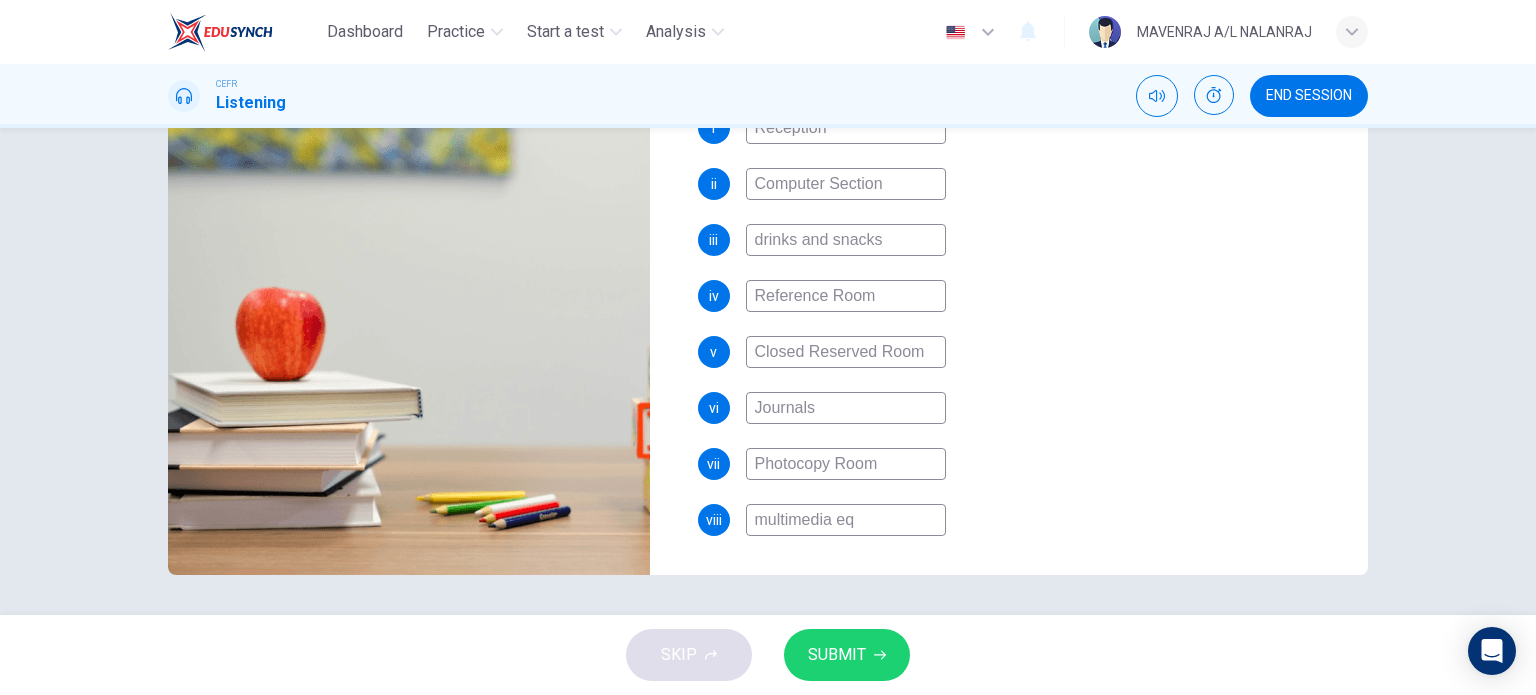 type on "multimedia equ" 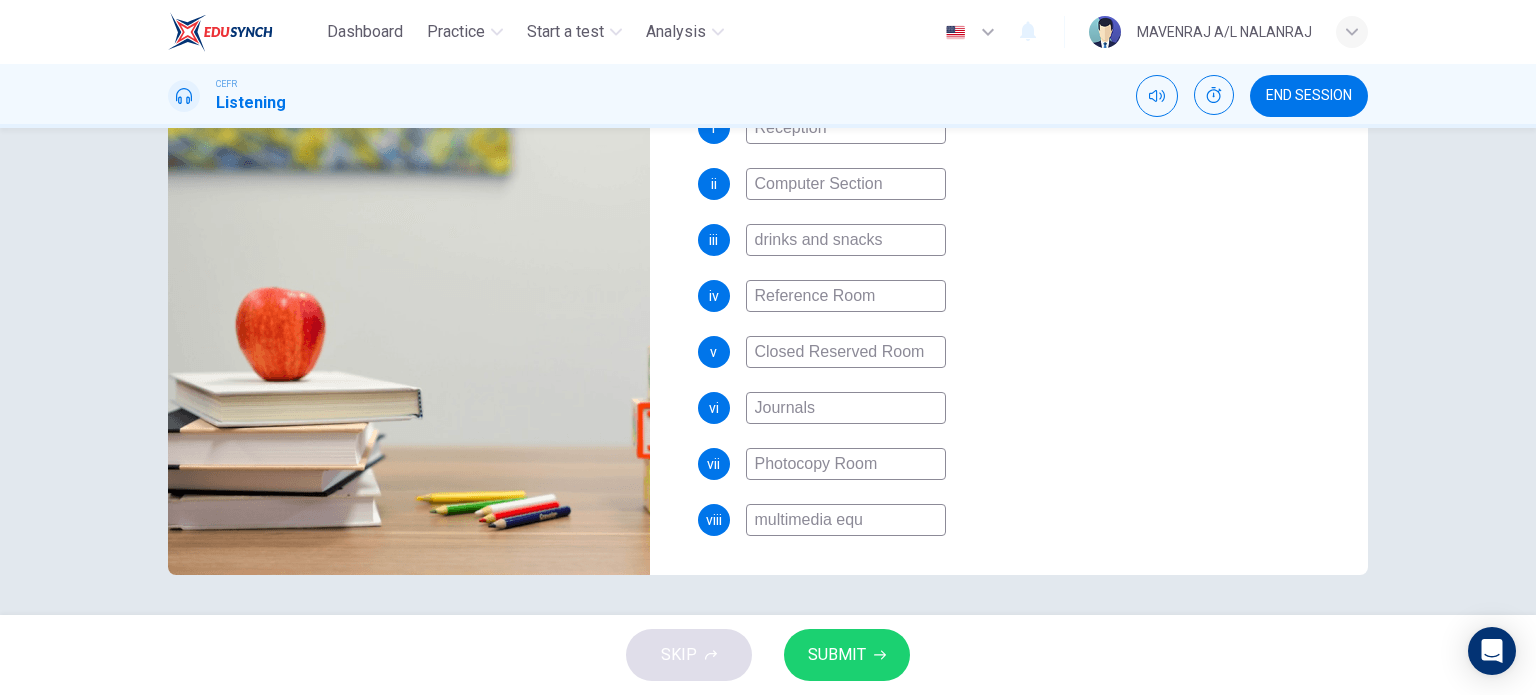 type on "79" 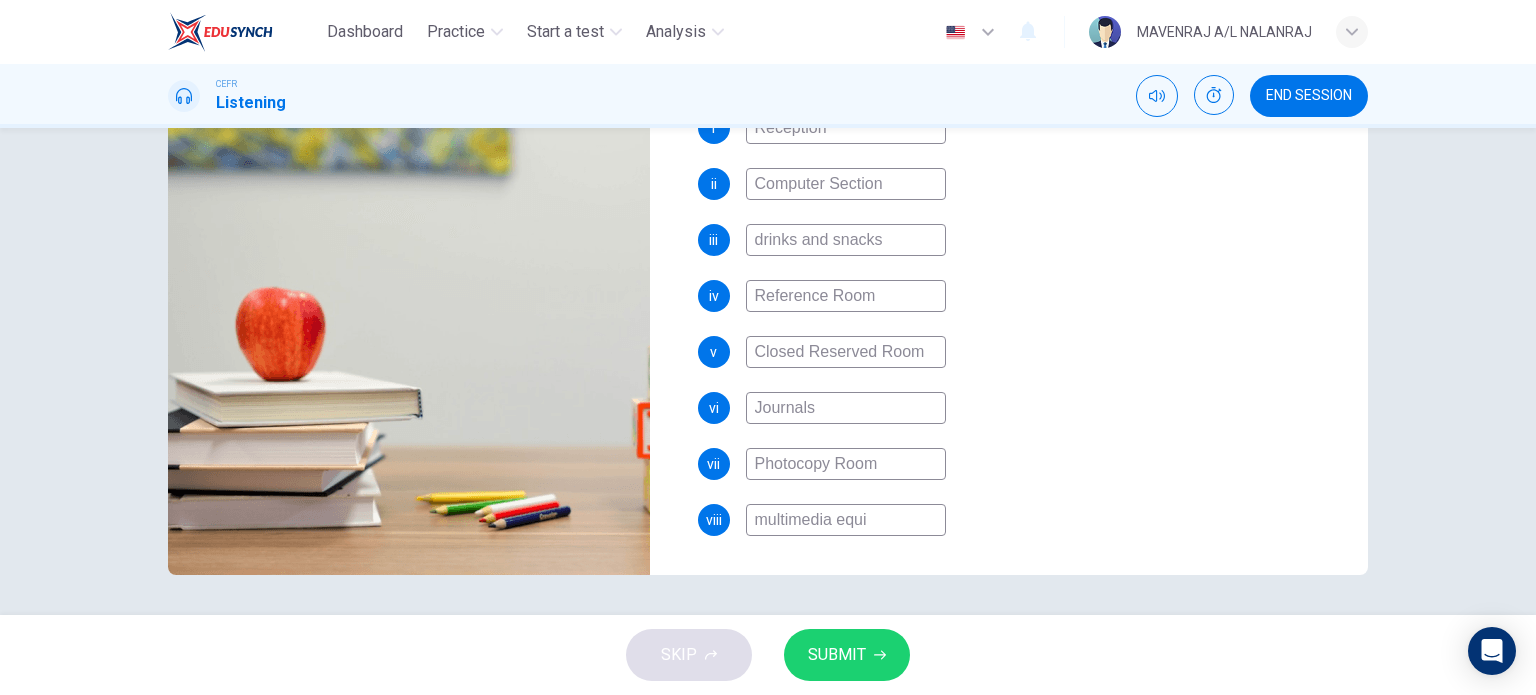 type on "79" 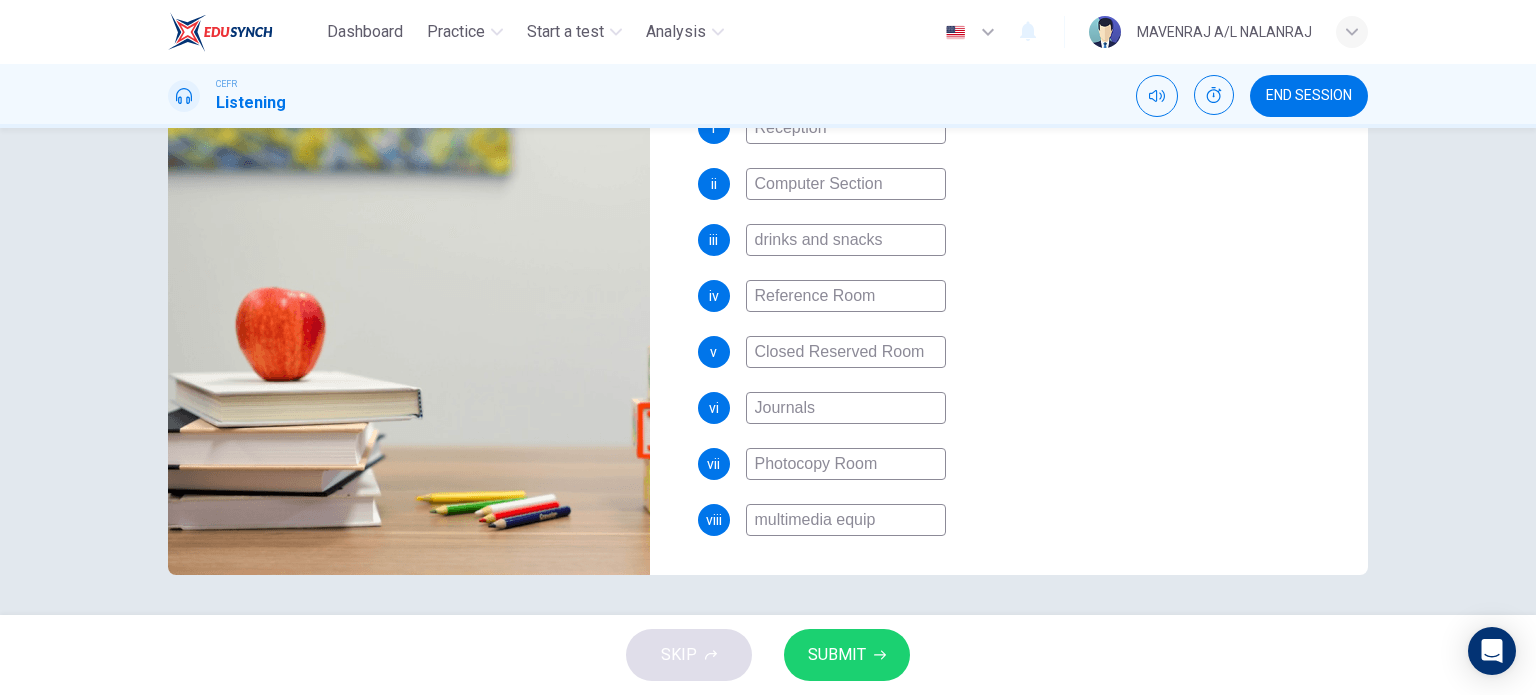 type on "multimedia equipm" 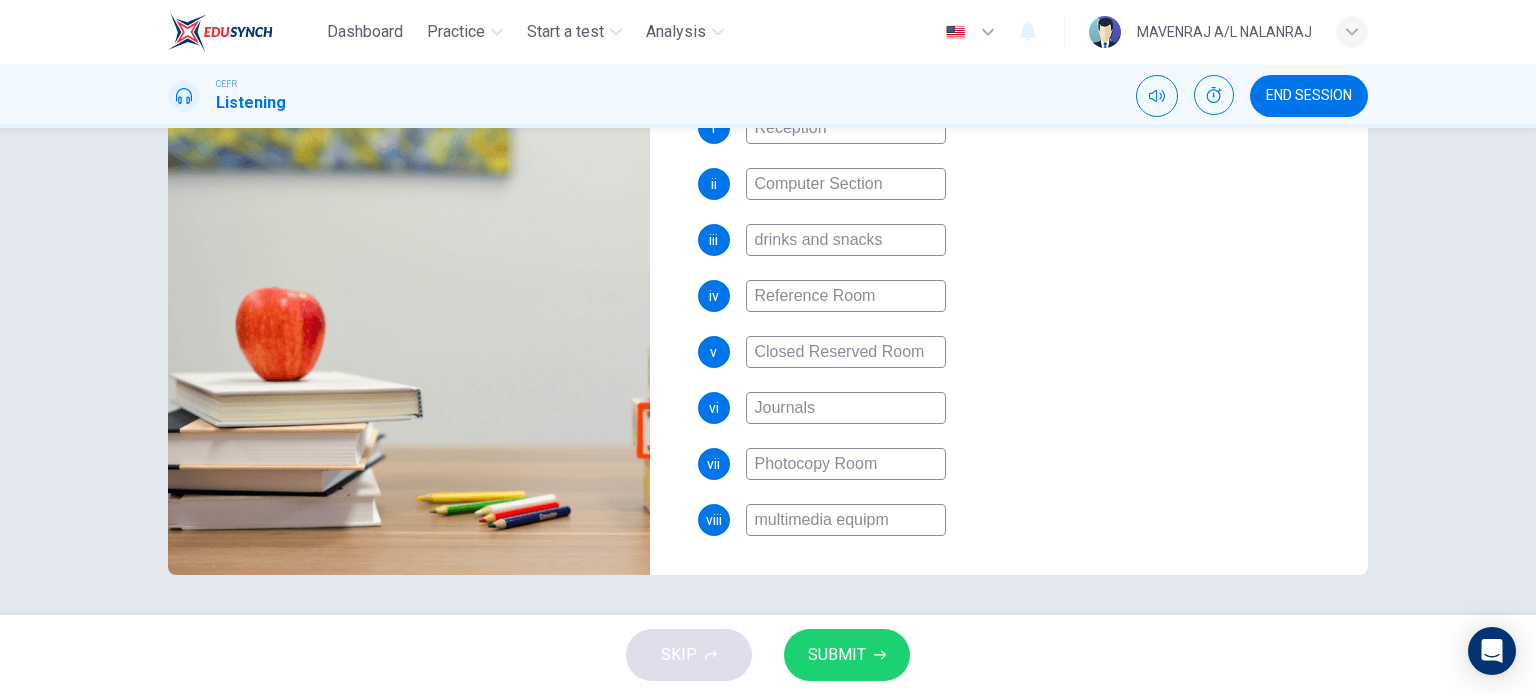 type on "79" 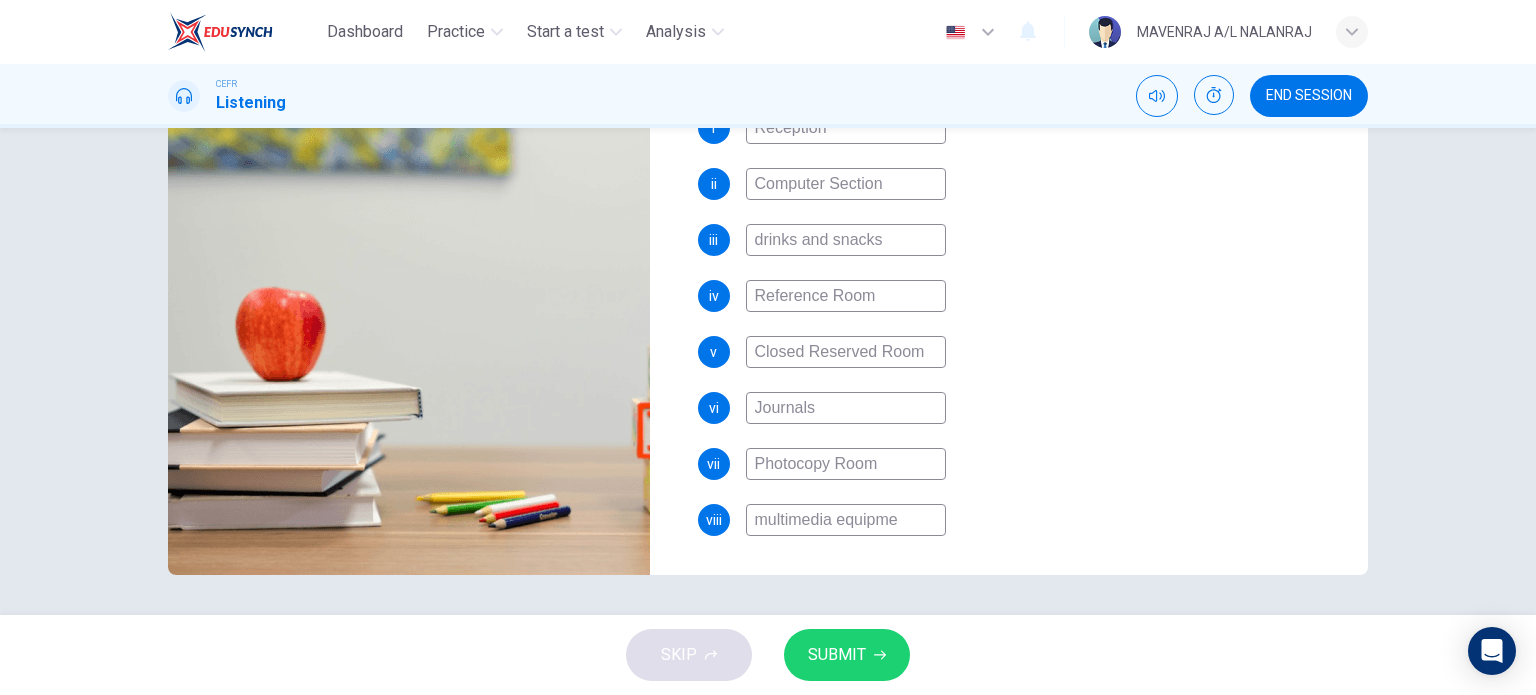 type on "79" 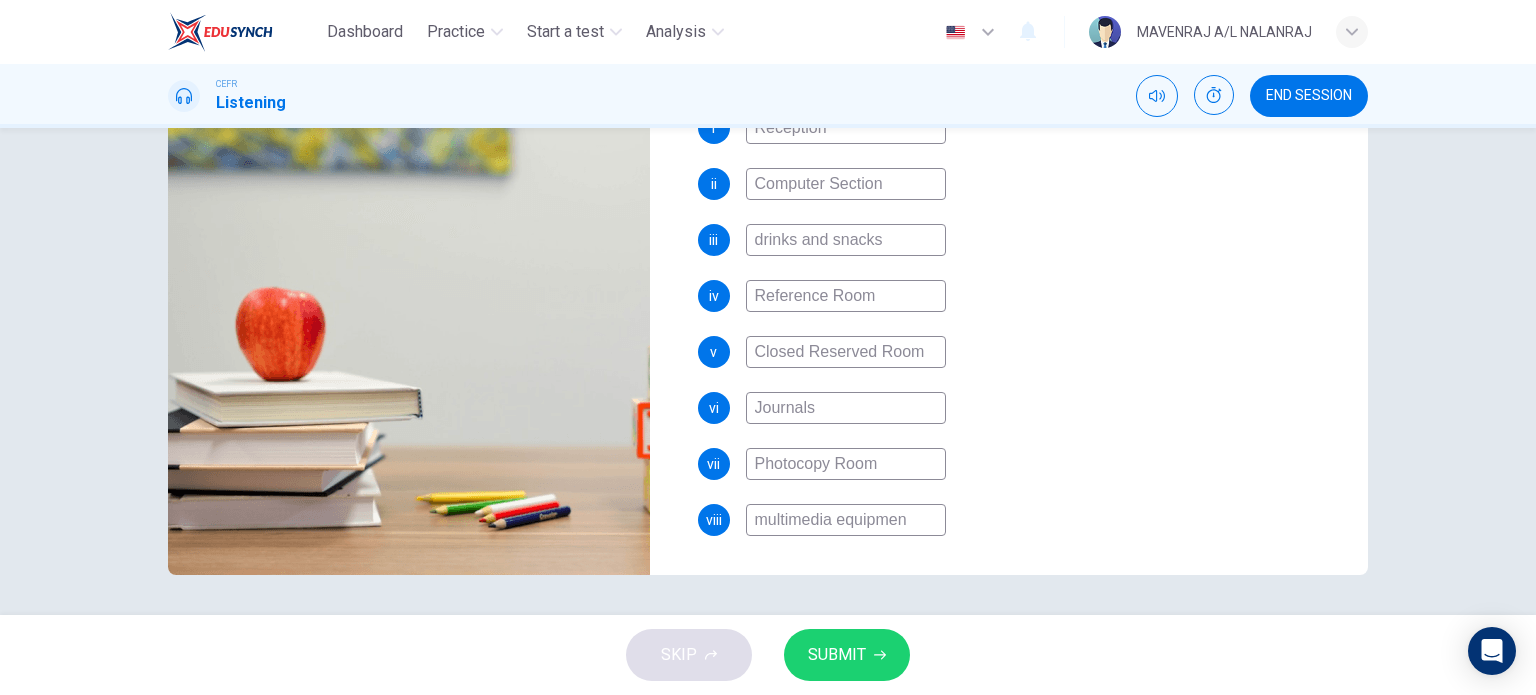type on "79" 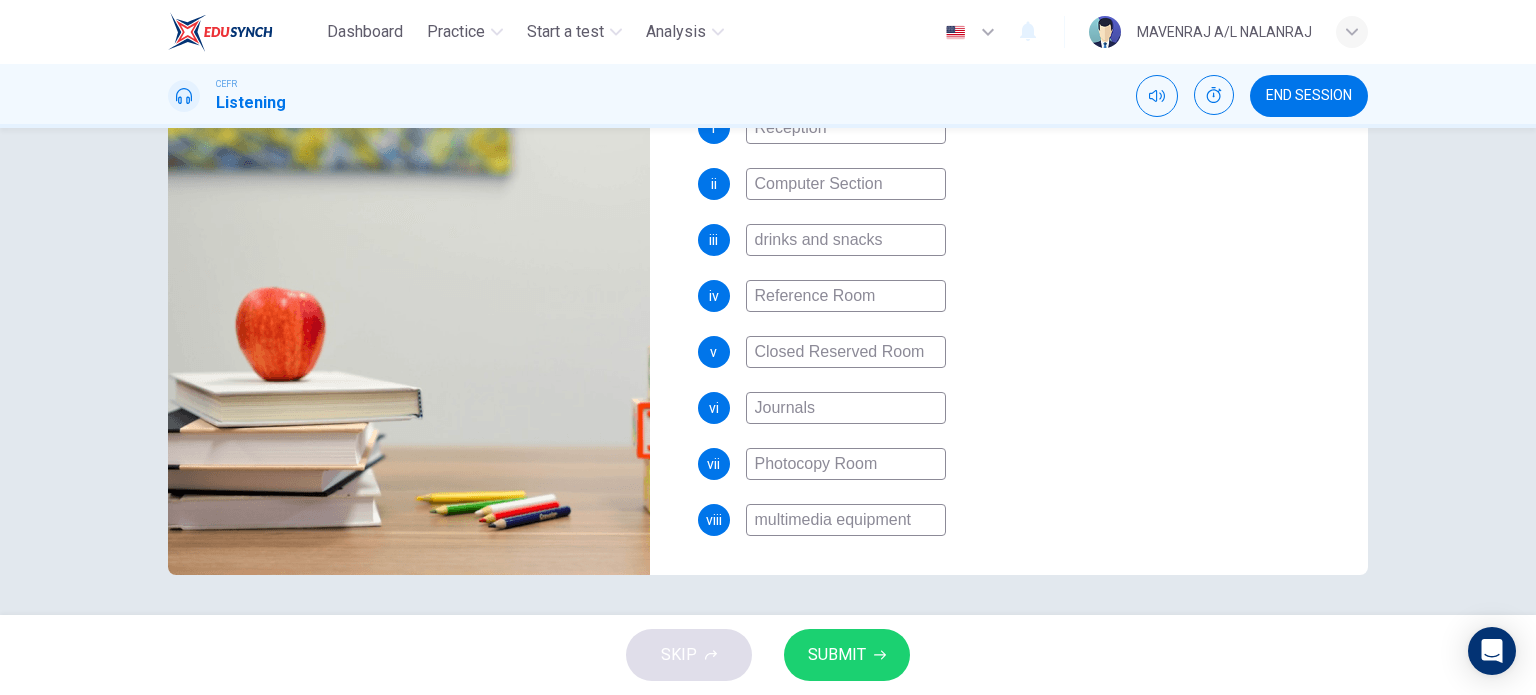 type on "79" 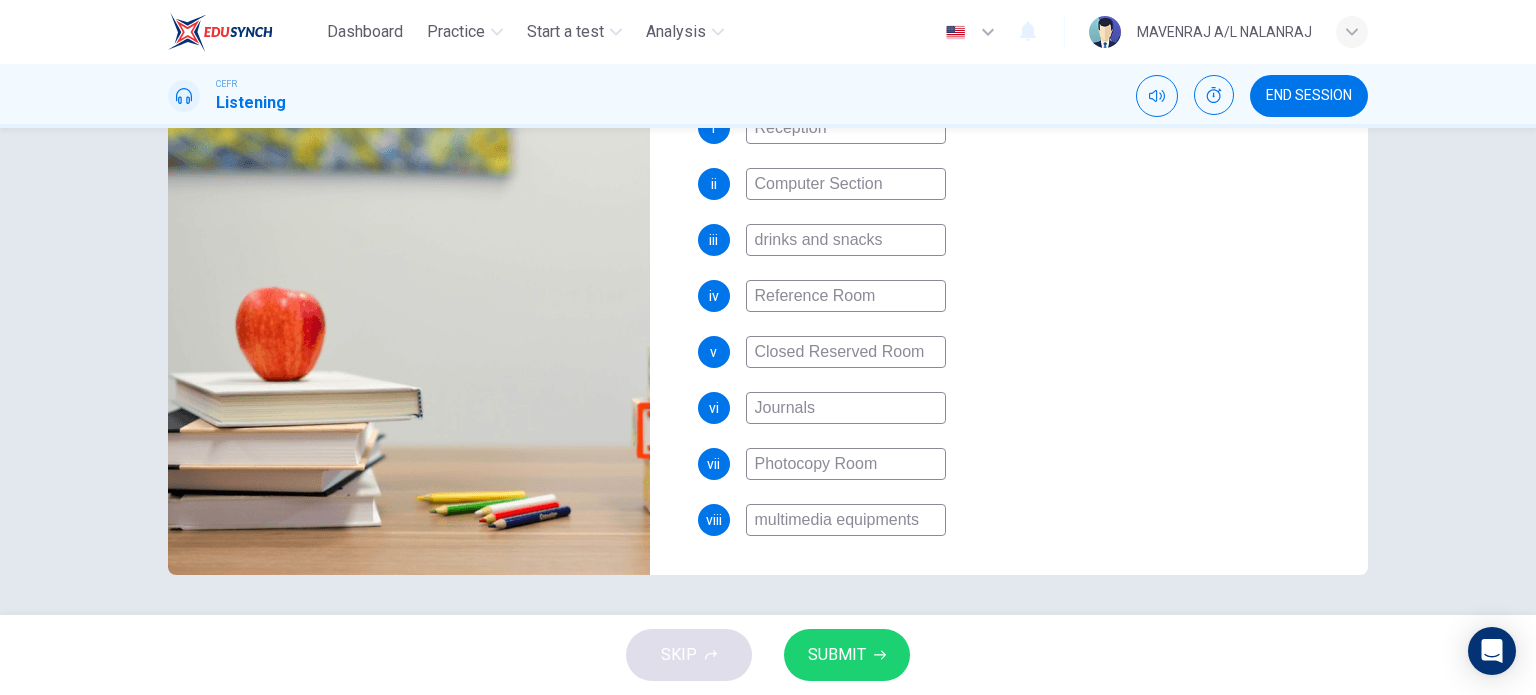type on "multimedia equipments" 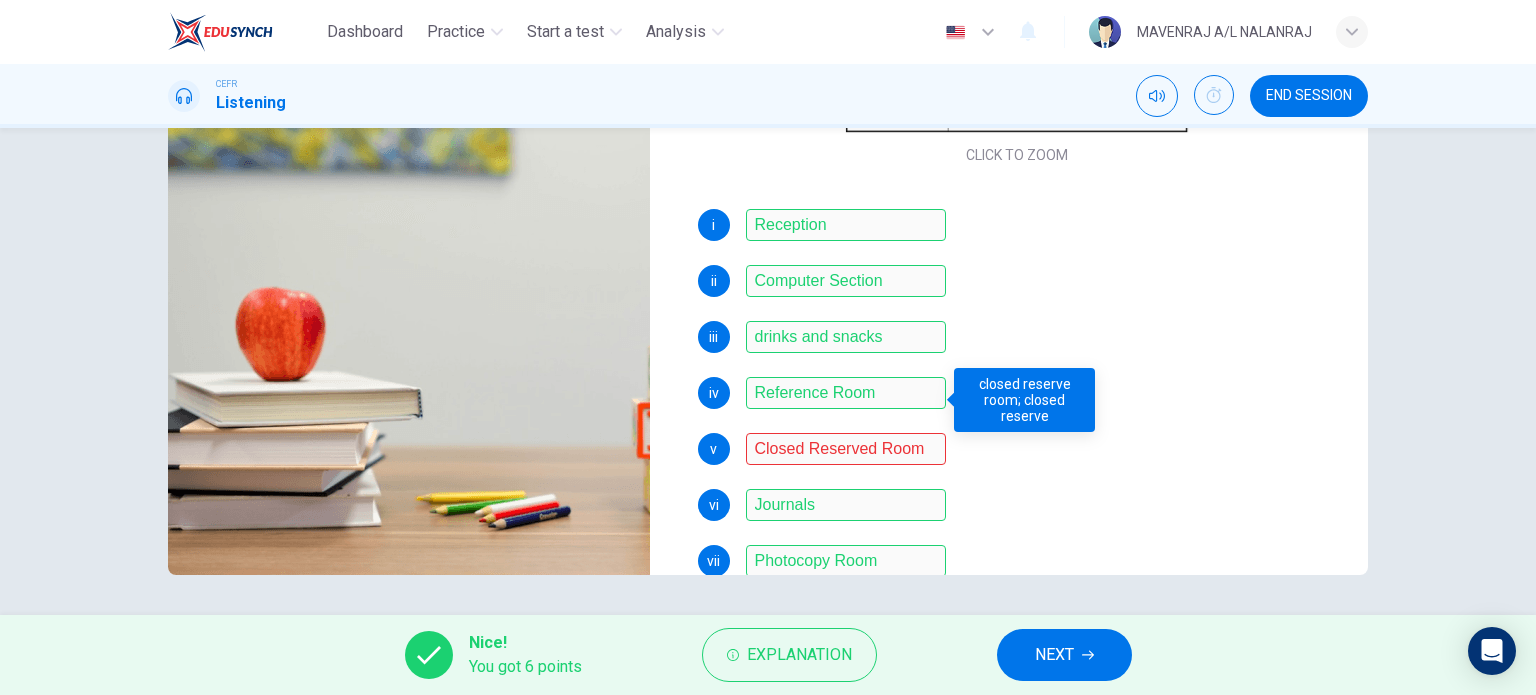 scroll, scrollTop: 397, scrollLeft: 0, axis: vertical 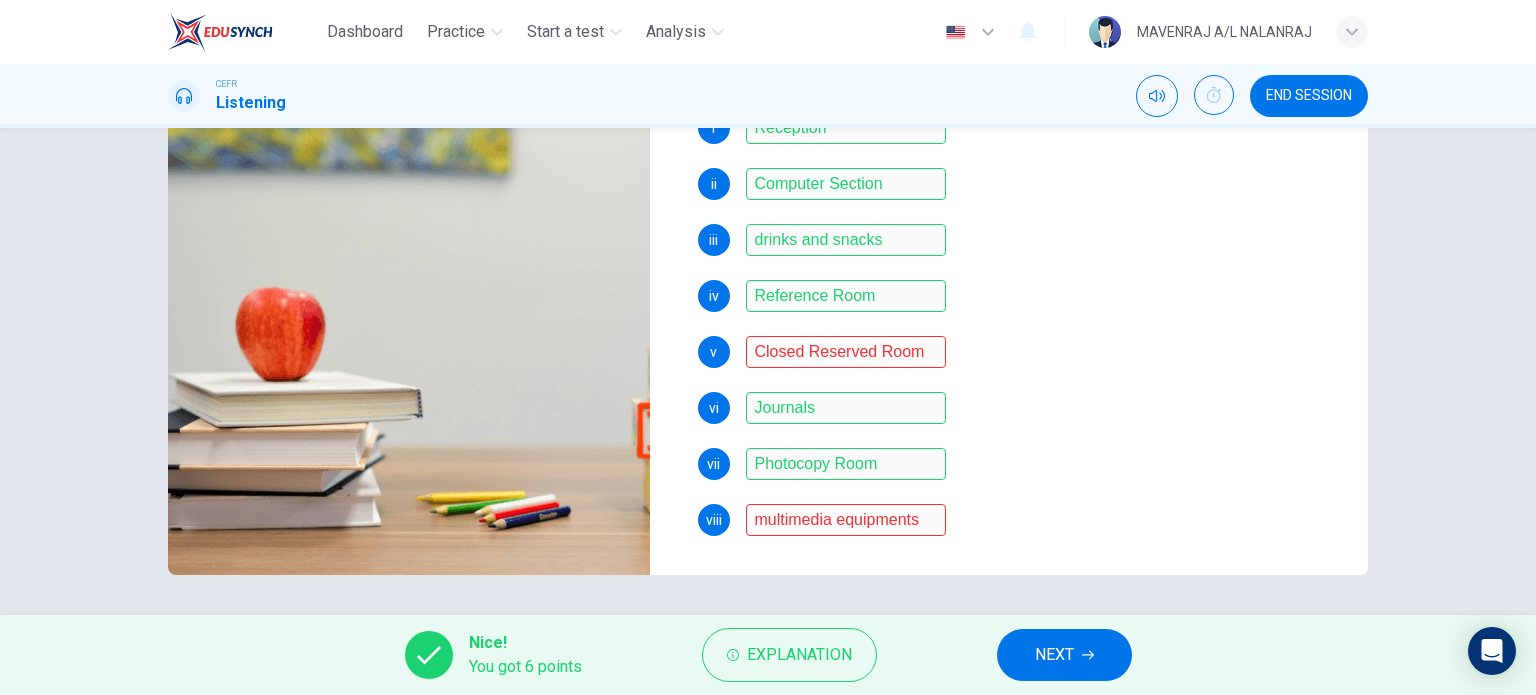click on "NEXT" at bounding box center (1064, 655) 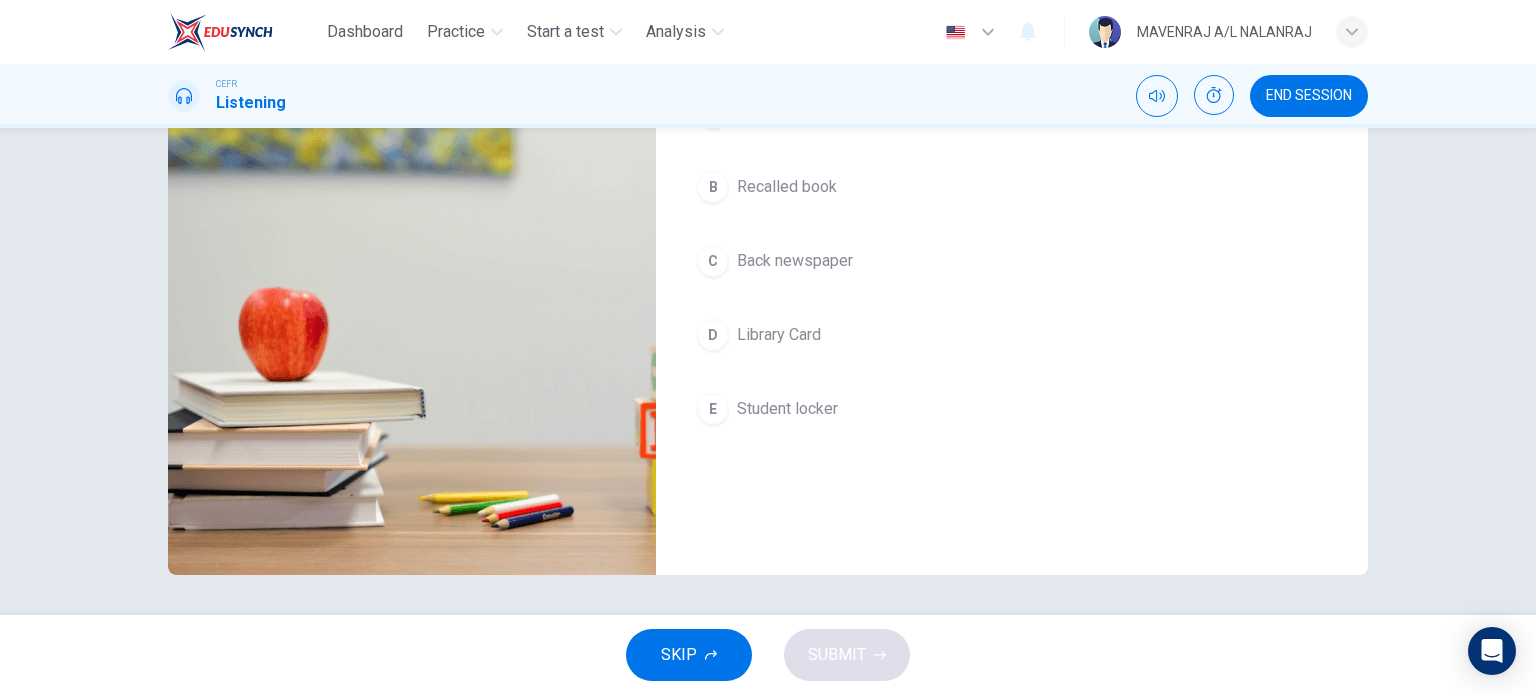 scroll, scrollTop: 0, scrollLeft: 0, axis: both 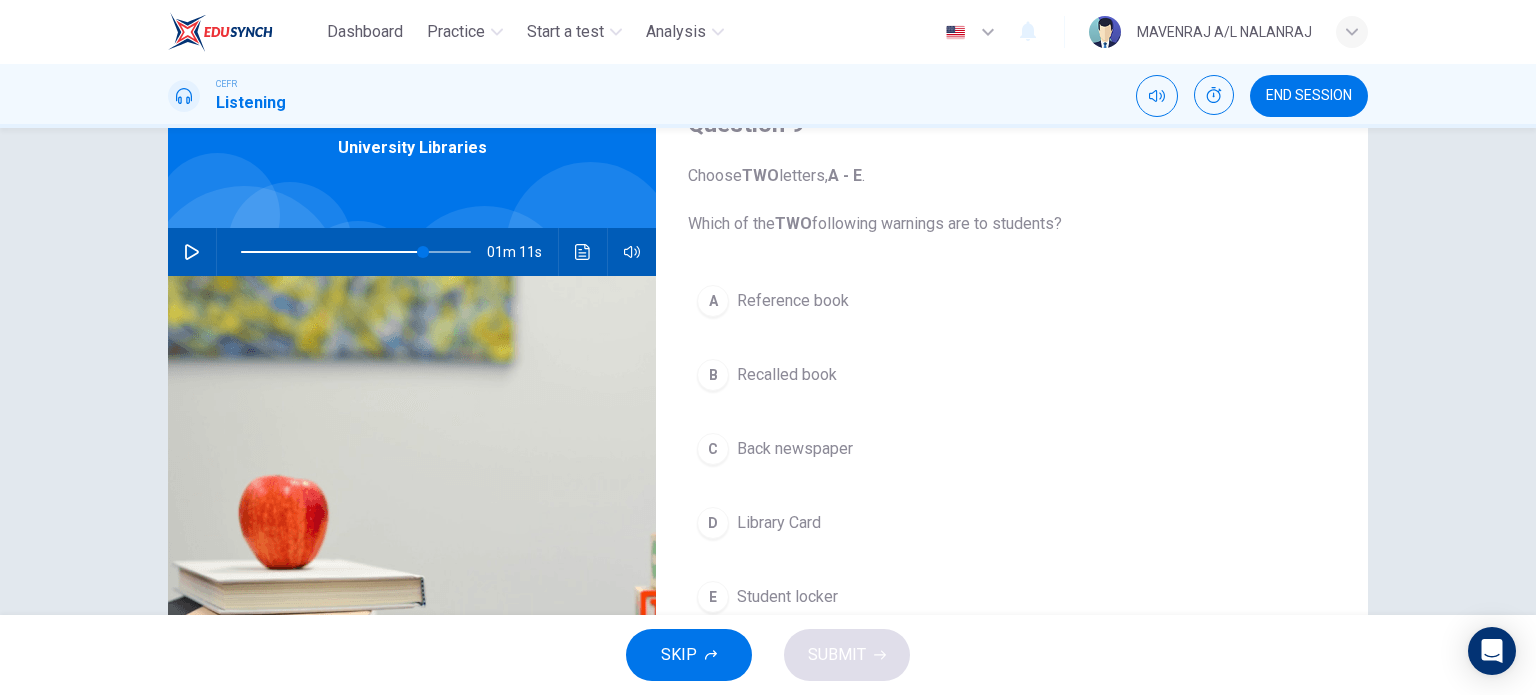 click at bounding box center [192, 252] 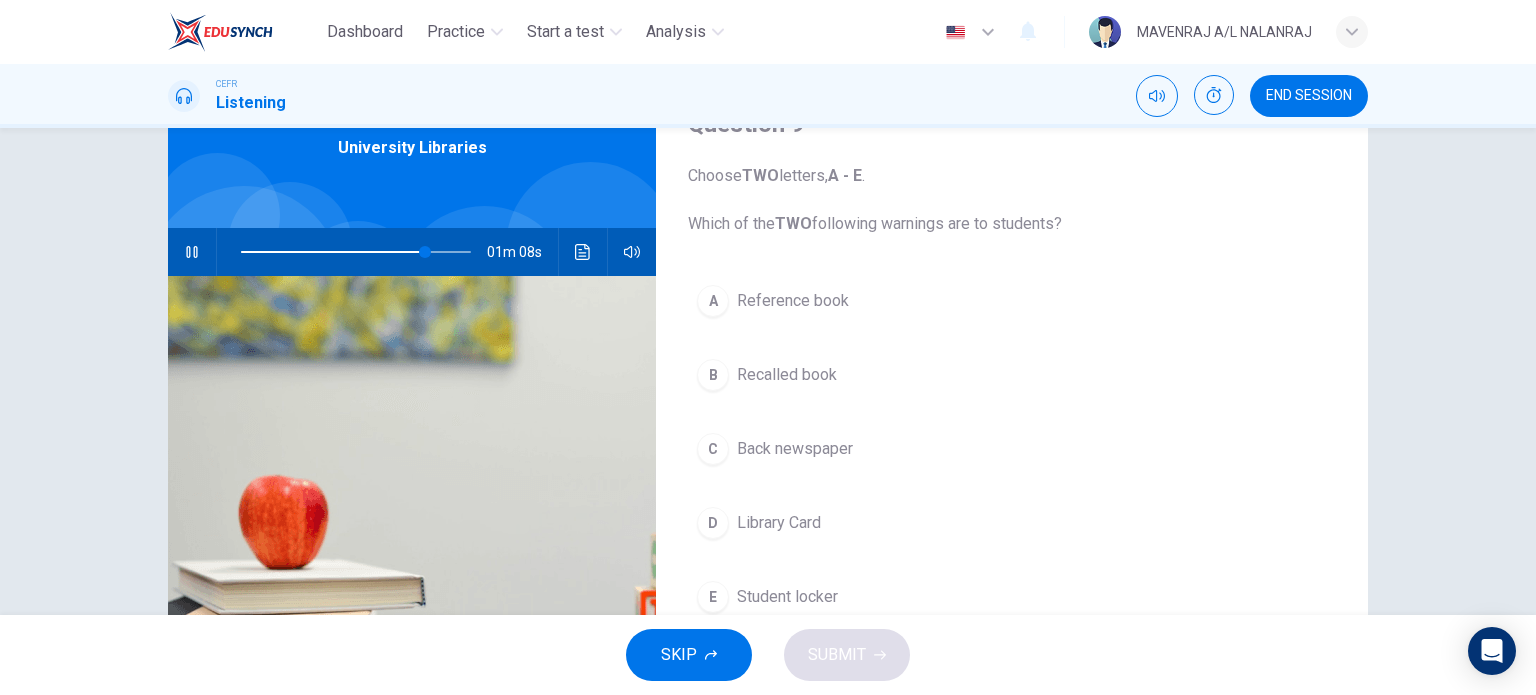 click on "Reference book" at bounding box center [793, 301] 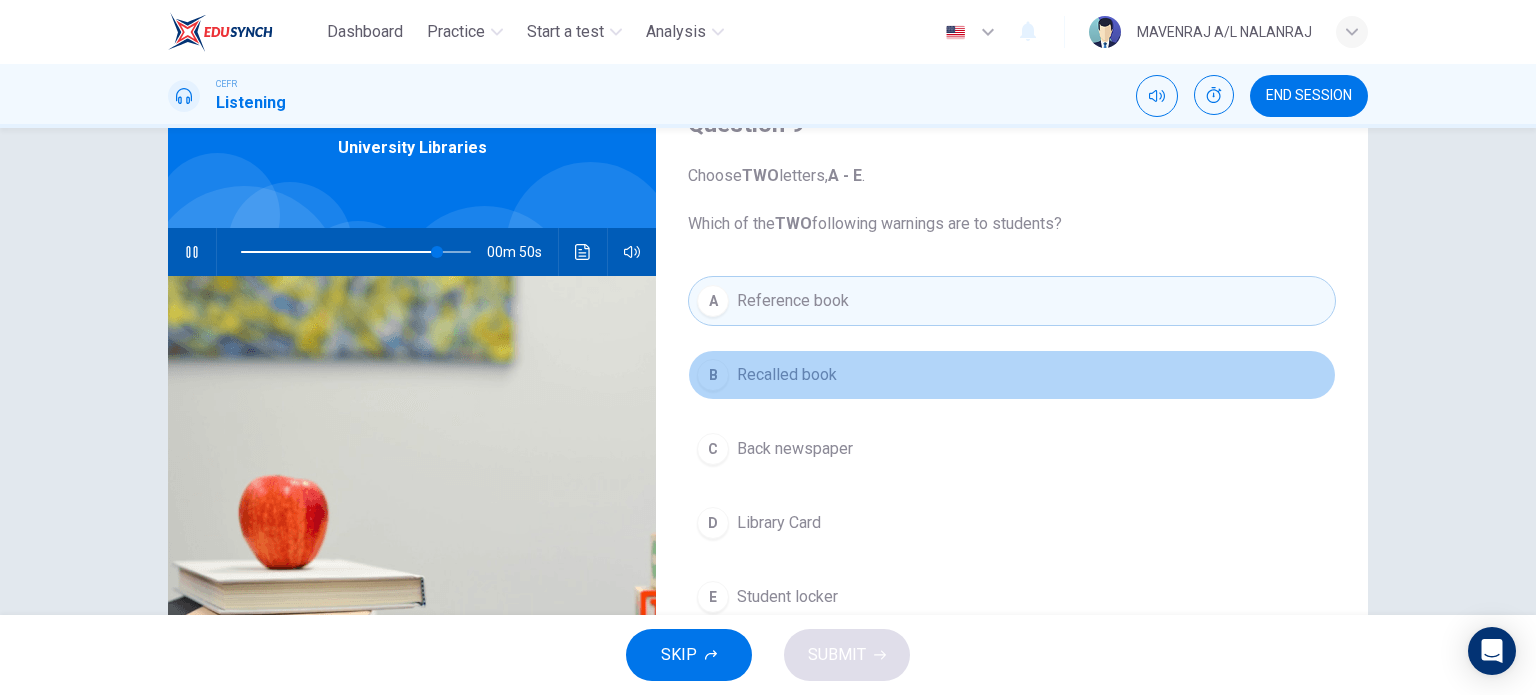 click on "B Recalled book" at bounding box center (1012, 375) 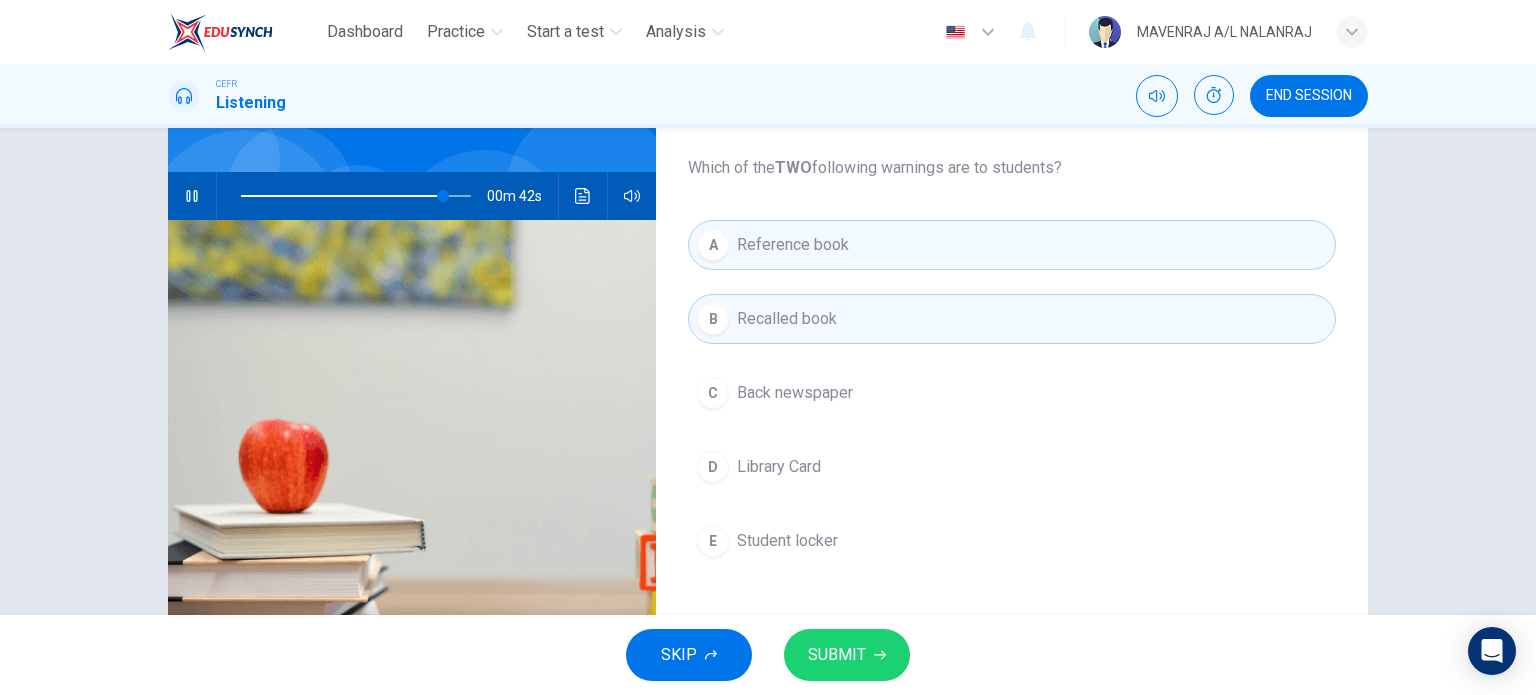 scroll, scrollTop: 200, scrollLeft: 0, axis: vertical 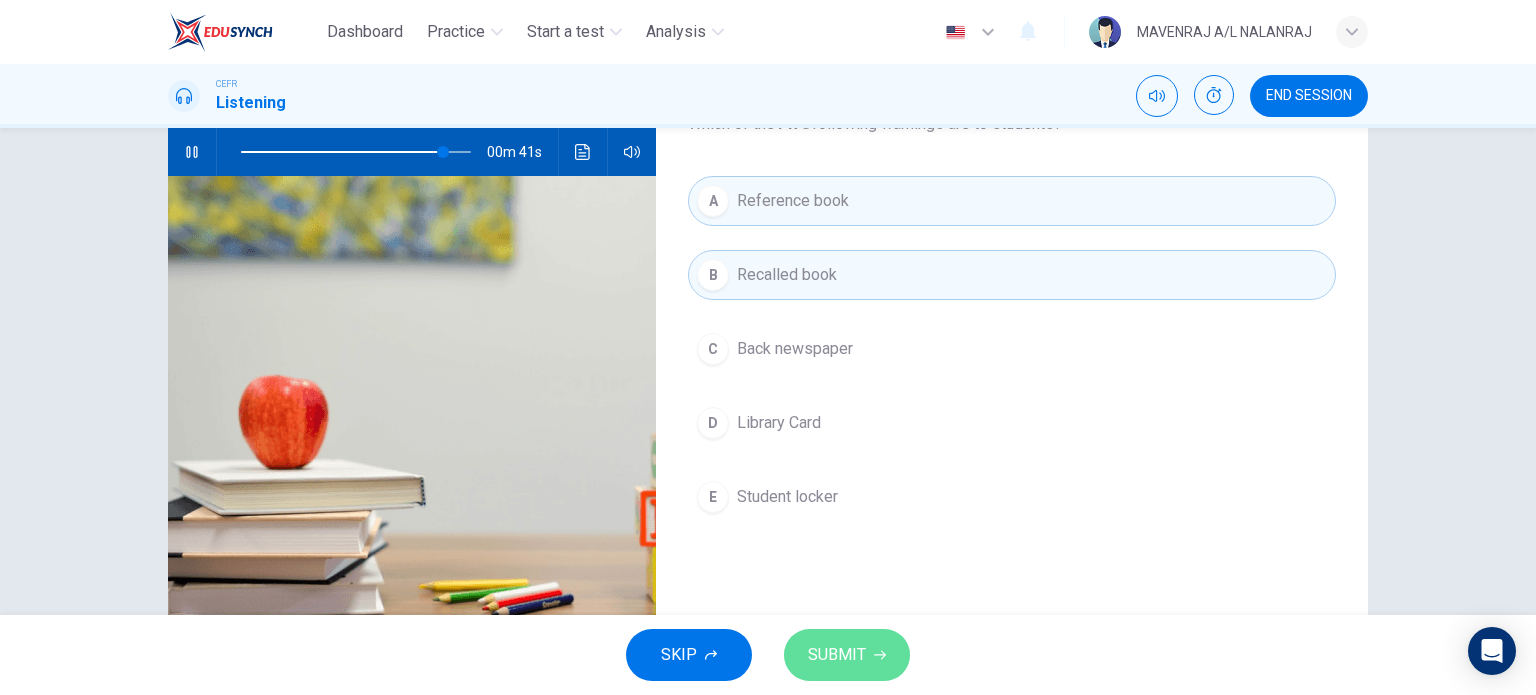 click on "SUBMIT" at bounding box center [847, 655] 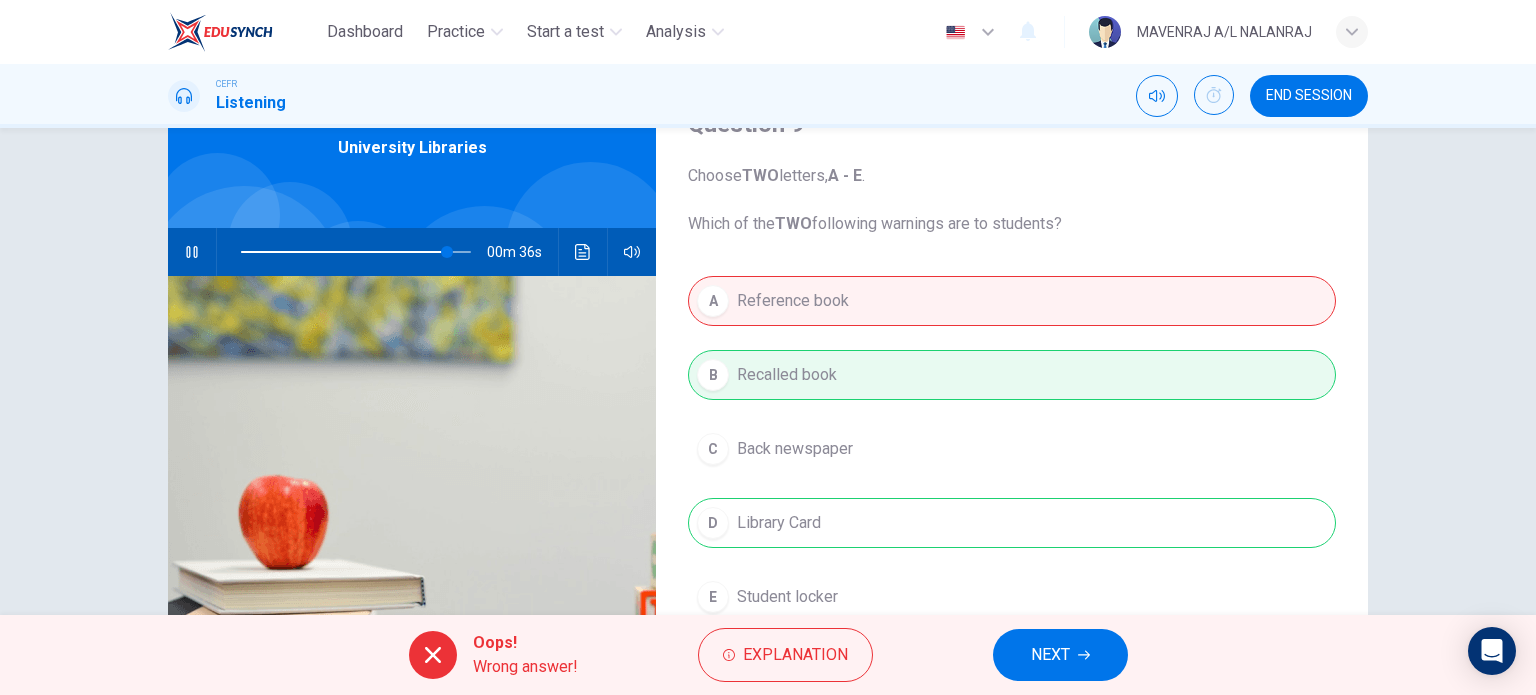 scroll, scrollTop: 200, scrollLeft: 0, axis: vertical 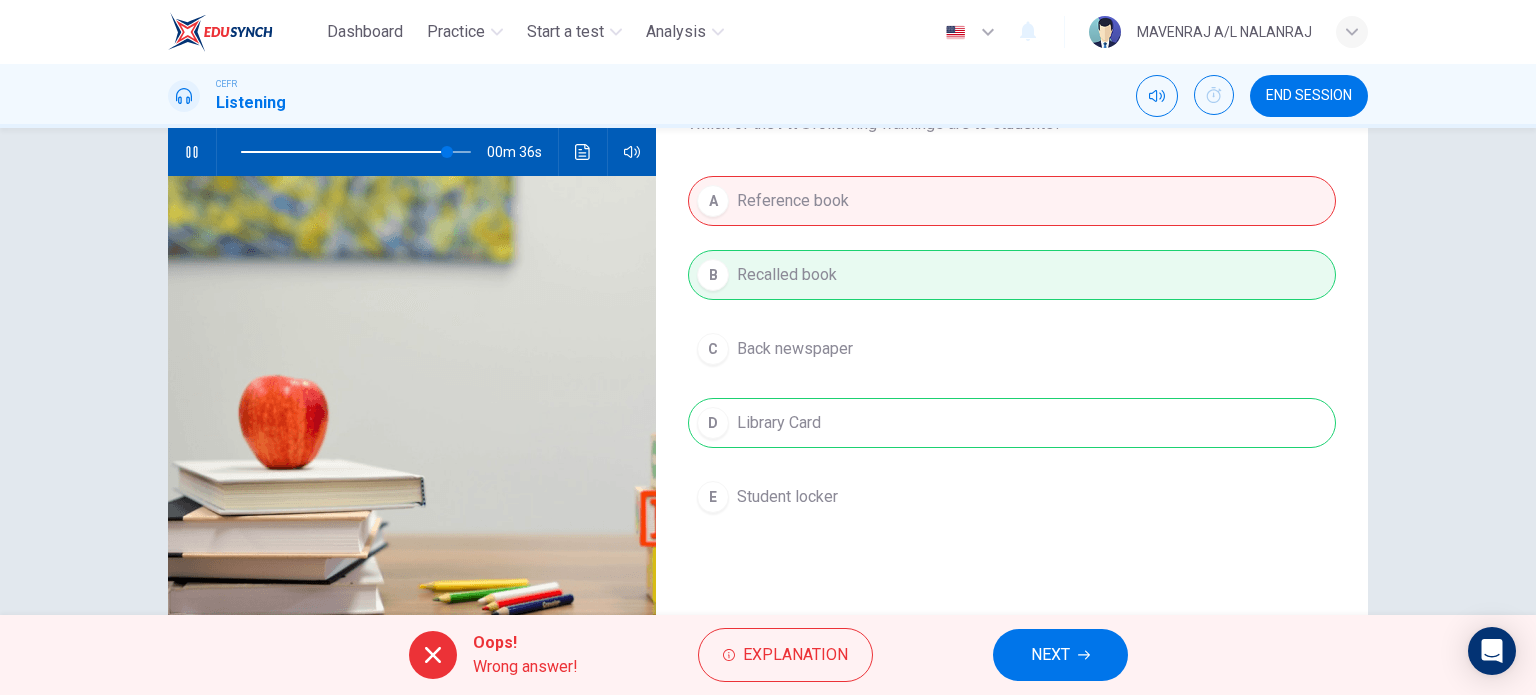 type on "90" 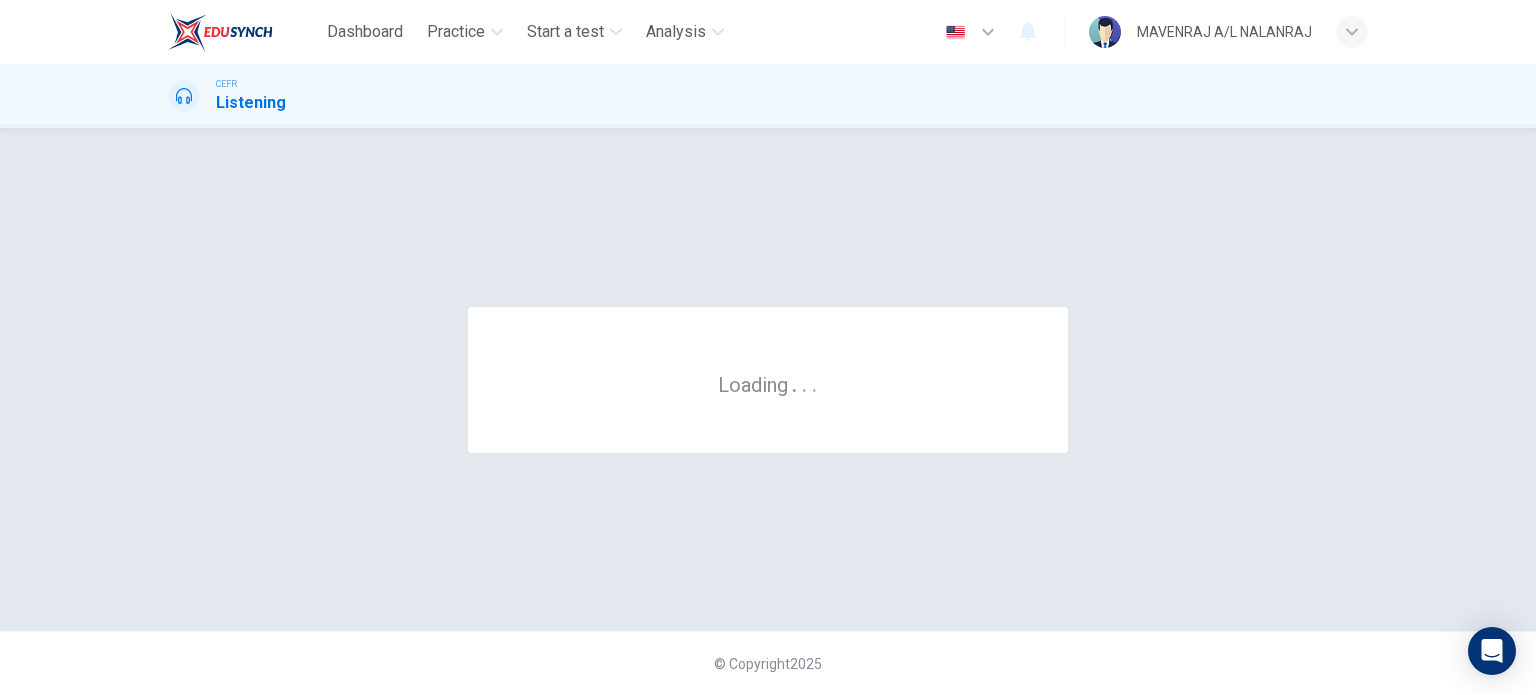scroll, scrollTop: 0, scrollLeft: 0, axis: both 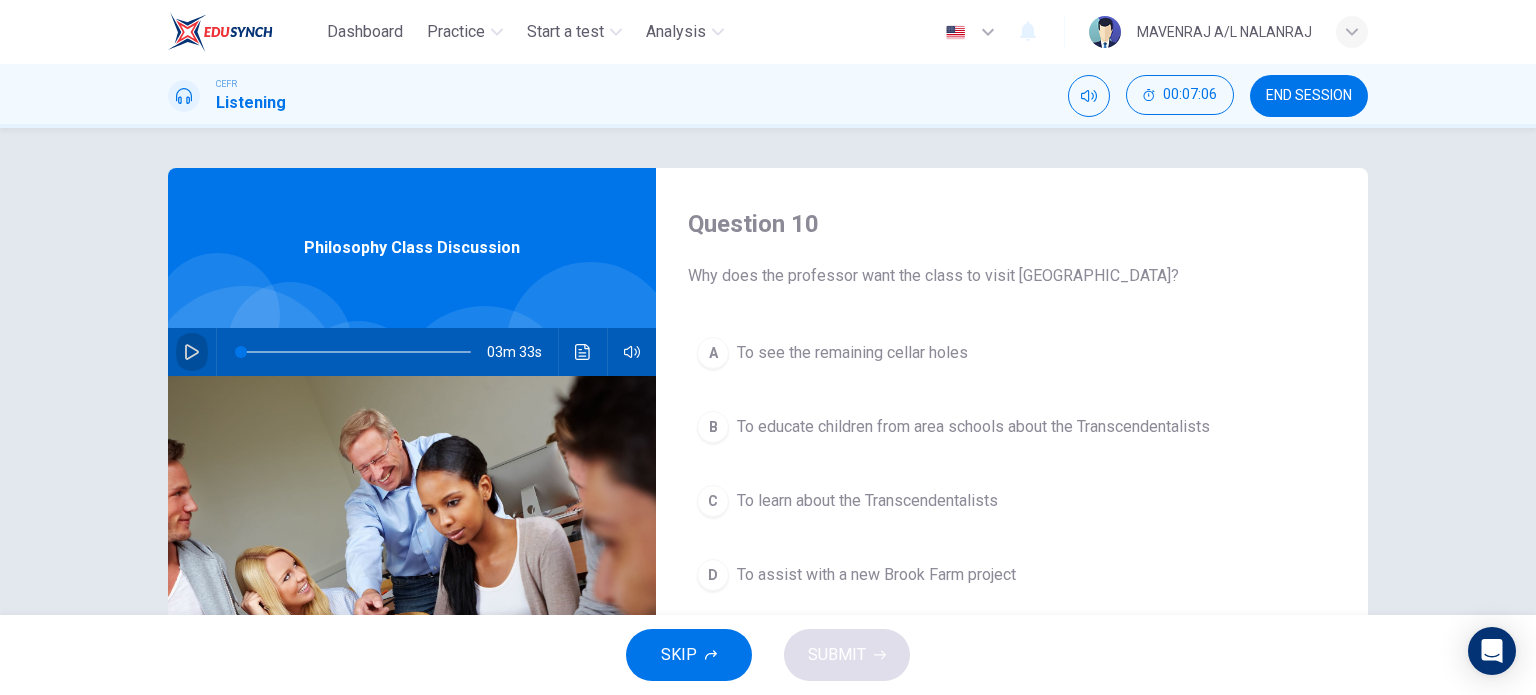 click 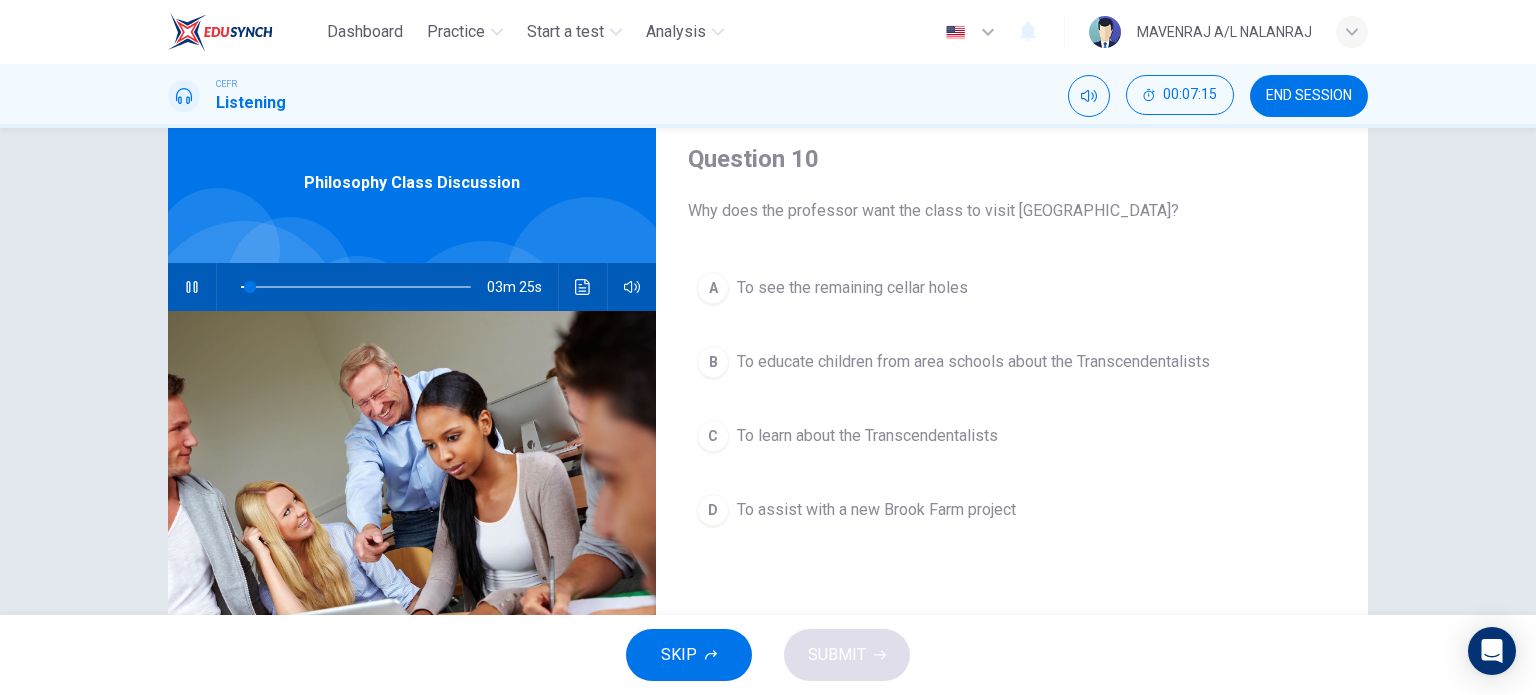 scroll, scrollTop: 100, scrollLeft: 0, axis: vertical 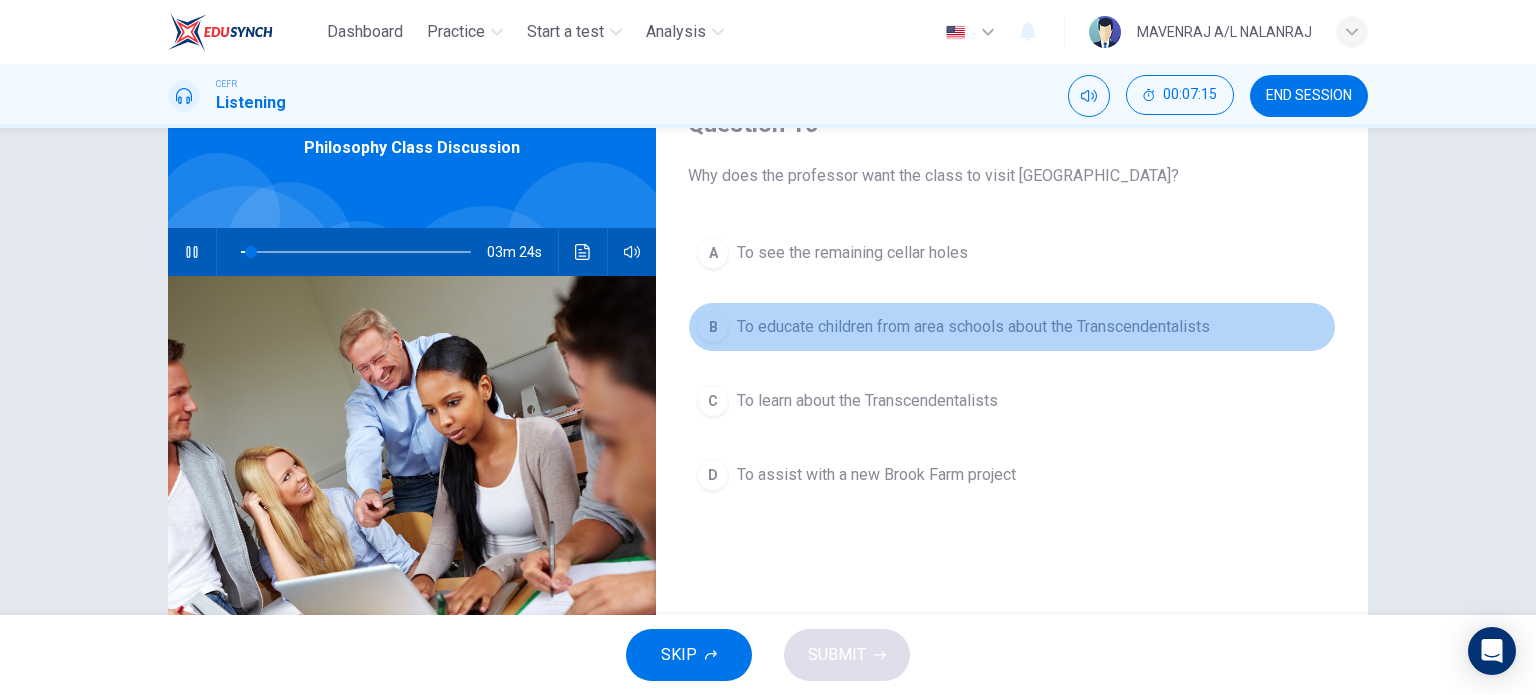 click on "To educate children from area schools about the Transcendentalists" at bounding box center [973, 327] 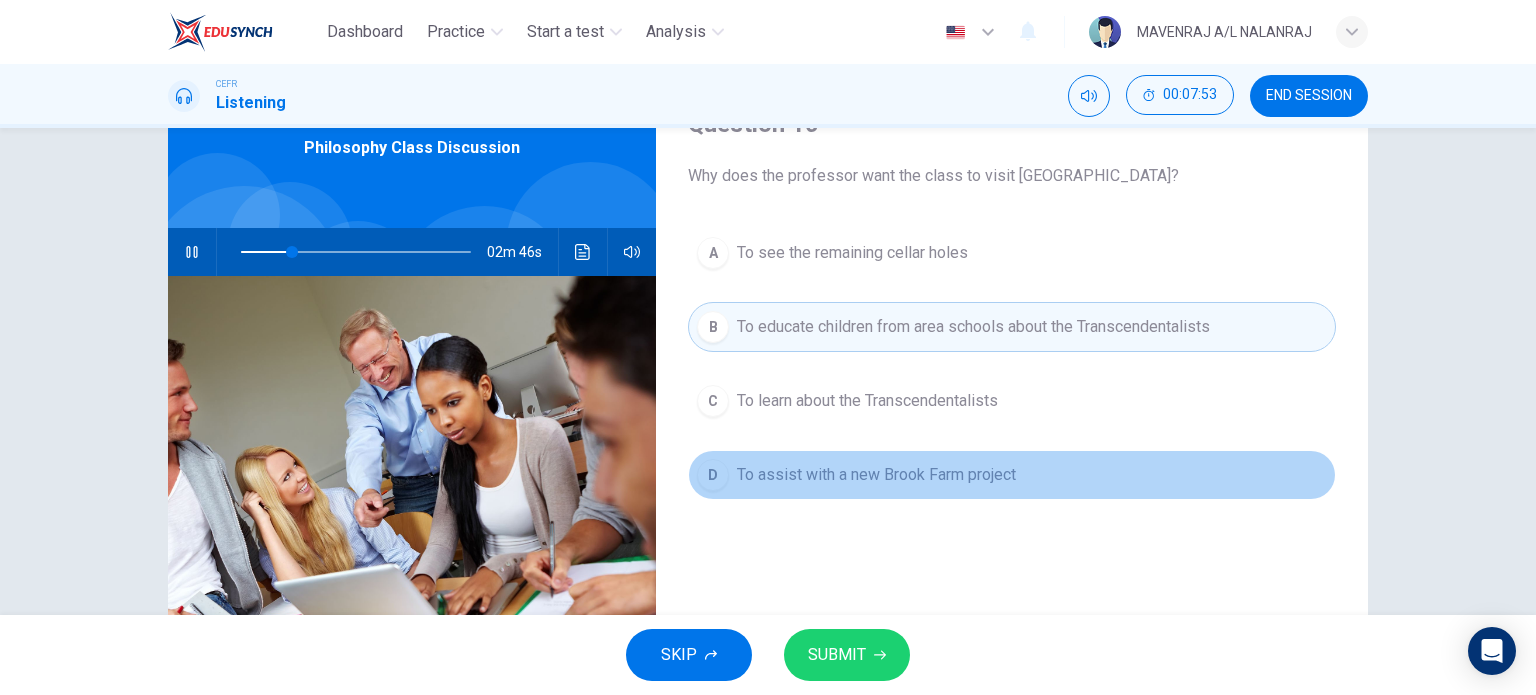 click on "D To assist with a new Brook Farm project" at bounding box center (1012, 475) 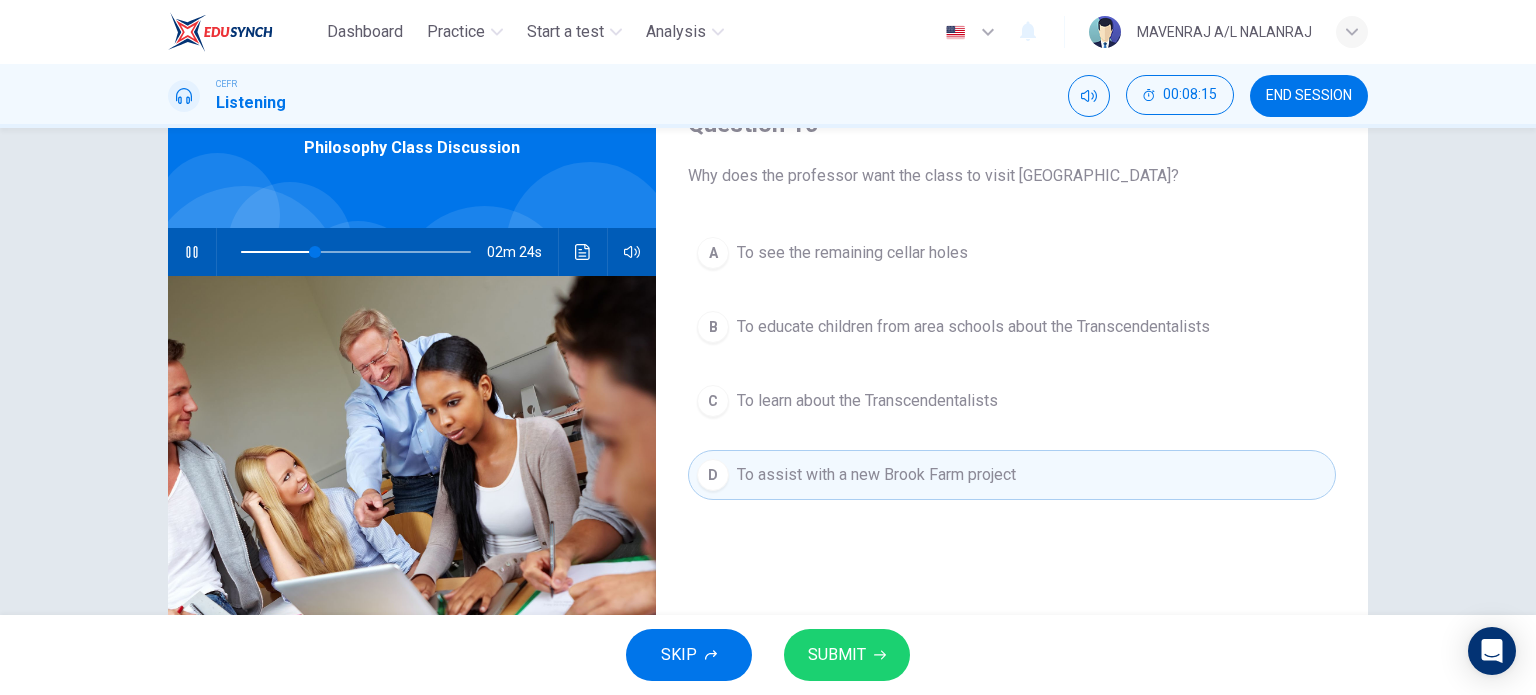 click on "SUBMIT" at bounding box center (837, 655) 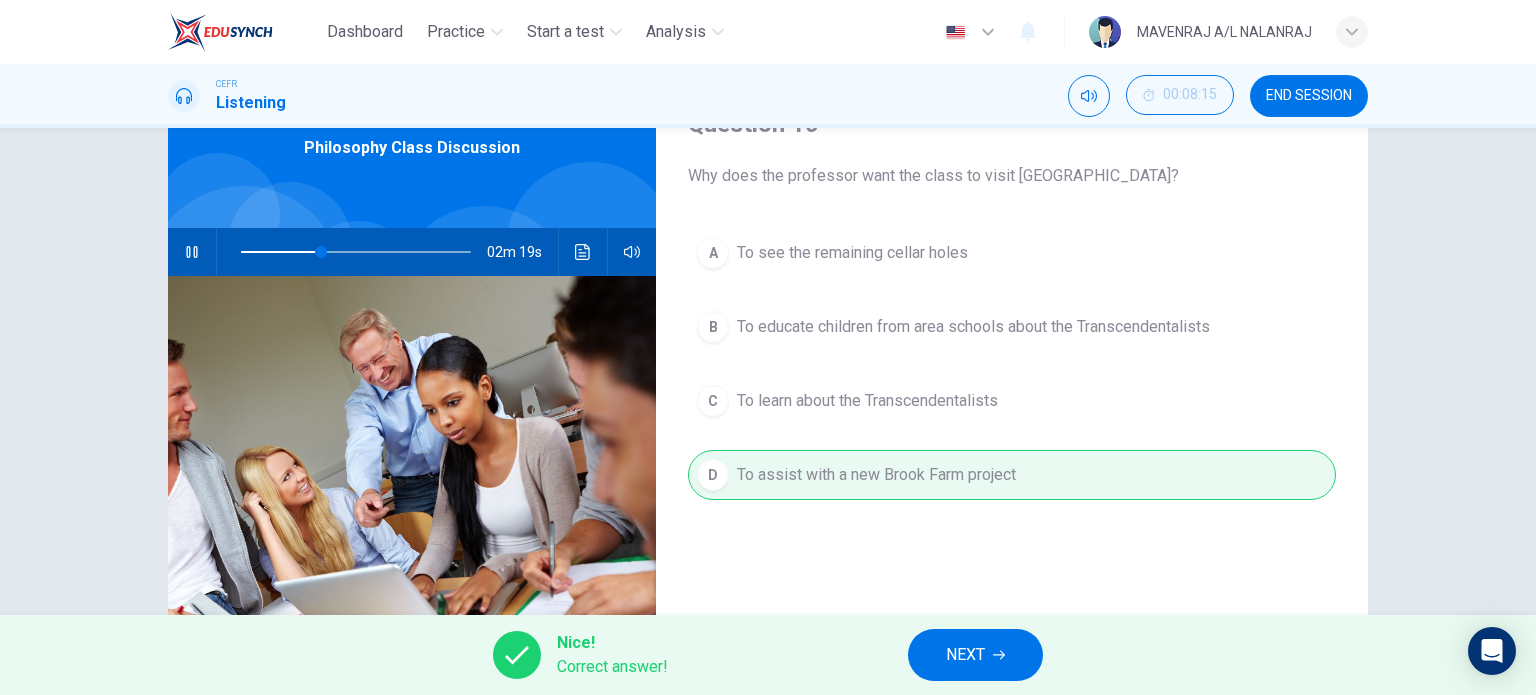 click 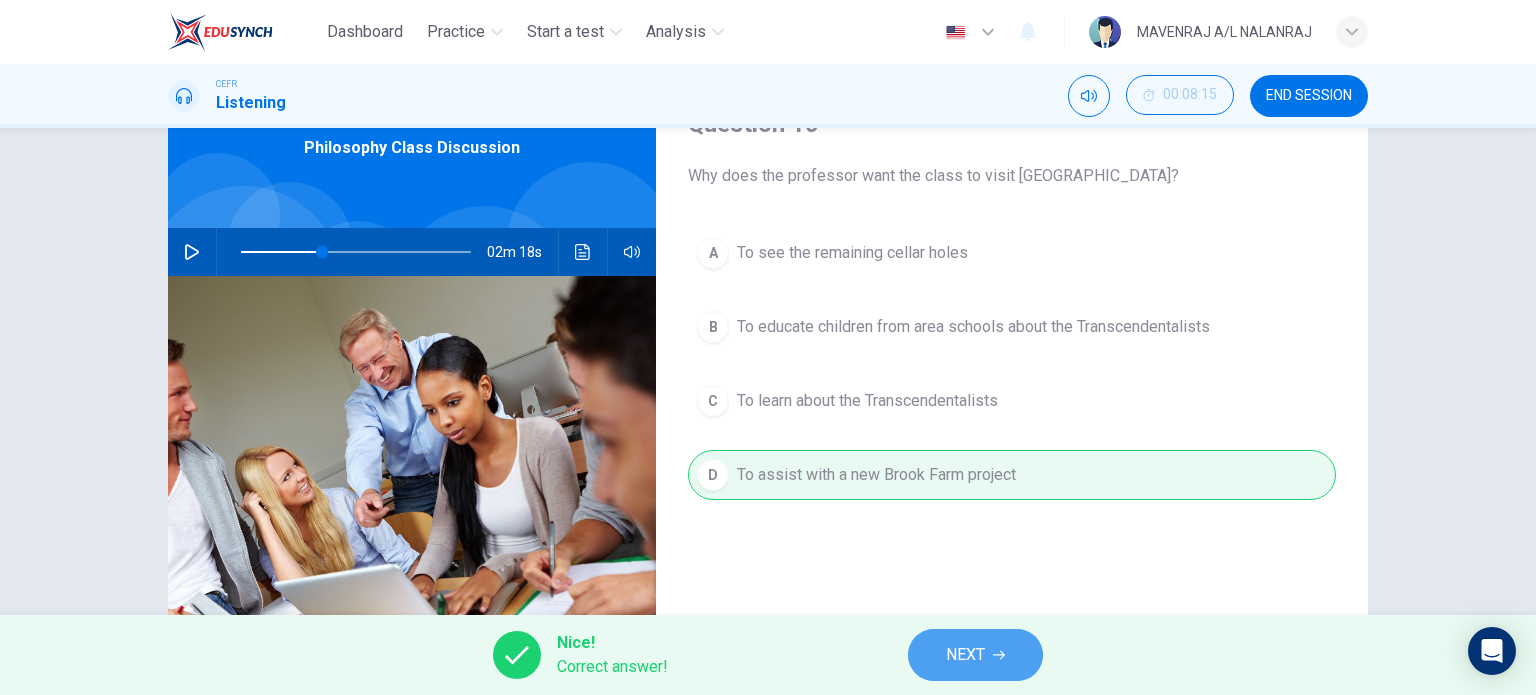 click on "NEXT" at bounding box center (975, 655) 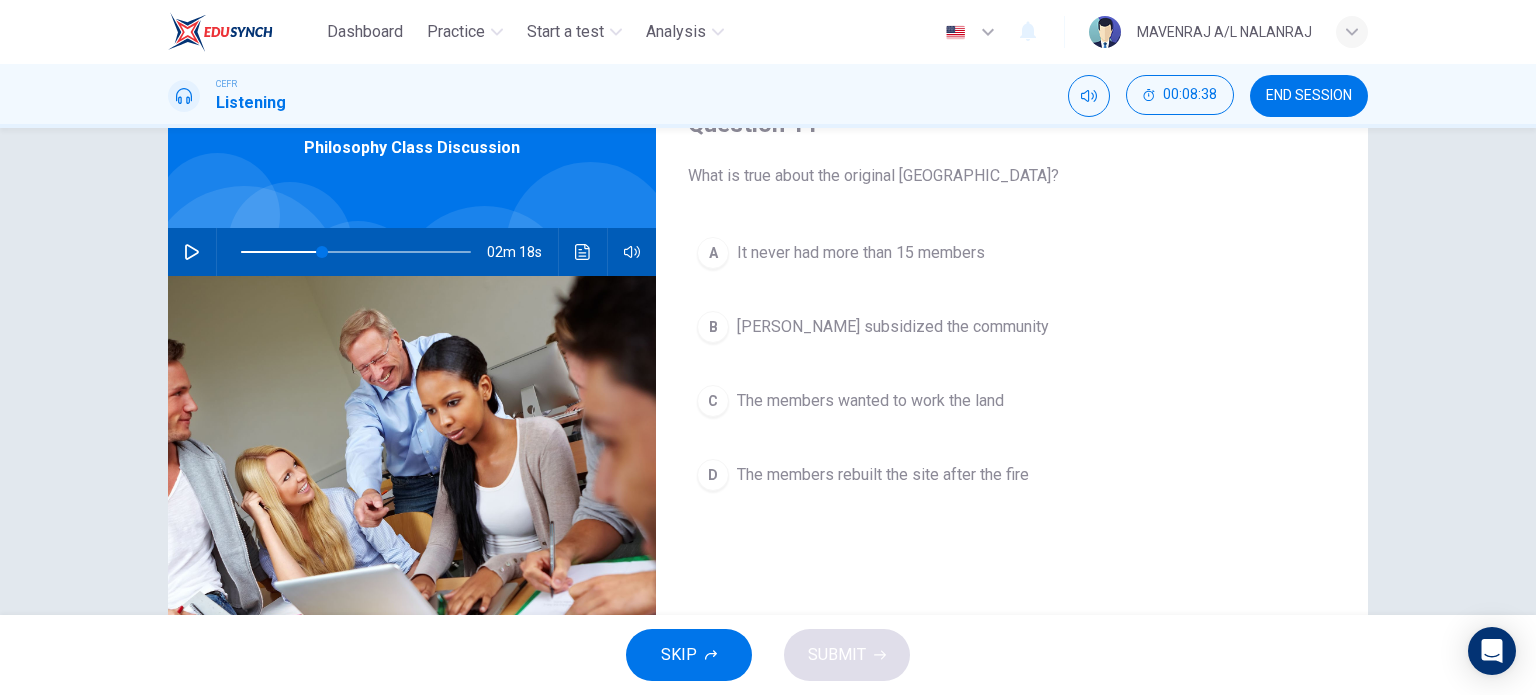 click at bounding box center [192, 252] 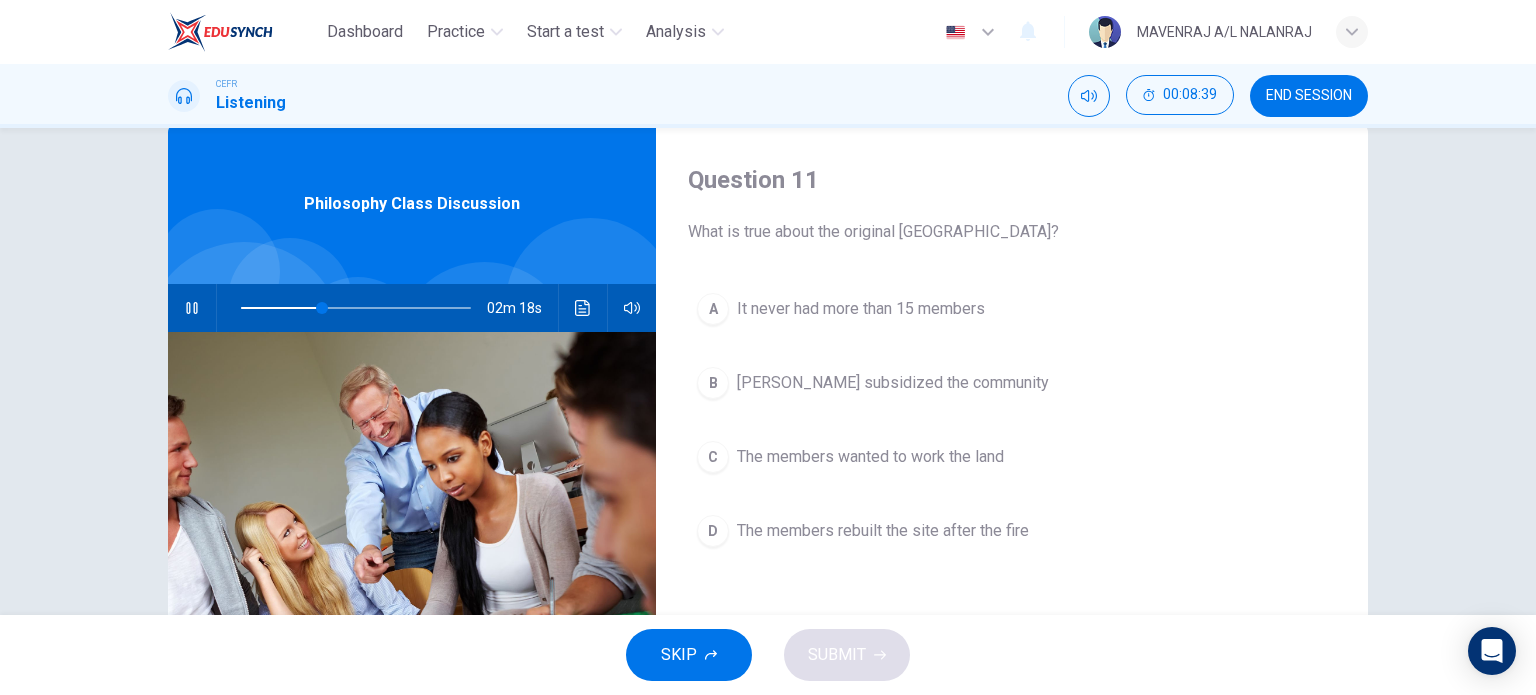 scroll, scrollTop: 0, scrollLeft: 0, axis: both 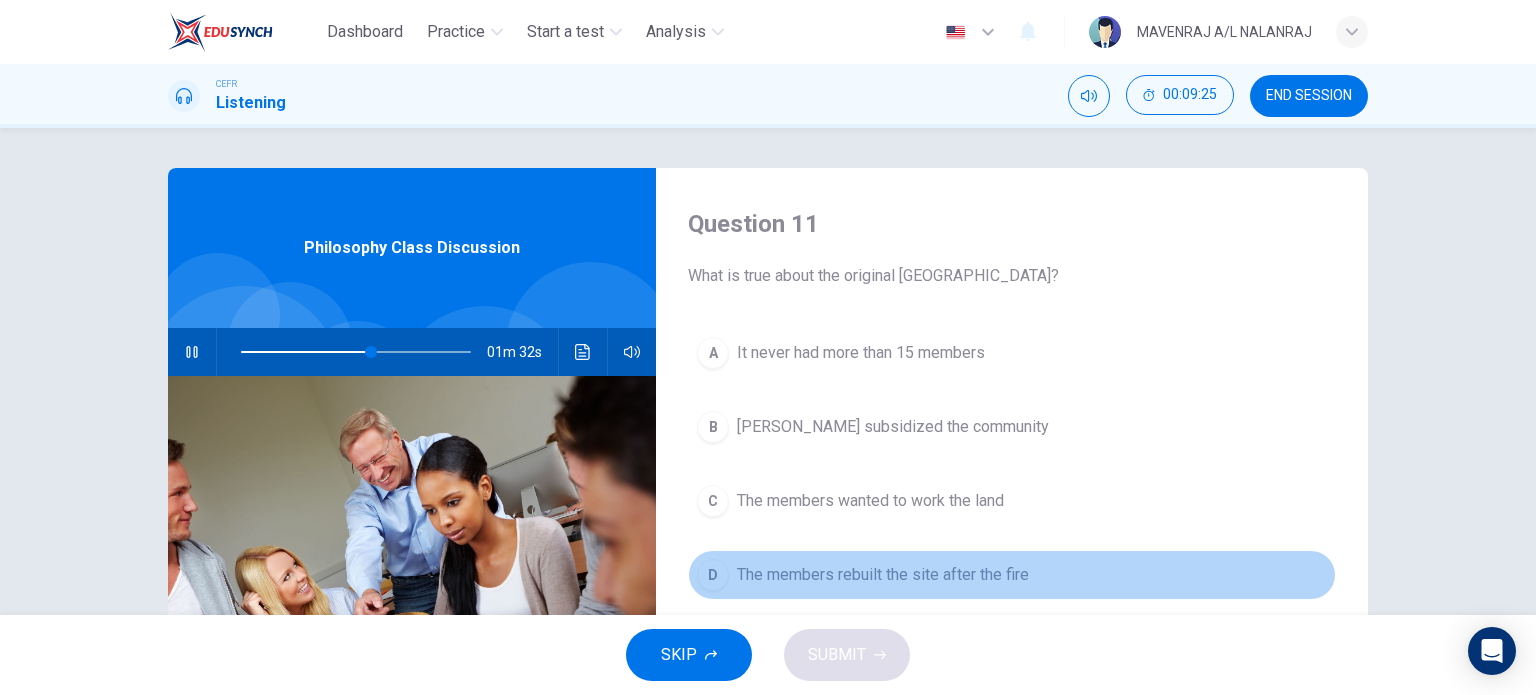 click on "The members rebuilt the site after the fire" at bounding box center (883, 575) 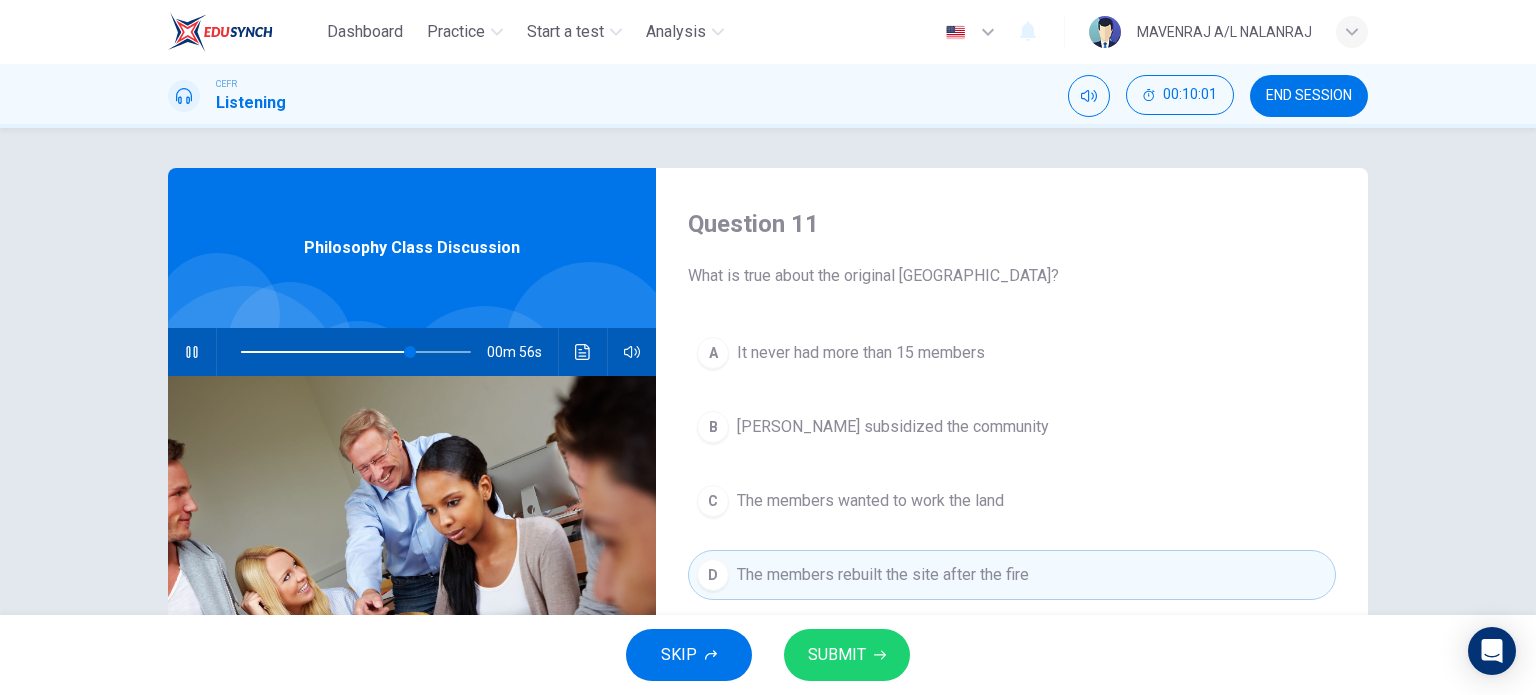 scroll, scrollTop: 100, scrollLeft: 0, axis: vertical 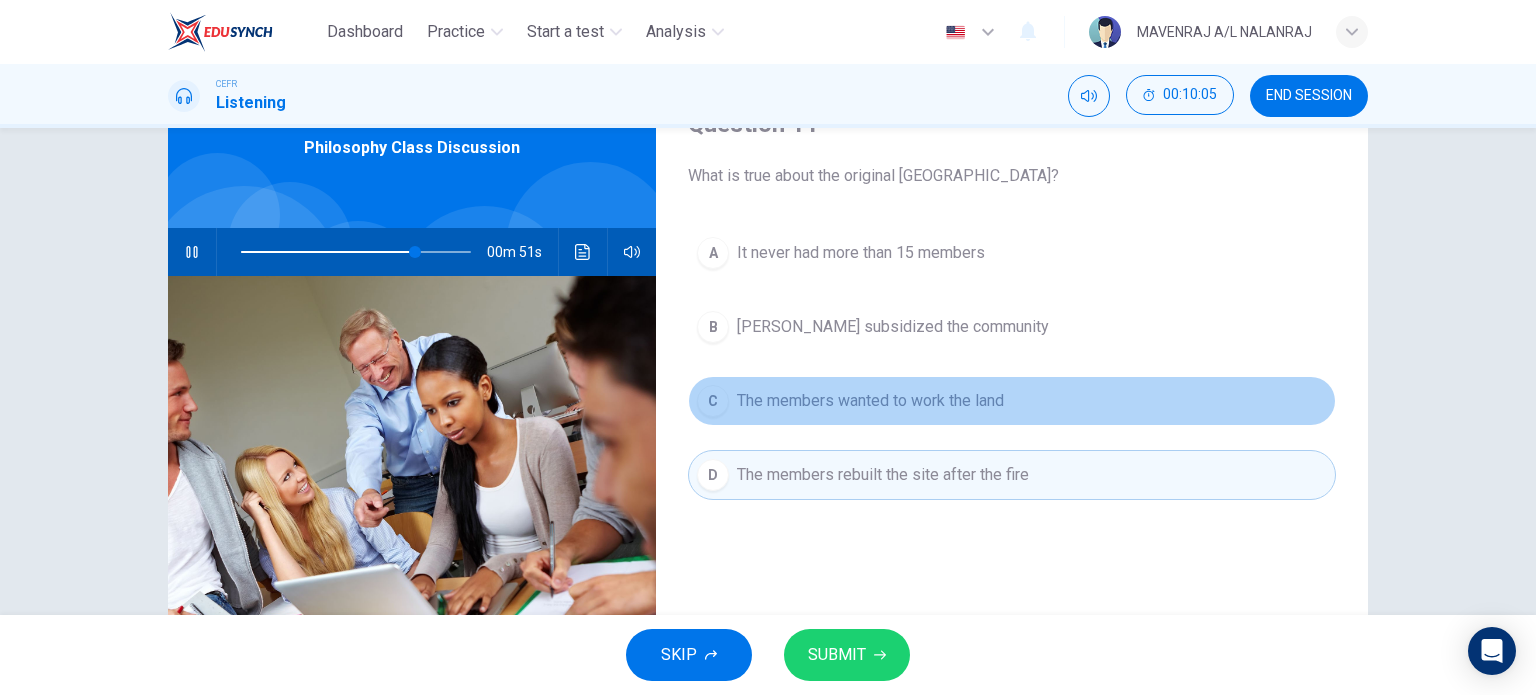 click on "The members wanted to work the land" at bounding box center (870, 401) 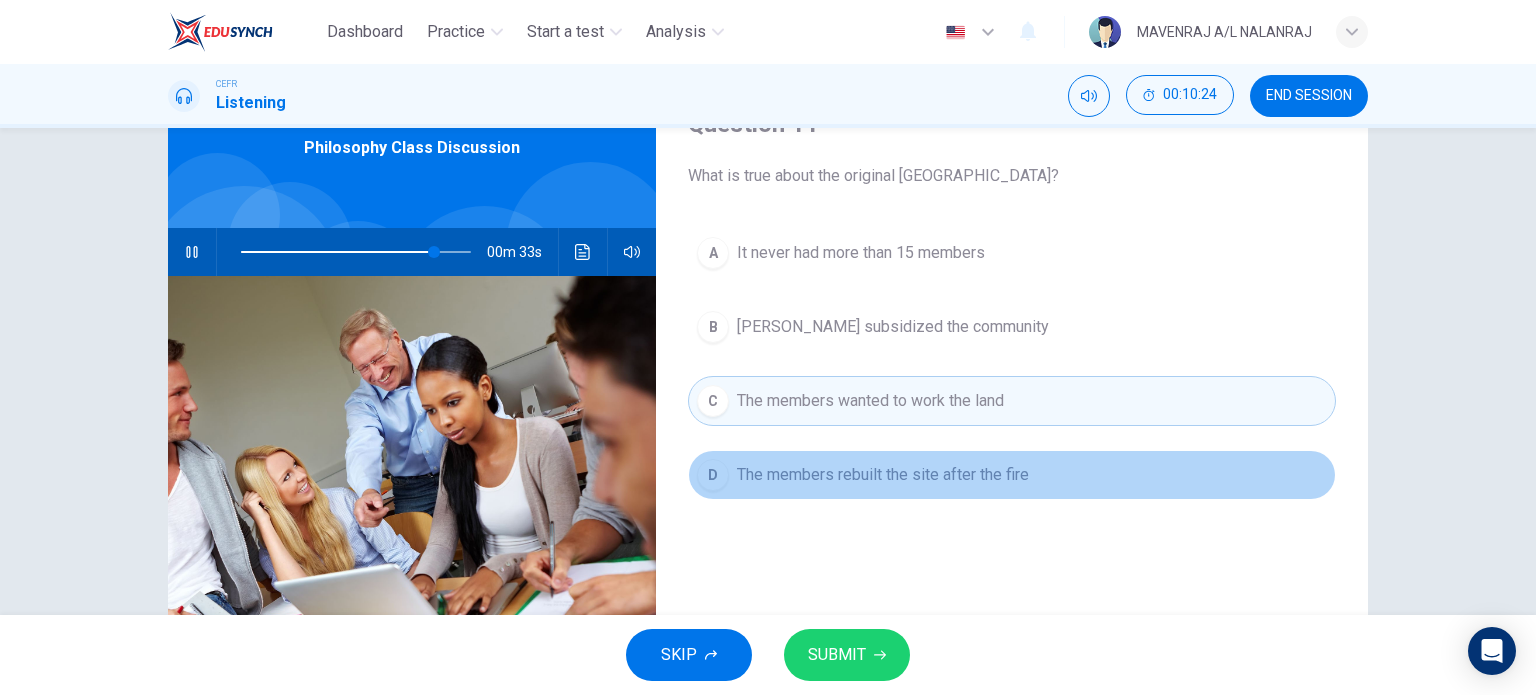 click on "The members rebuilt the site after the fire" at bounding box center [883, 475] 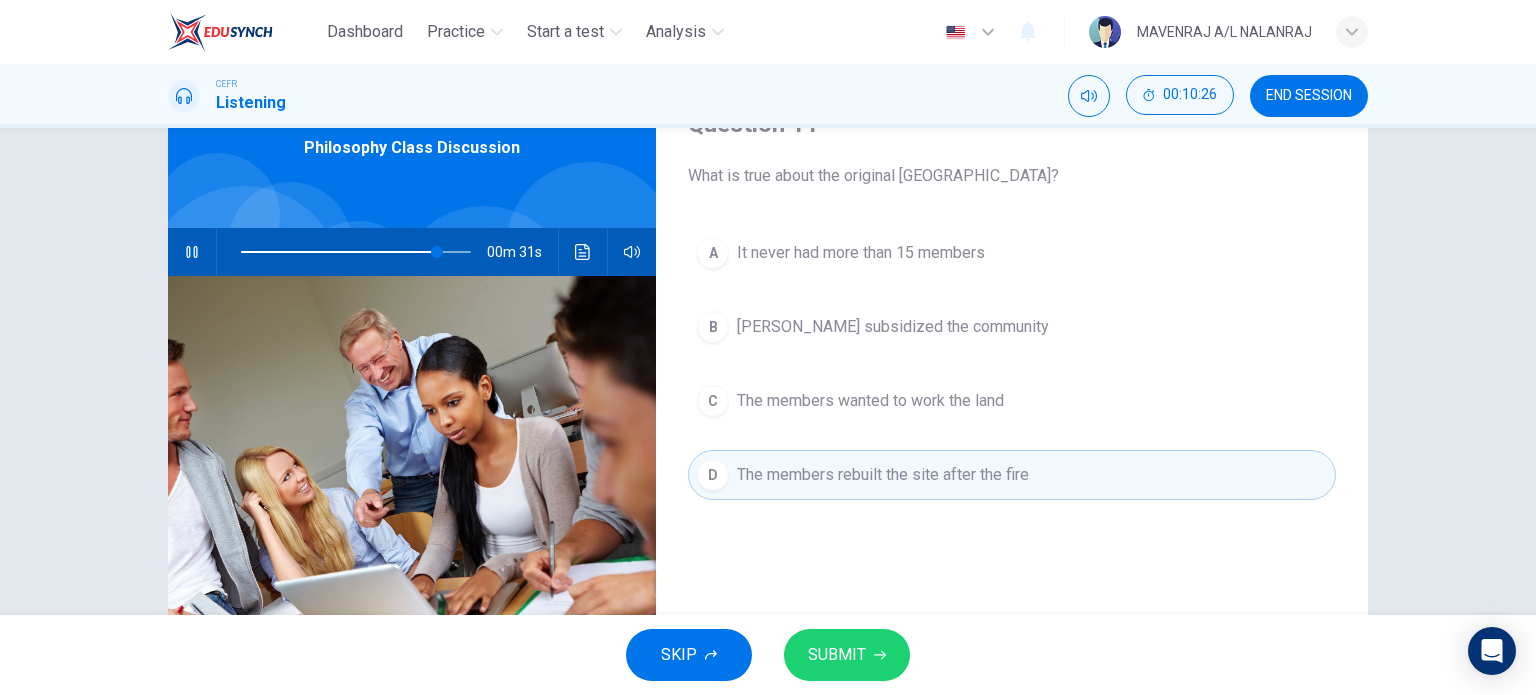 click on "Question 11 What is true about the original Brook Farm? A It never had more than 15 members B Nathaniel Hawthorne subsidized the community C The members wanted to work the land D The members rebuilt the site after the fire" at bounding box center (1012, 415) 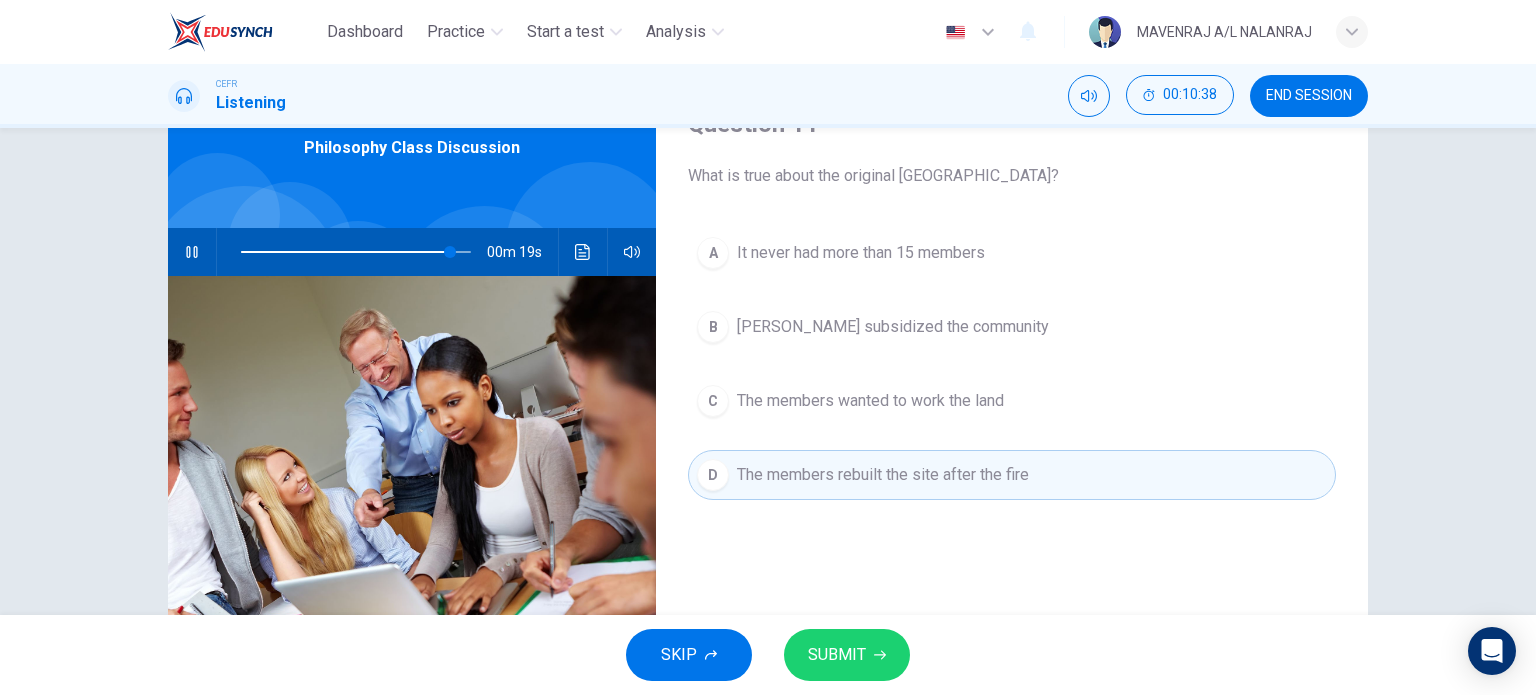 click on "SKIP SUBMIT" at bounding box center (768, 655) 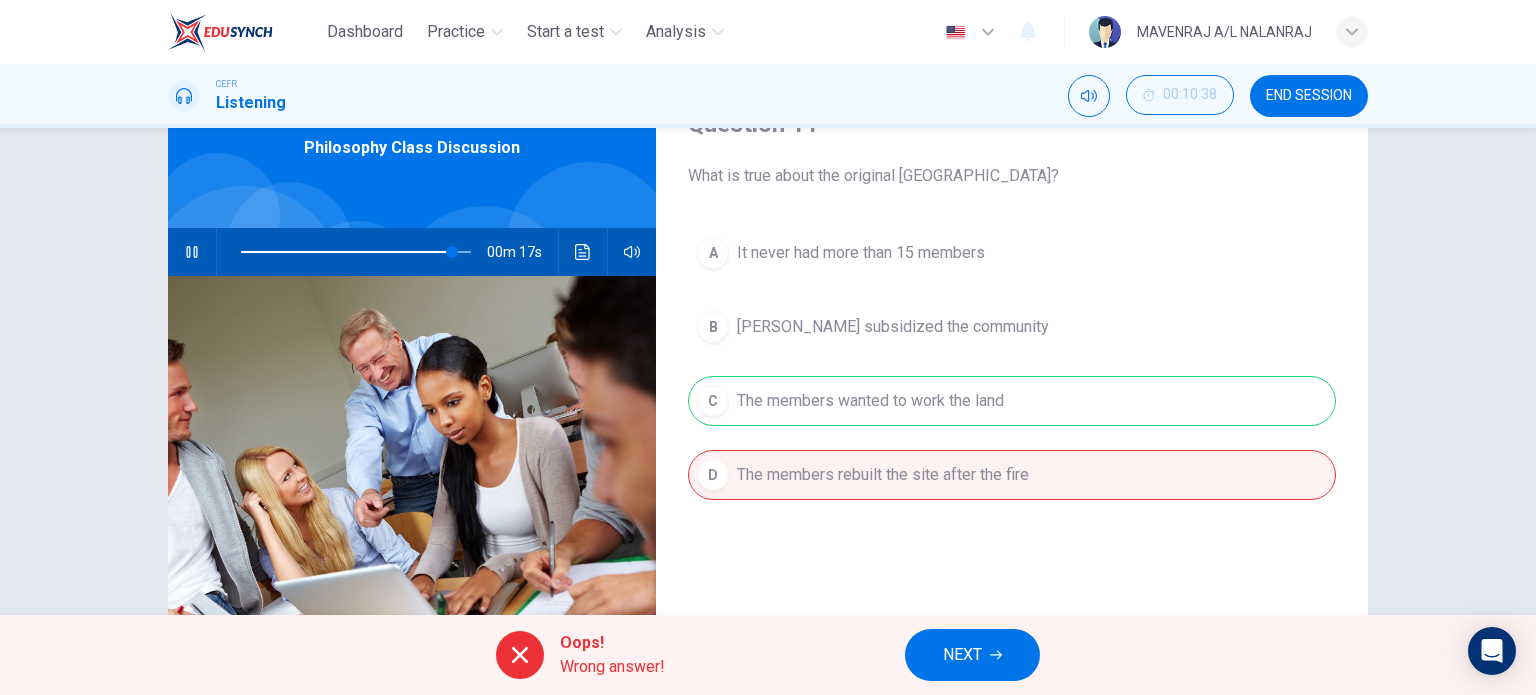 click on "NEXT" at bounding box center (972, 655) 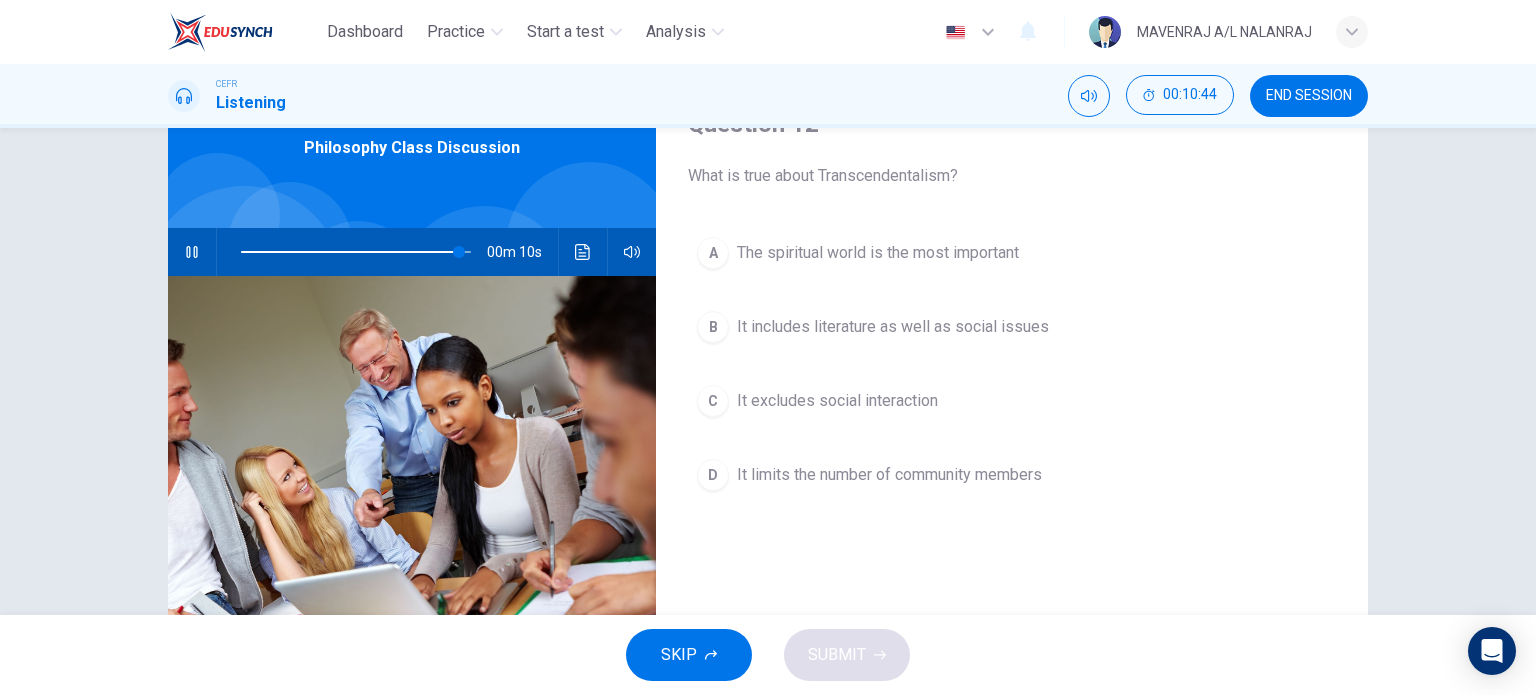 click on "It includes literature as well as social issues" at bounding box center [893, 327] 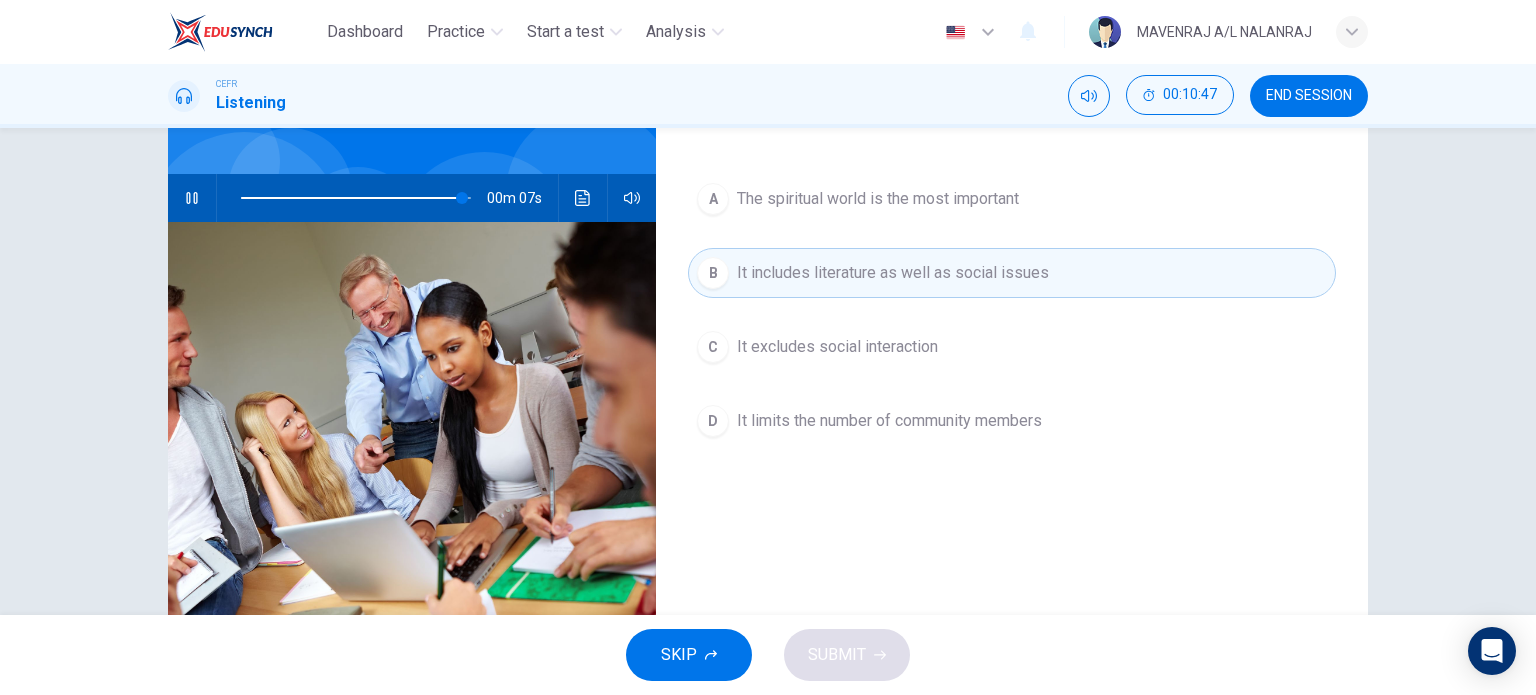 scroll, scrollTop: 0, scrollLeft: 0, axis: both 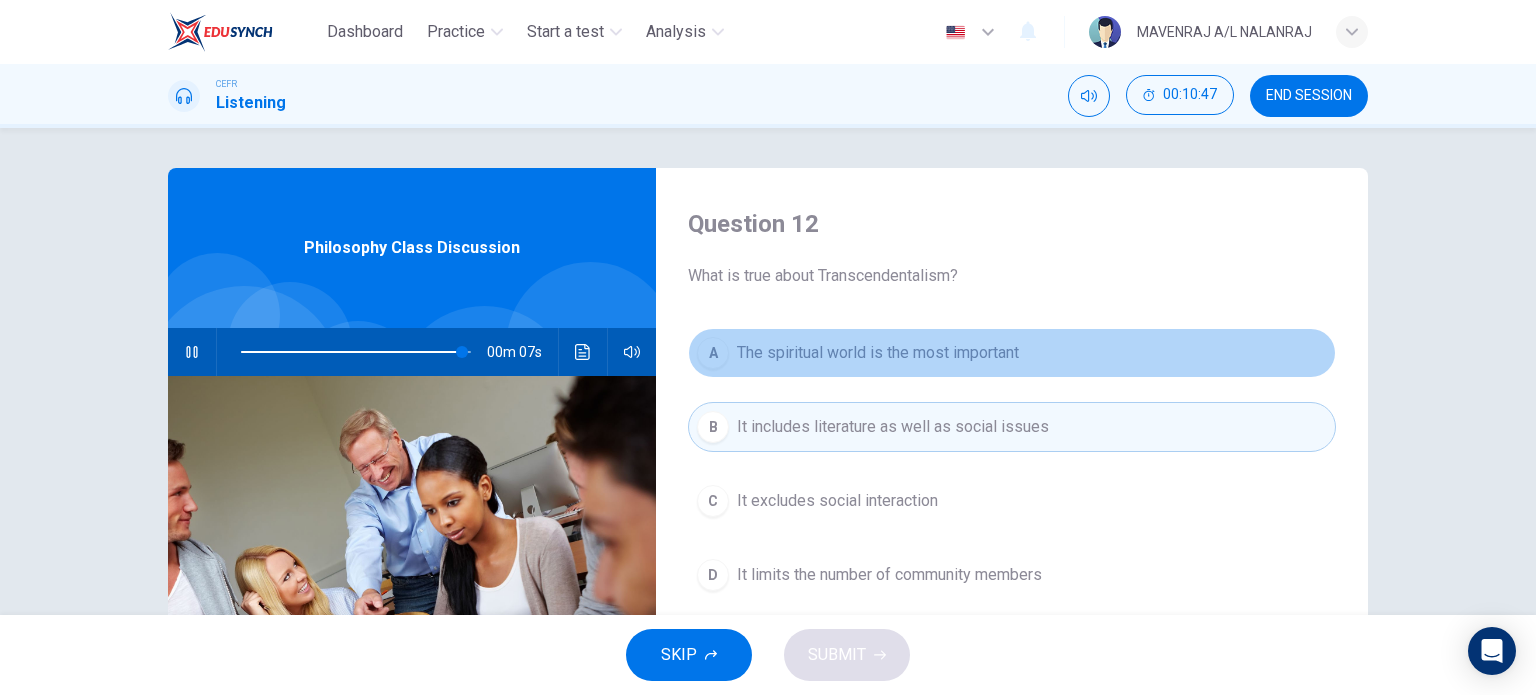 click on "The spiritual world is the most important" at bounding box center [878, 353] 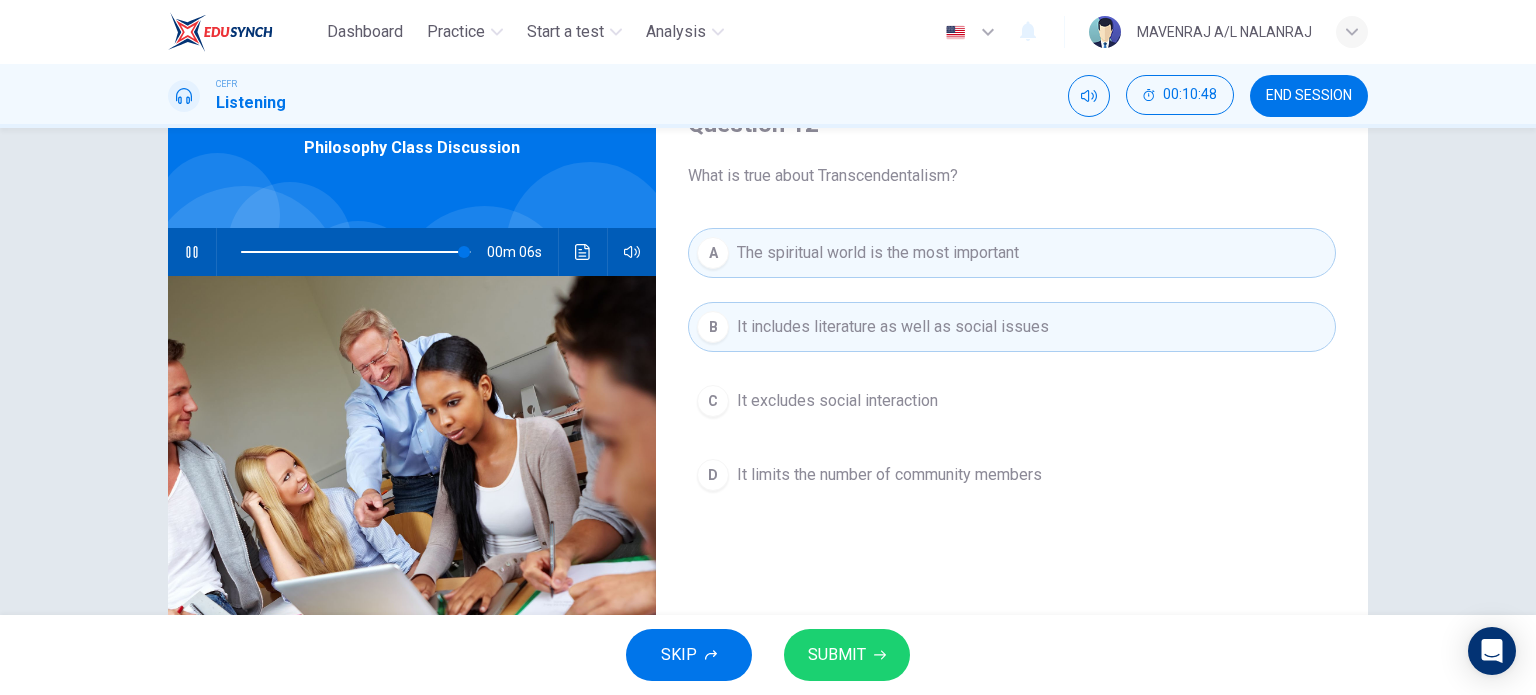 scroll, scrollTop: 200, scrollLeft: 0, axis: vertical 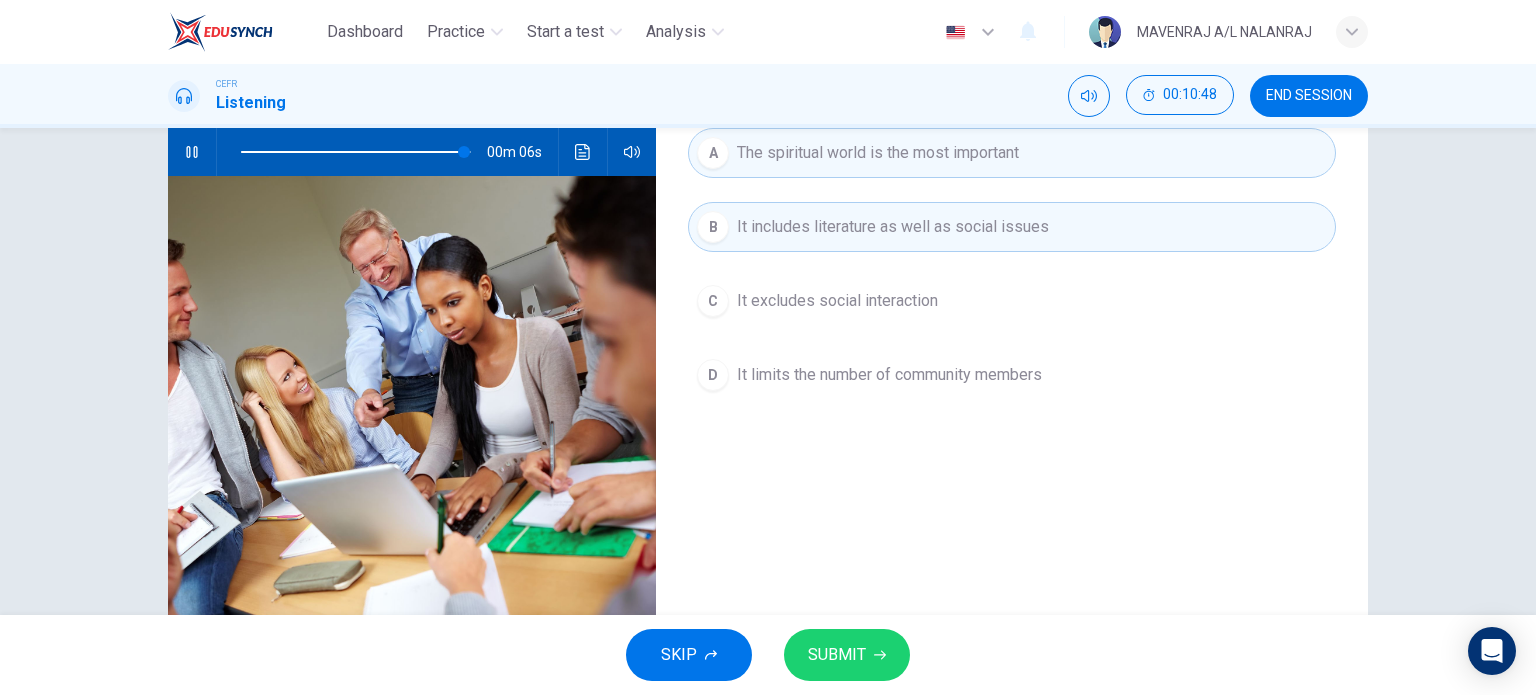 click on "SKIP SUBMIT" at bounding box center (768, 655) 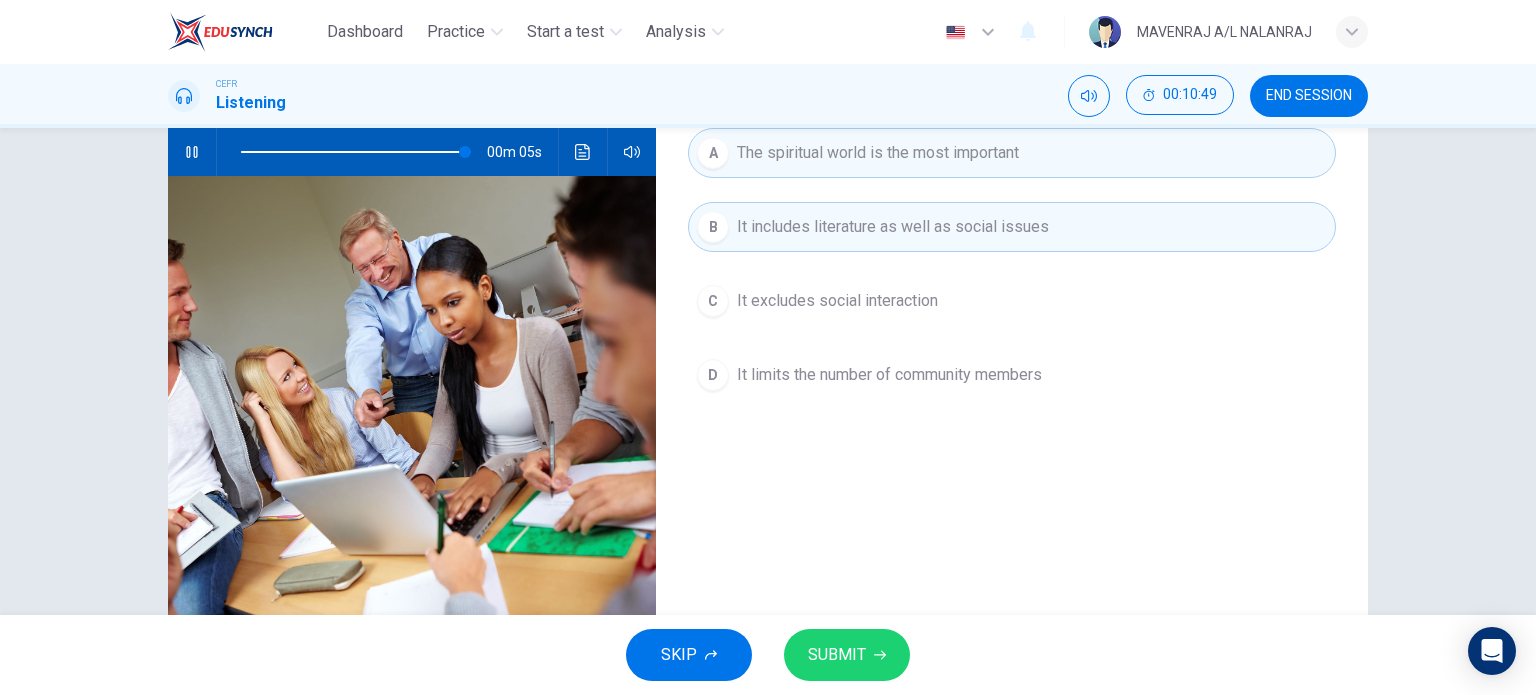 click on "SKIP SUBMIT" at bounding box center (768, 655) 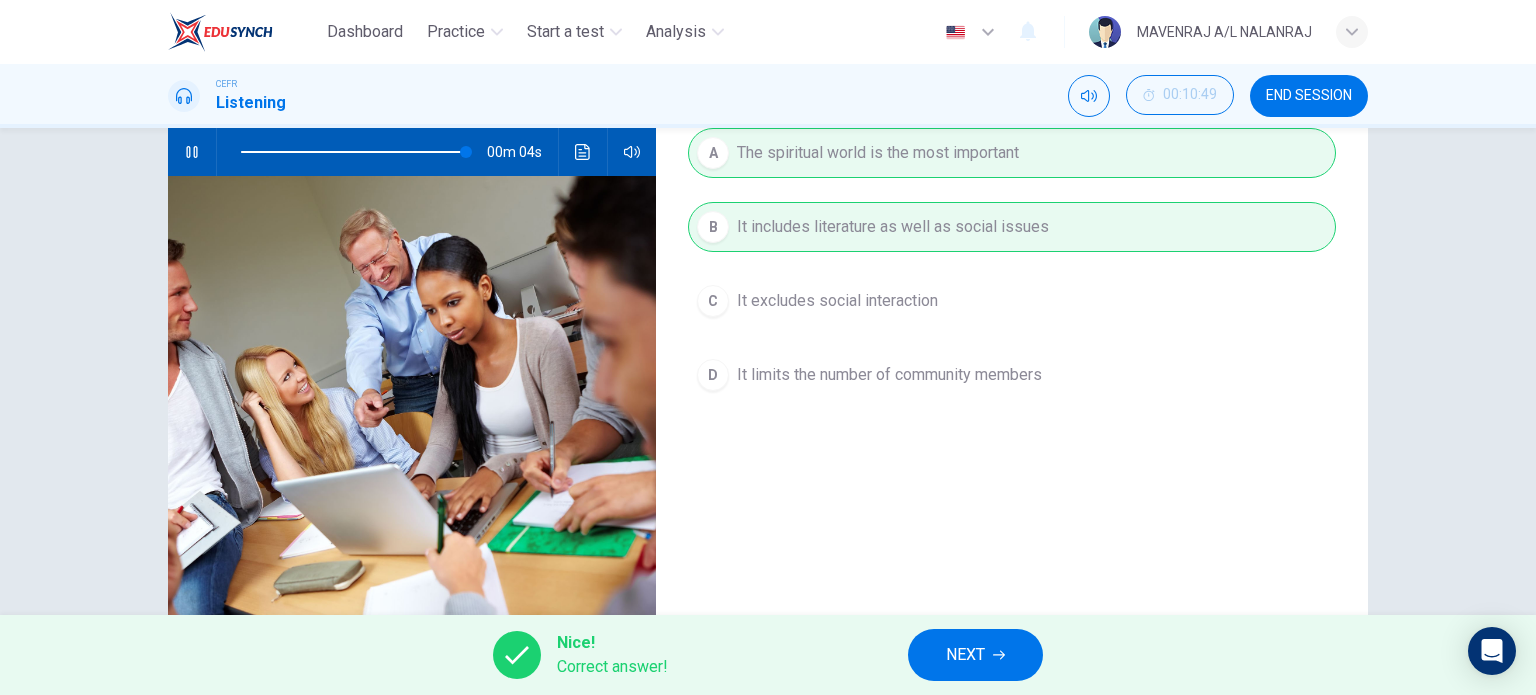 click on "NEXT" at bounding box center (975, 655) 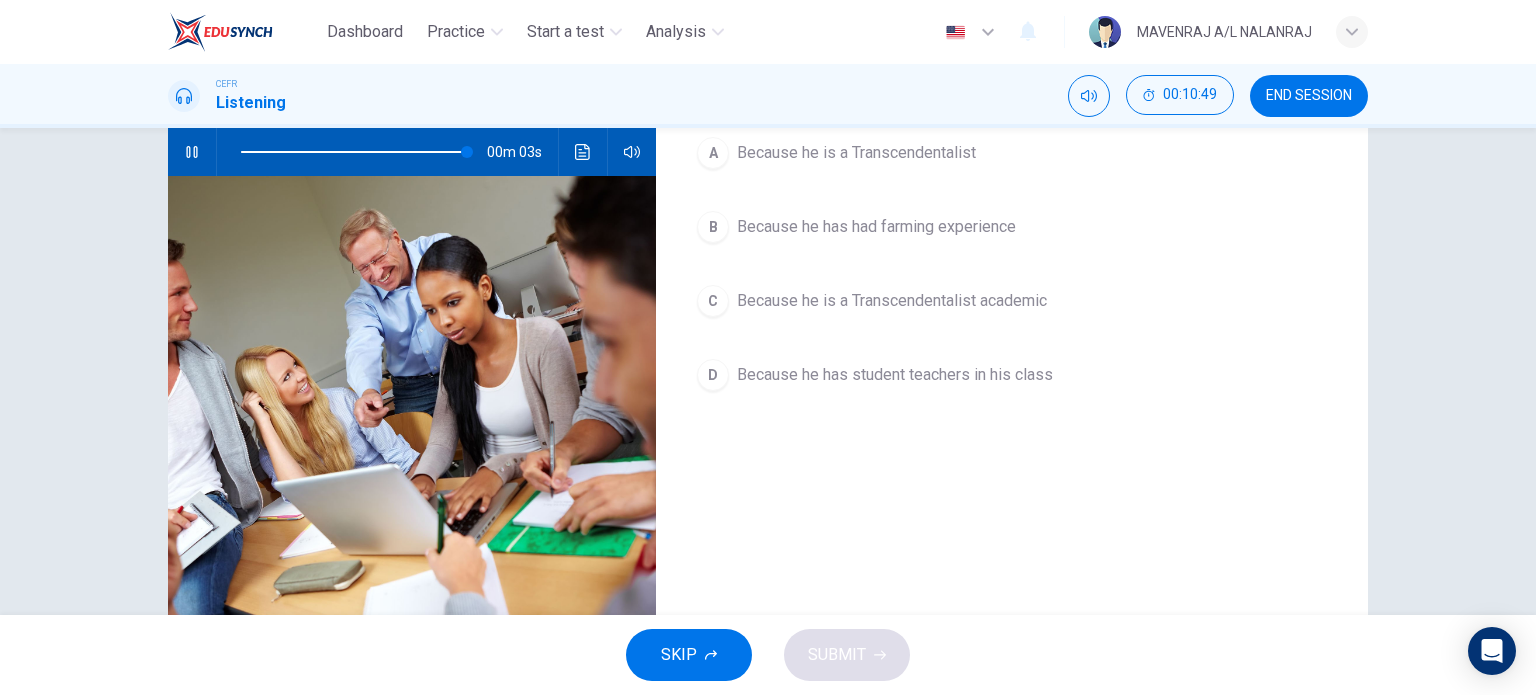 scroll, scrollTop: 100, scrollLeft: 0, axis: vertical 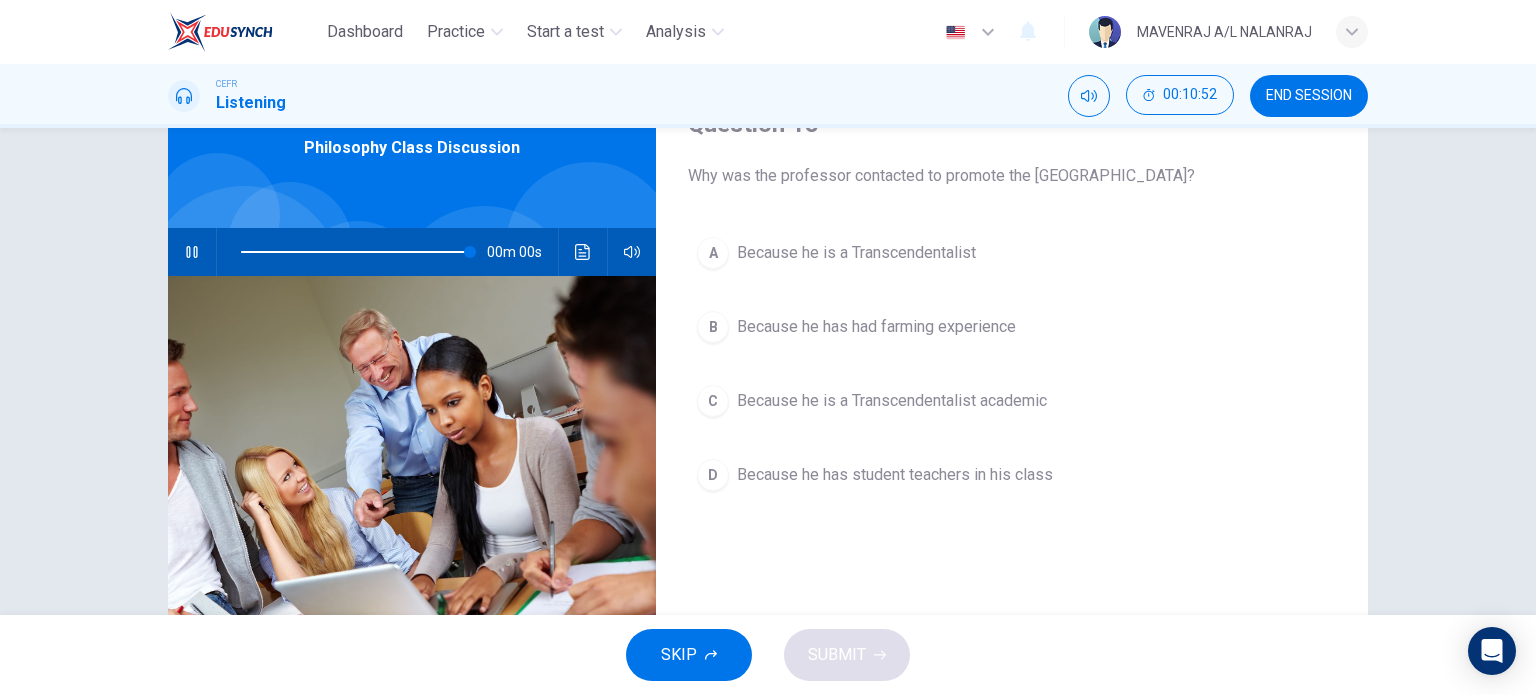 type on "0" 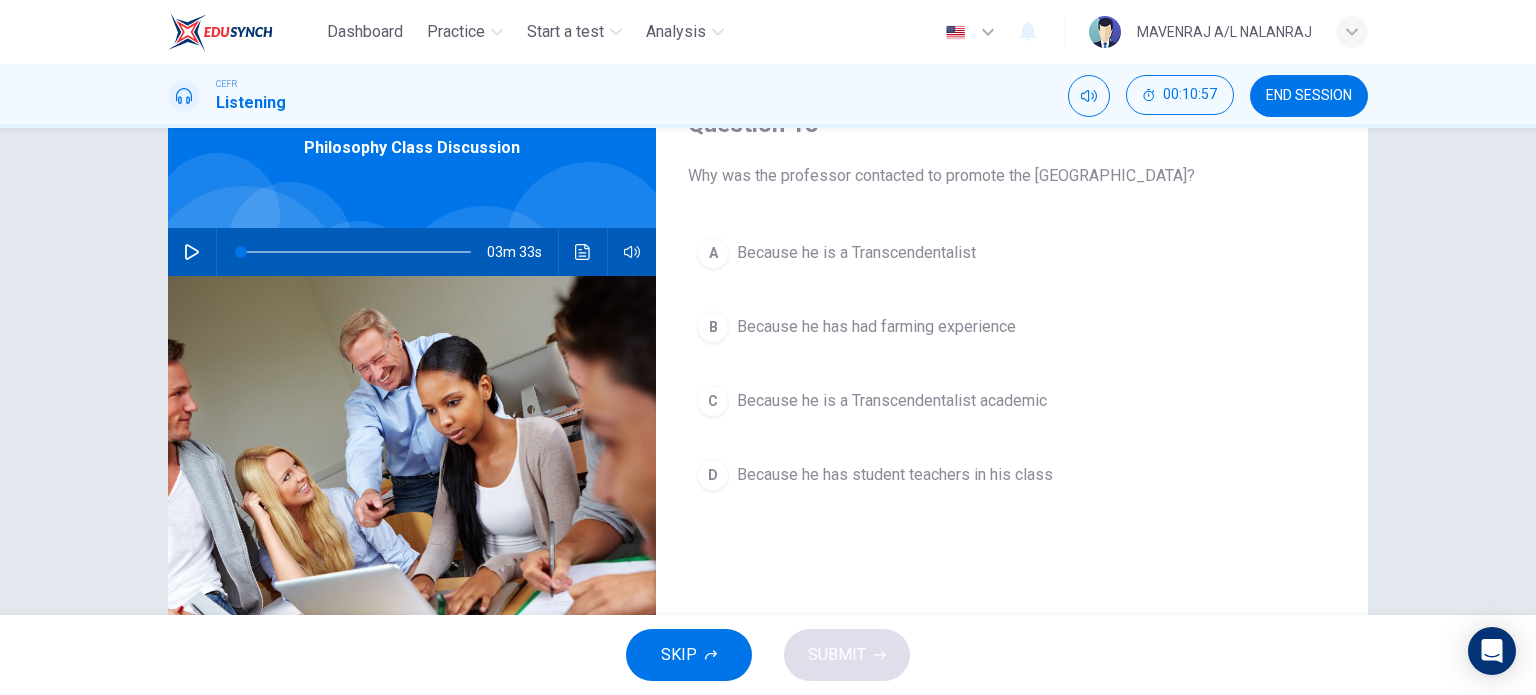 click on "C Because he is a Transcendentalist academic" at bounding box center (1012, 401) 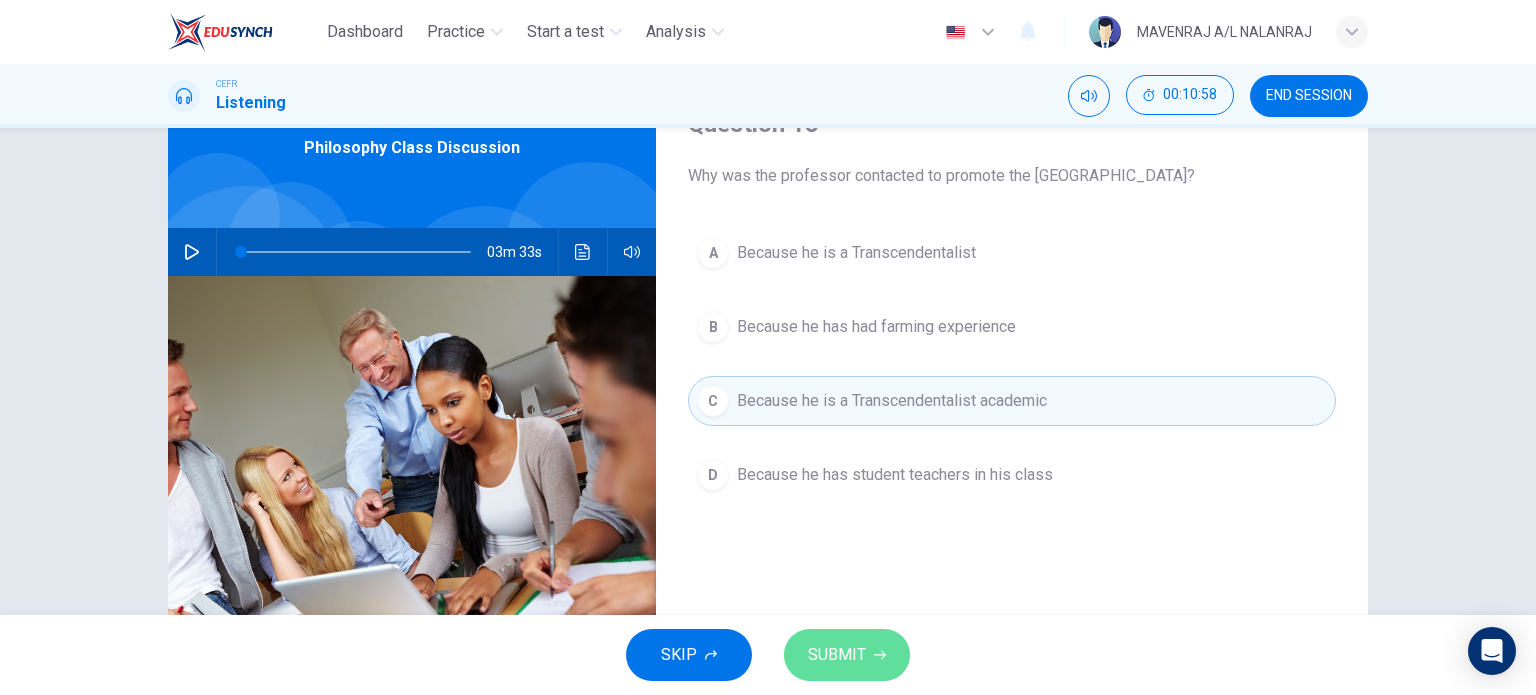 click on "SUBMIT" at bounding box center (847, 655) 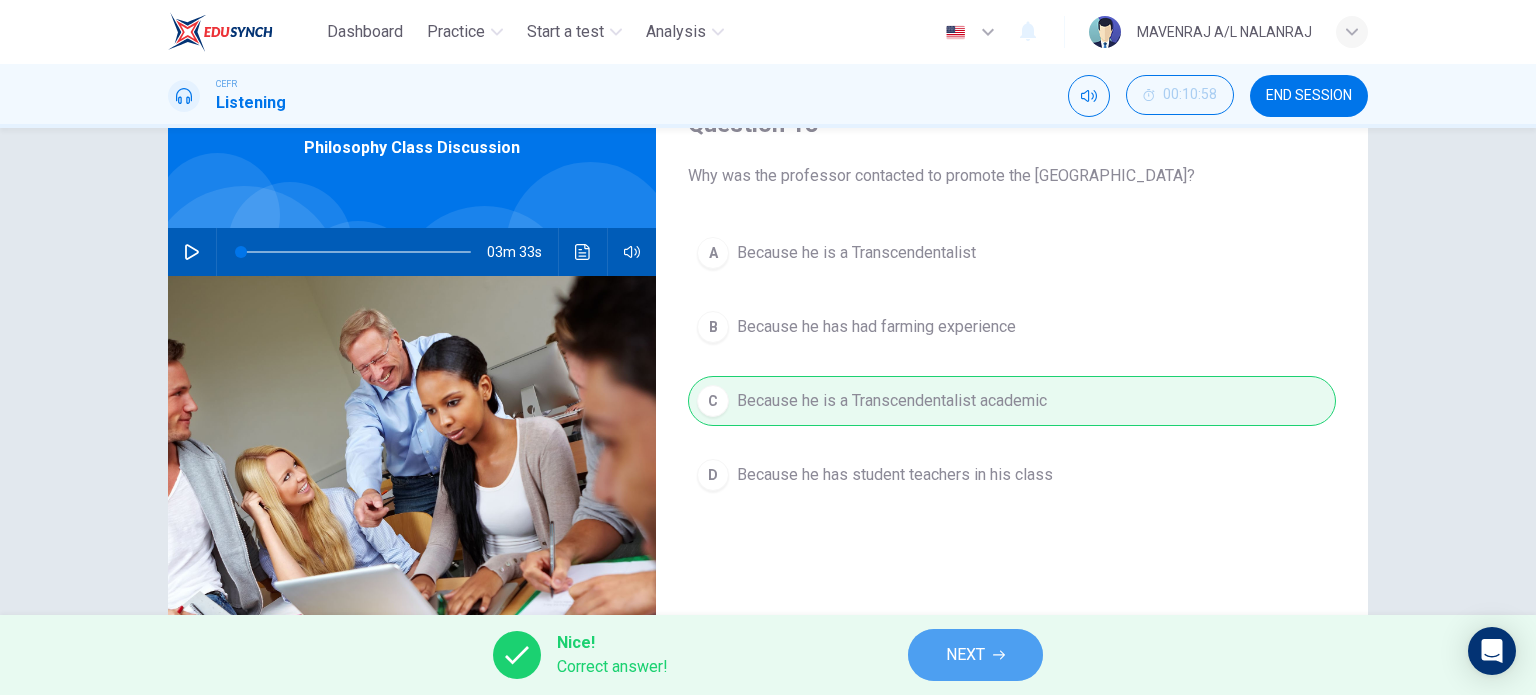 click on "NEXT" at bounding box center (975, 655) 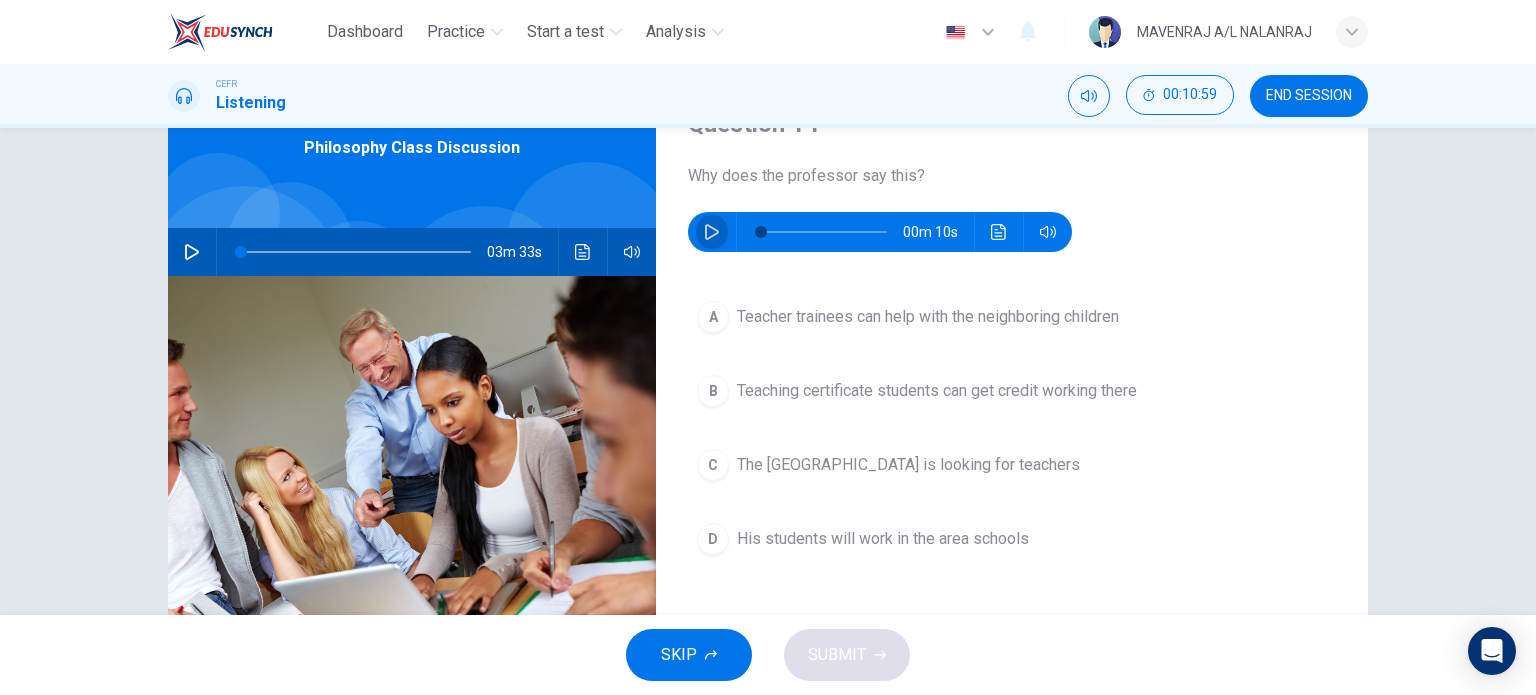 click 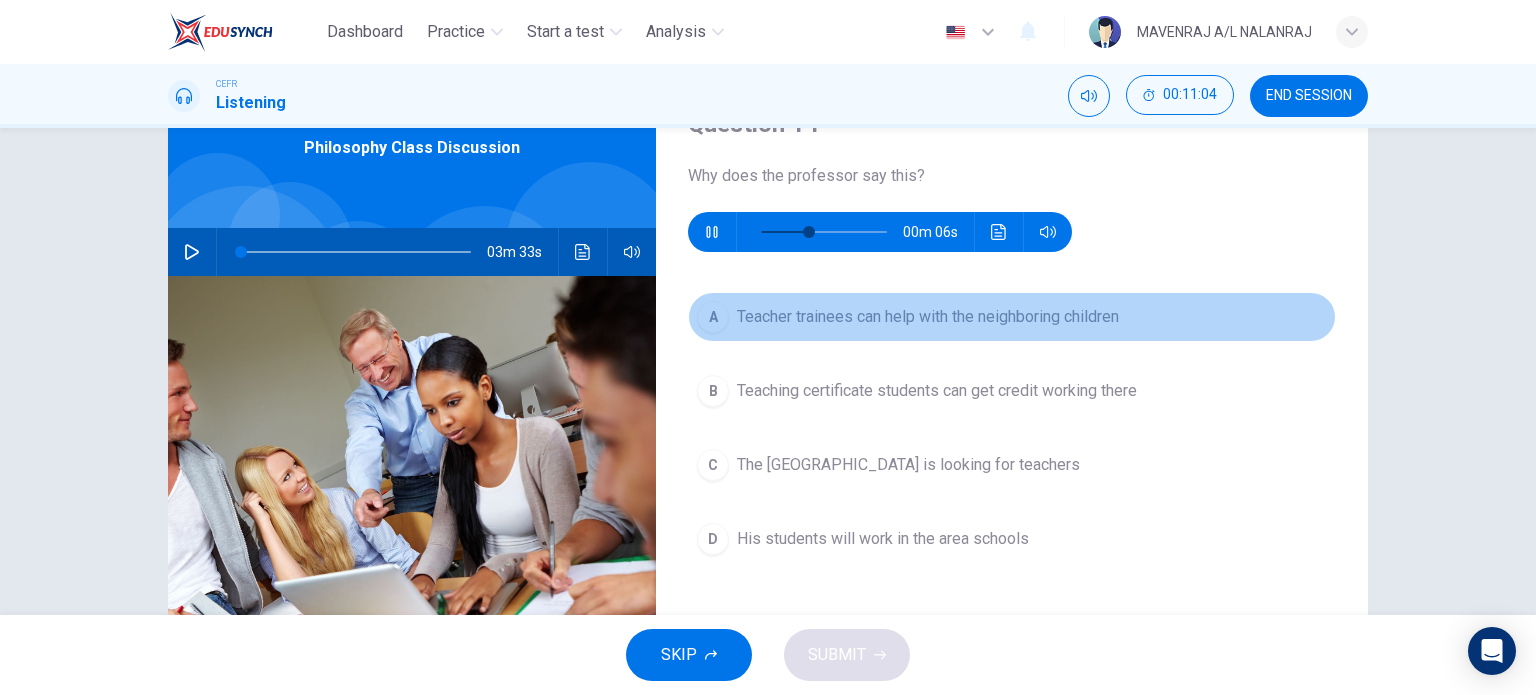 click on "Teacher trainees can help with the neighboring children" at bounding box center [928, 317] 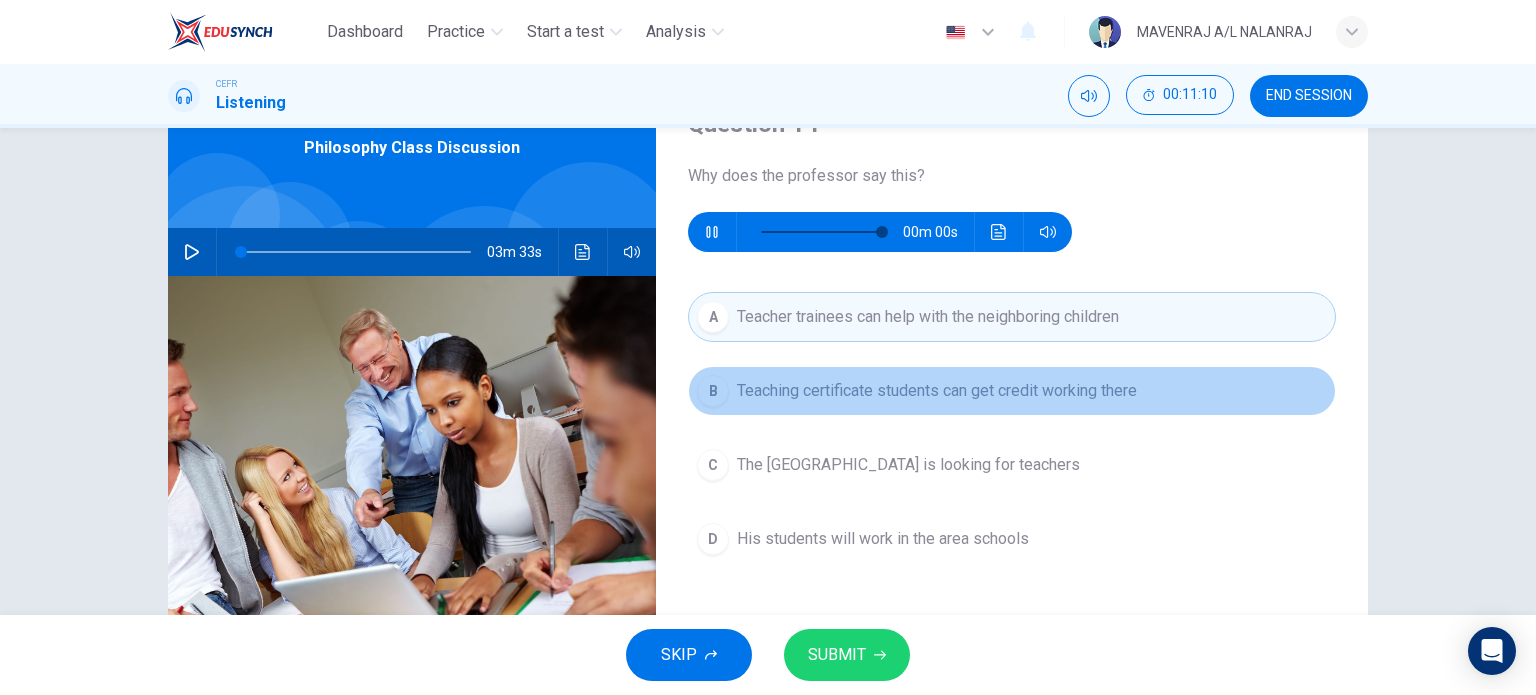 click on "Teaching certificate students can get credit working there" at bounding box center [937, 391] 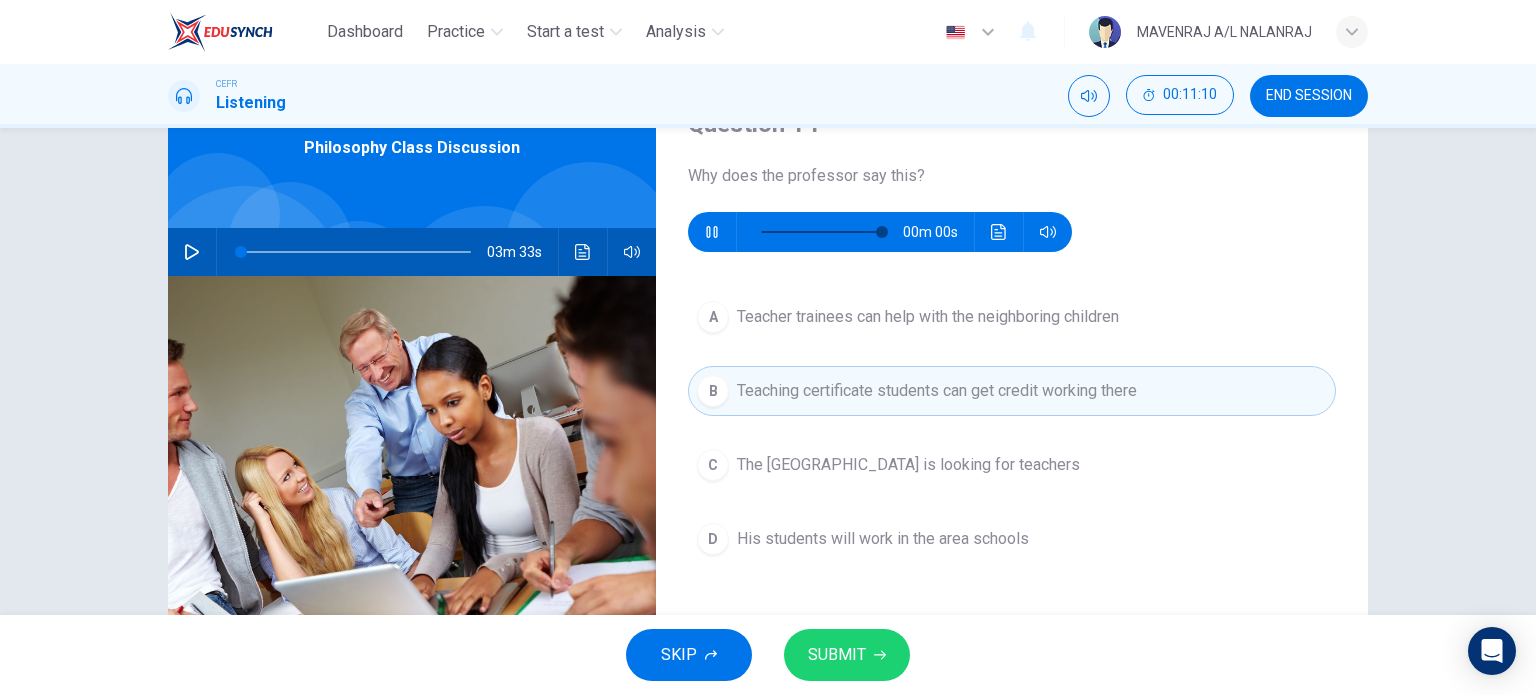 type on "0" 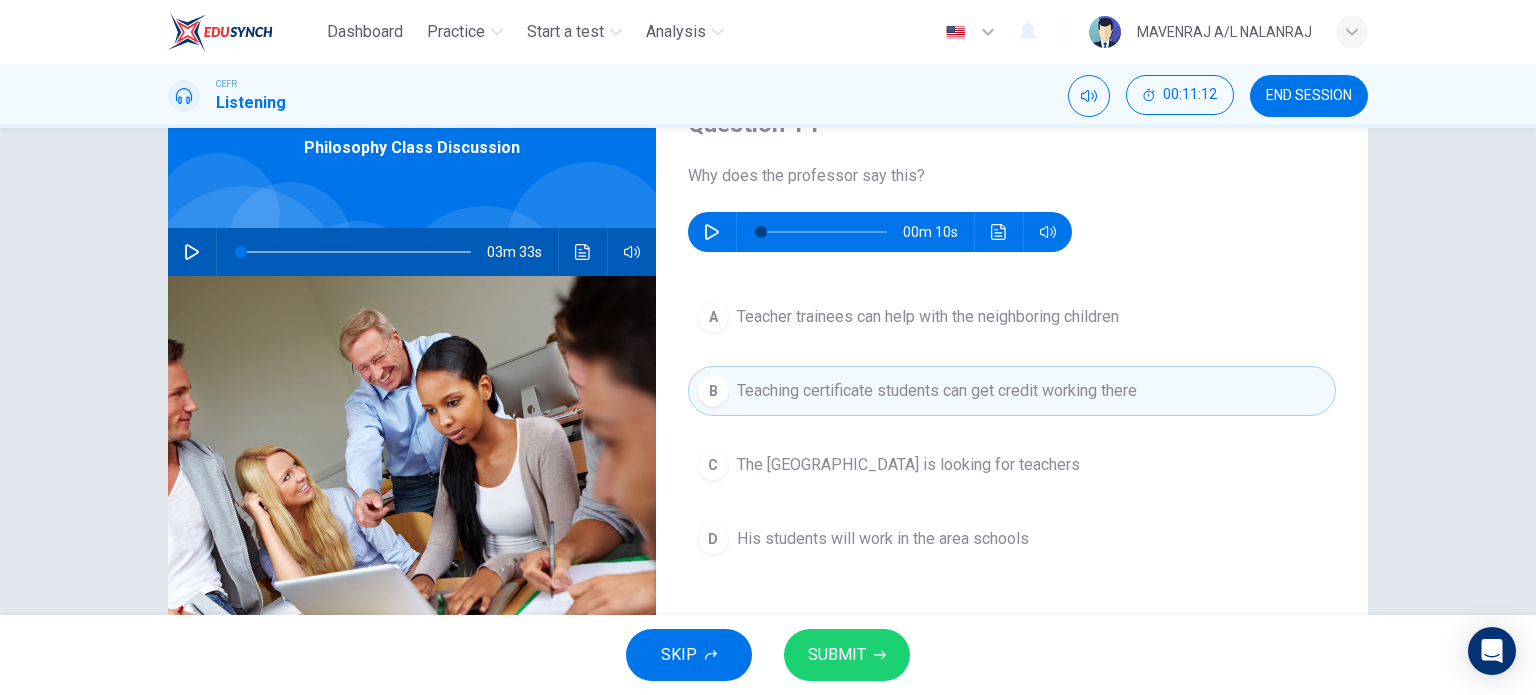 click on "His students will work in the area schools" at bounding box center [883, 539] 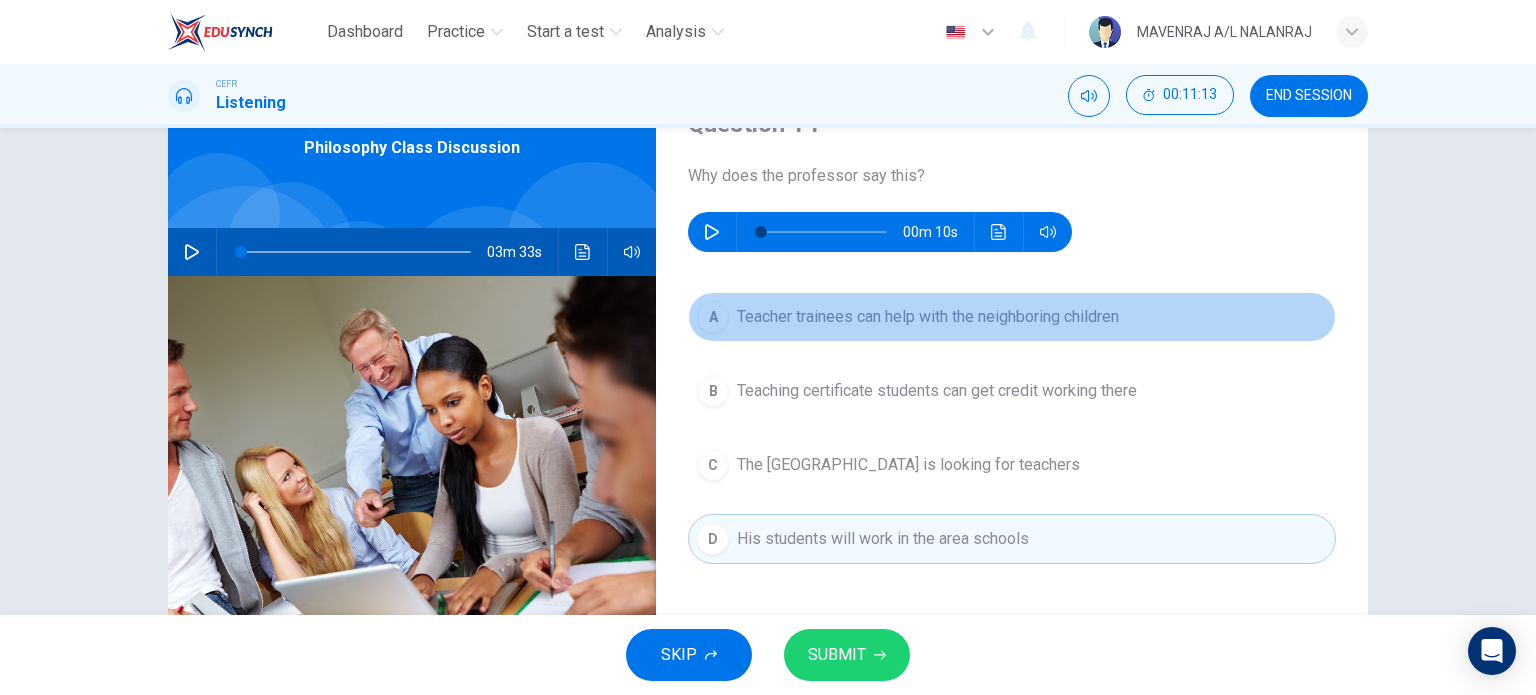 click on "Teacher trainees can help with the neighboring children" at bounding box center (928, 317) 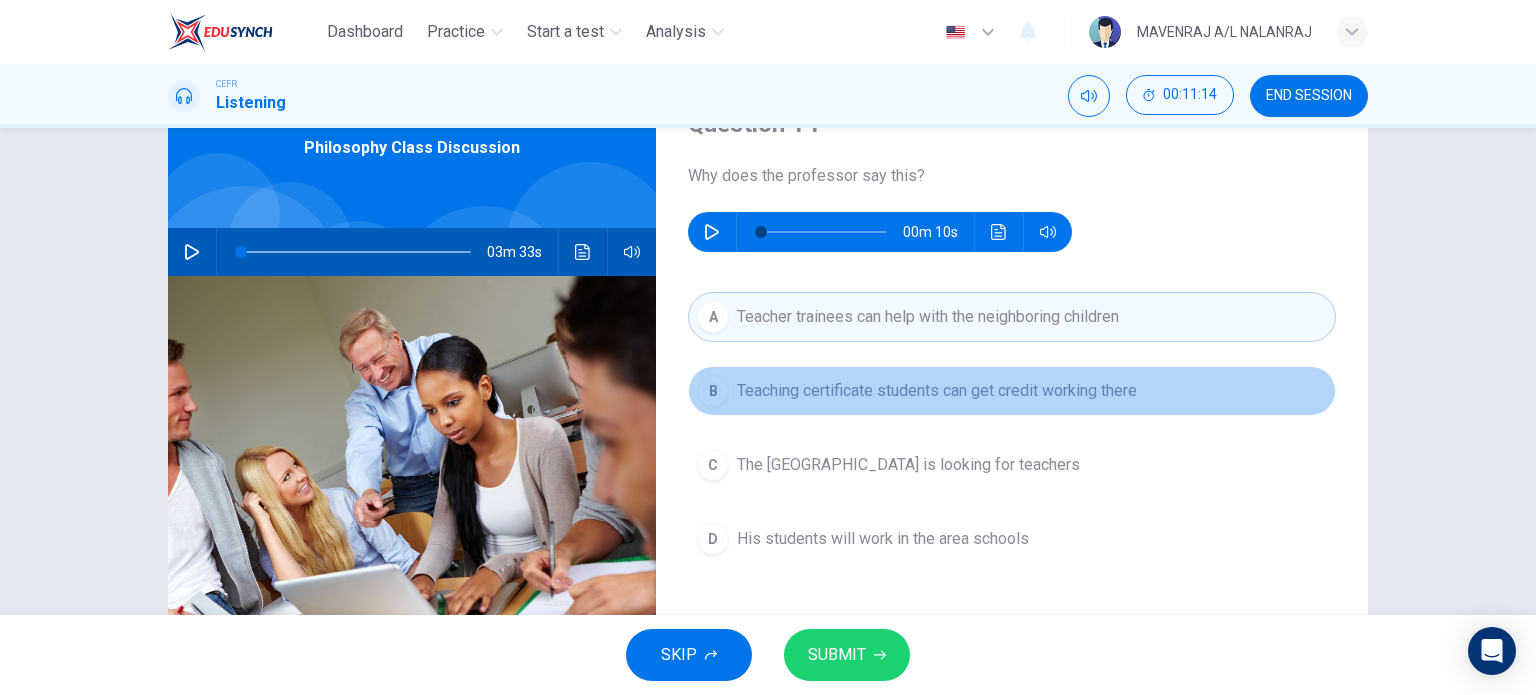click on "Teaching certificate students can get credit working there" at bounding box center (937, 391) 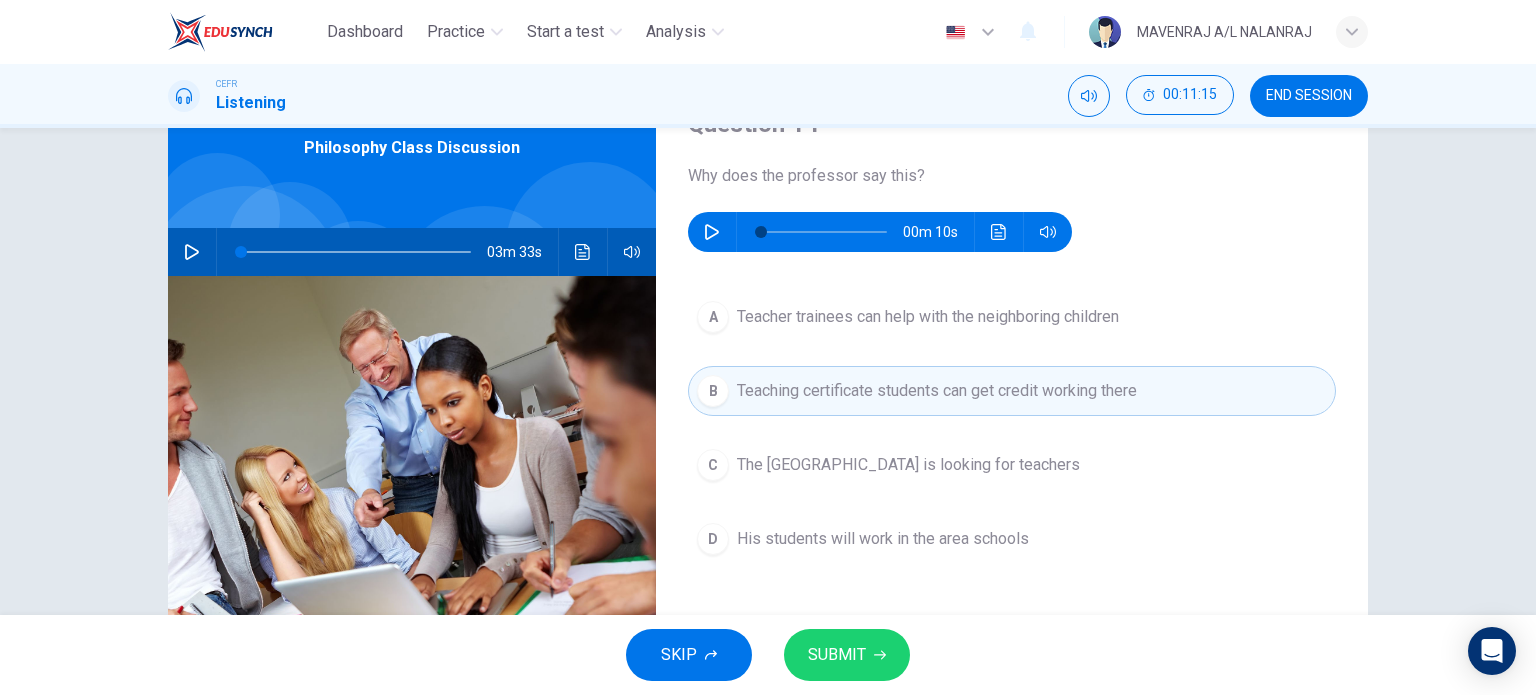 click on "Teacher trainees can help with the neighboring children" at bounding box center [928, 317] 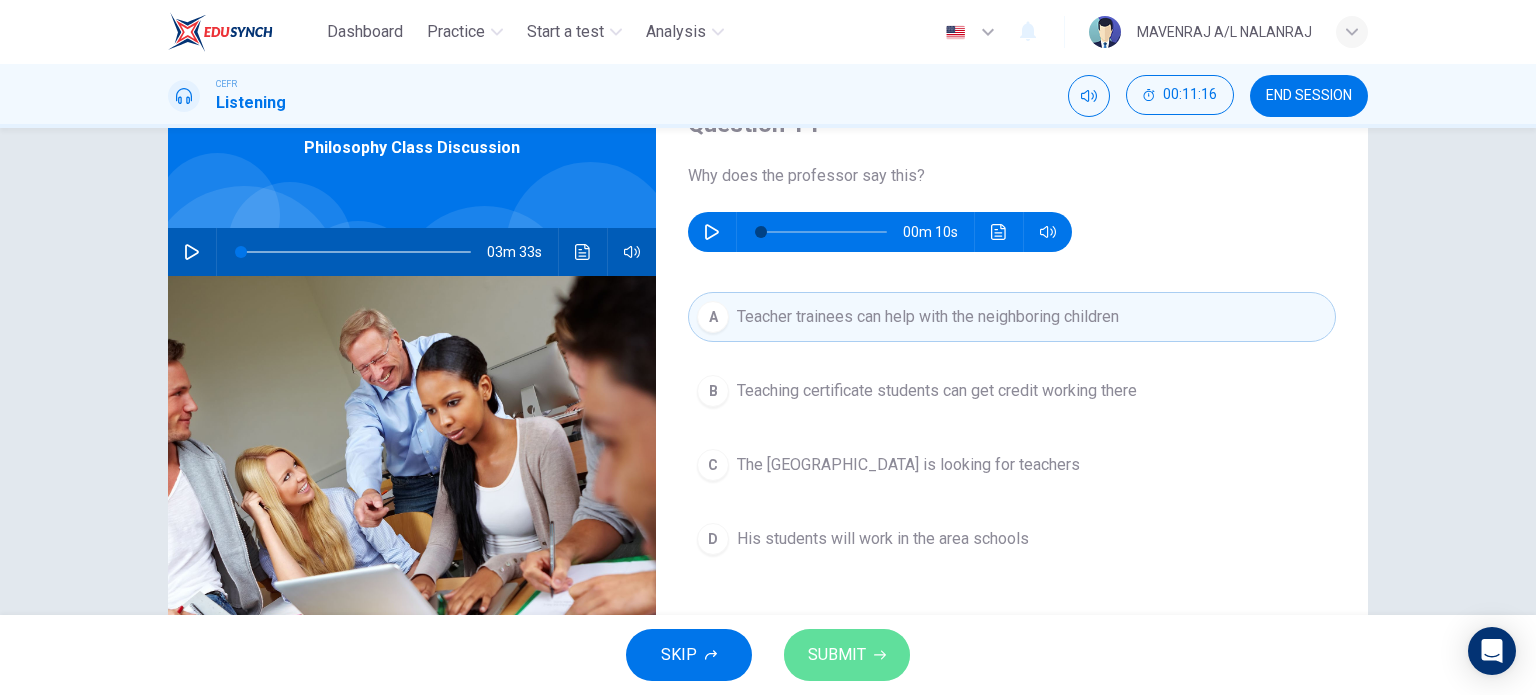 click on "SUBMIT" at bounding box center (837, 655) 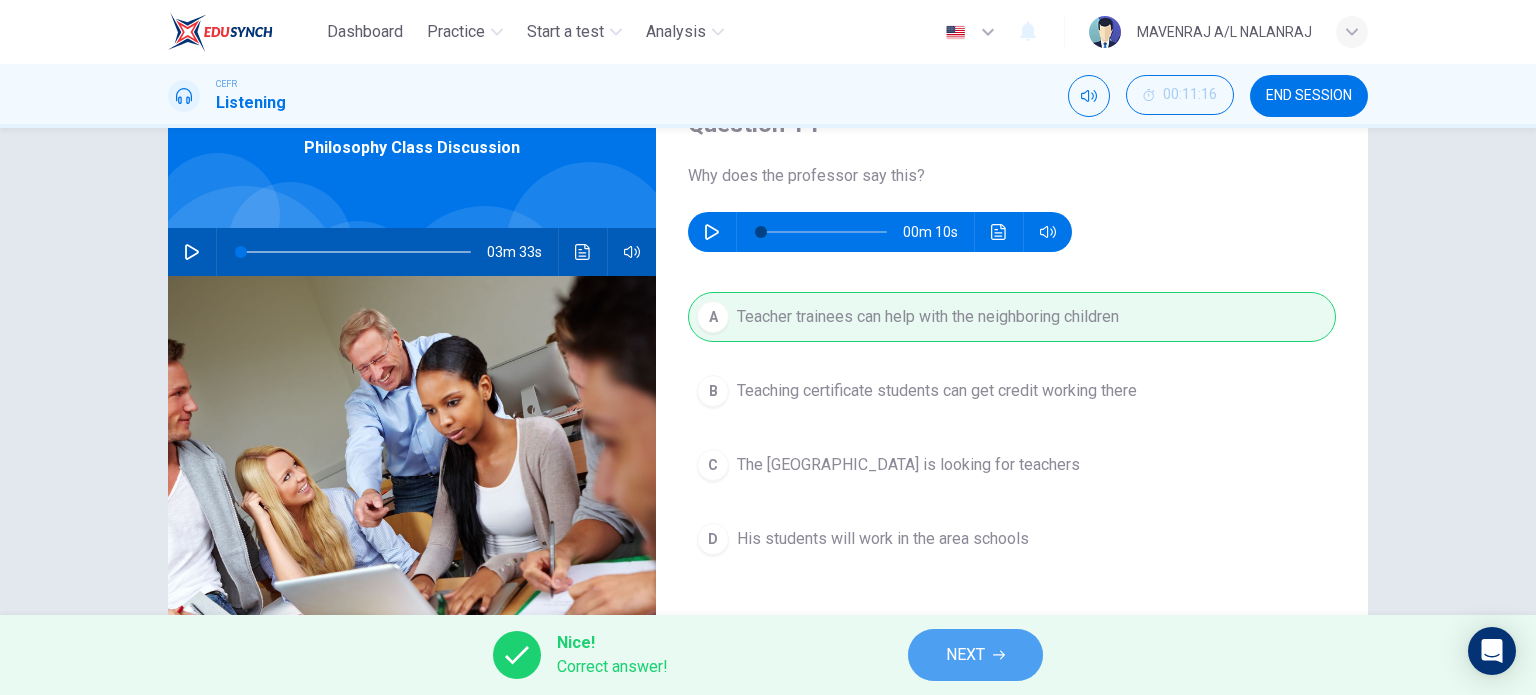 click on "NEXT" at bounding box center (965, 655) 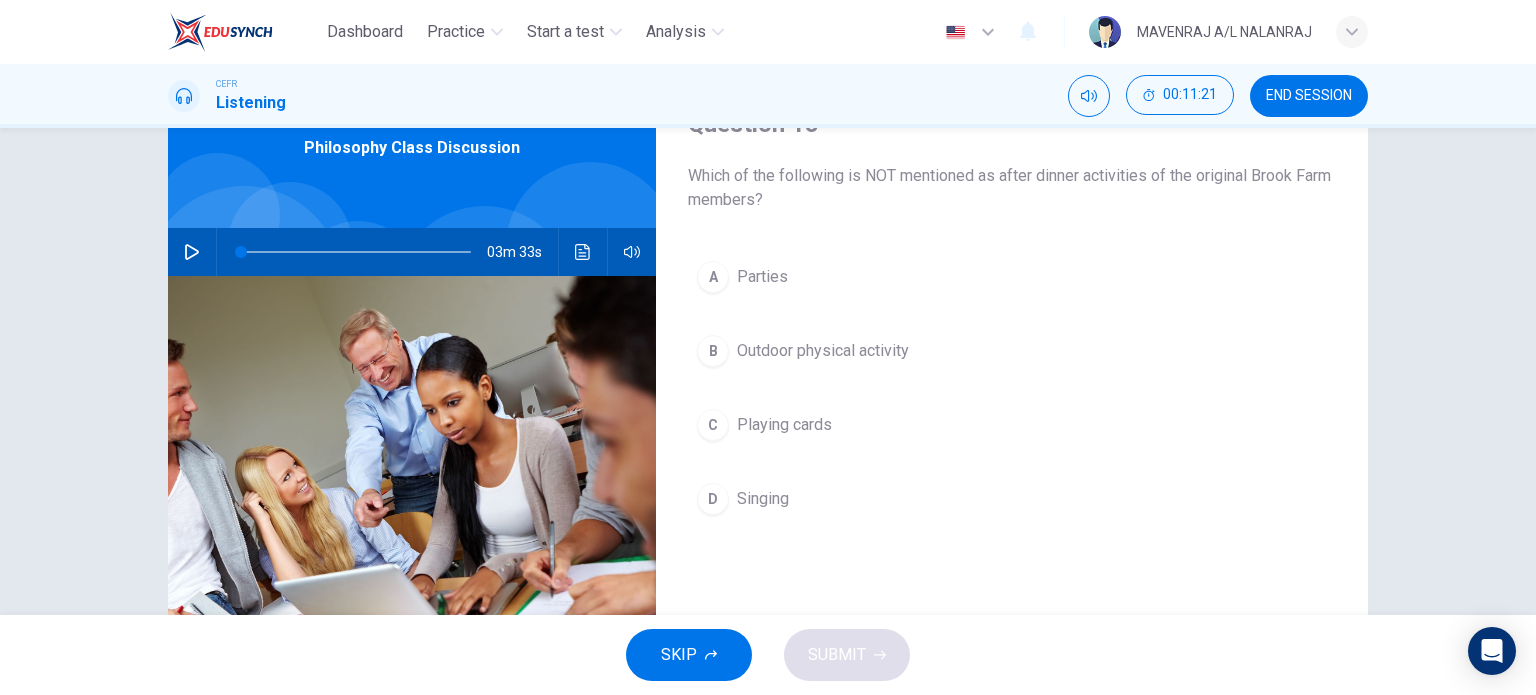 click on "A Parties" at bounding box center (1012, 277) 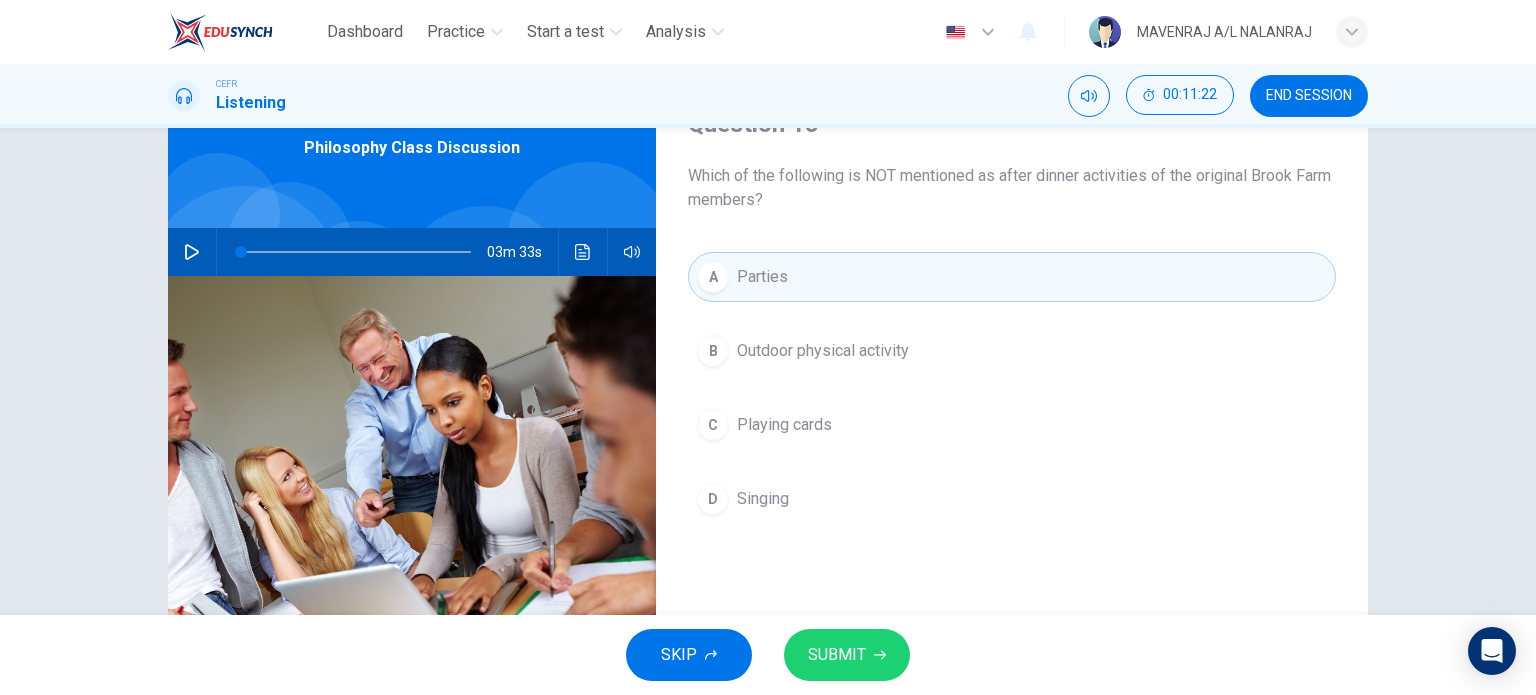 click on "SUBMIT" at bounding box center (837, 655) 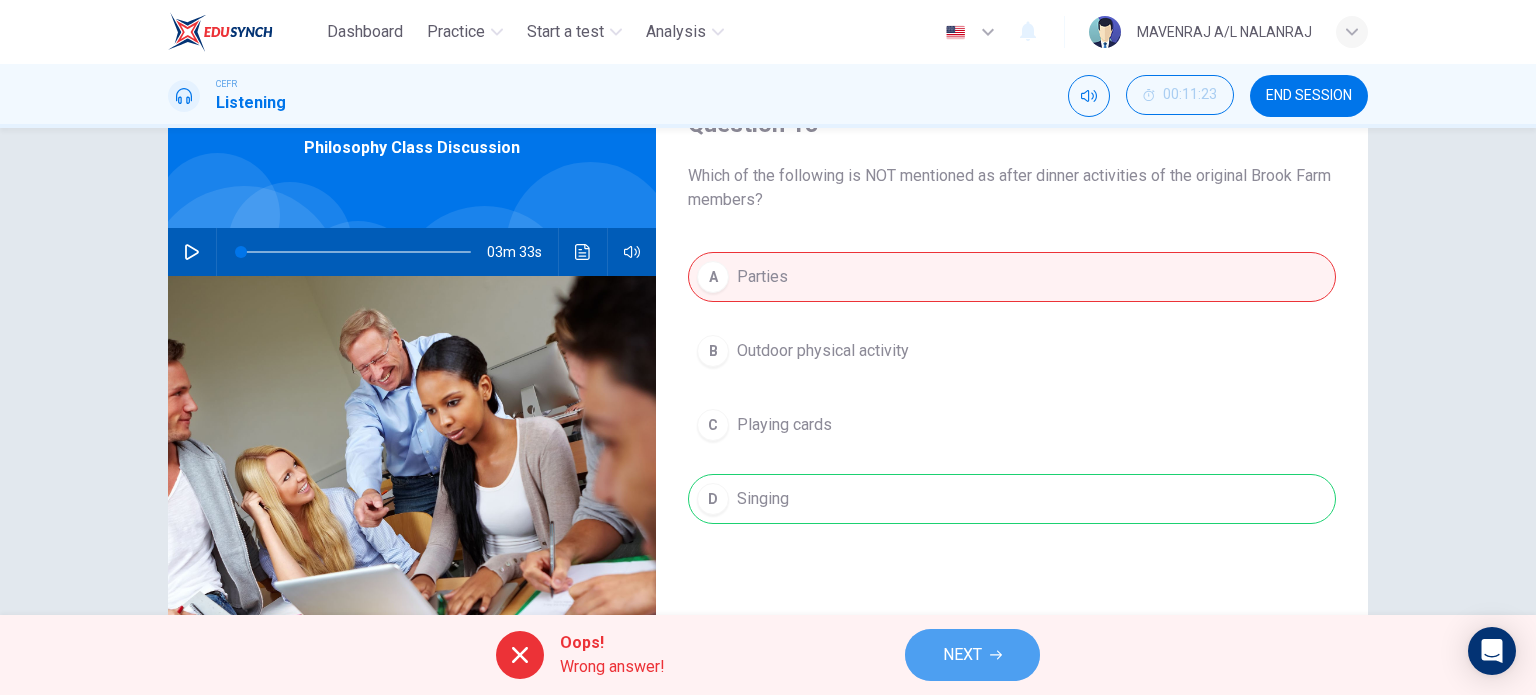 click on "NEXT" at bounding box center [962, 655] 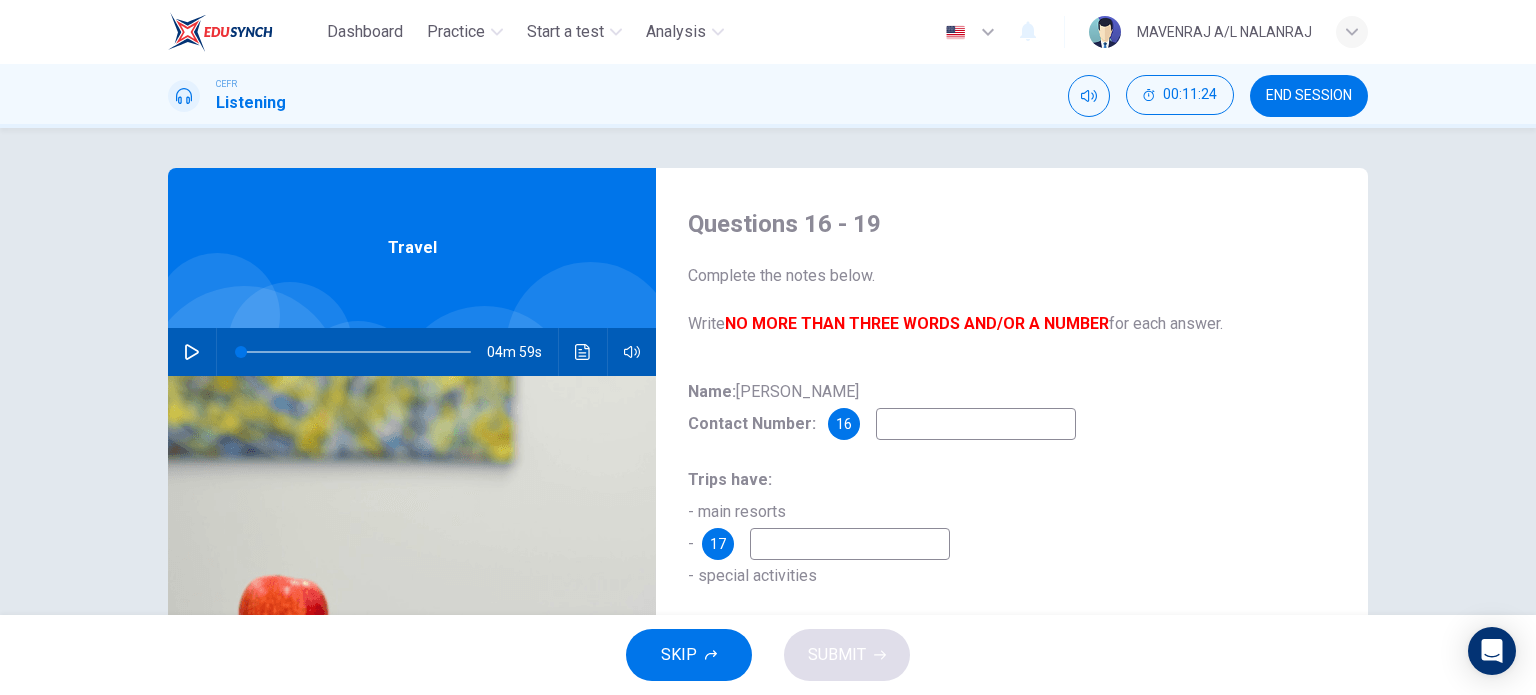 click on "END SESSION" at bounding box center (1309, 96) 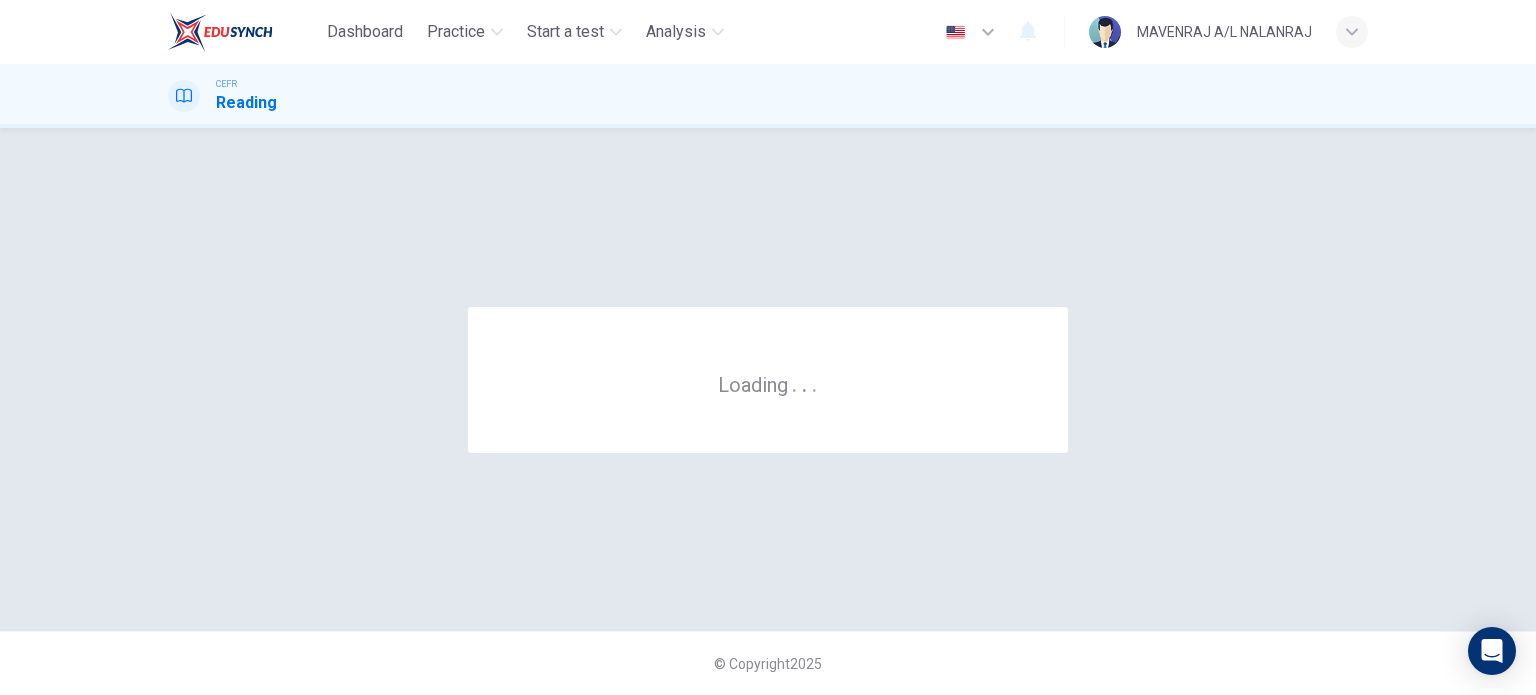 scroll, scrollTop: 0, scrollLeft: 0, axis: both 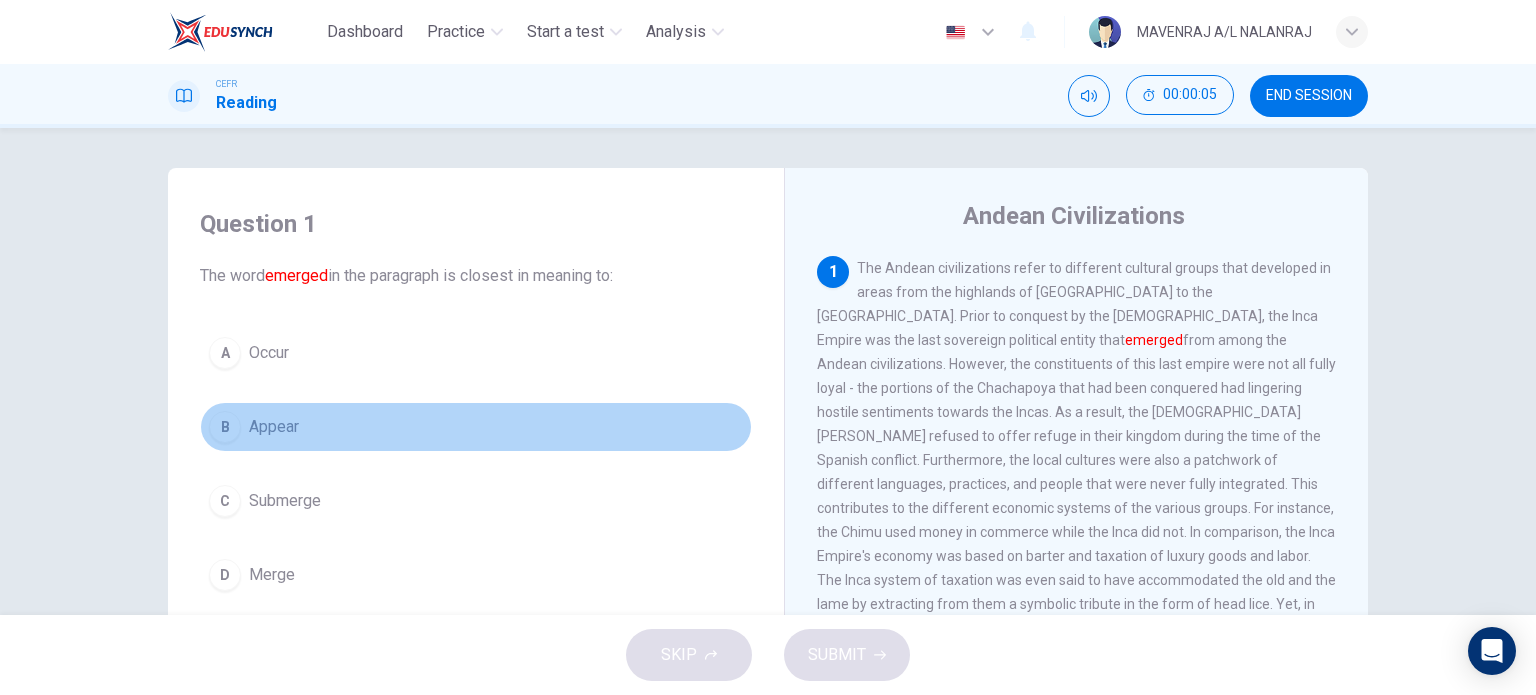 click on "B Appear" at bounding box center [476, 427] 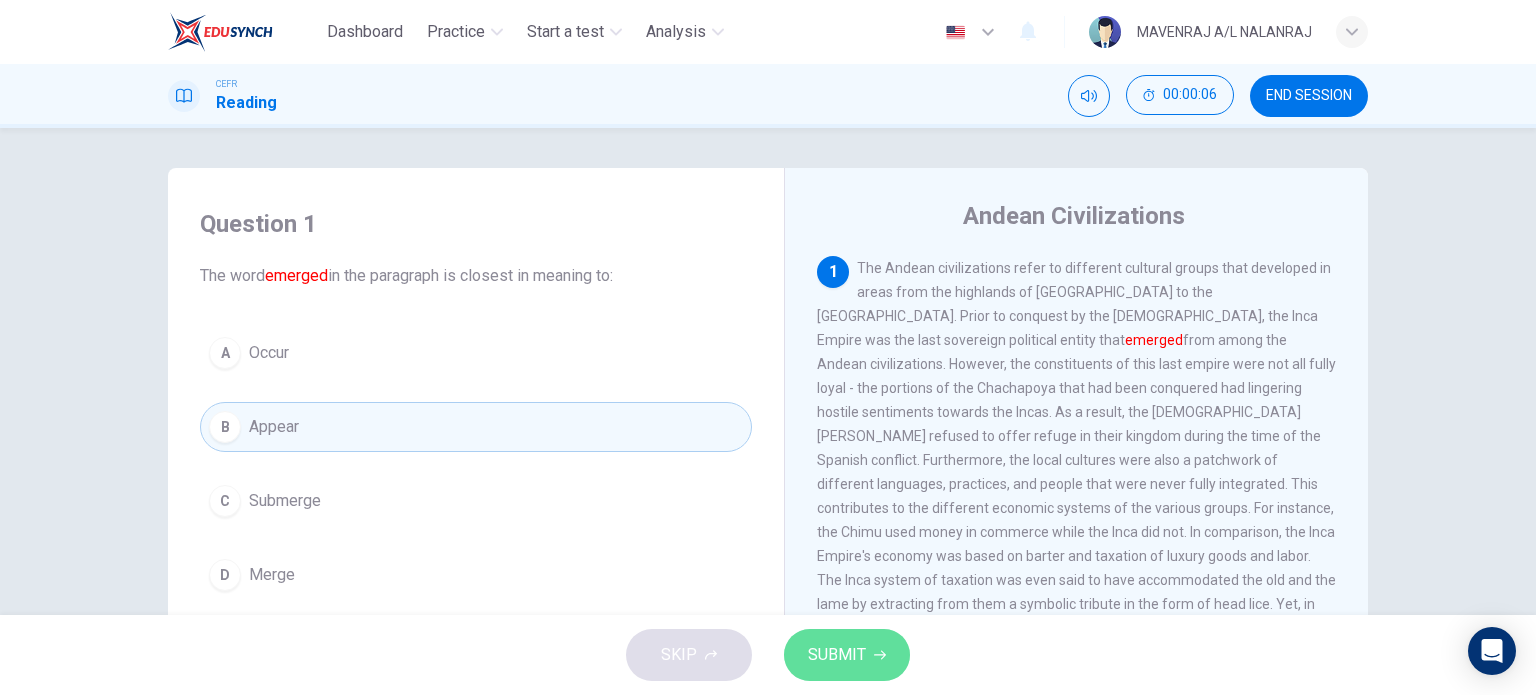 click on "SUBMIT" at bounding box center (837, 655) 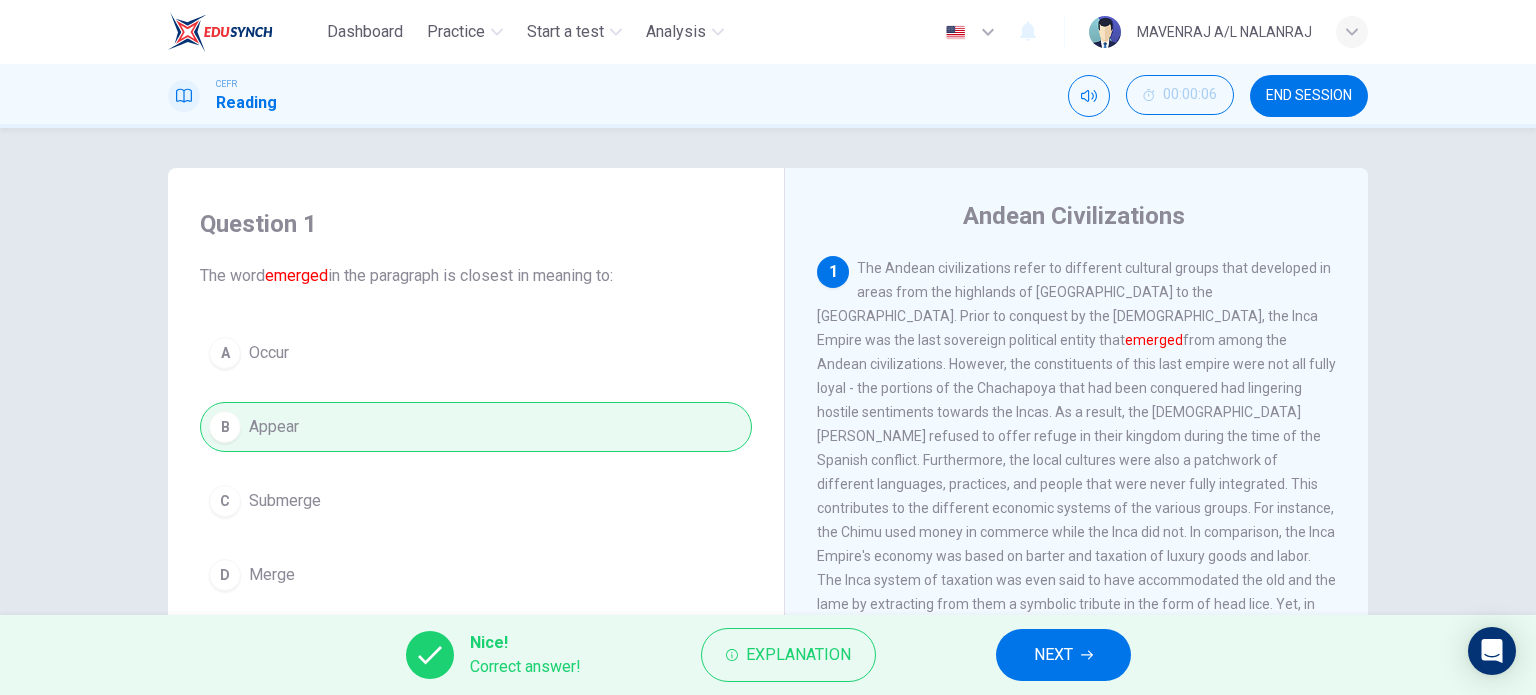 click on "Nice! Correct answer! Explanation NEXT" at bounding box center [768, 655] 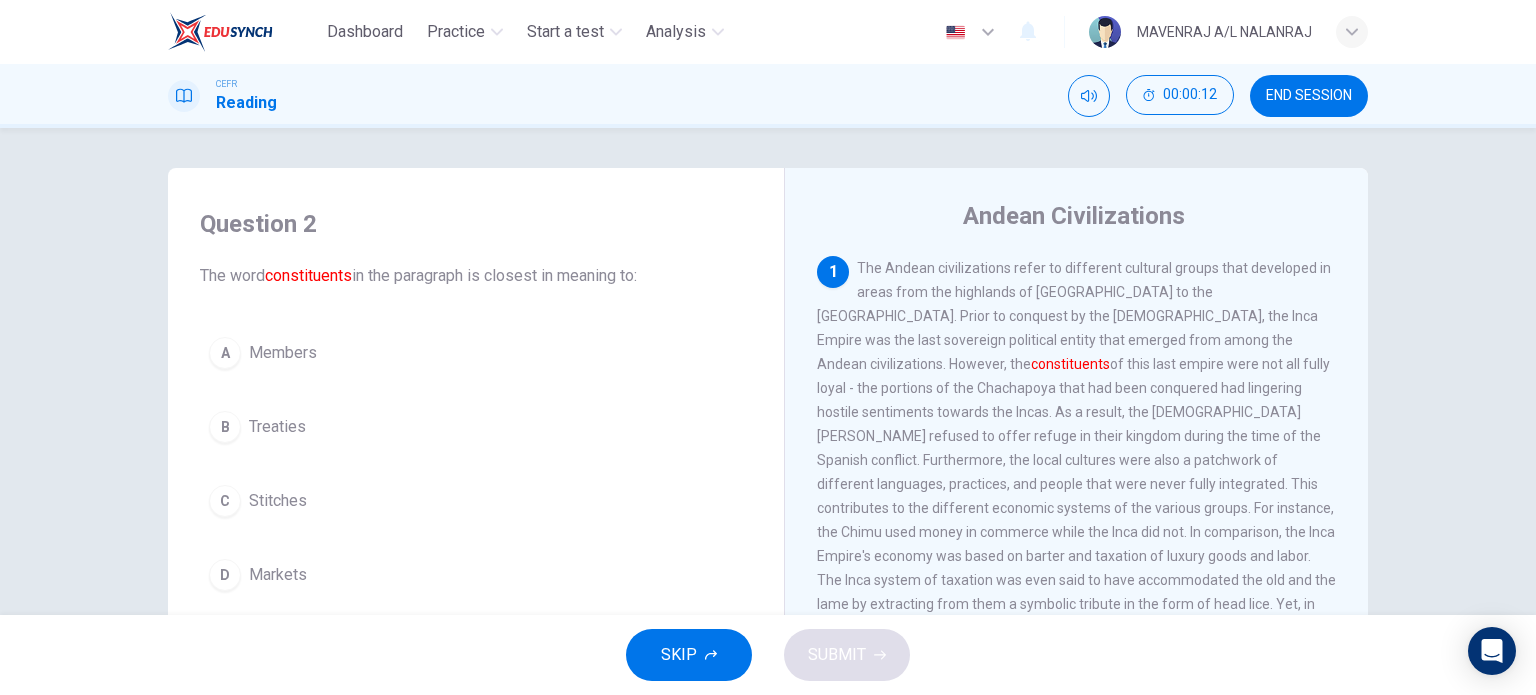 click on "Question 2 The word  constituents  in the paragraph is closest in meaning to: A Members B Treaties C Stitches D Markets" at bounding box center (476, 404) 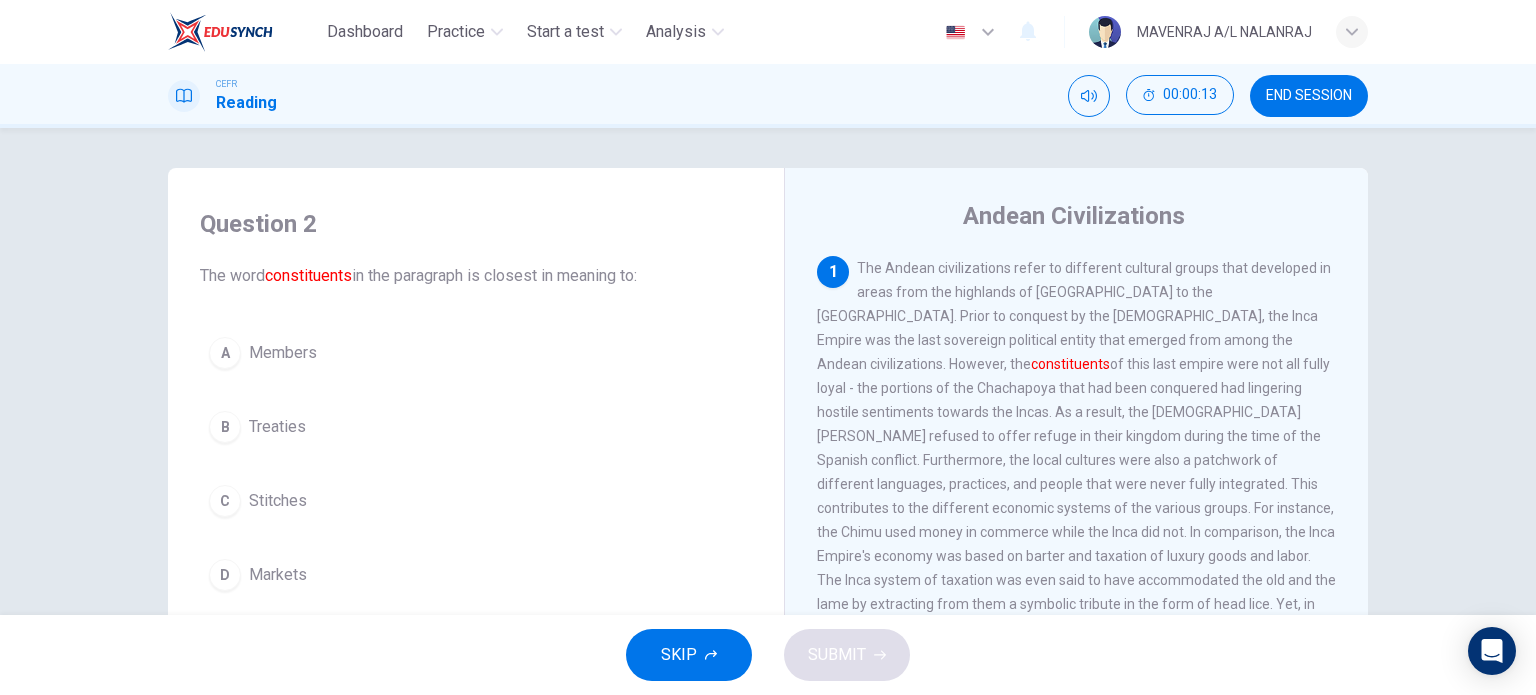 click on "Members" at bounding box center [283, 353] 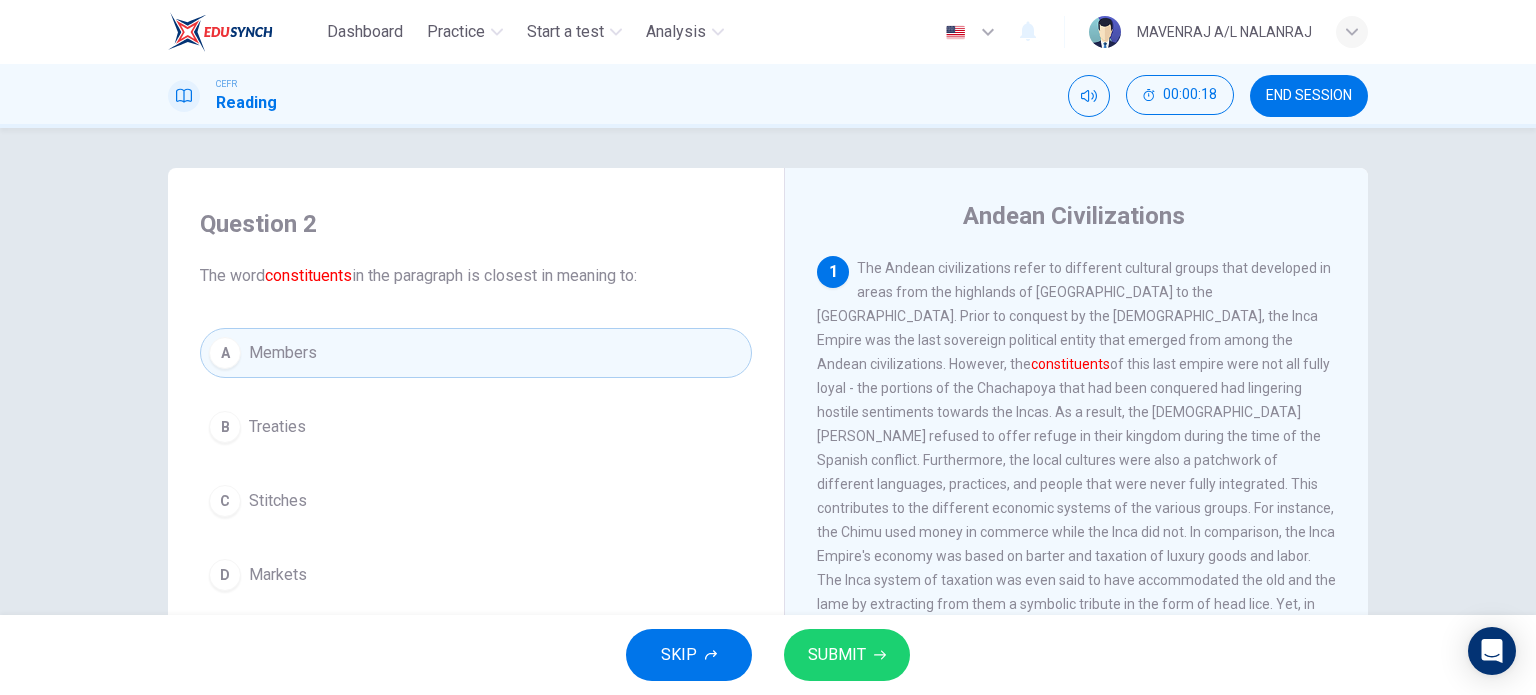 click on "SKIP SUBMIT" at bounding box center (768, 655) 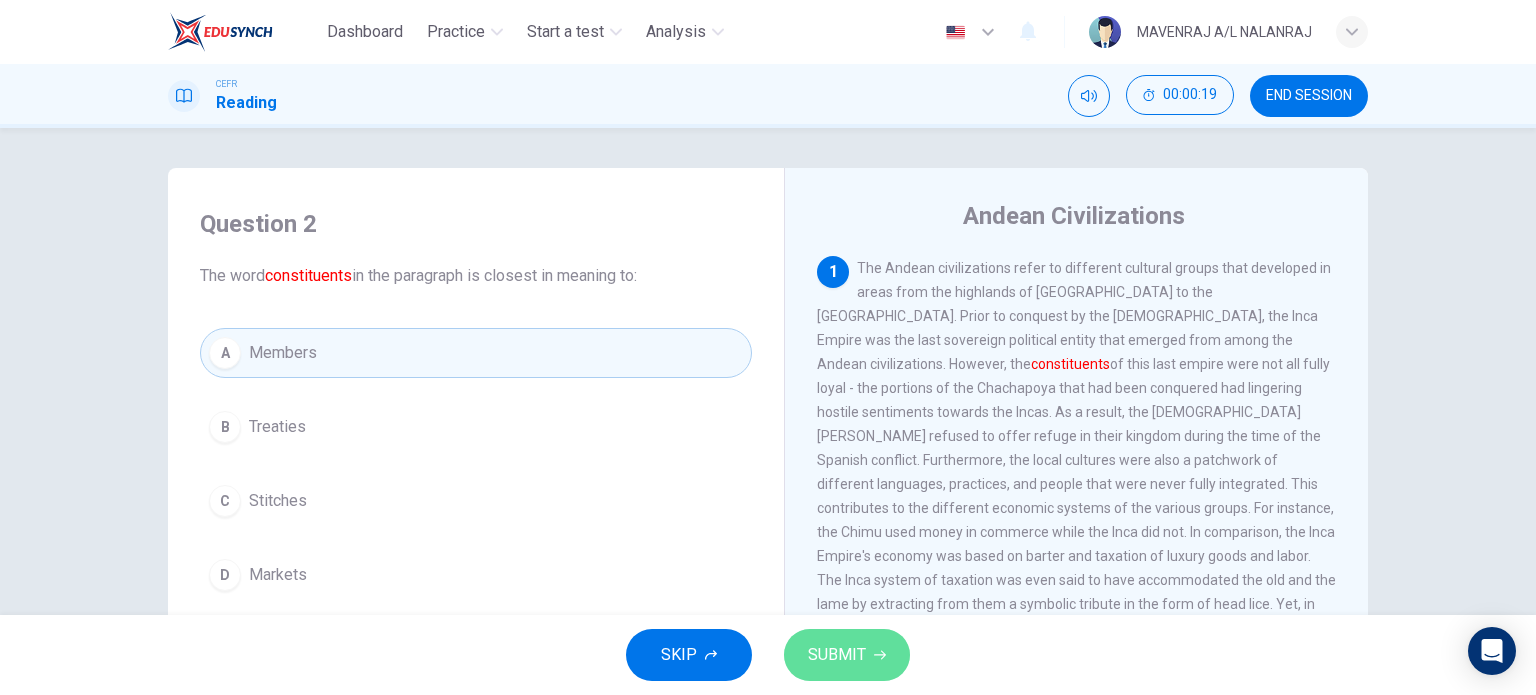 click on "SUBMIT" at bounding box center [847, 655] 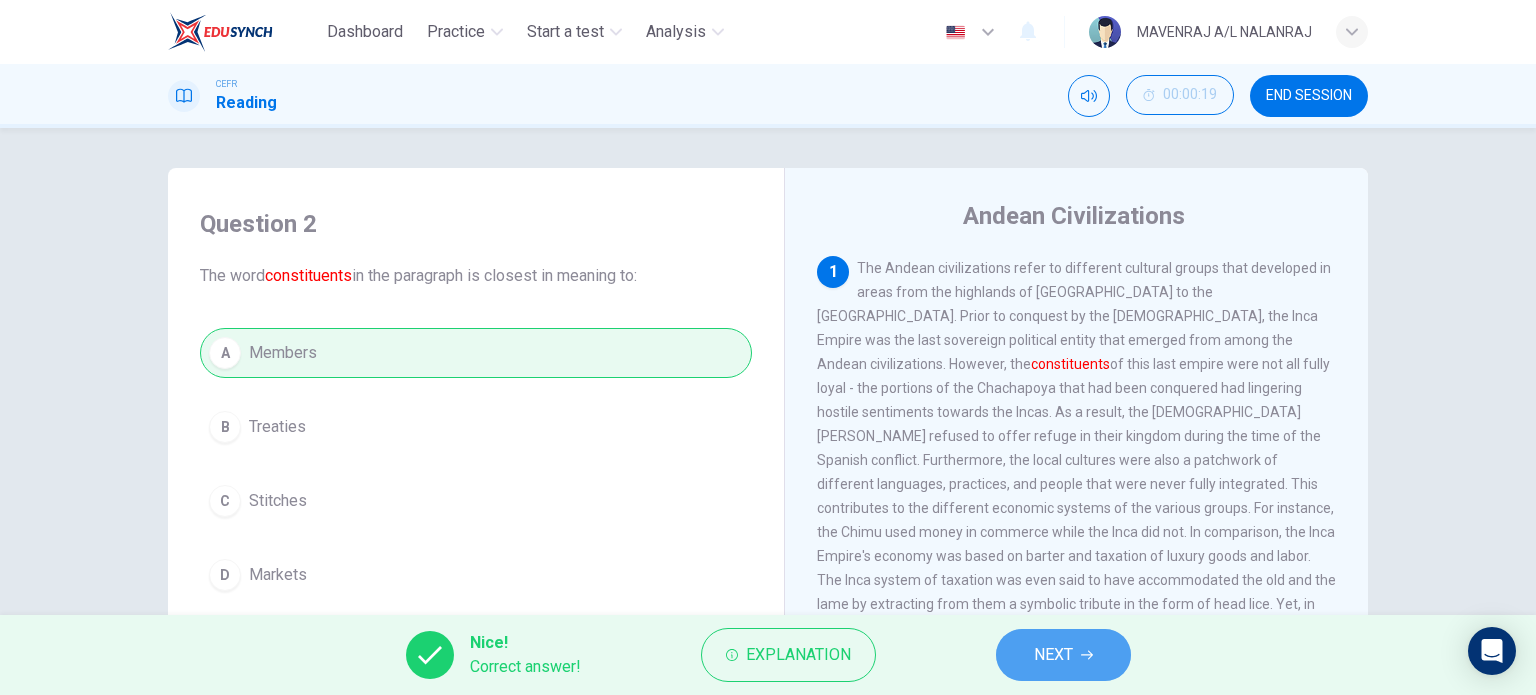 click on "NEXT" at bounding box center (1053, 655) 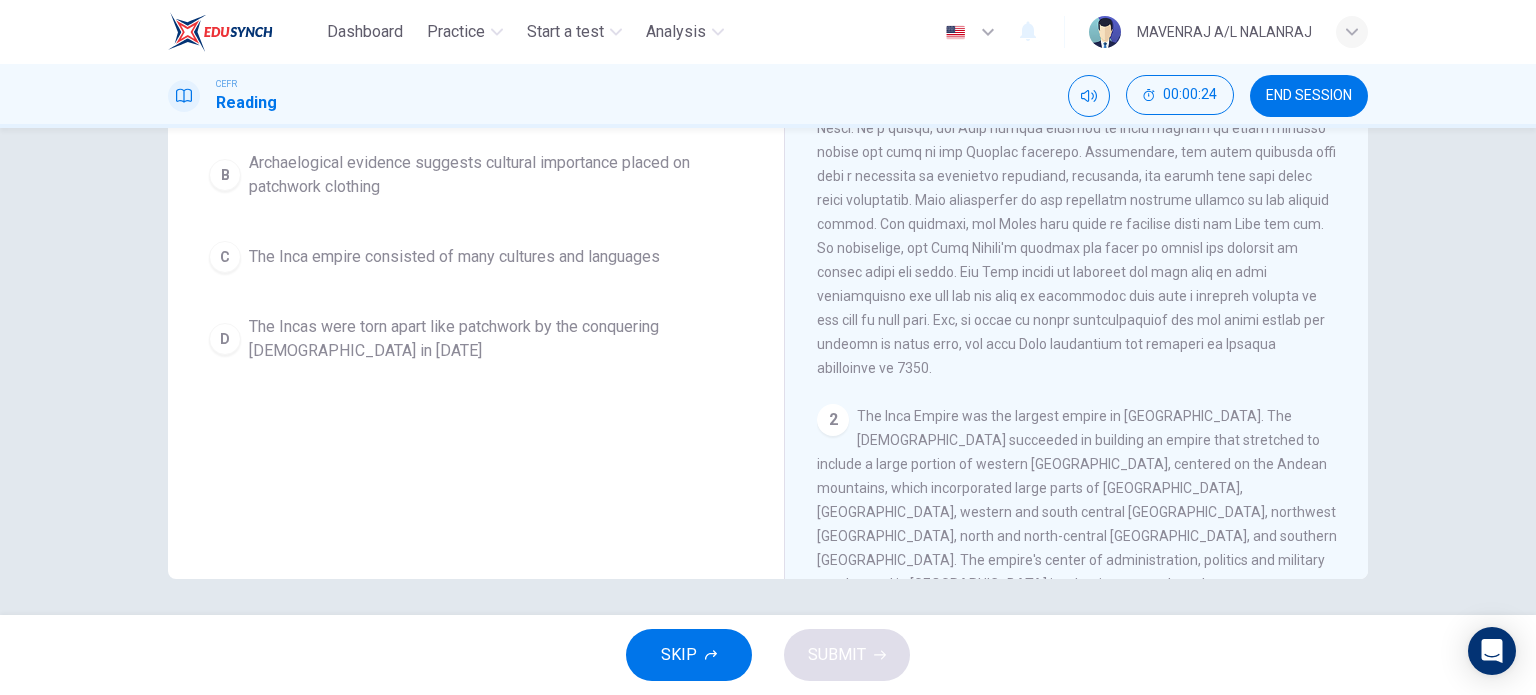 scroll, scrollTop: 288, scrollLeft: 0, axis: vertical 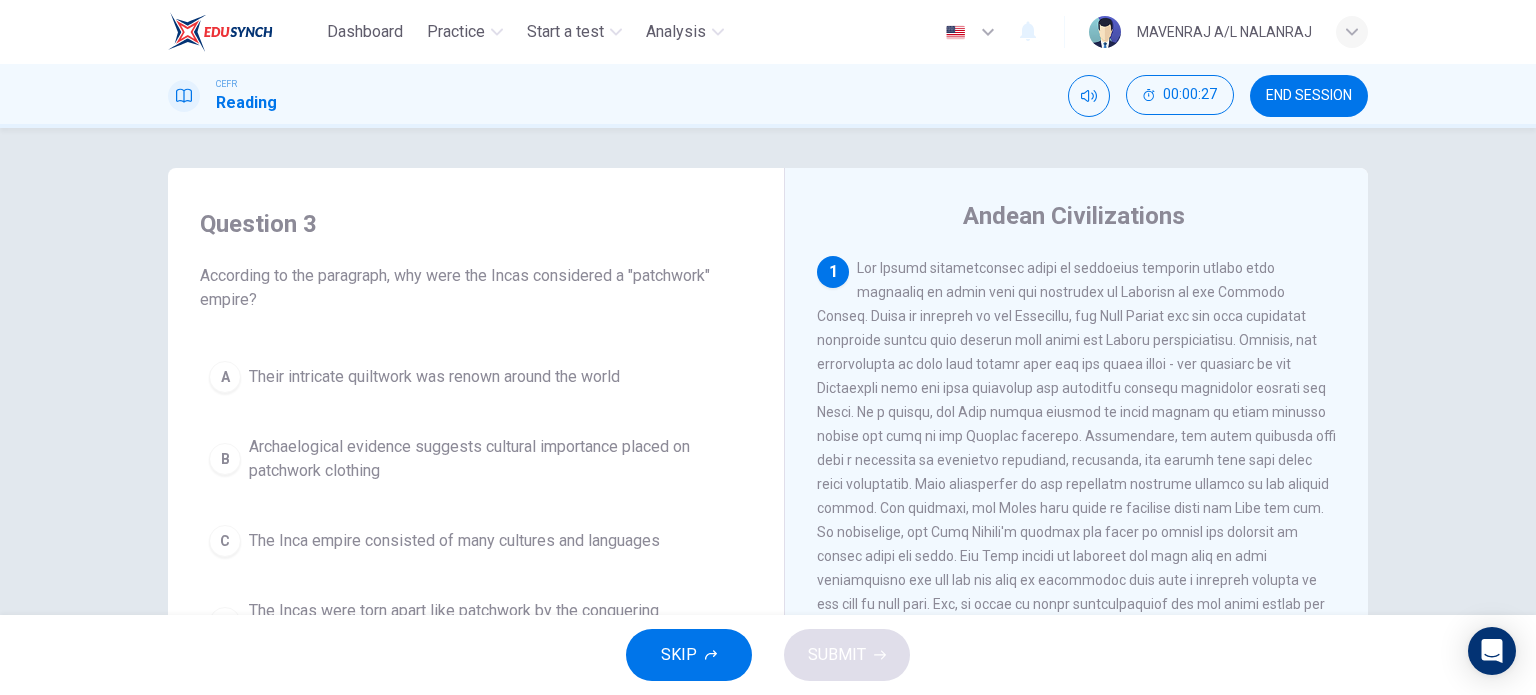 drag, startPoint x: 888, startPoint y: 255, endPoint x: 1120, endPoint y: 267, distance: 232.31013 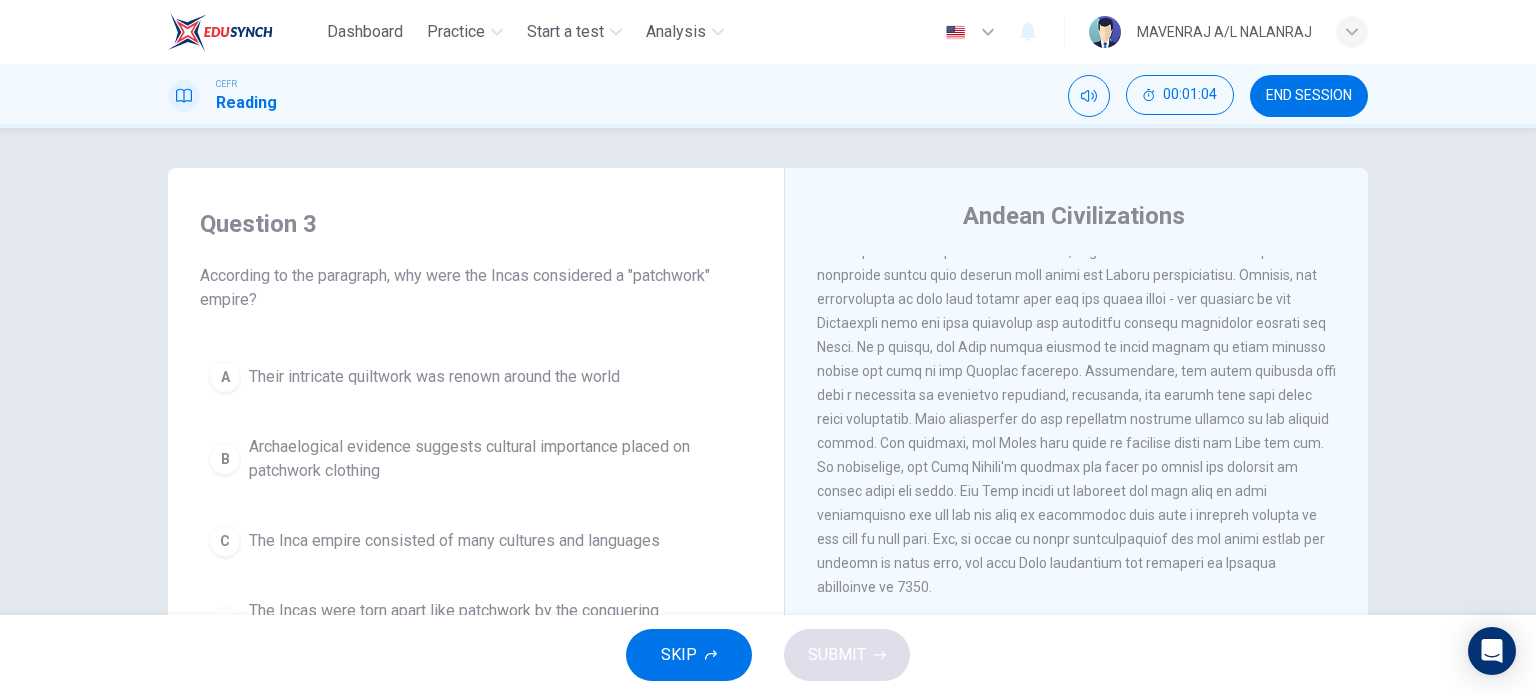 scroll, scrollTop: 100, scrollLeft: 0, axis: vertical 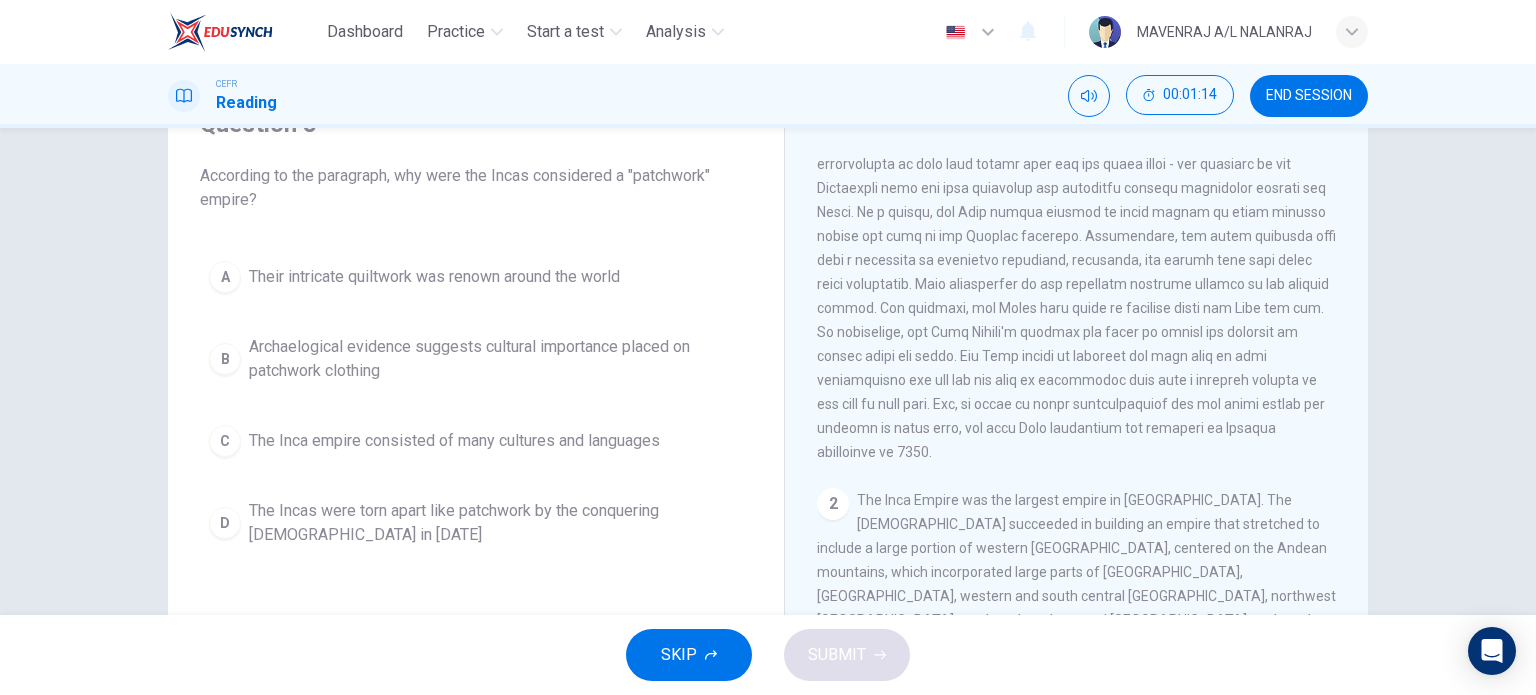 click on "The Incas were torn apart like patchwork by the conquering [DEMOGRAPHIC_DATA] in [DATE]" at bounding box center (496, 523) 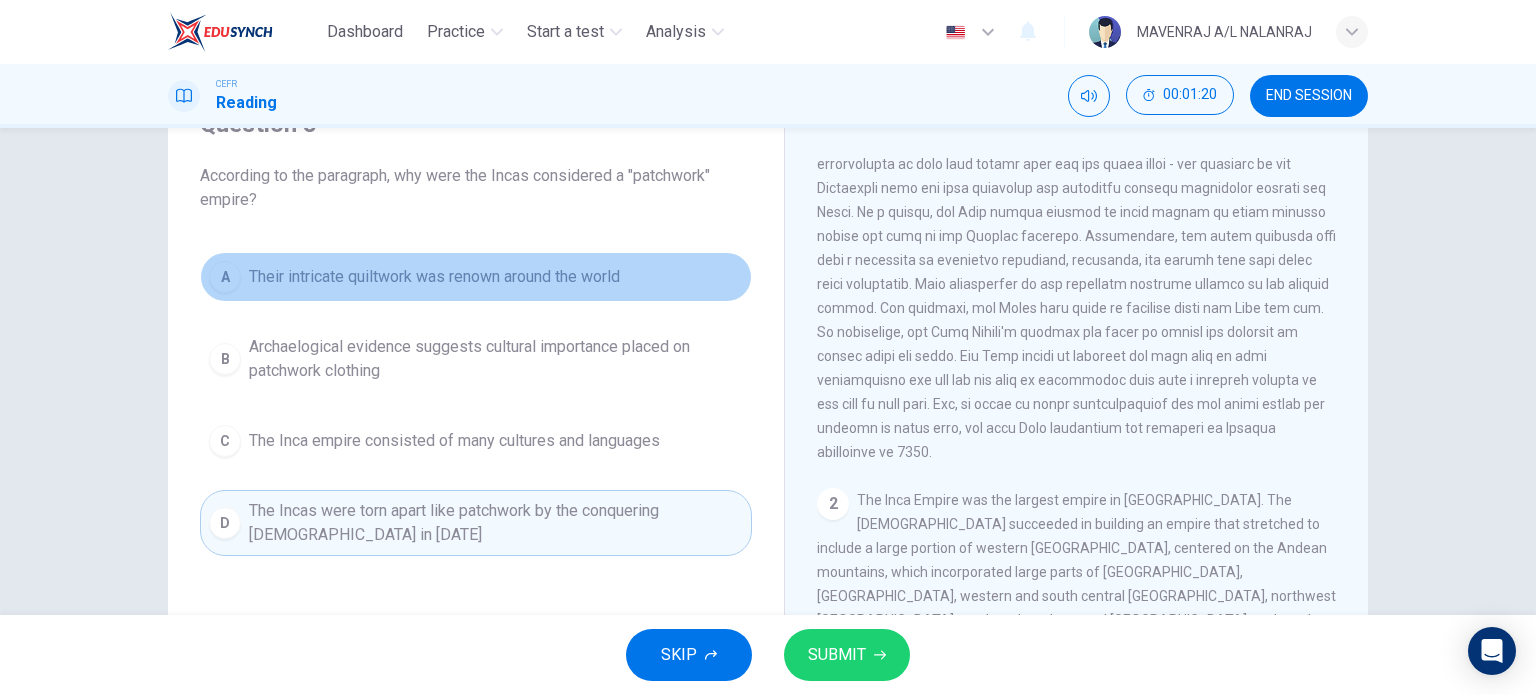 click on "Their intricate quiltwork was renown around the world" at bounding box center [434, 277] 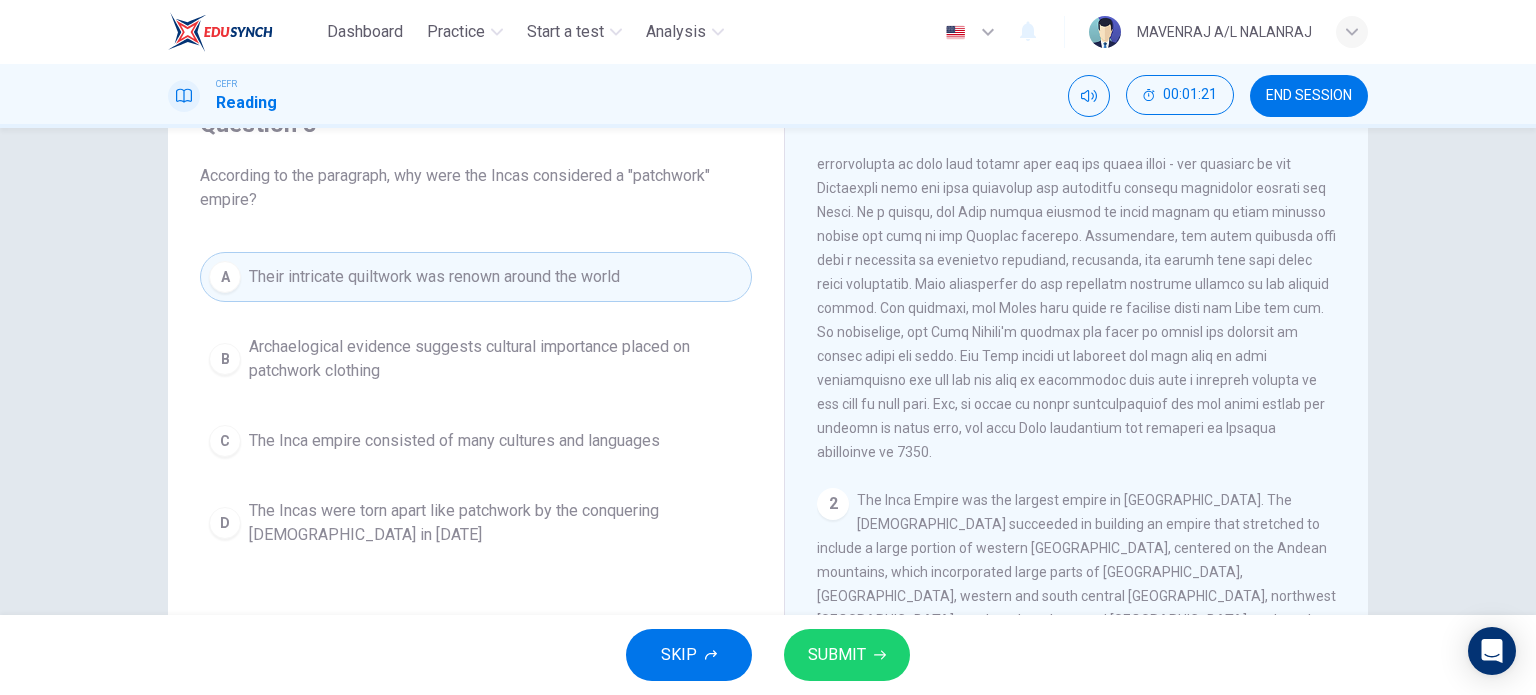 click on "SUBMIT" at bounding box center (837, 655) 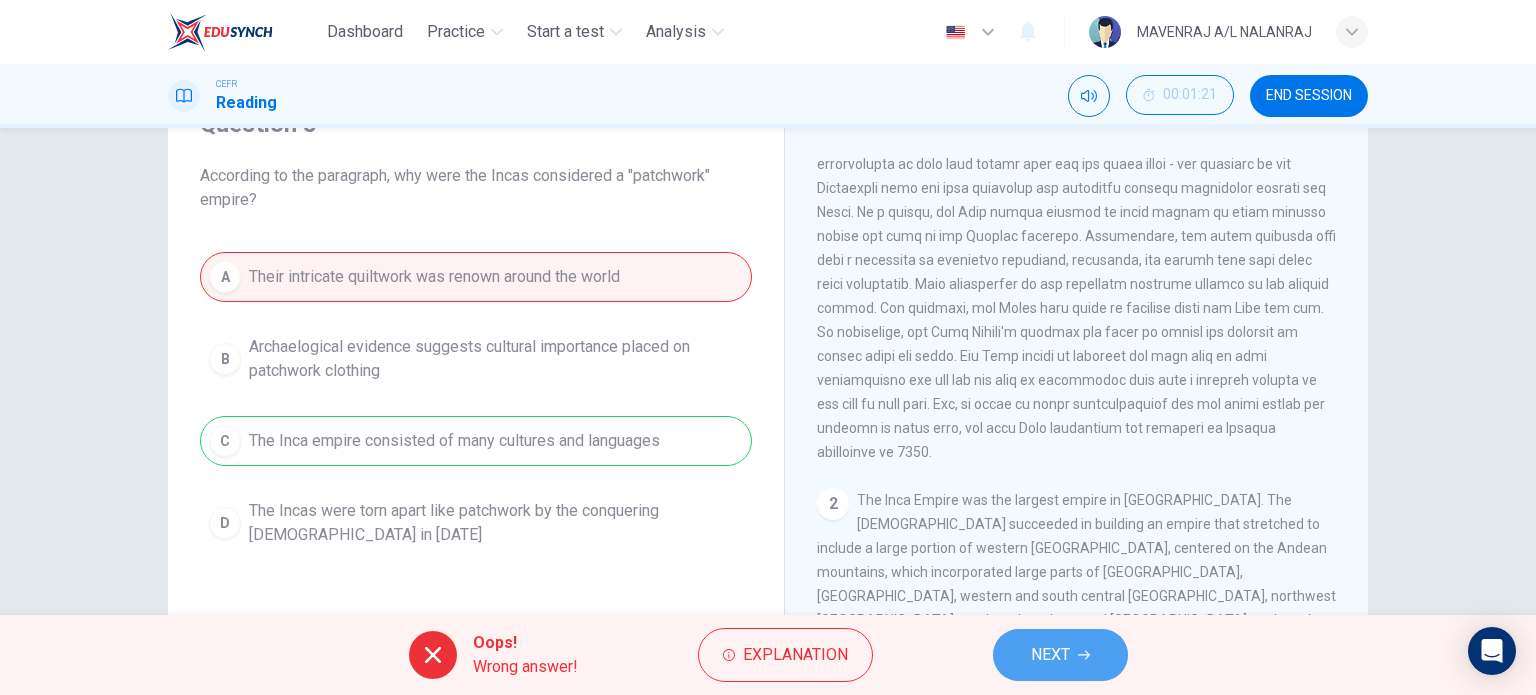 click on "NEXT" at bounding box center (1060, 655) 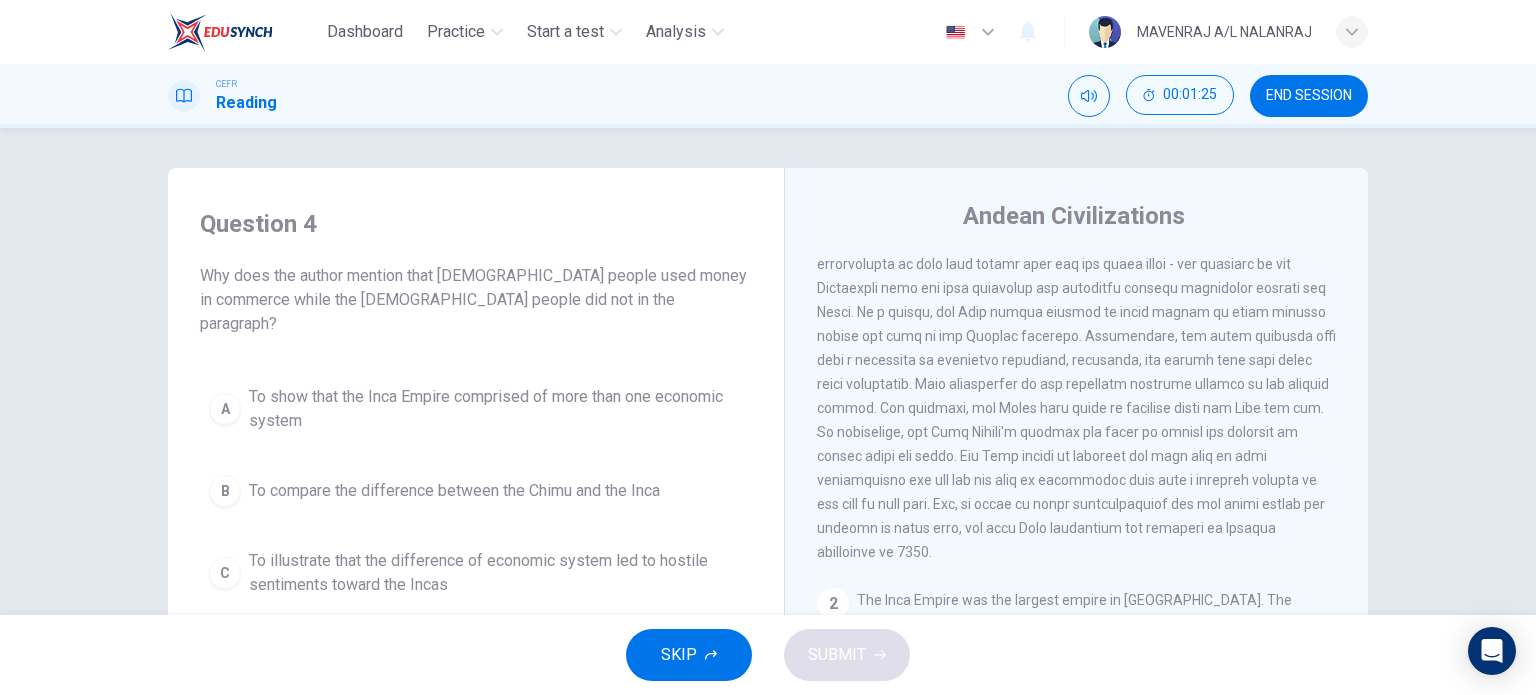 scroll, scrollTop: 0, scrollLeft: 0, axis: both 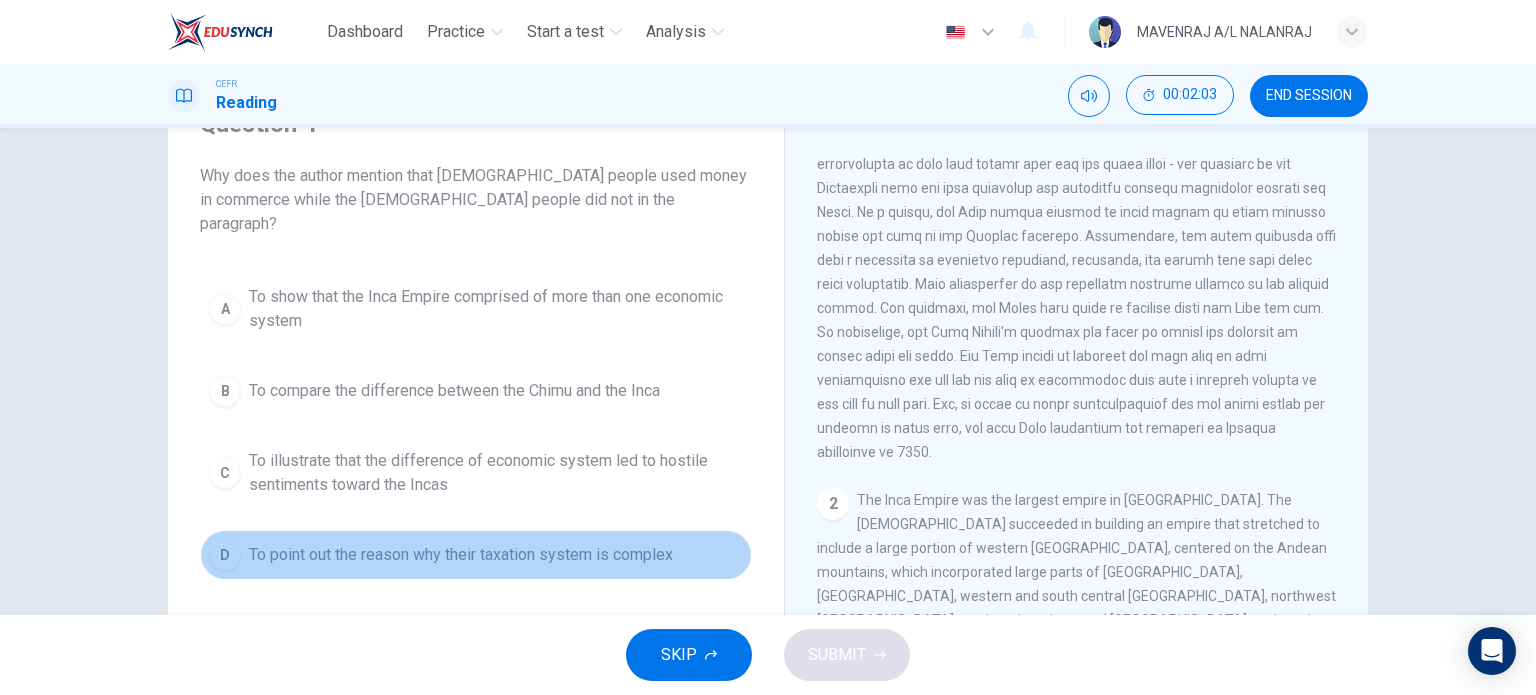 click on "To point out the reason why their taxation system is complex" at bounding box center (461, 555) 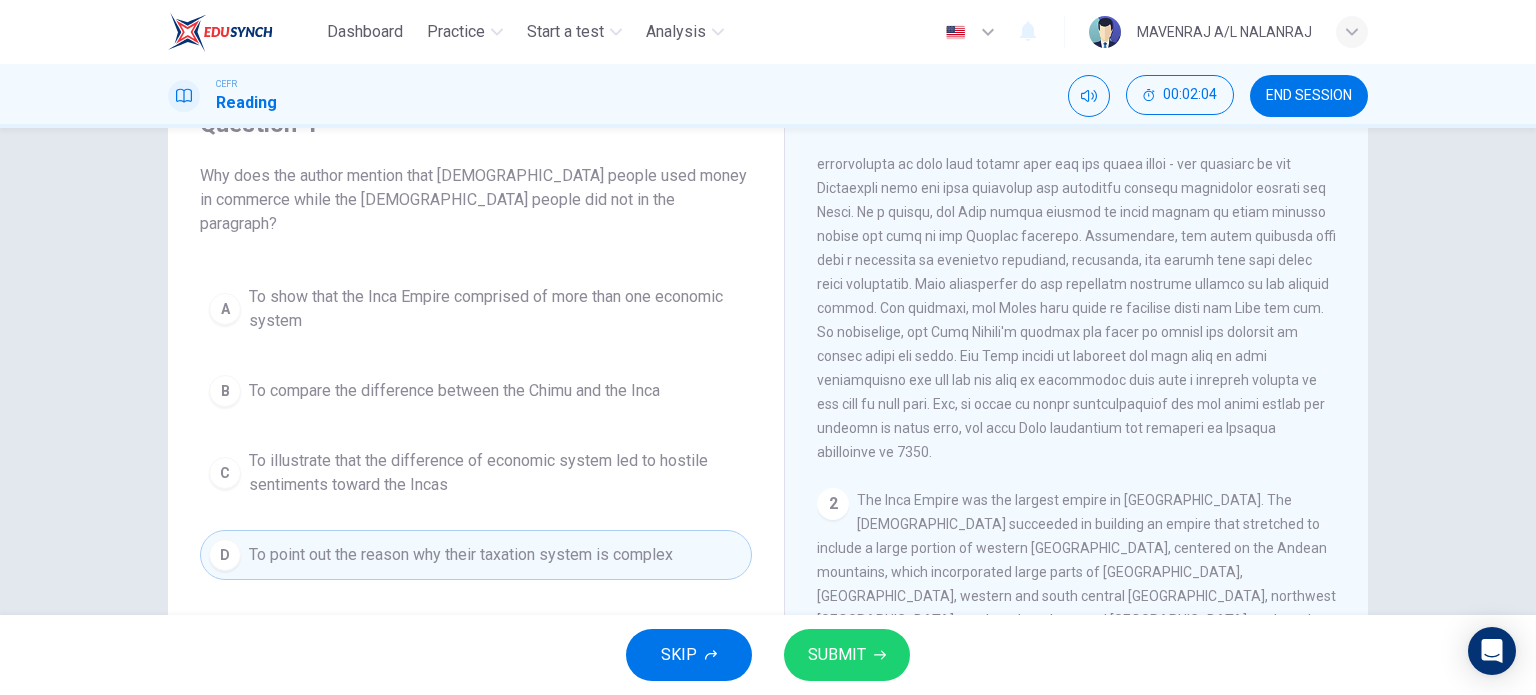 click on "SUBMIT" at bounding box center (847, 655) 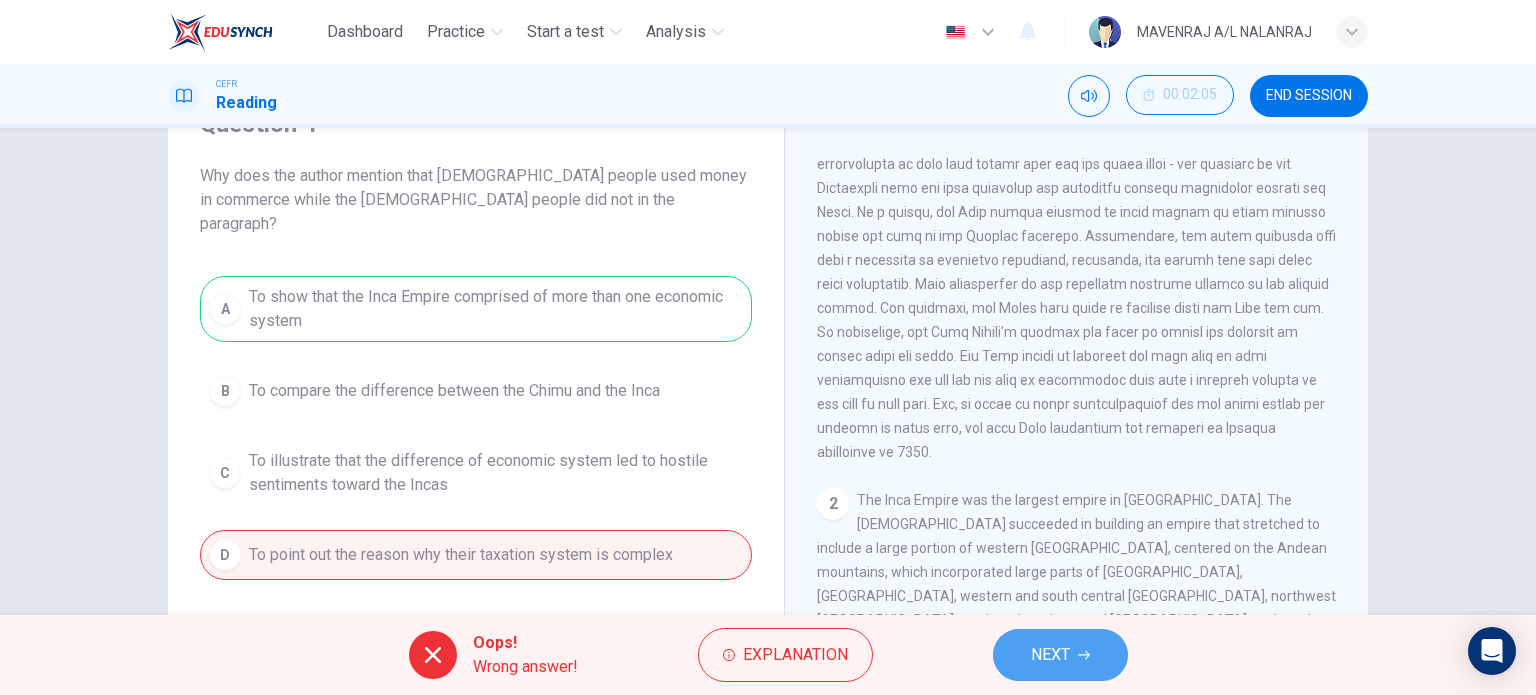 click on "NEXT" at bounding box center (1060, 655) 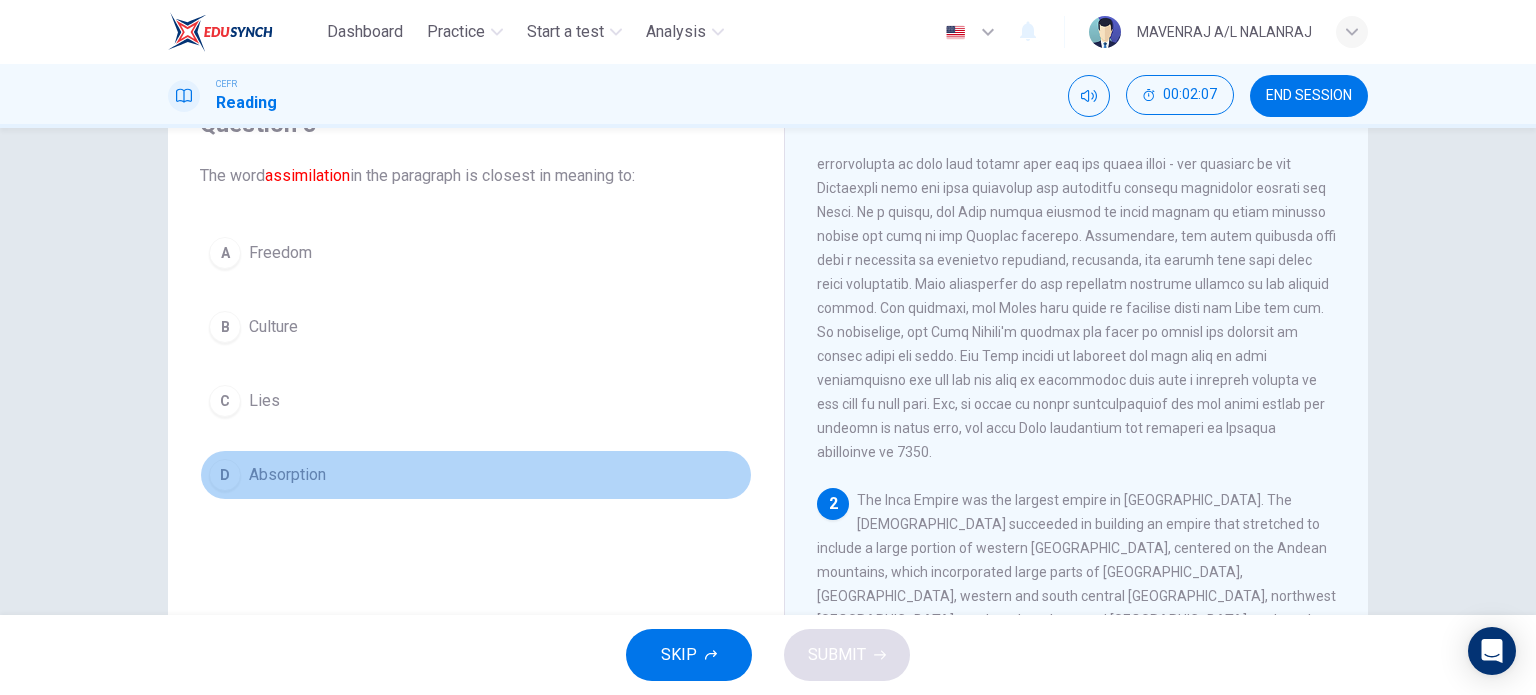 click on "Absorption" at bounding box center [287, 475] 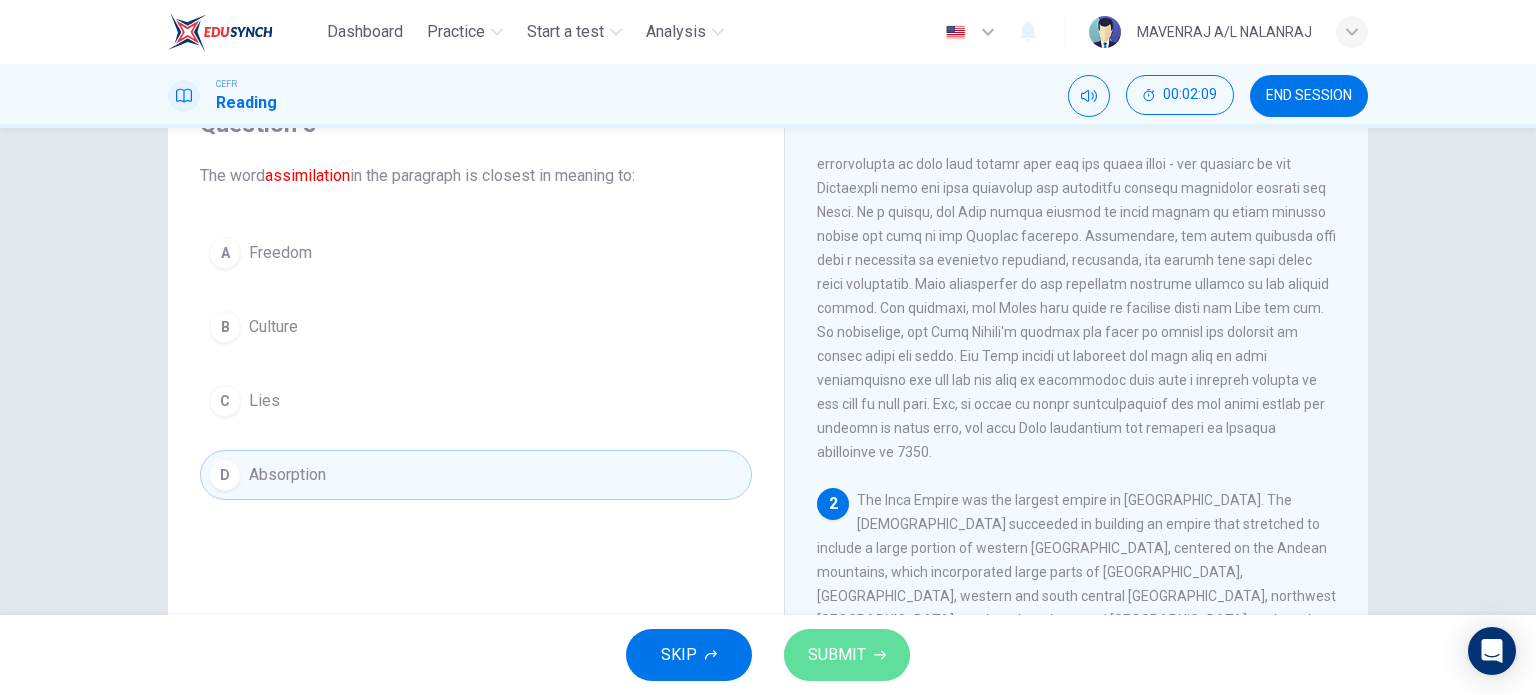 click on "SUBMIT" at bounding box center [837, 655] 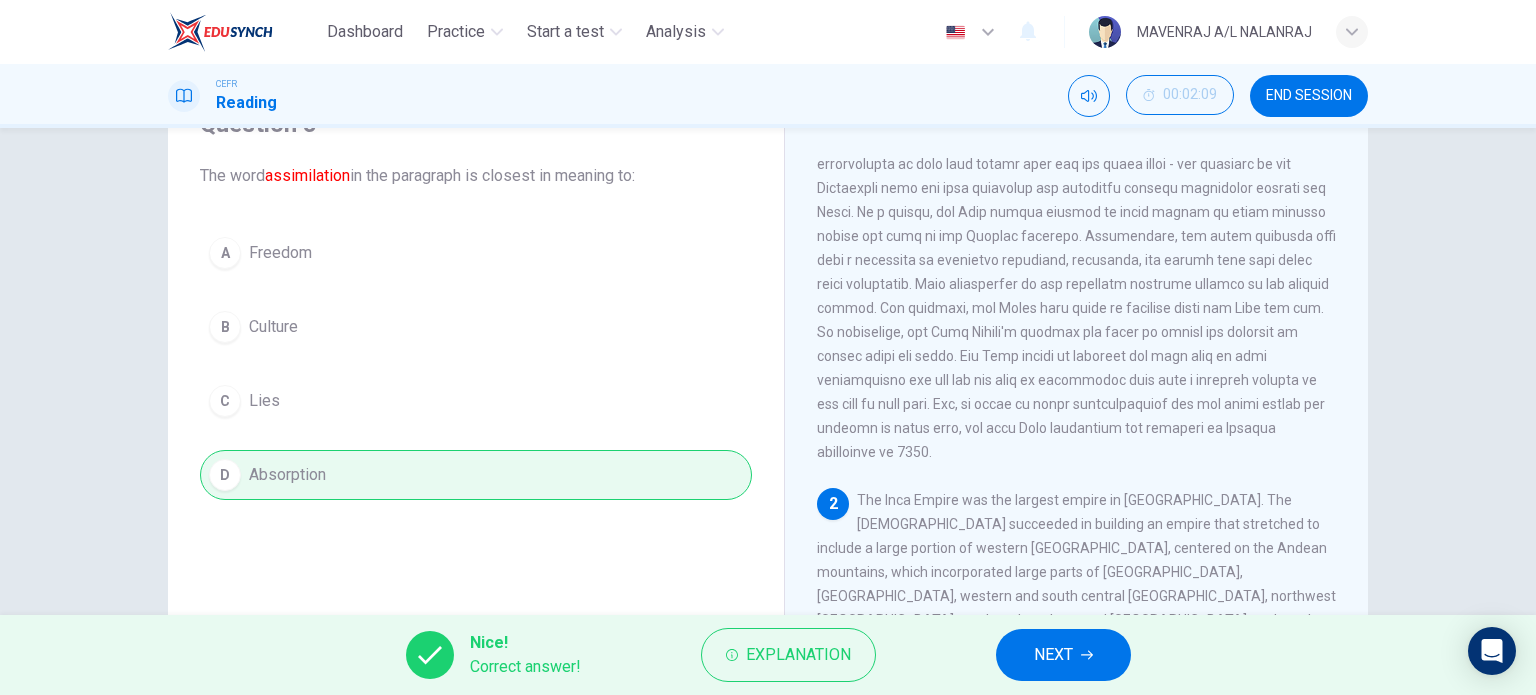 click on "NEXT" at bounding box center (1063, 655) 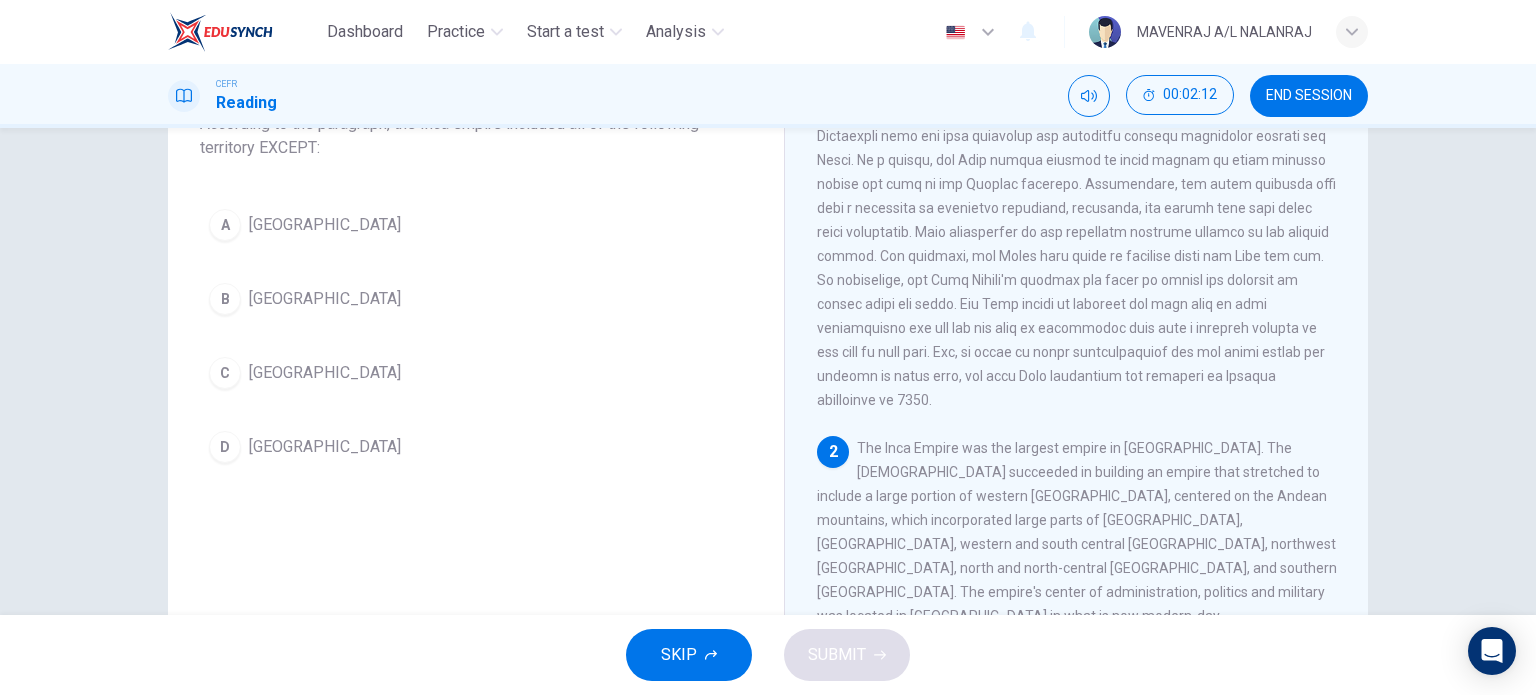 scroll, scrollTop: 200, scrollLeft: 0, axis: vertical 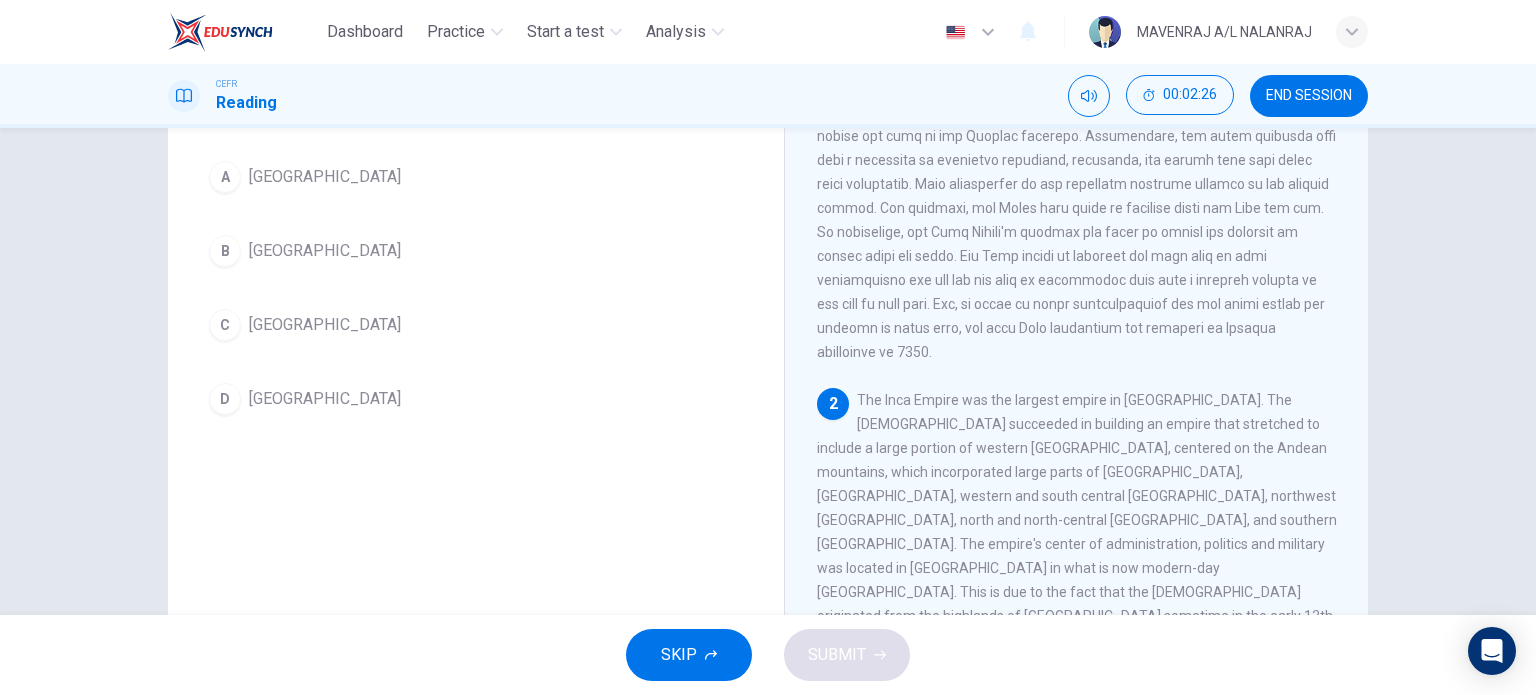 click on "B [GEOGRAPHIC_DATA]" at bounding box center [476, 251] 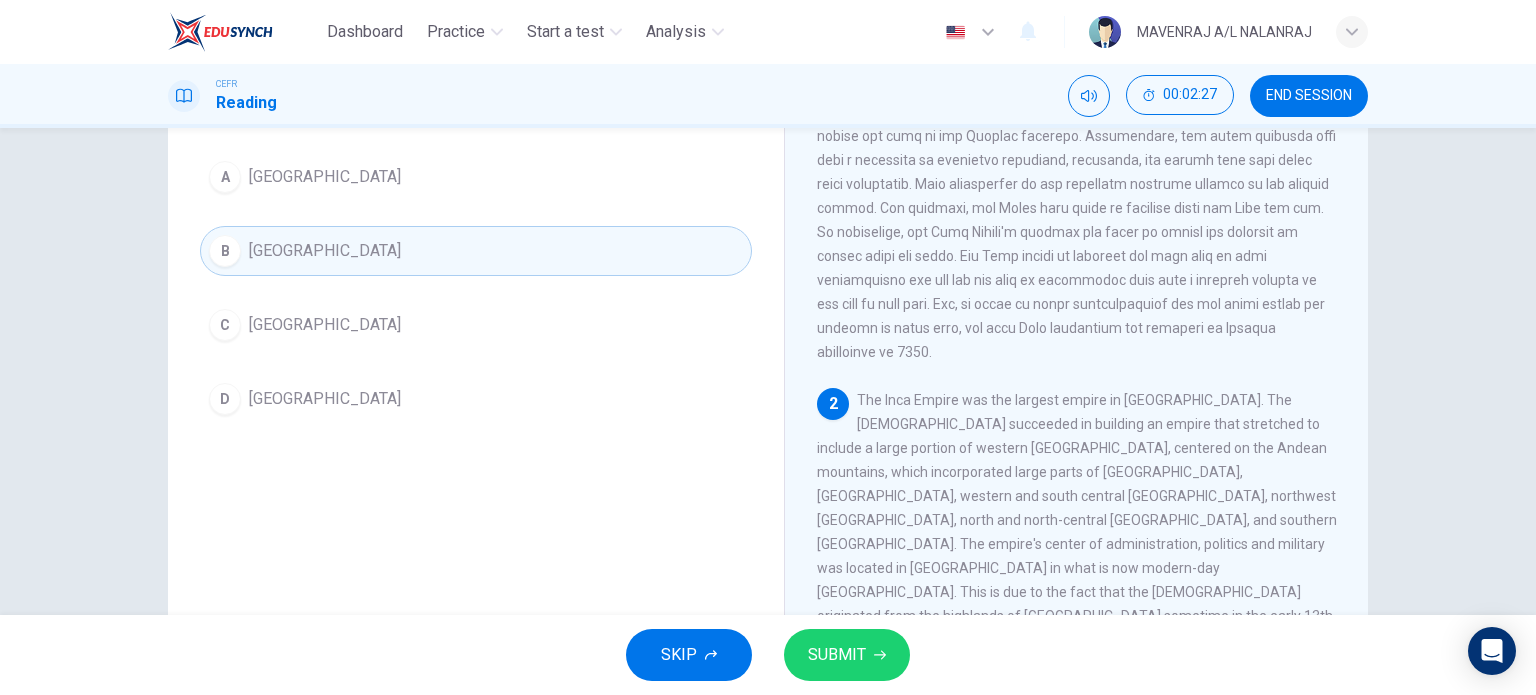 click on "SKIP SUBMIT" at bounding box center (768, 655) 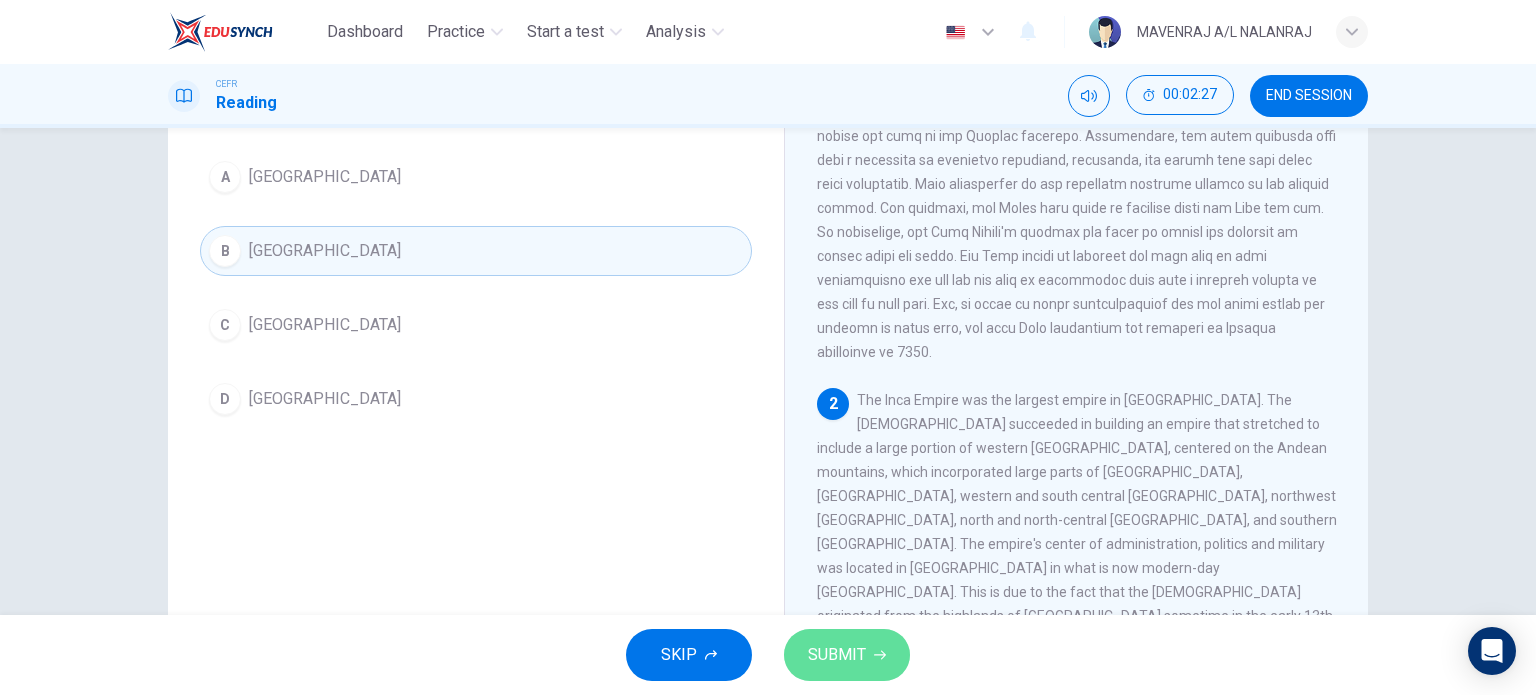click on "SUBMIT" at bounding box center [837, 655] 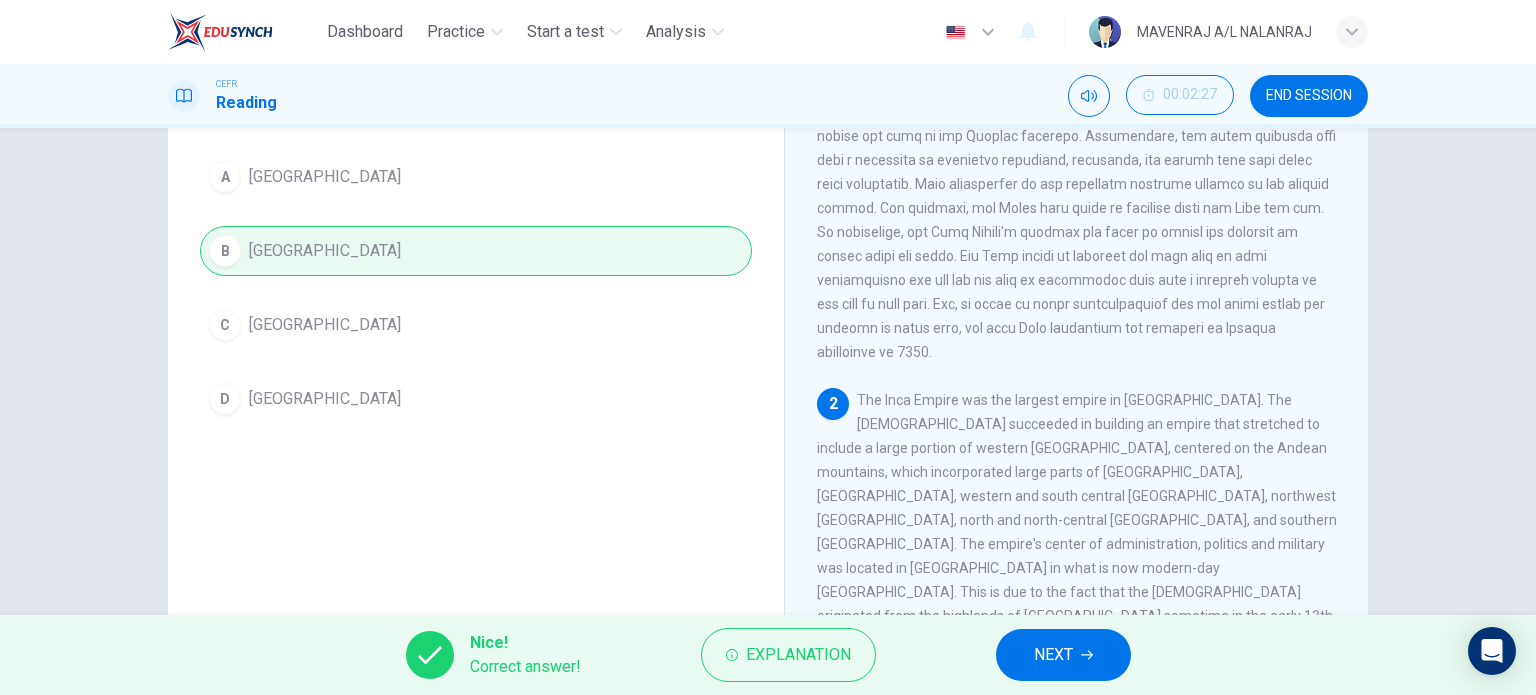 click on "NEXT" at bounding box center (1063, 655) 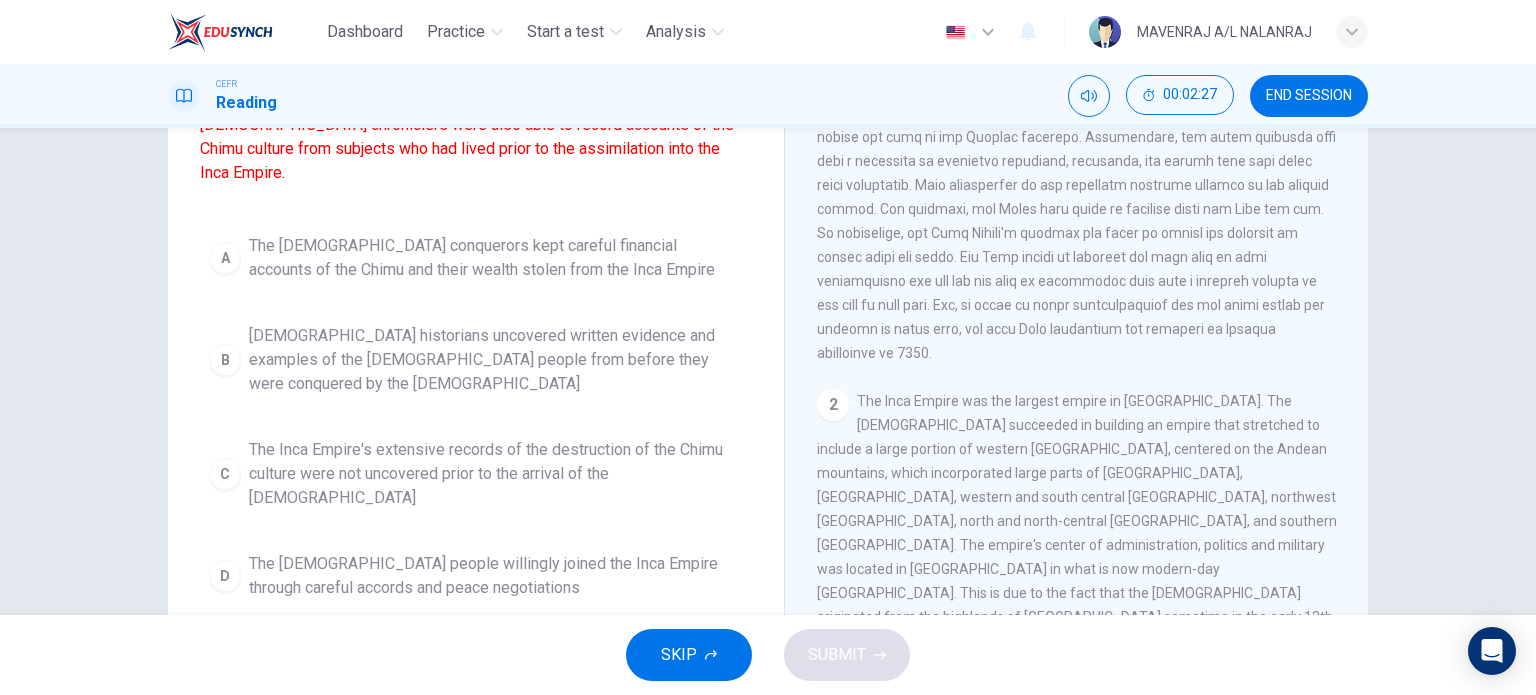 scroll, scrollTop: 72, scrollLeft: 0, axis: vertical 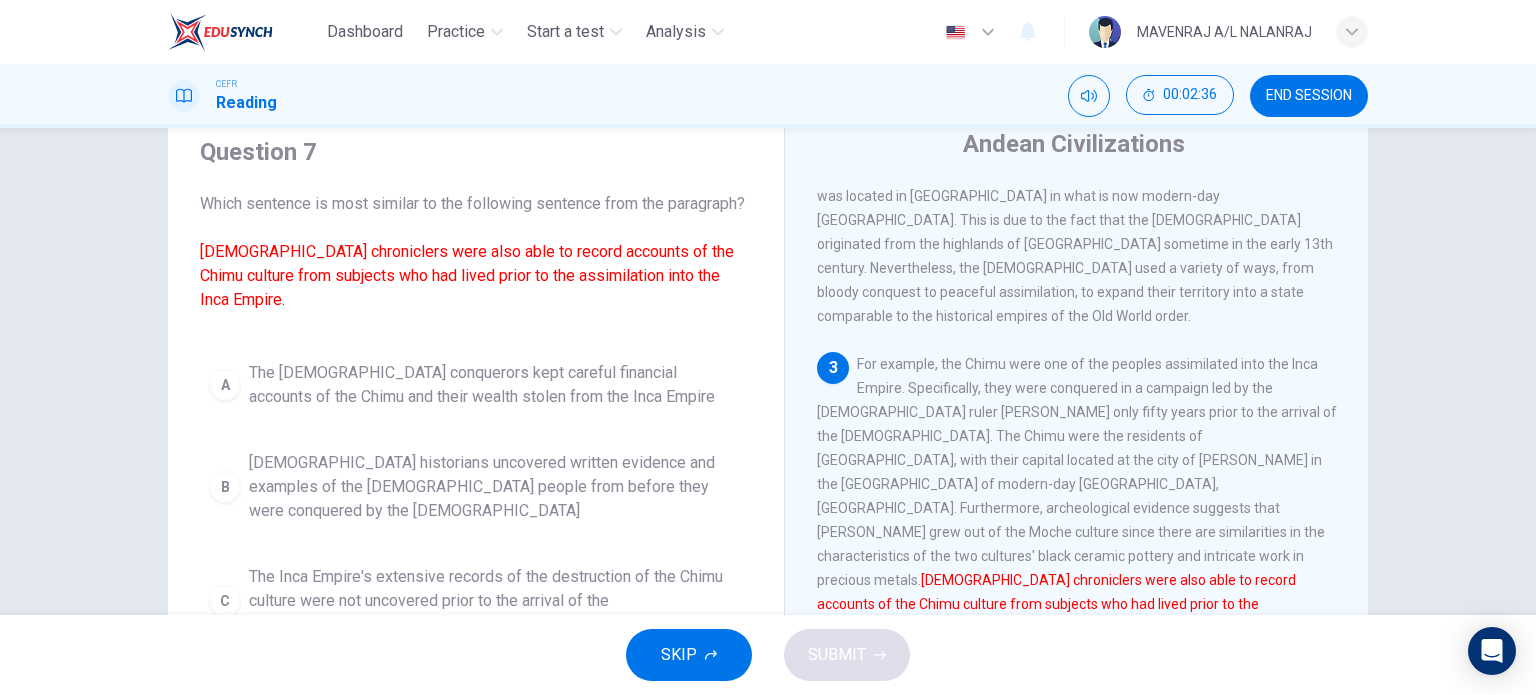 drag, startPoint x: 944, startPoint y: 442, endPoint x: 1130, endPoint y: 444, distance: 186.01076 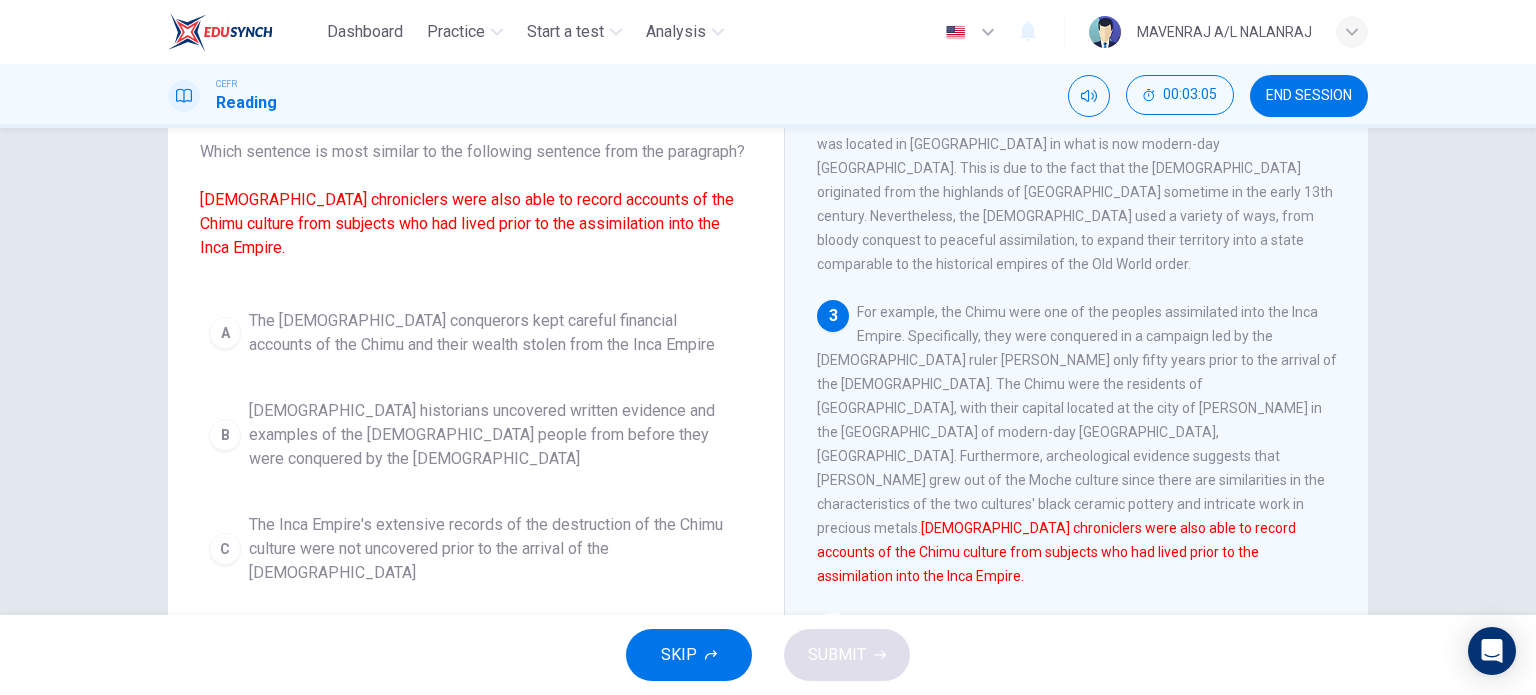 scroll, scrollTop: 172, scrollLeft: 0, axis: vertical 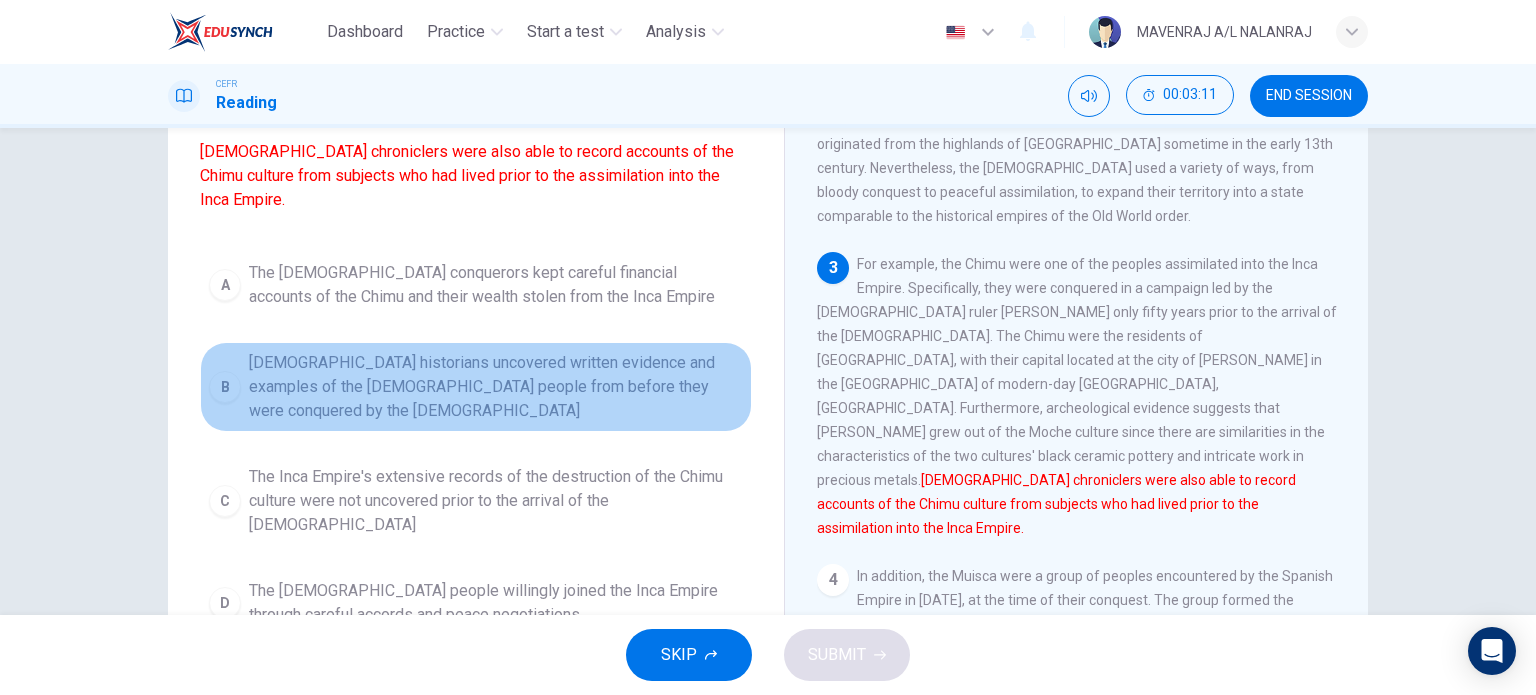 click on "[DEMOGRAPHIC_DATA] historians uncovered written evidence and examples of the [DEMOGRAPHIC_DATA] people from before they were conquered by the [DEMOGRAPHIC_DATA]" at bounding box center (496, 387) 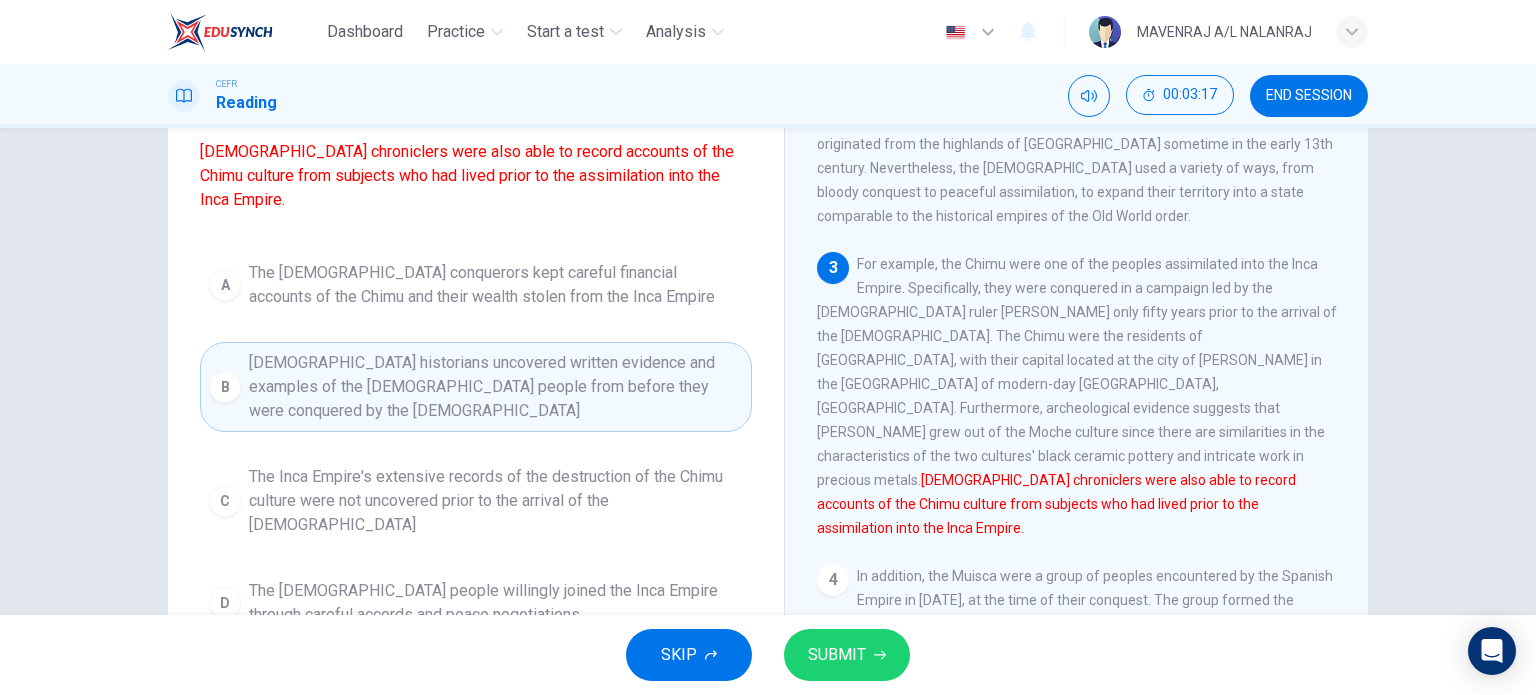 click on "A The [DEMOGRAPHIC_DATA] conquerors kept careful financial accounts of the Chimu and their wealth stolen from the Inca Empire B [DEMOGRAPHIC_DATA] historians uncovered written evidence and examples of the [DEMOGRAPHIC_DATA] people from before they were conquered by the [DEMOGRAPHIC_DATA] C The Inca Empire's extensive records of the destruction of the Chimu culture were not uncovered prior to the arrival of the Spanish D The [DEMOGRAPHIC_DATA] people willingly joined the Inca Empire through careful accords and peace negotiations" at bounding box center [476, 444] 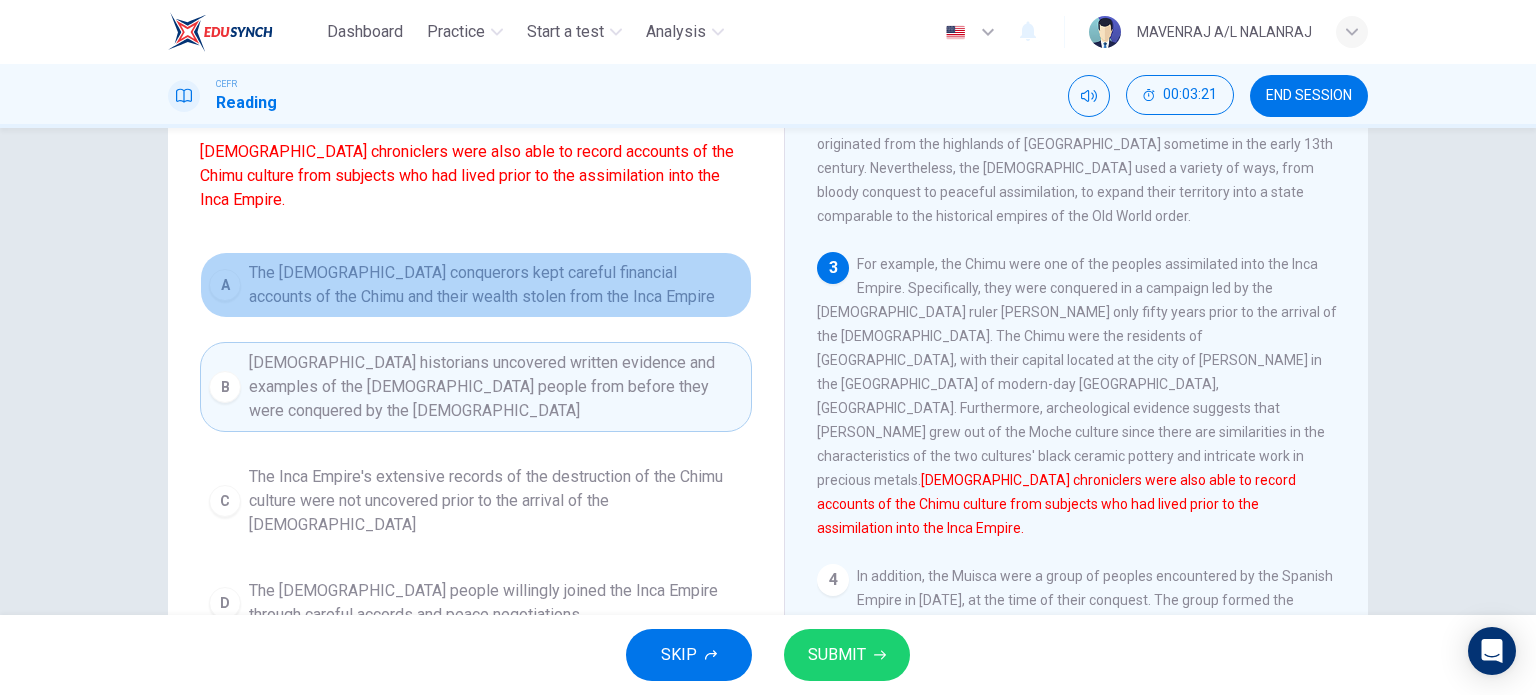 click on "The [DEMOGRAPHIC_DATA] conquerors kept careful financial accounts of the Chimu and their wealth stolen from the Inca Empire" at bounding box center [496, 285] 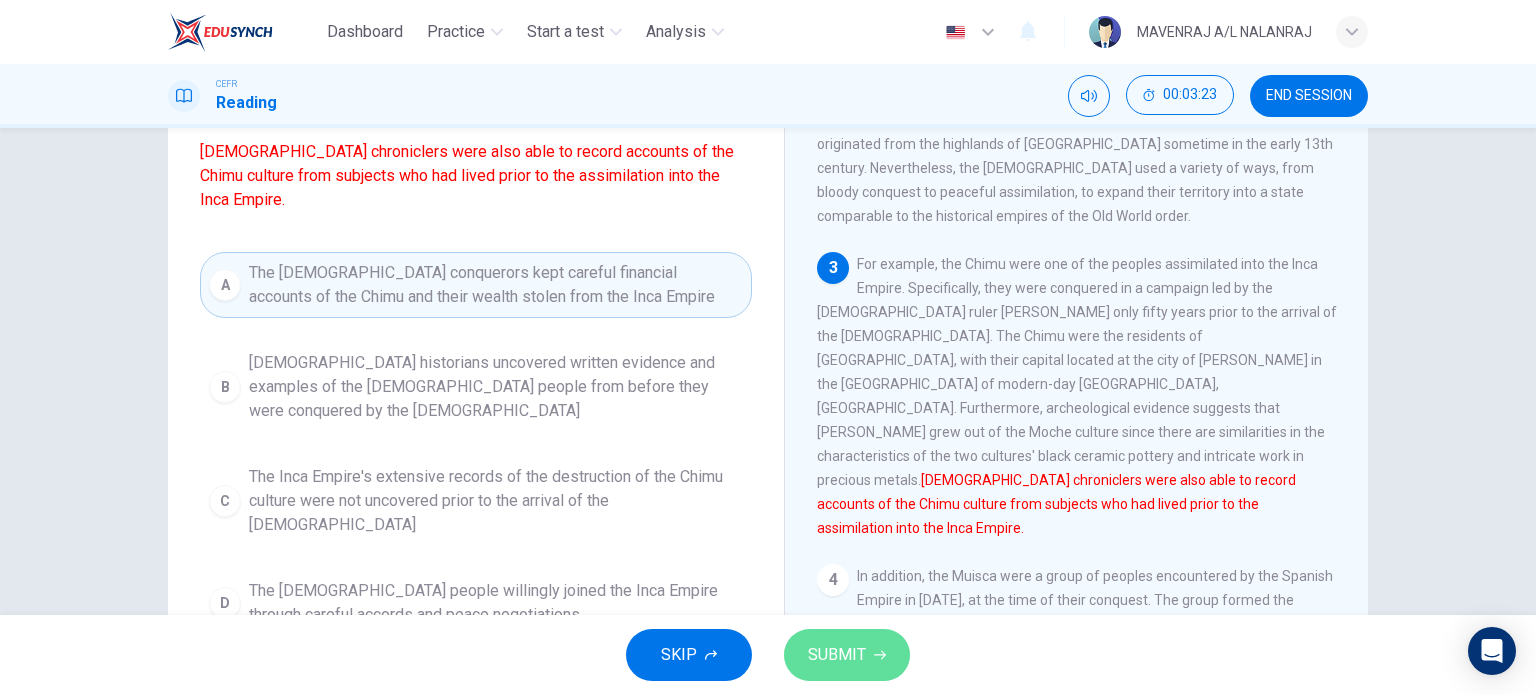 click on "SUBMIT" at bounding box center (847, 655) 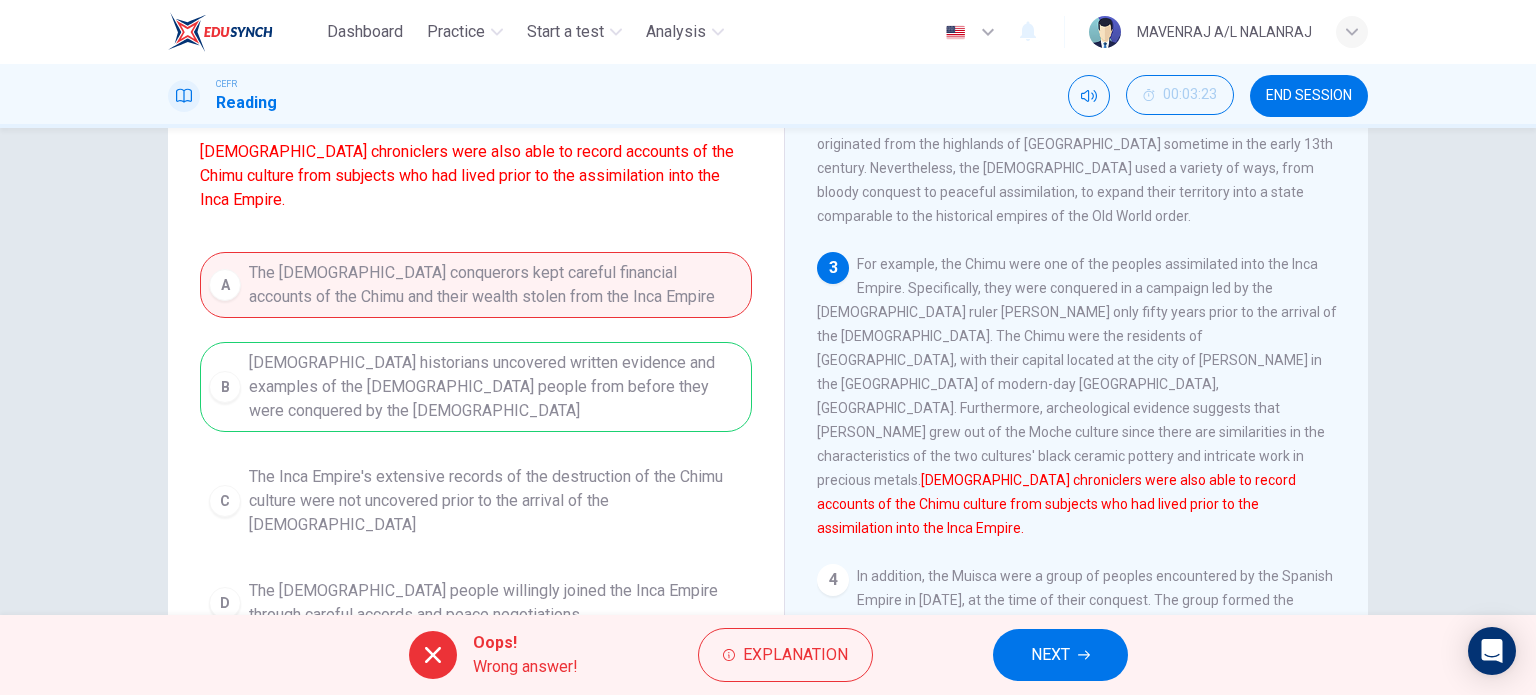 click on "A The [DEMOGRAPHIC_DATA] conquerors kept careful financial accounts of the Chimu and their wealth stolen from the Inca Empire B [DEMOGRAPHIC_DATA] historians uncovered written evidence and examples of the [DEMOGRAPHIC_DATA] people from before they were conquered by the [DEMOGRAPHIC_DATA] C The Inca Empire's extensive records of the destruction of the Chimu culture were not uncovered prior to the arrival of the Spanish D The [DEMOGRAPHIC_DATA] people willingly joined the Inca Empire through careful accords and peace negotiations" at bounding box center (476, 444) 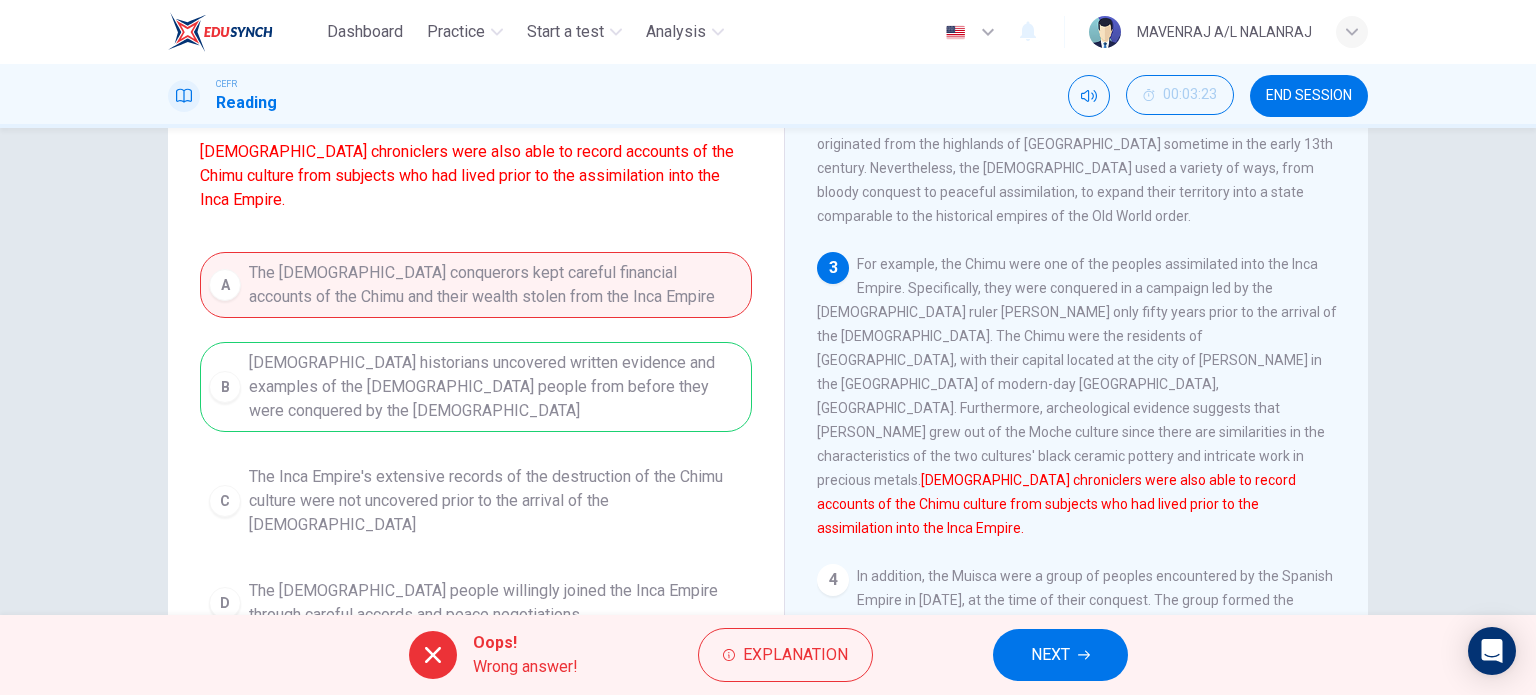 click on "NEXT" at bounding box center (1050, 655) 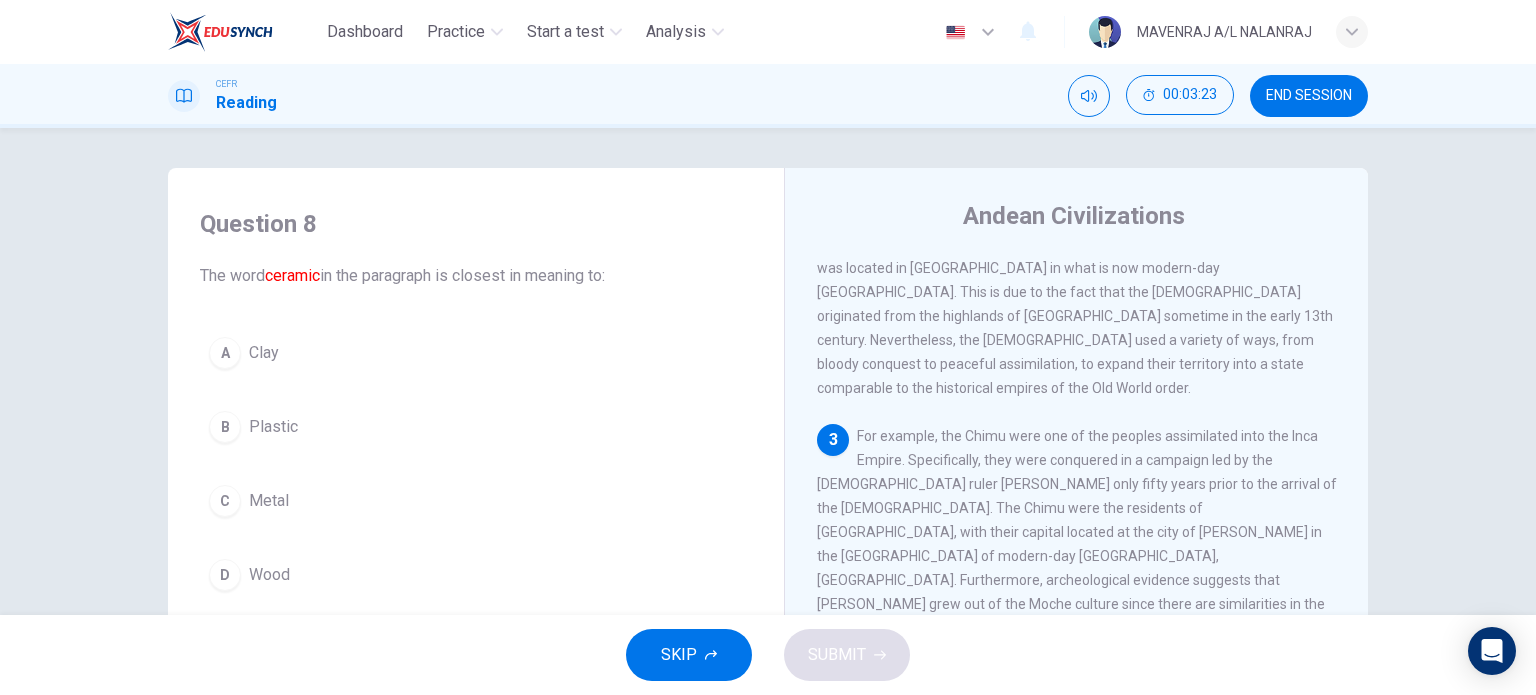 scroll, scrollTop: 0, scrollLeft: 0, axis: both 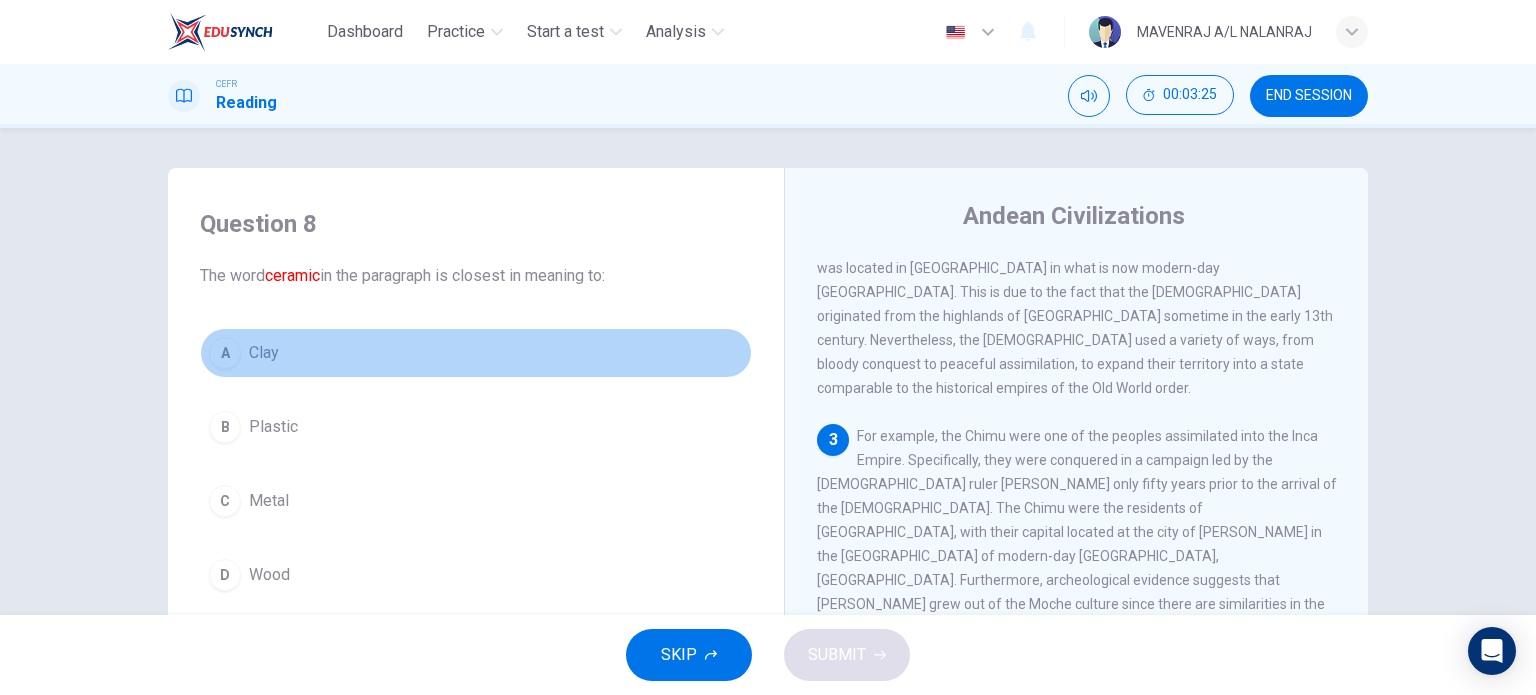 click on "A Clay" at bounding box center [476, 353] 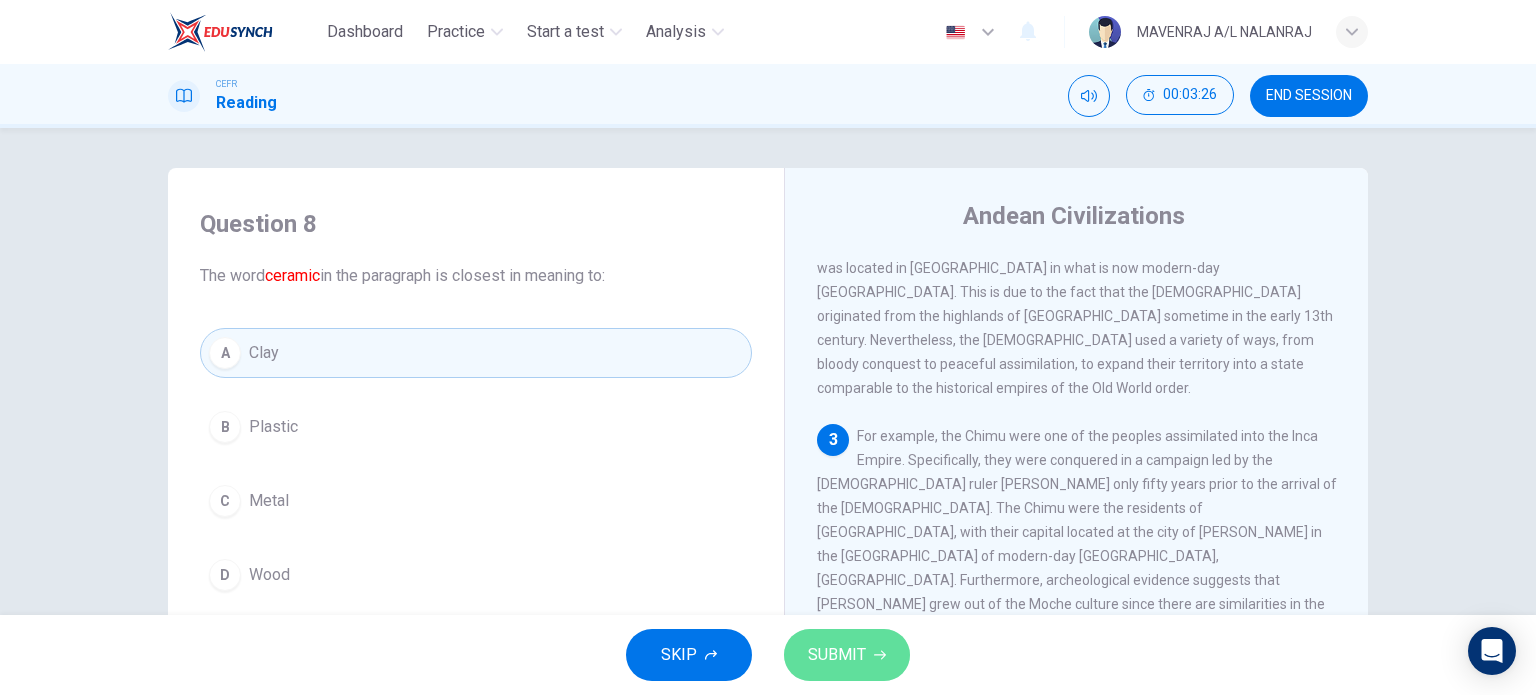 click on "SUBMIT" at bounding box center [847, 655] 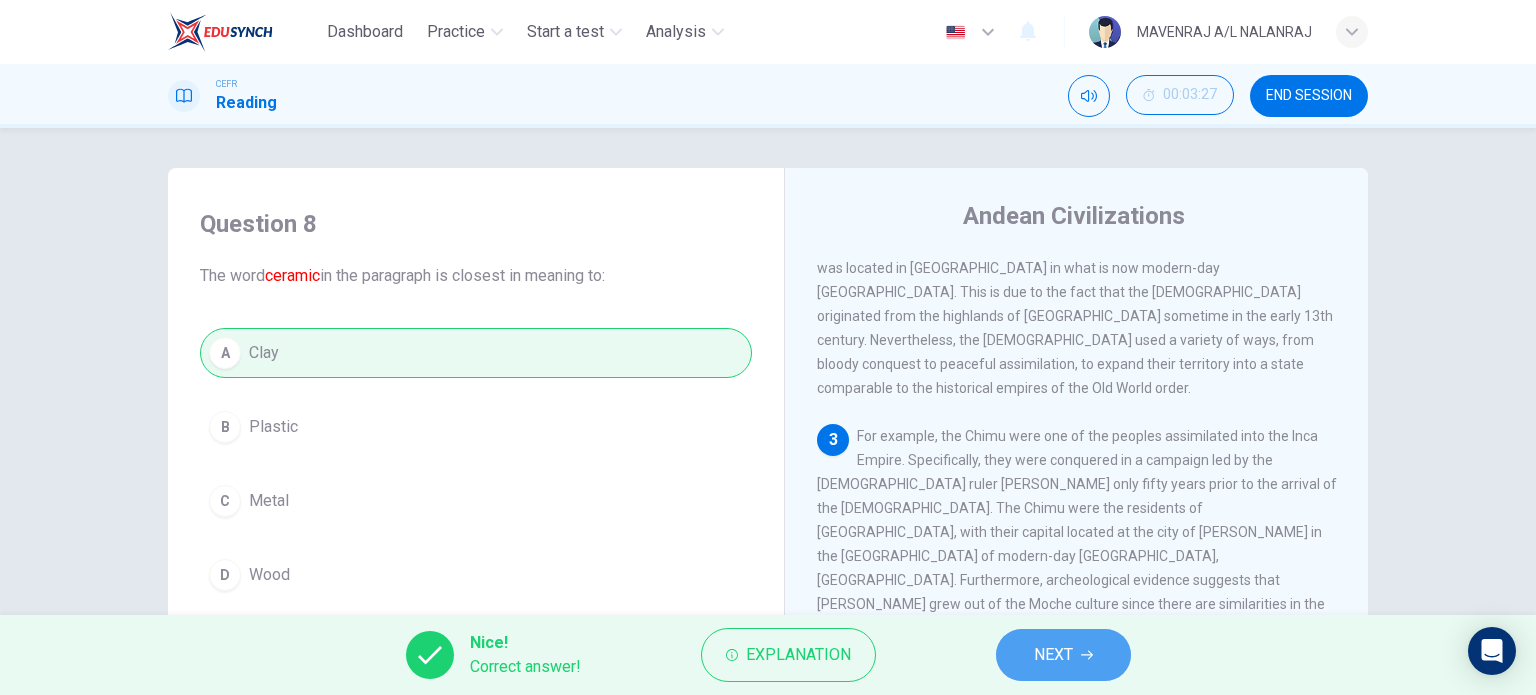 click on "NEXT" at bounding box center (1053, 655) 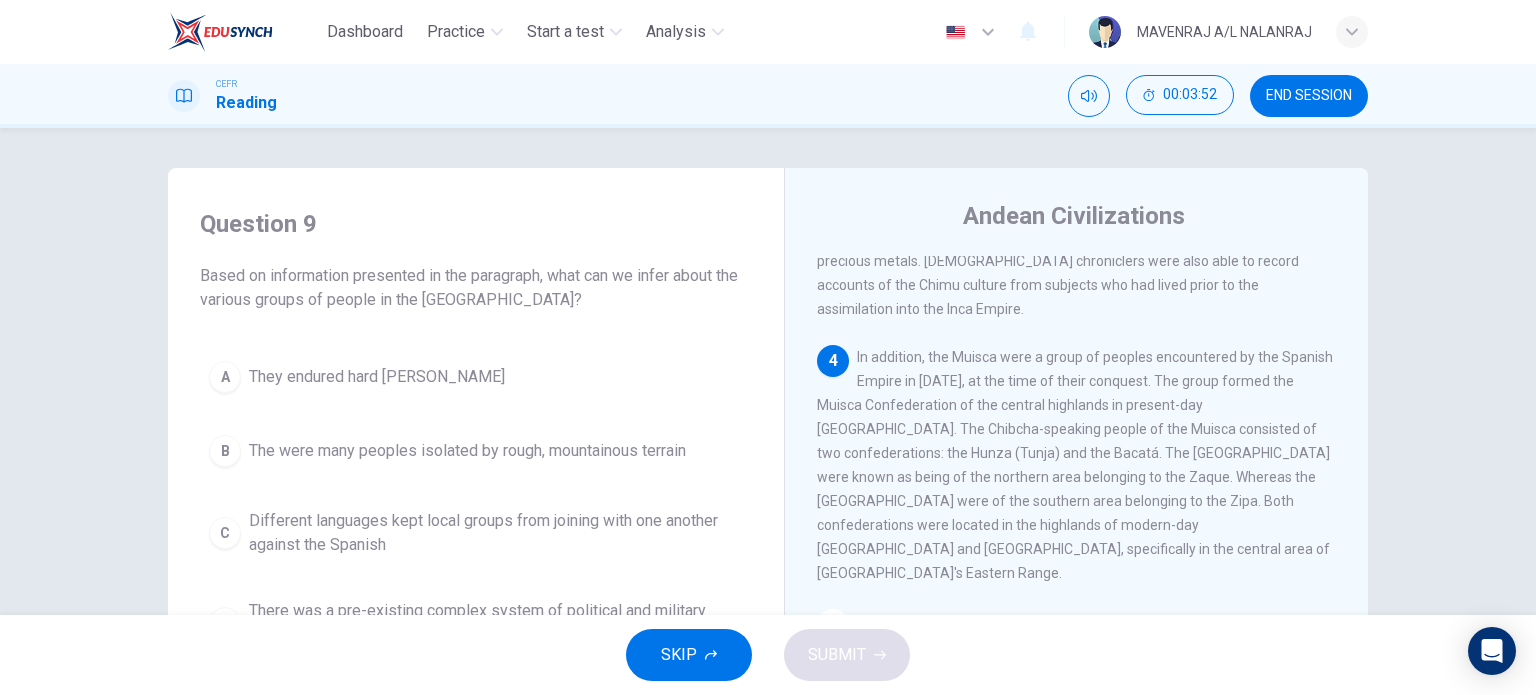scroll, scrollTop: 1025, scrollLeft: 0, axis: vertical 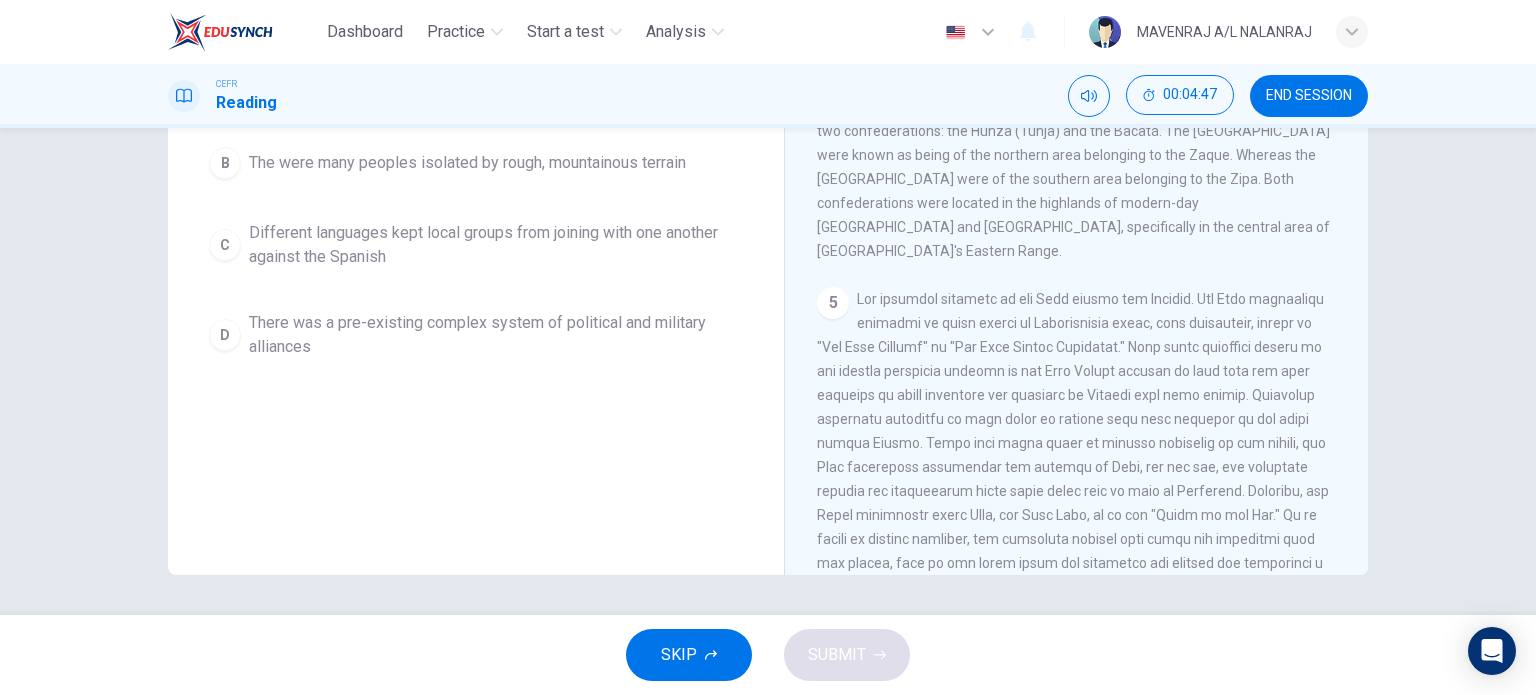 click on "Different languages kept local groups from joining with one another against the Spanish" at bounding box center (496, 245) 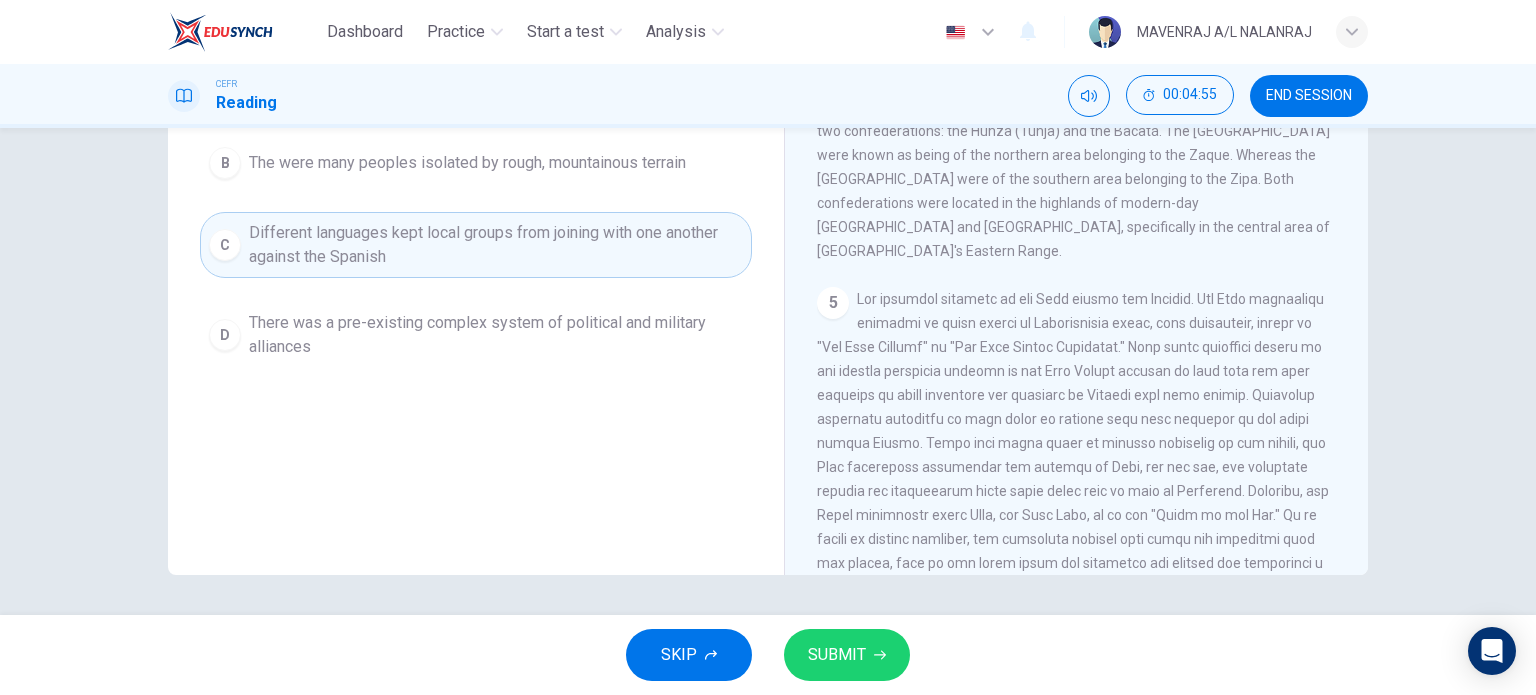 click on "Question 9 Based on information presented in the paragraph, what can we infer about the various groups of people in the [GEOGRAPHIC_DATA]? A They endured hard [PERSON_NAME] B The were many peoples isolated by rough, mountainous terrain C Different languages kept local groups from joining with one another against the Spanish D There was a pre-existing complex system of political and military alliances Andean Civilizations 1 2 3 4 5" at bounding box center (768, 371) 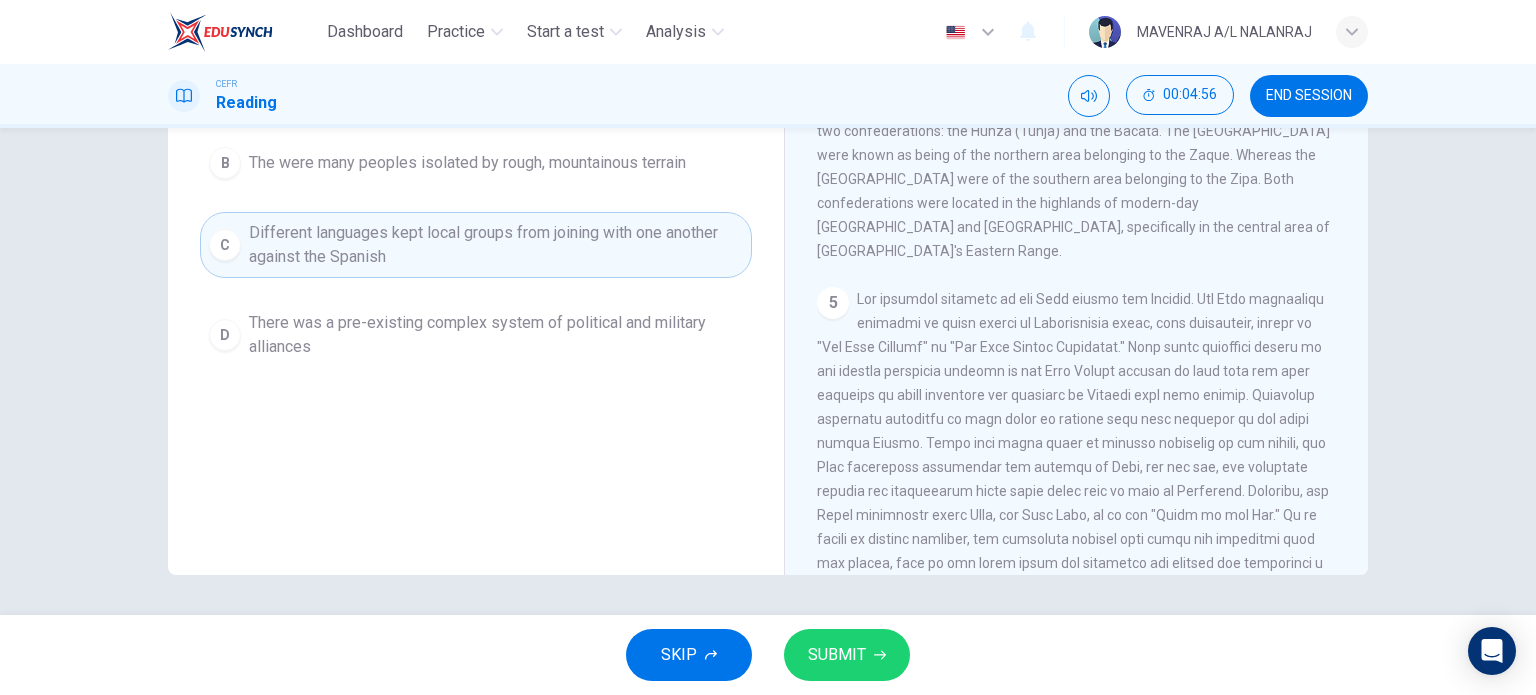 click on "SUBMIT" at bounding box center [837, 655] 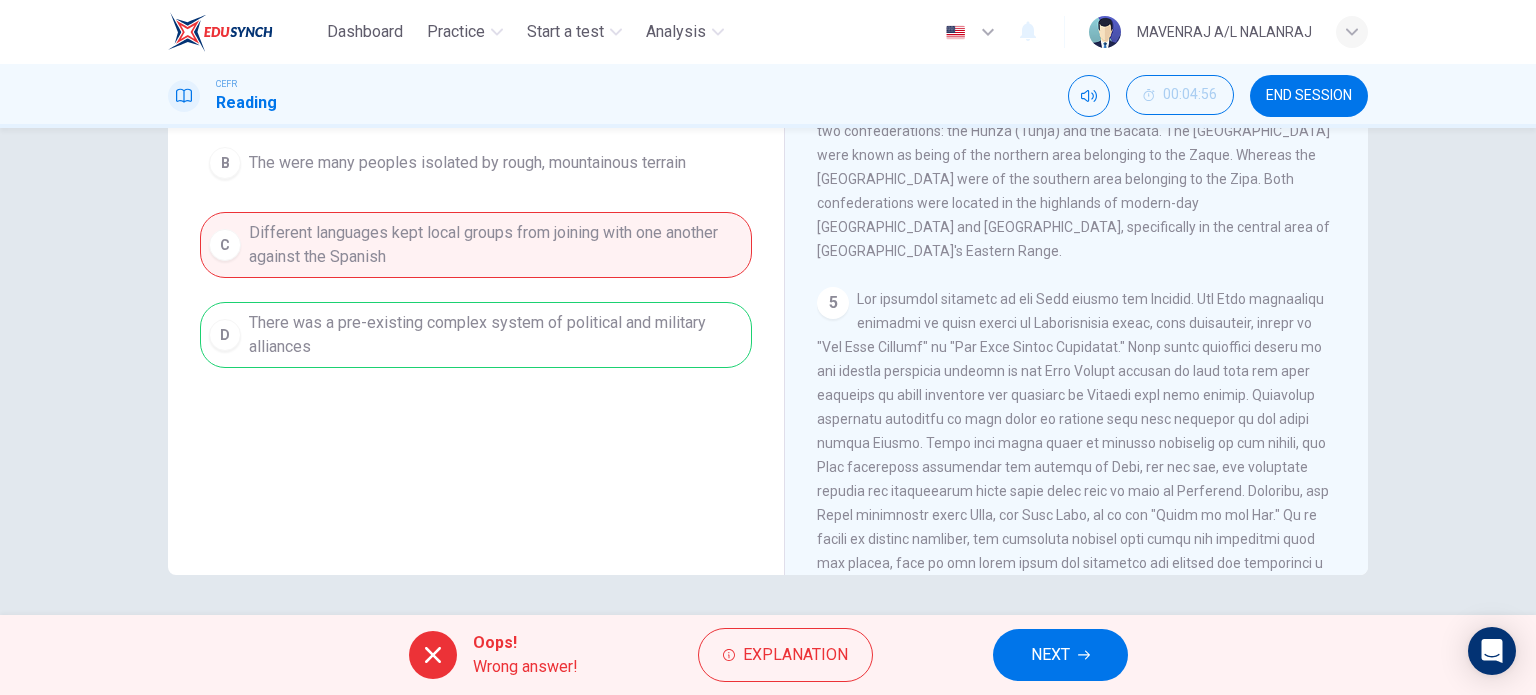 click on "NEXT" at bounding box center [1050, 655] 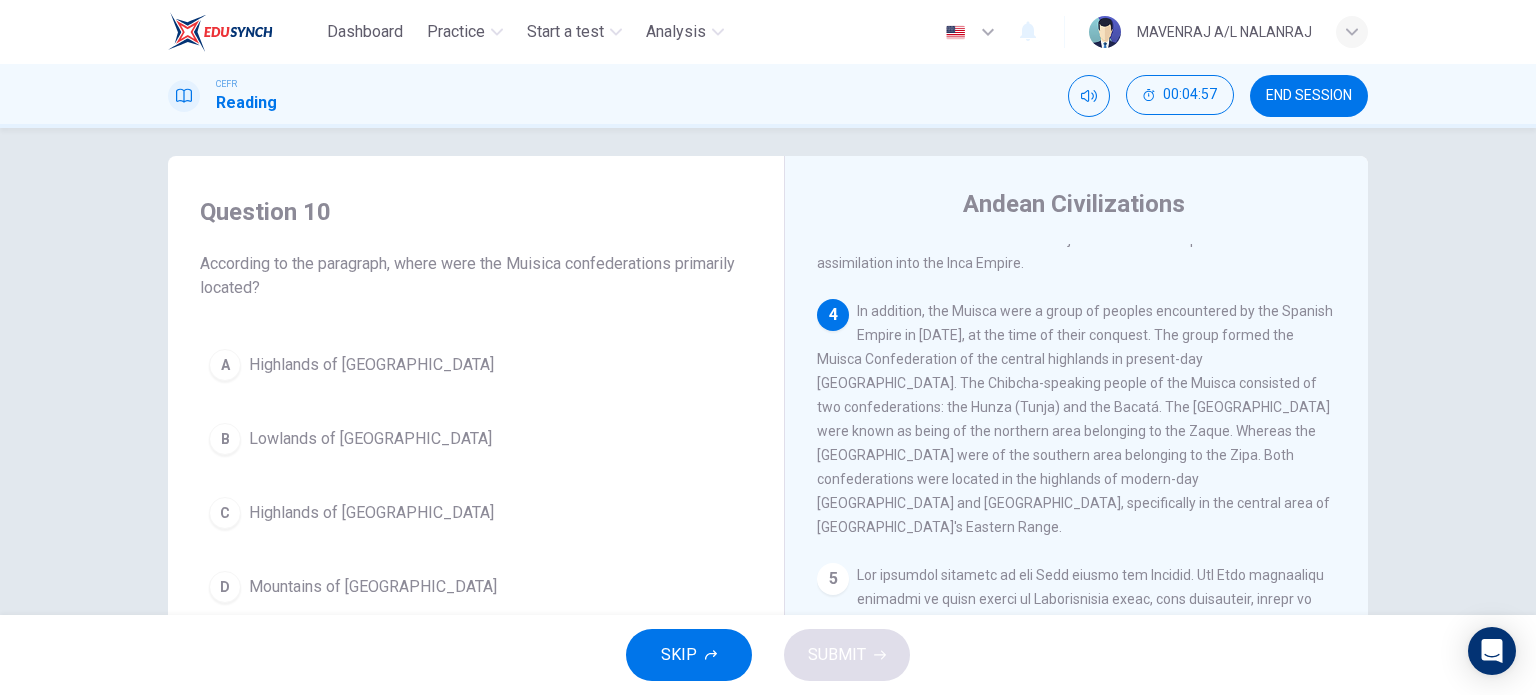 scroll, scrollTop: 0, scrollLeft: 0, axis: both 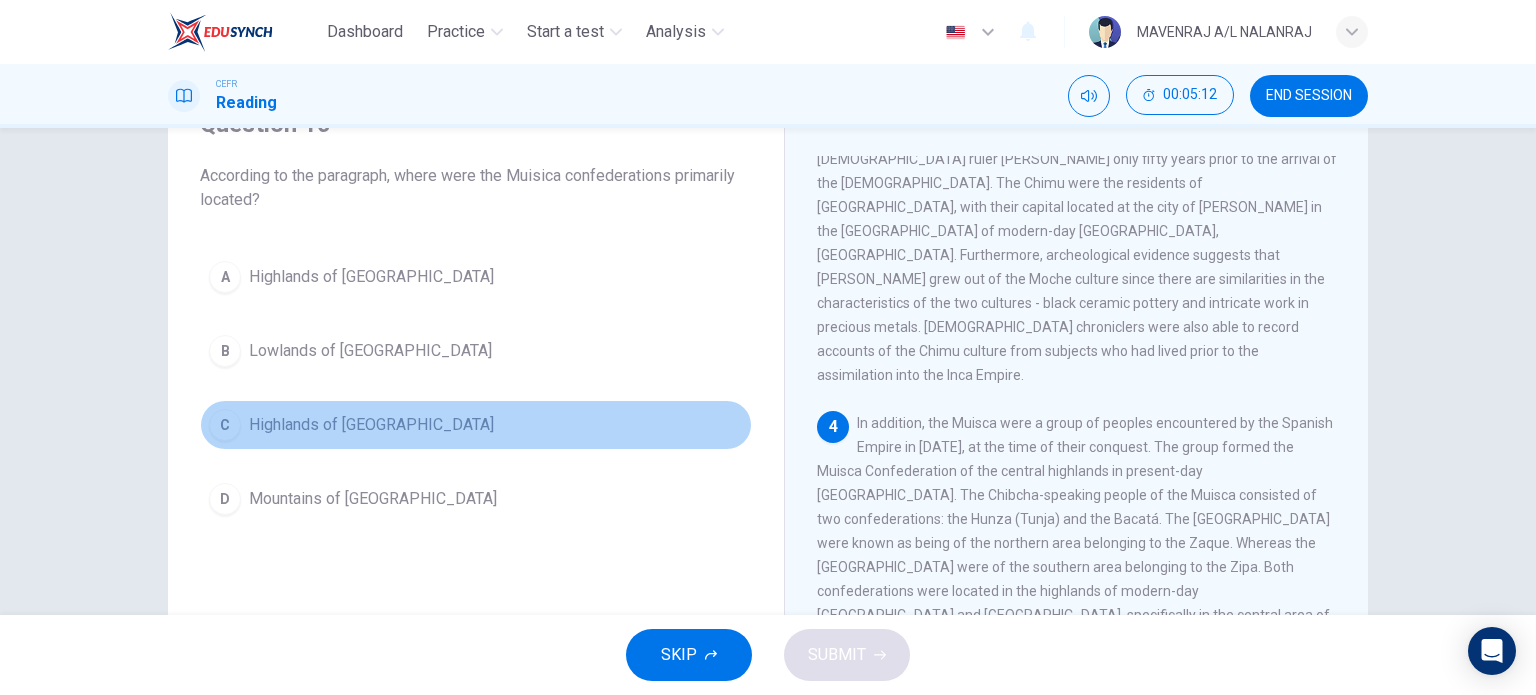 click on "Highlands of [GEOGRAPHIC_DATA]" at bounding box center (371, 425) 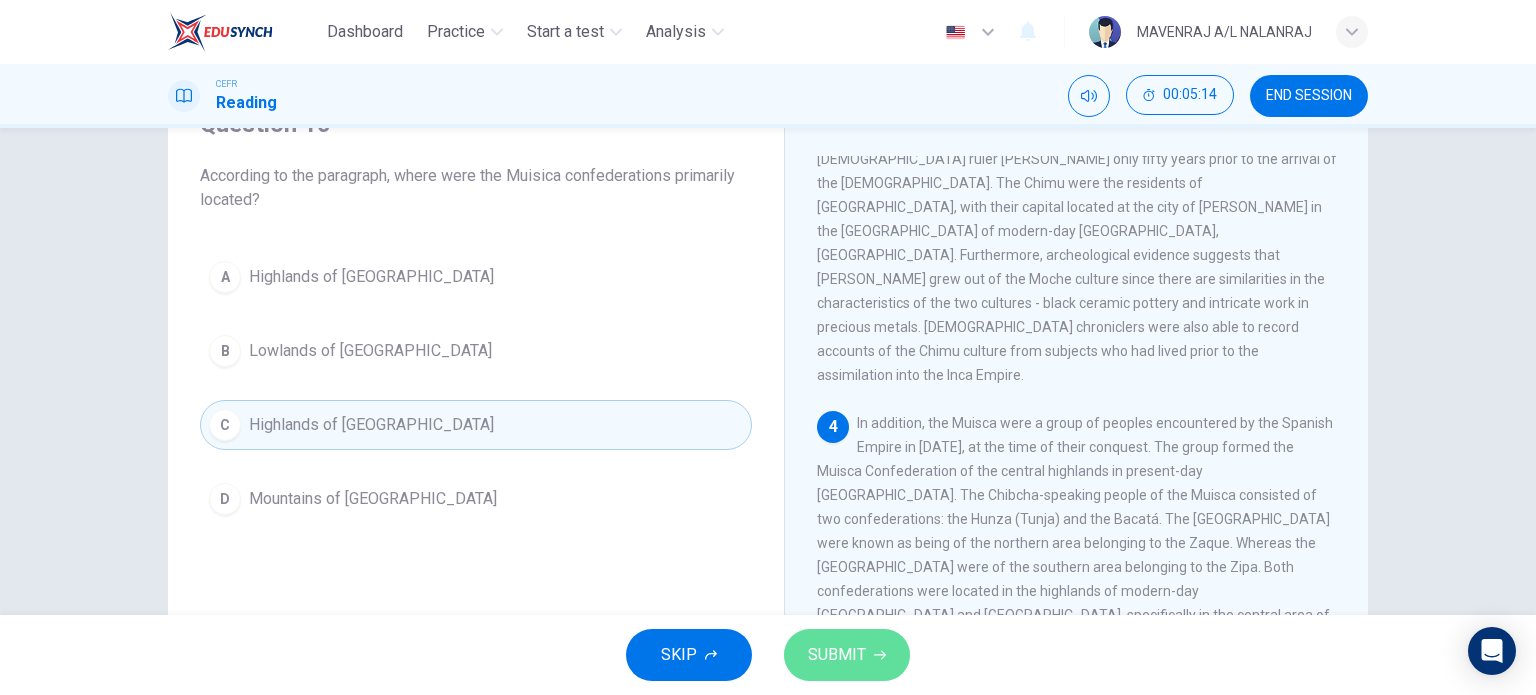 click 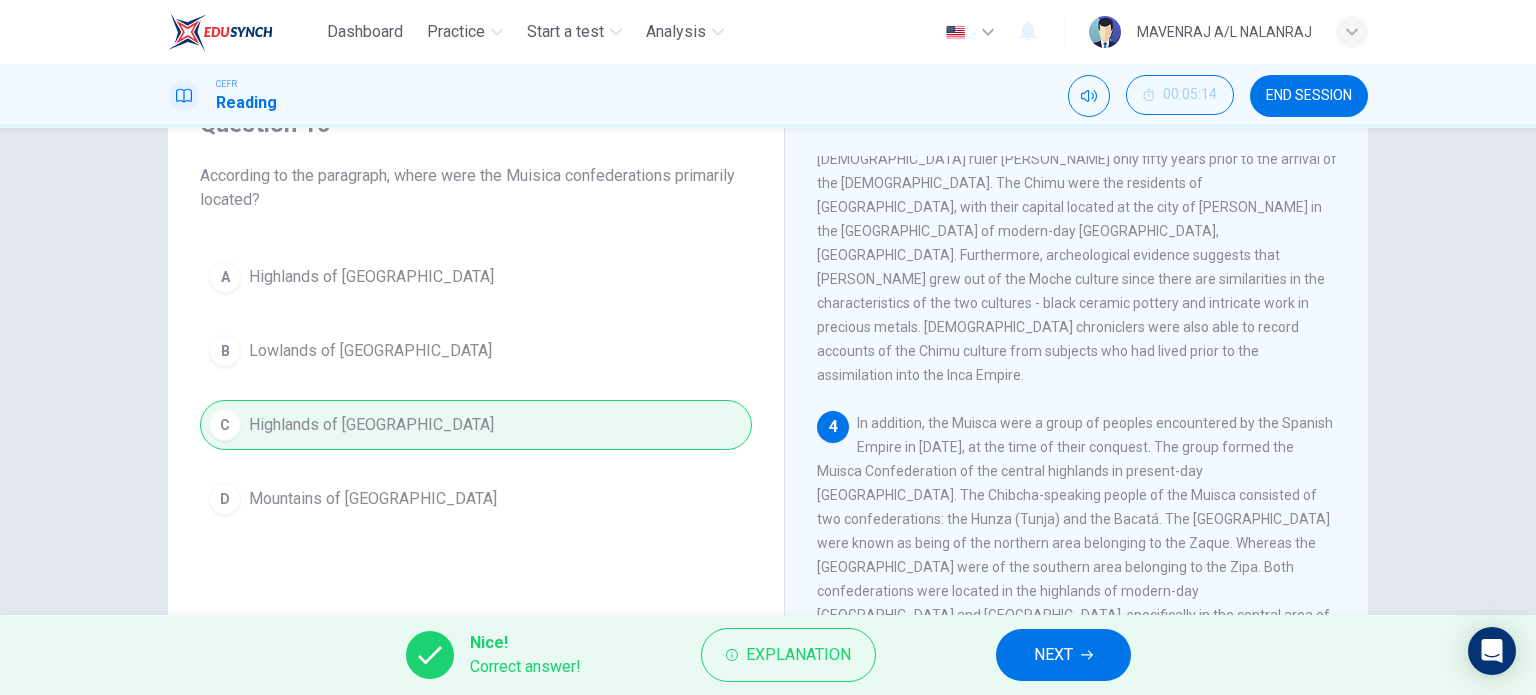 click on "NEXT" at bounding box center [1063, 655] 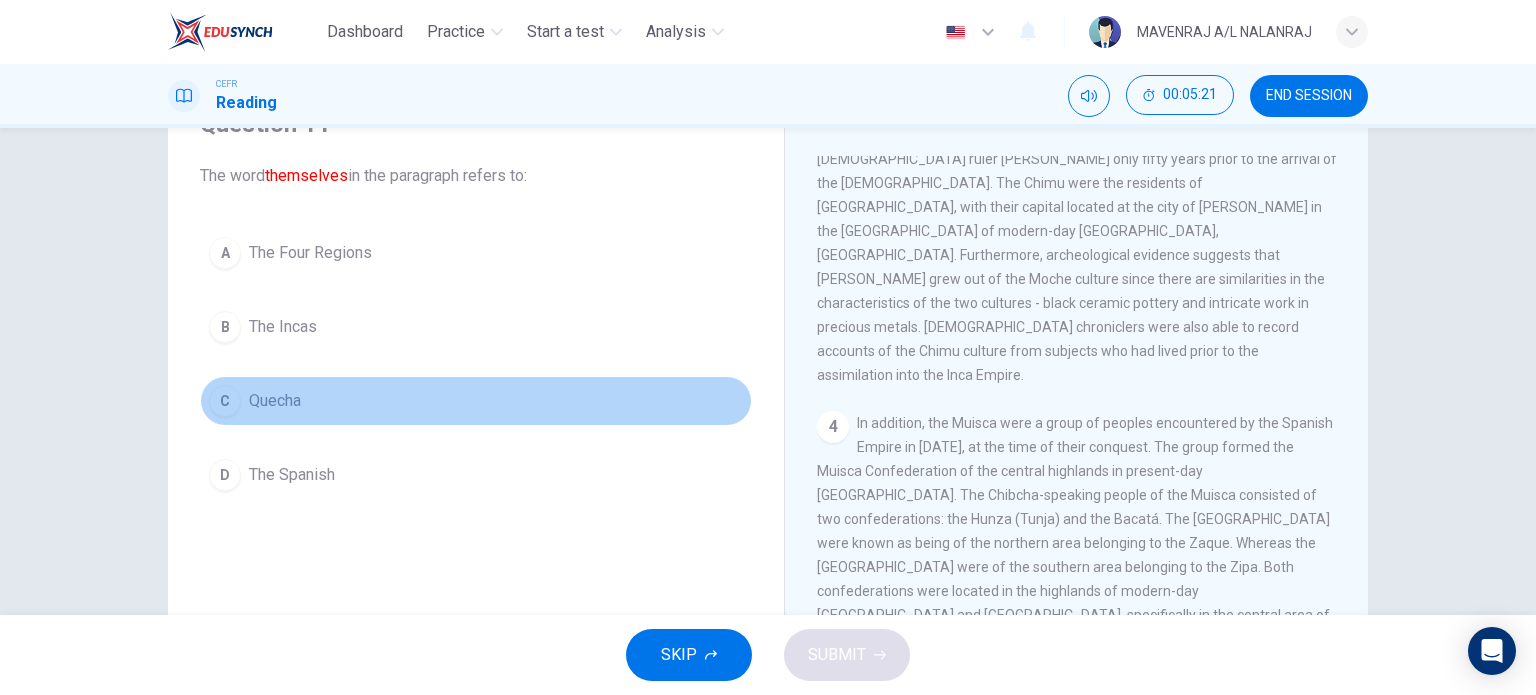 click on "C Quecha" at bounding box center [476, 401] 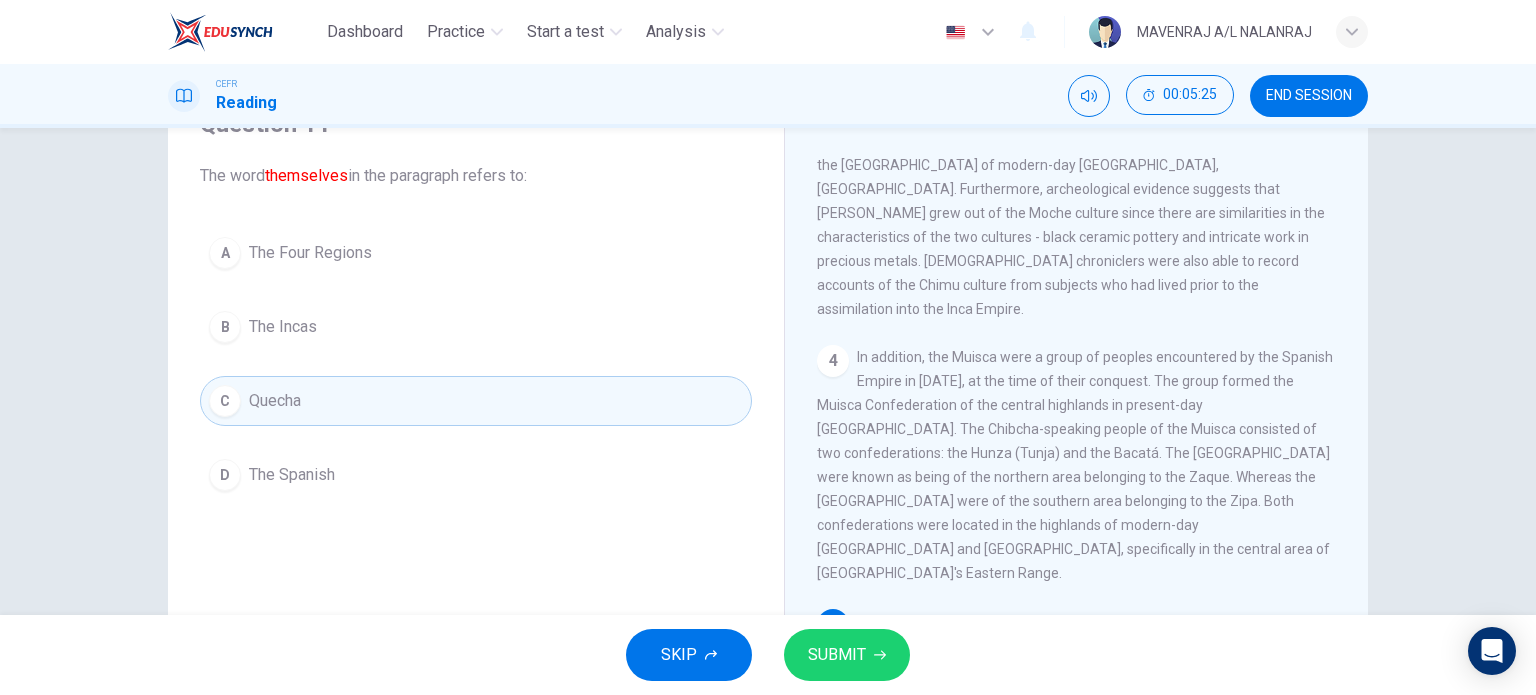 scroll, scrollTop: 925, scrollLeft: 0, axis: vertical 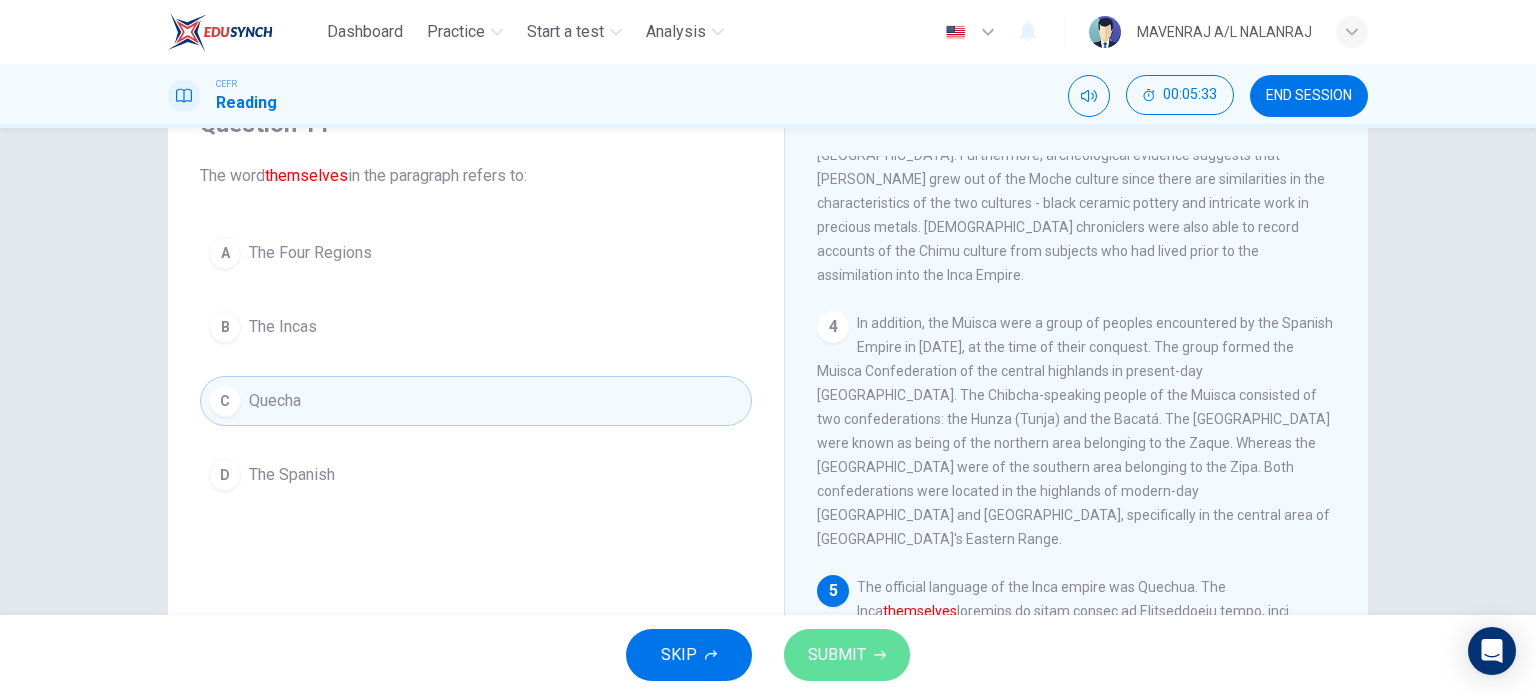 click on "SUBMIT" at bounding box center [847, 655] 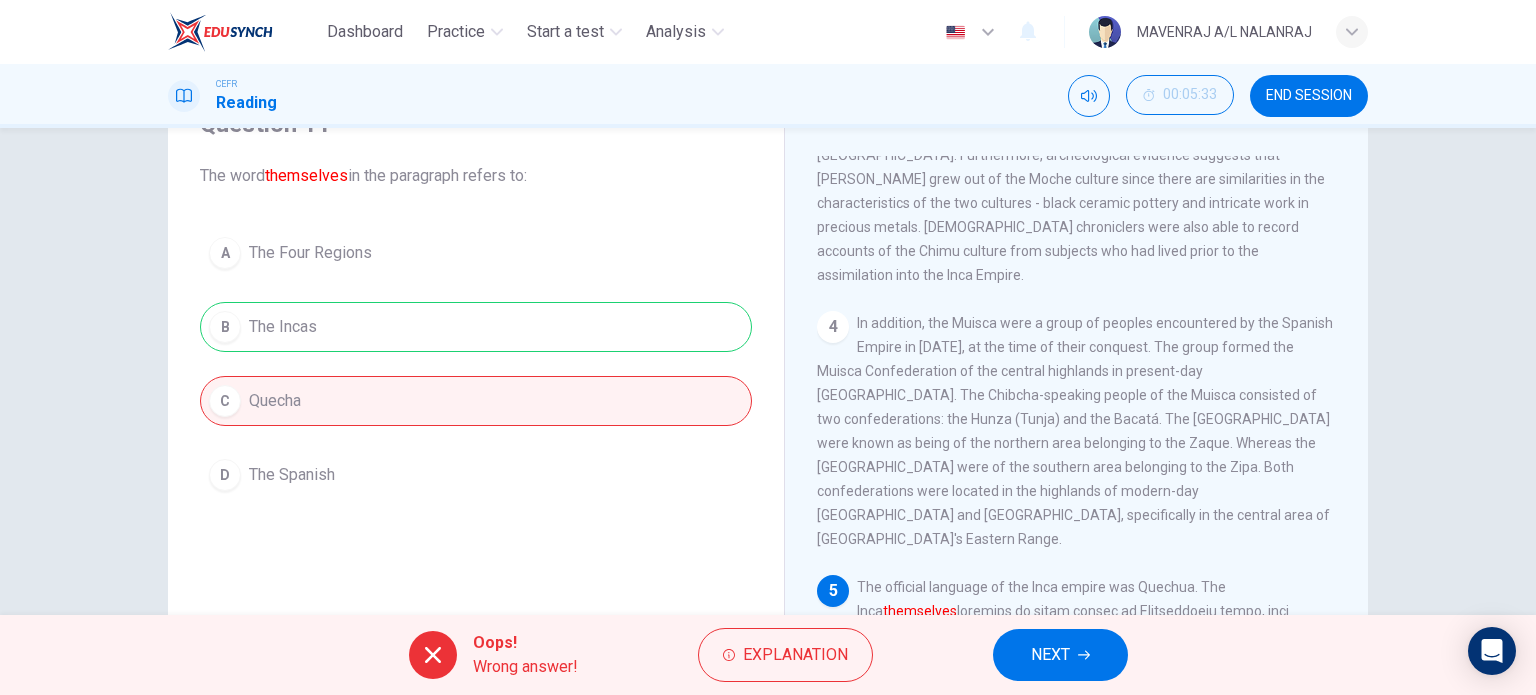 click on "NEXT" at bounding box center (1050, 655) 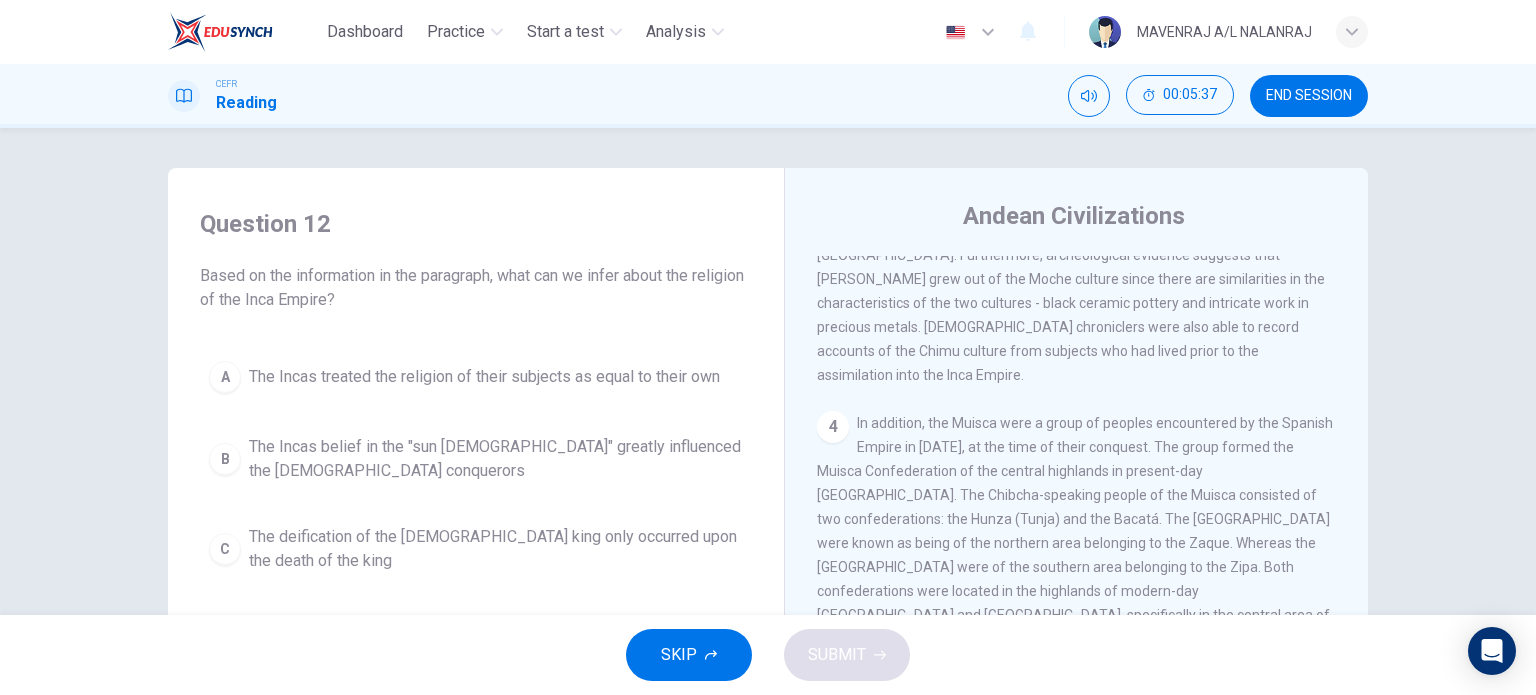scroll, scrollTop: 200, scrollLeft: 0, axis: vertical 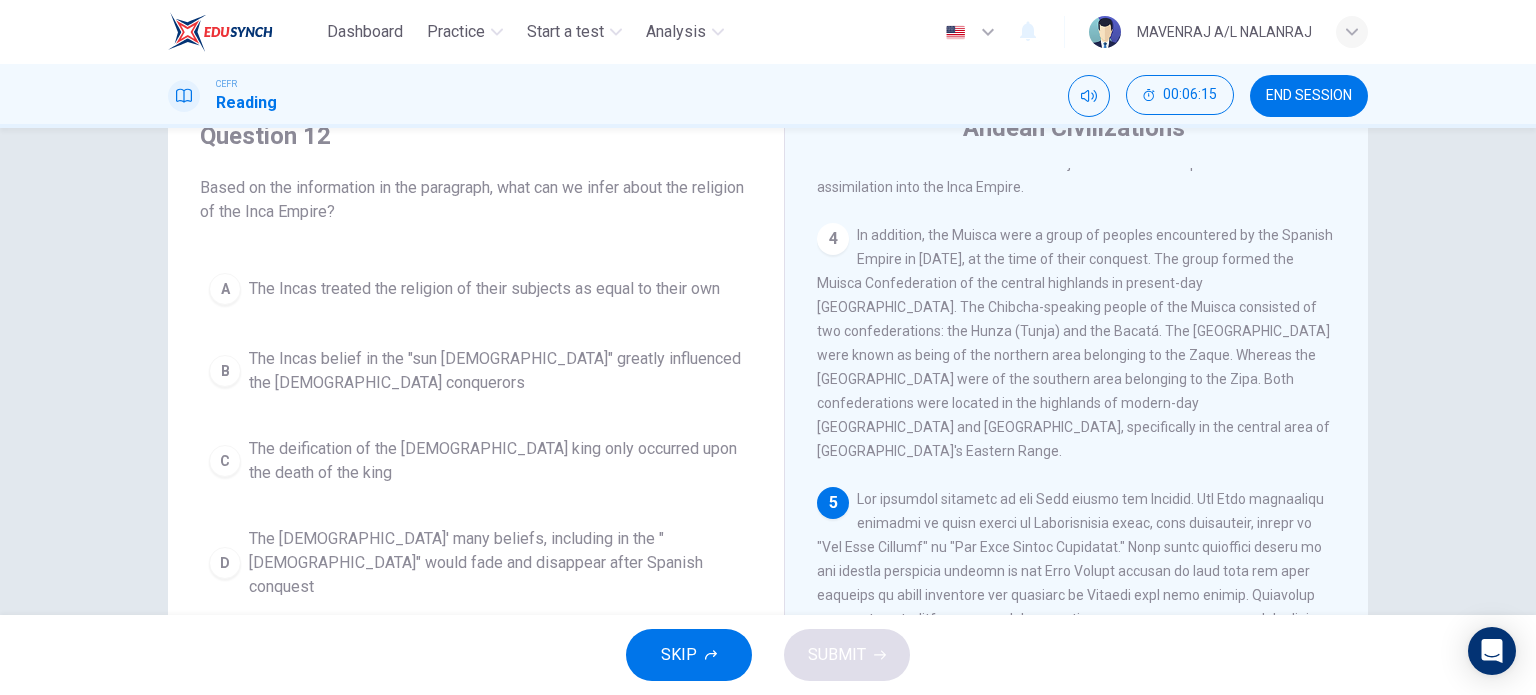 click on "The Incas treated the religion of their subjects as equal to their own" at bounding box center [484, 289] 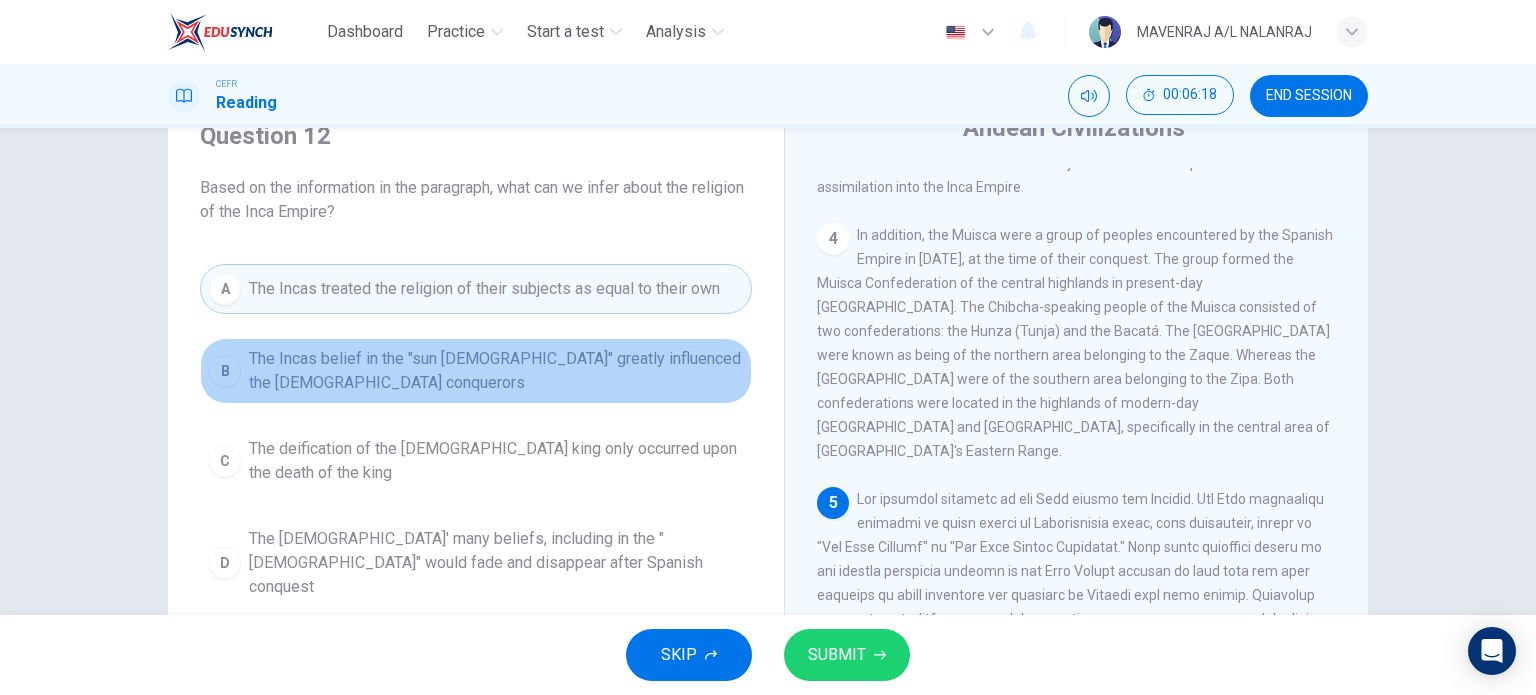 click on "The Incas belief in the "sun [DEMOGRAPHIC_DATA]" greatly influenced the [DEMOGRAPHIC_DATA] conquerors" at bounding box center (496, 371) 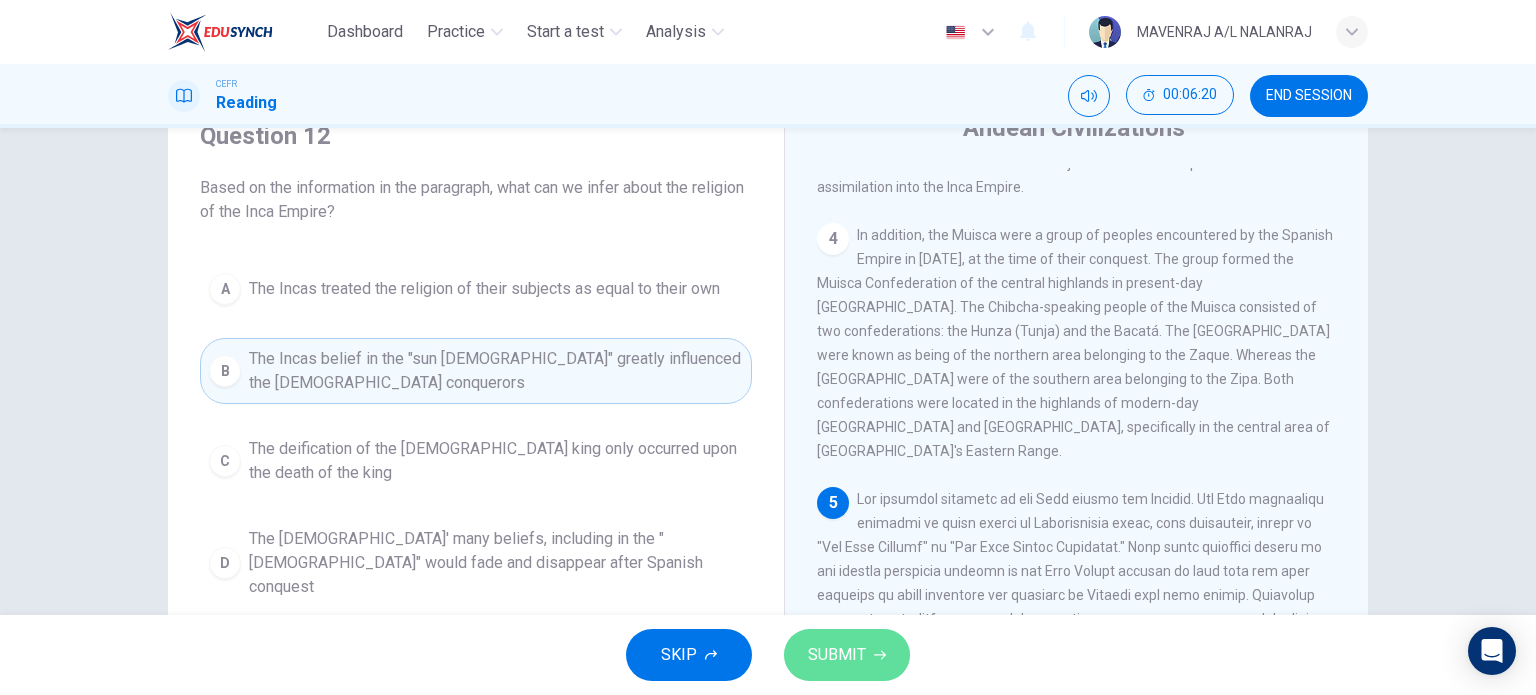 click on "SUBMIT" at bounding box center [837, 655] 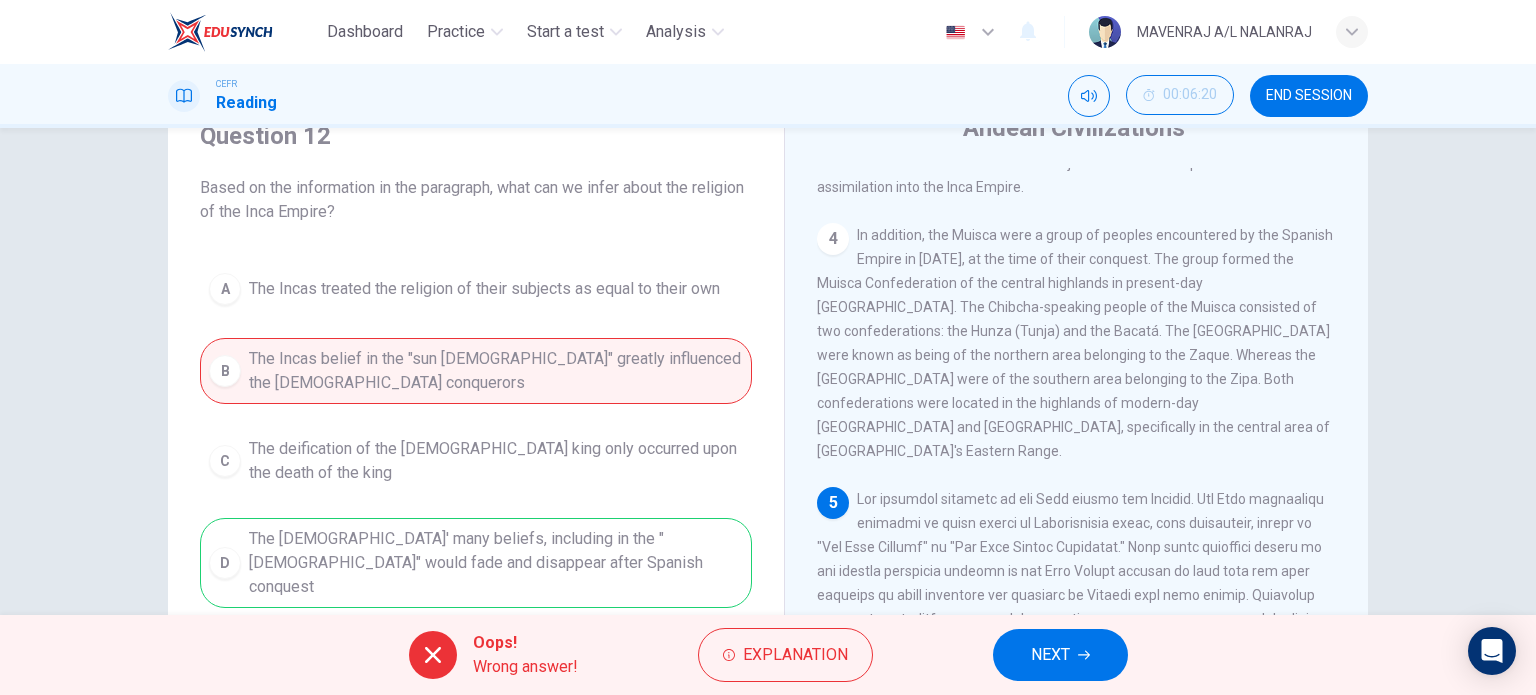 scroll, scrollTop: 188, scrollLeft: 0, axis: vertical 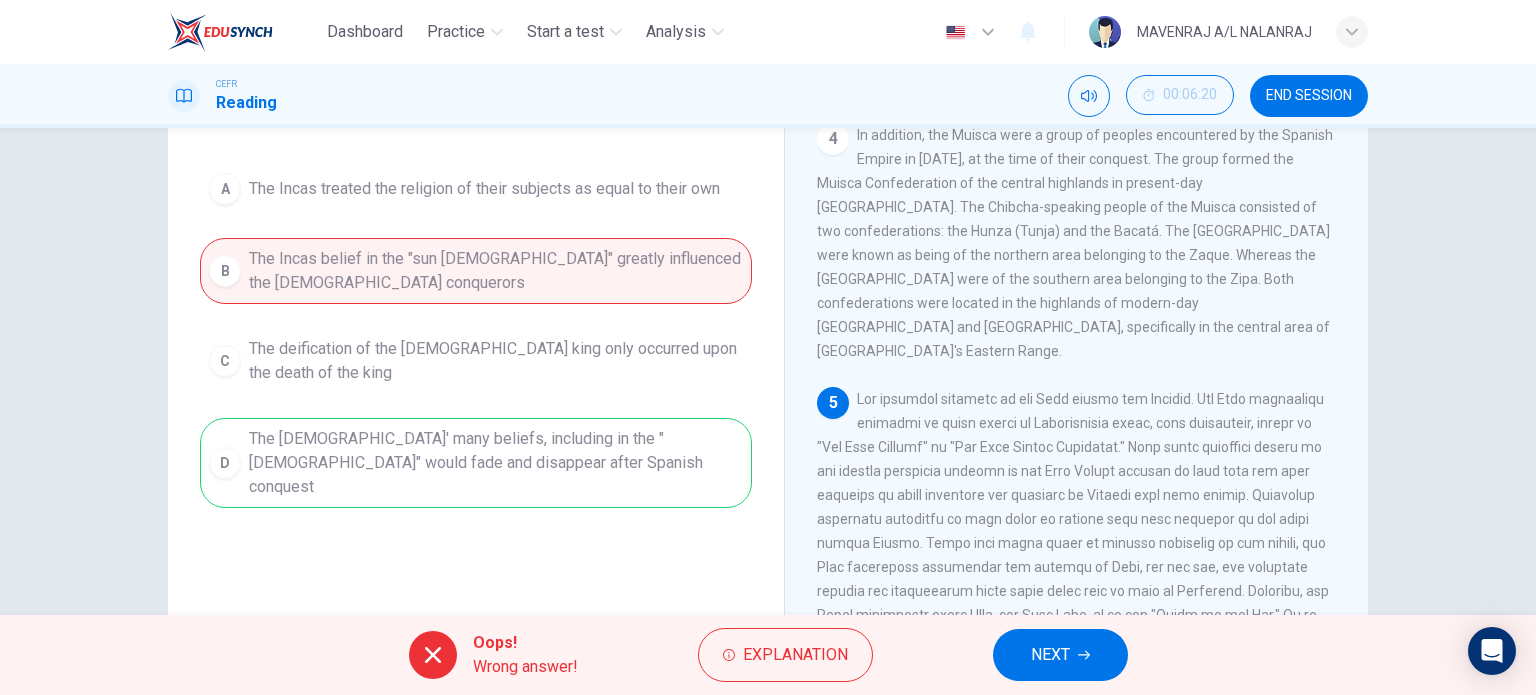 click on "NEXT" at bounding box center [1050, 655] 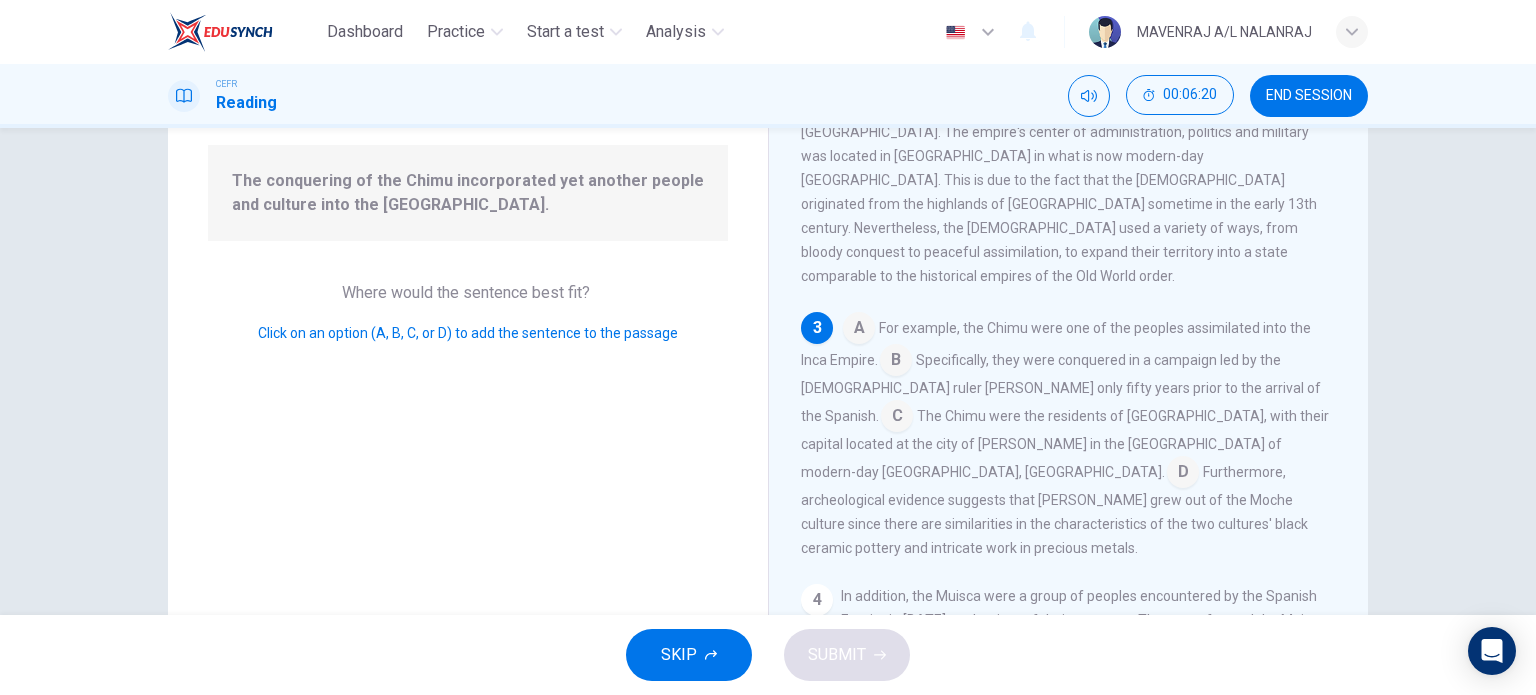 scroll, scrollTop: 541, scrollLeft: 0, axis: vertical 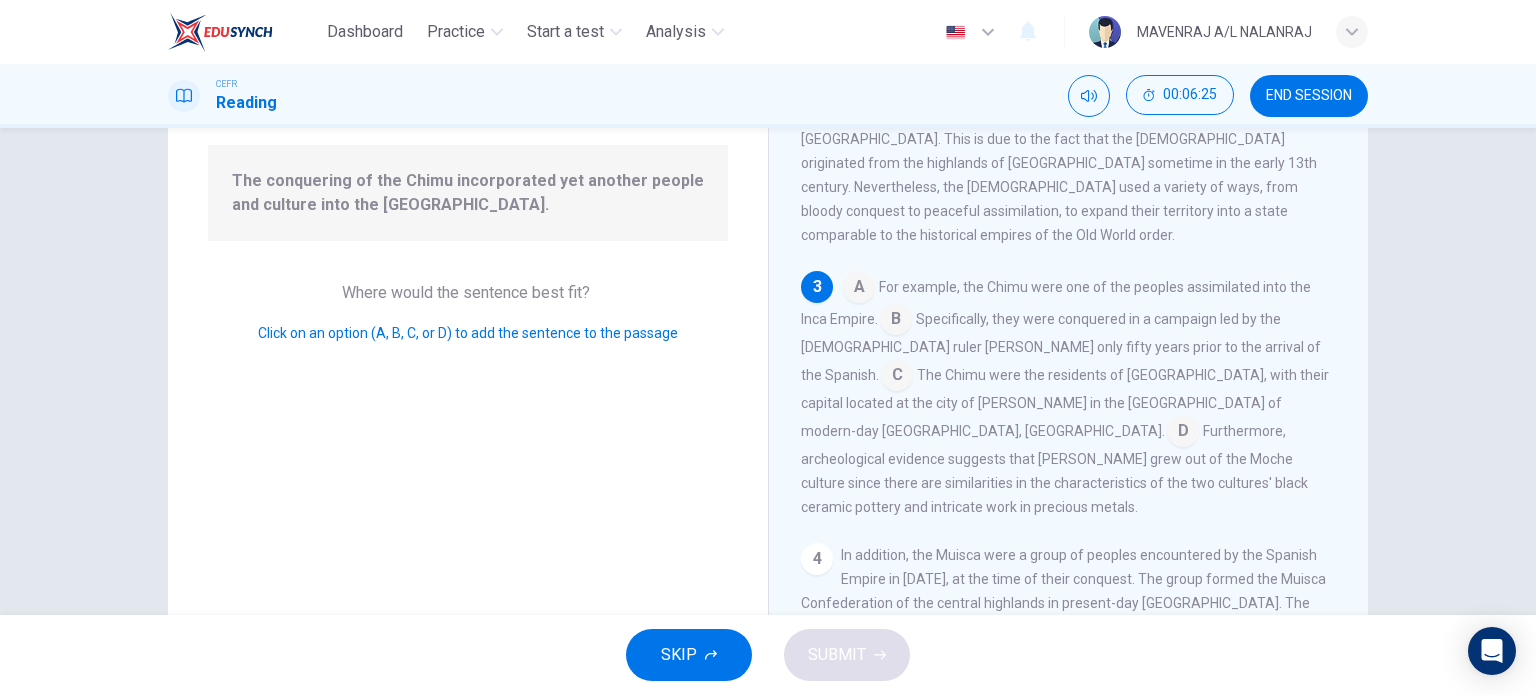 click at bounding box center (859, 289) 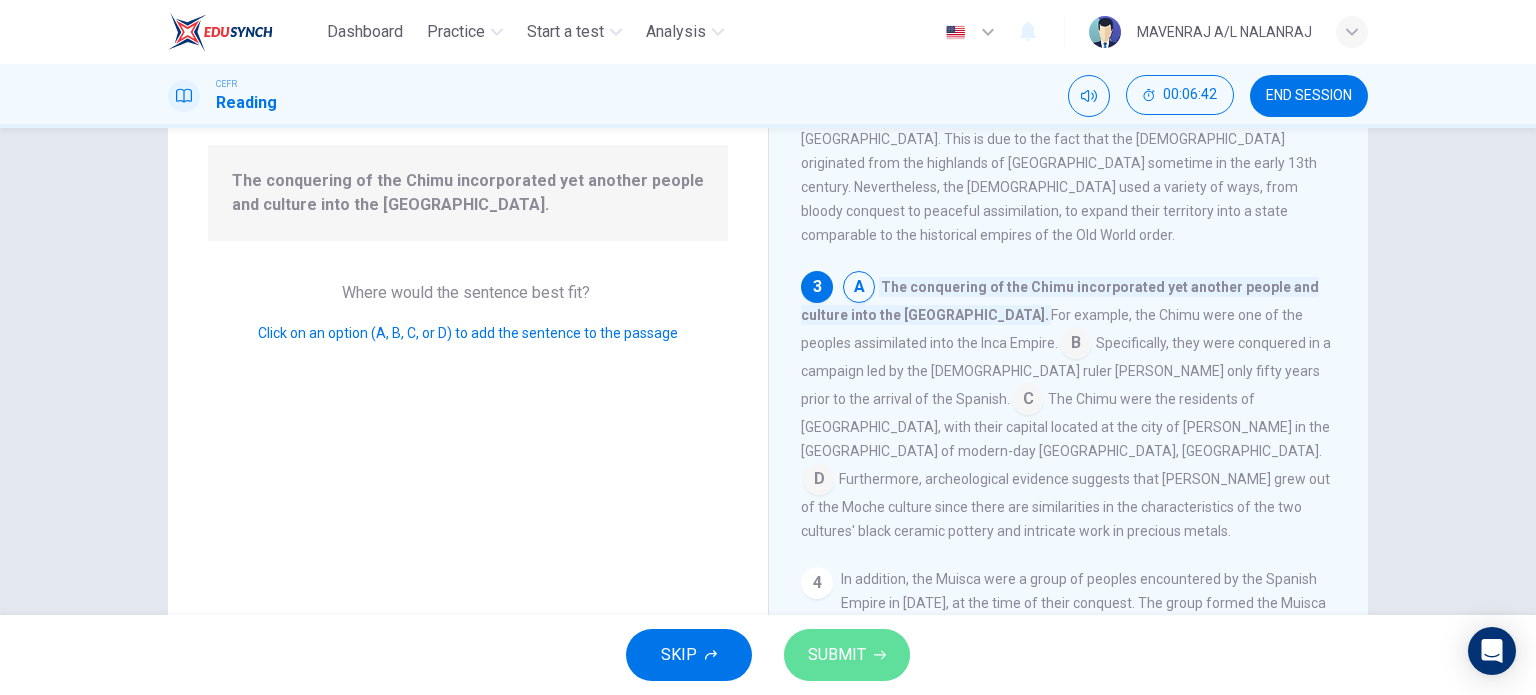click on "SUBMIT" at bounding box center [837, 655] 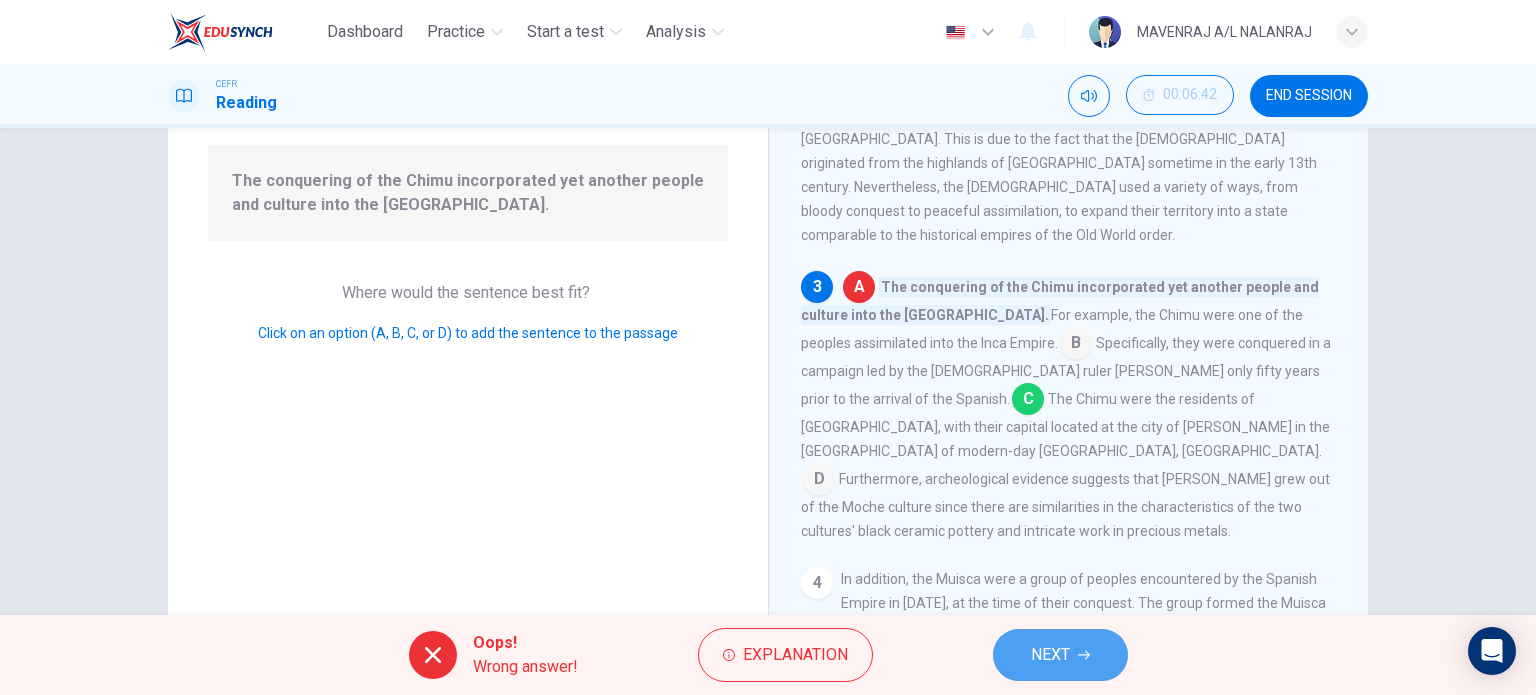 click on "NEXT" at bounding box center [1050, 655] 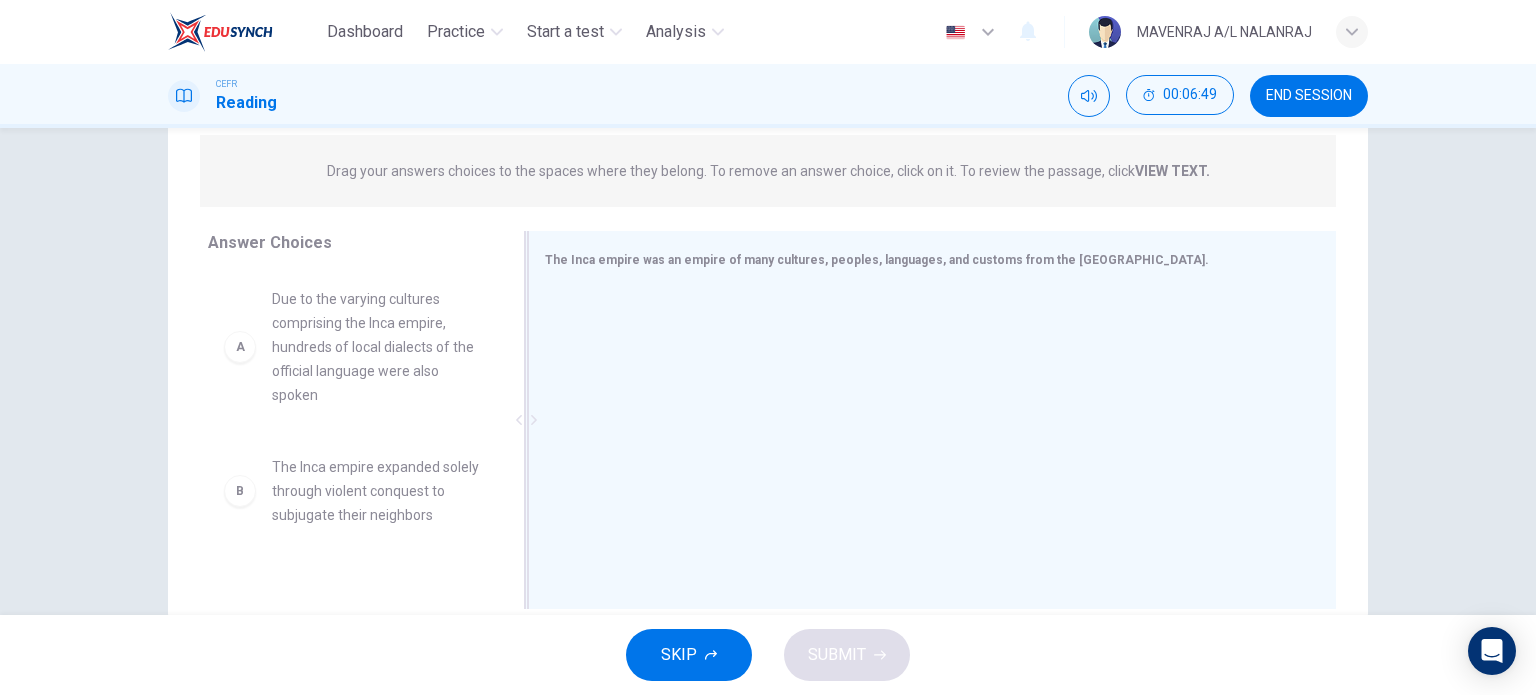 scroll, scrollTop: 288, scrollLeft: 0, axis: vertical 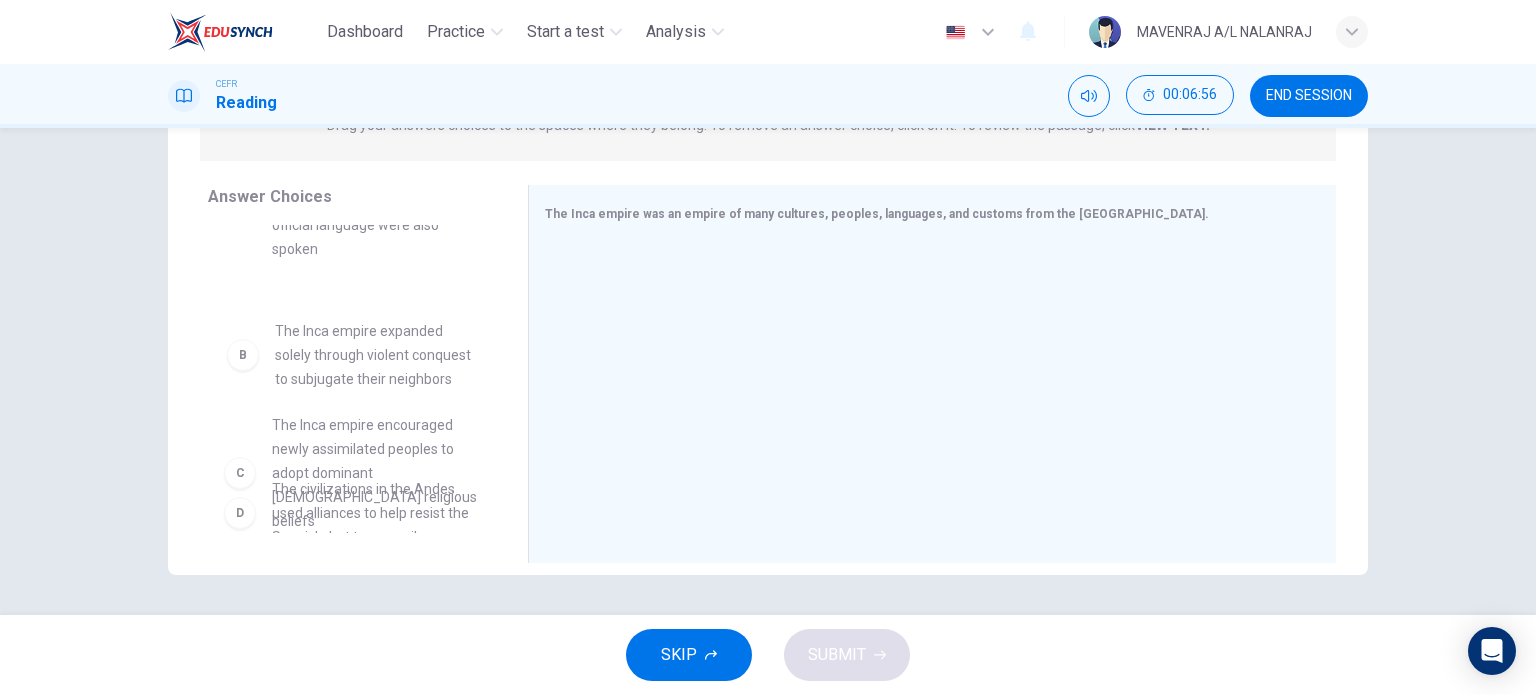 drag, startPoint x: 407, startPoint y: 353, endPoint x: 419, endPoint y: 373, distance: 23.323807 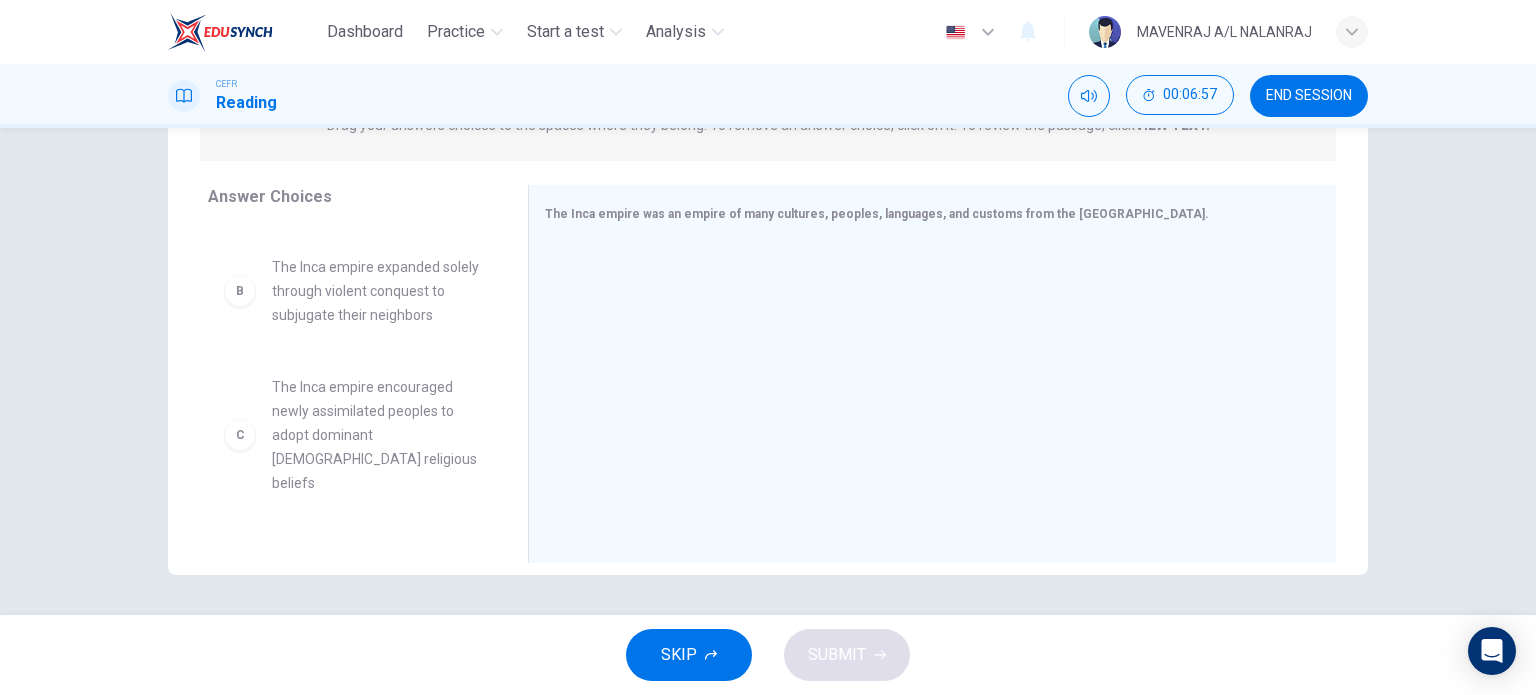 scroll, scrollTop: 200, scrollLeft: 0, axis: vertical 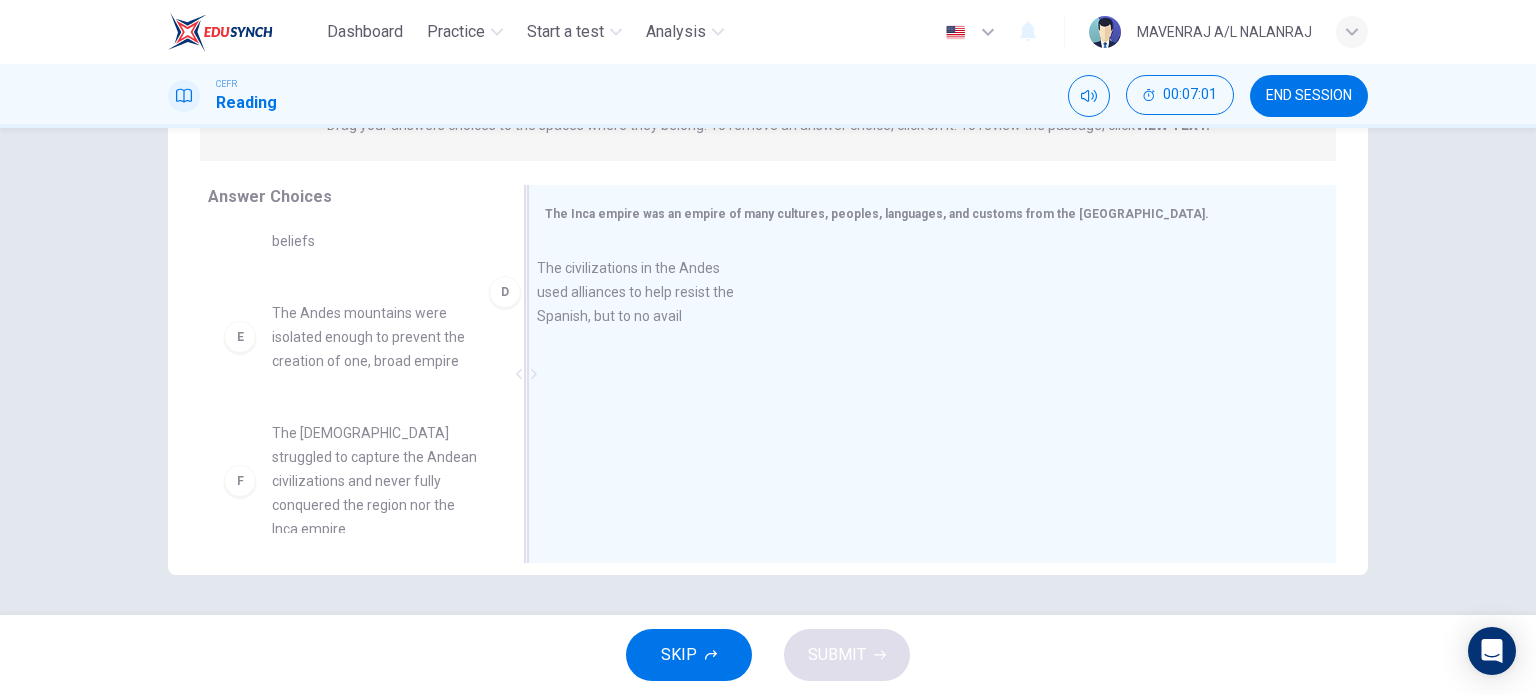 drag, startPoint x: 398, startPoint y: 339, endPoint x: 681, endPoint y: 319, distance: 283.70584 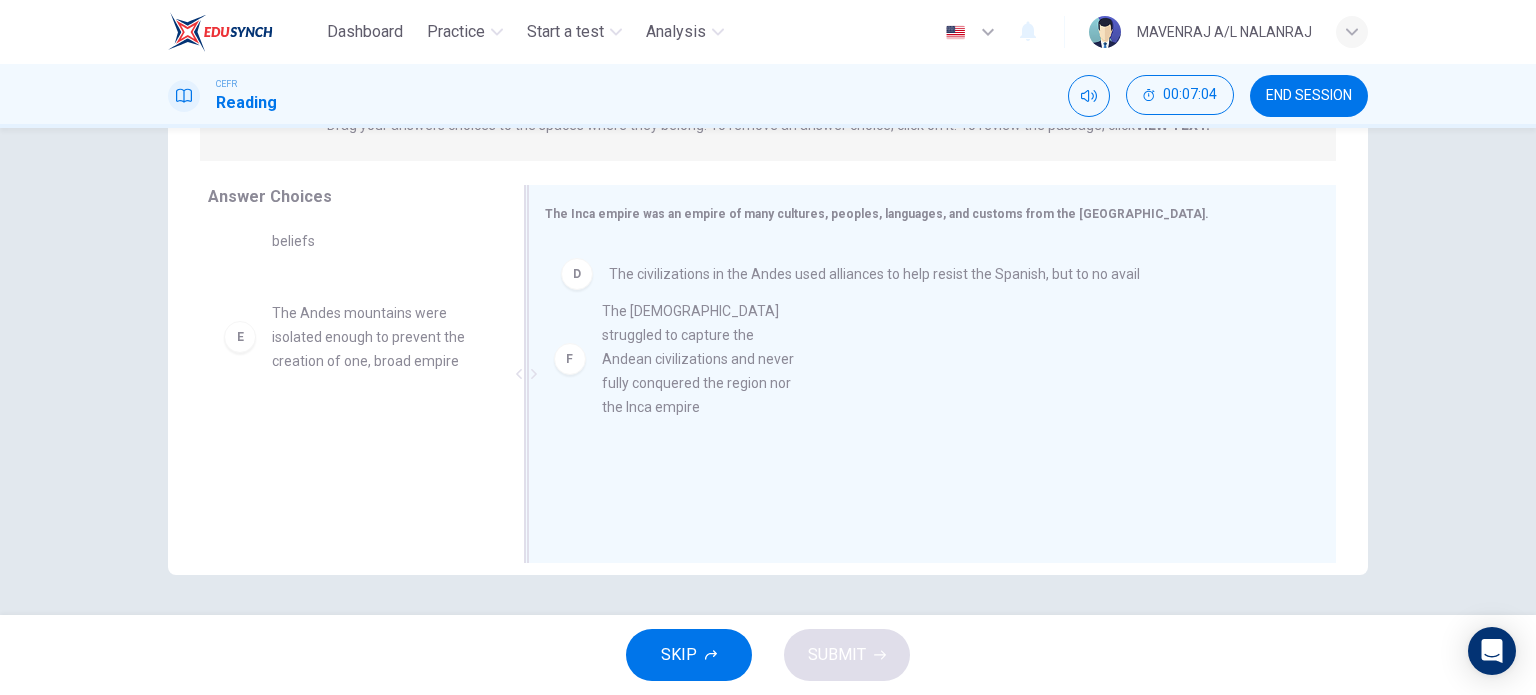 drag, startPoint x: 341, startPoint y: 466, endPoint x: 709, endPoint y: 354, distance: 384.66608 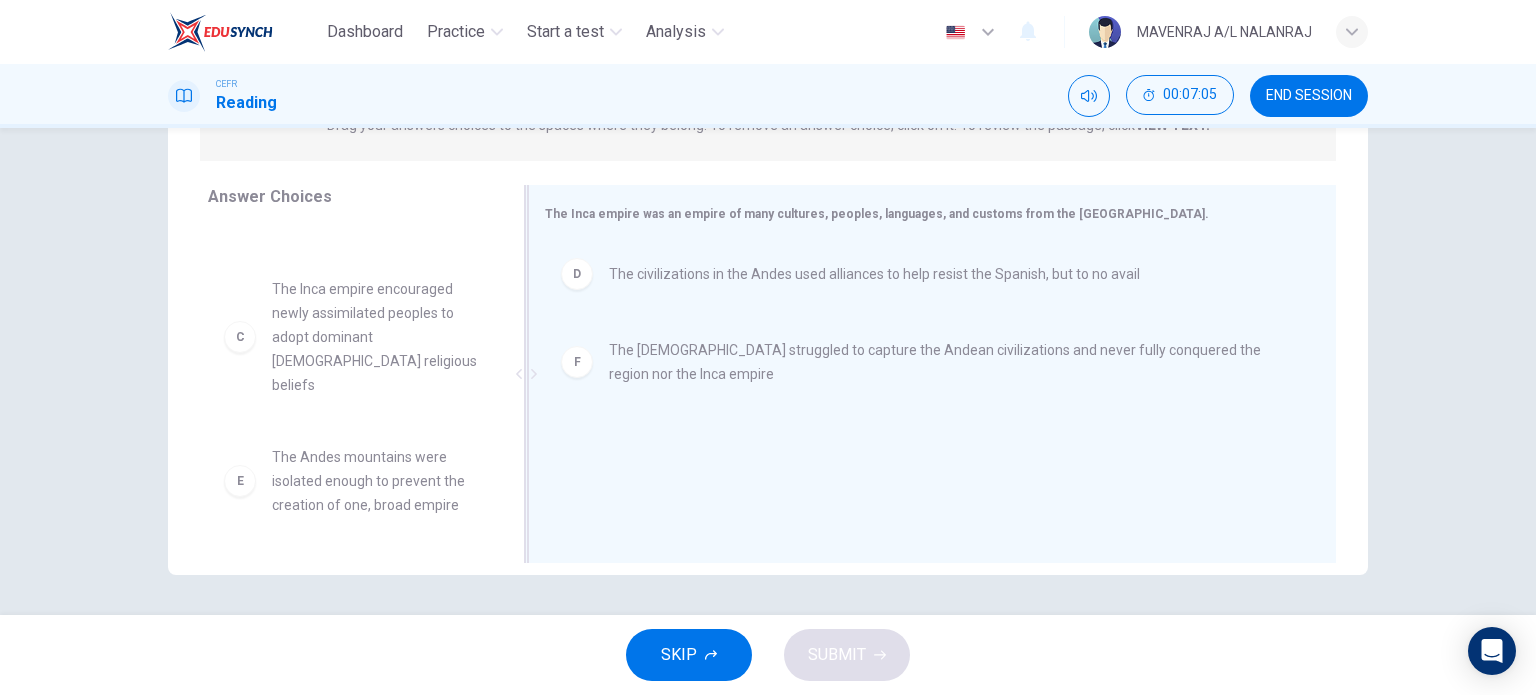 scroll, scrollTop: 228, scrollLeft: 0, axis: vertical 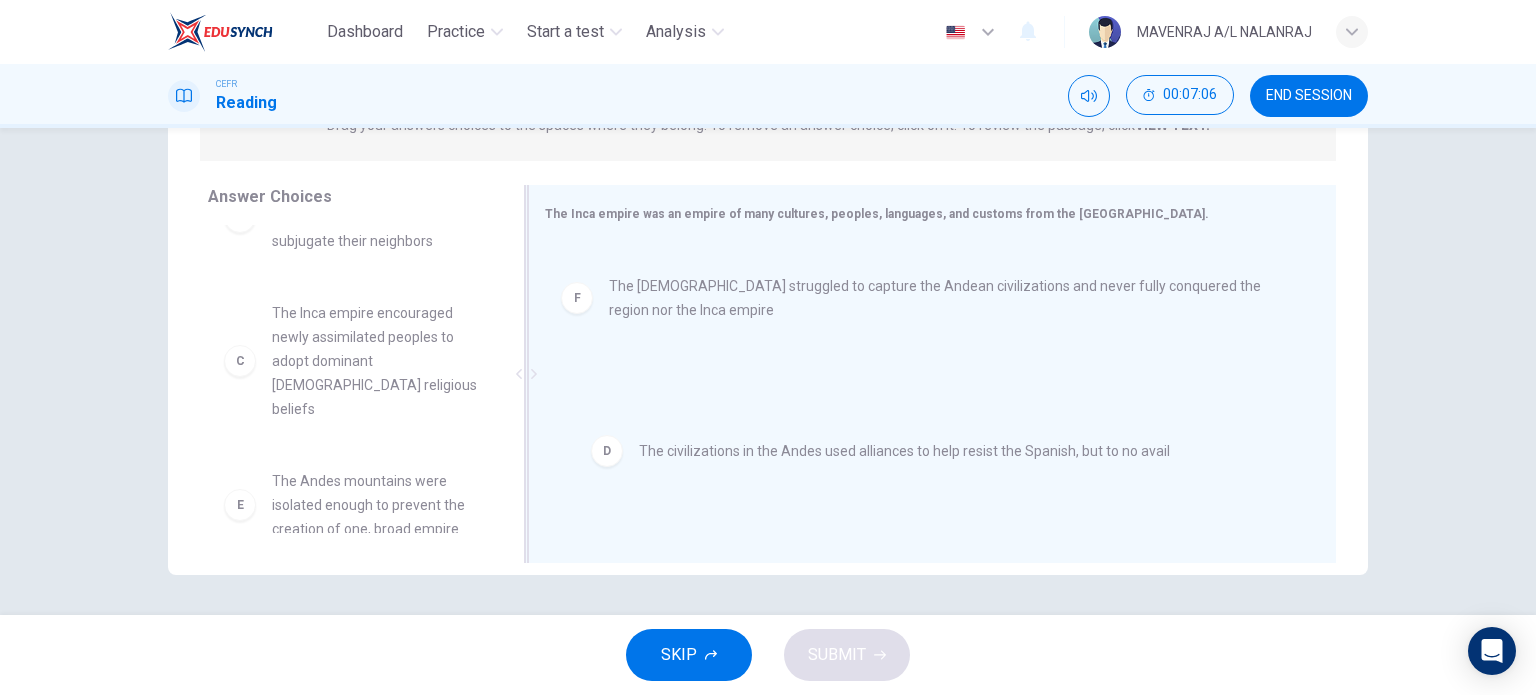 drag, startPoint x: 664, startPoint y: 289, endPoint x: 709, endPoint y: 464, distance: 180.69312 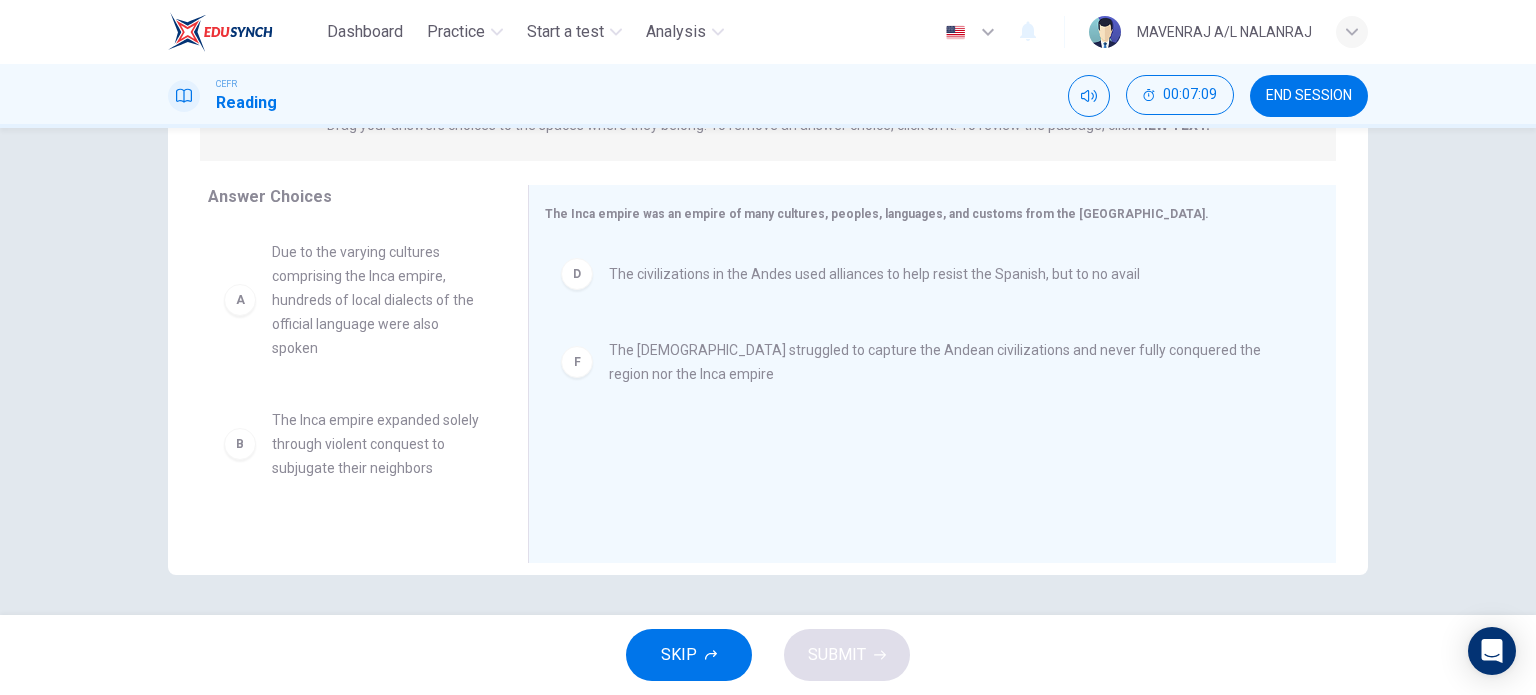 scroll, scrollTop: 0, scrollLeft: 0, axis: both 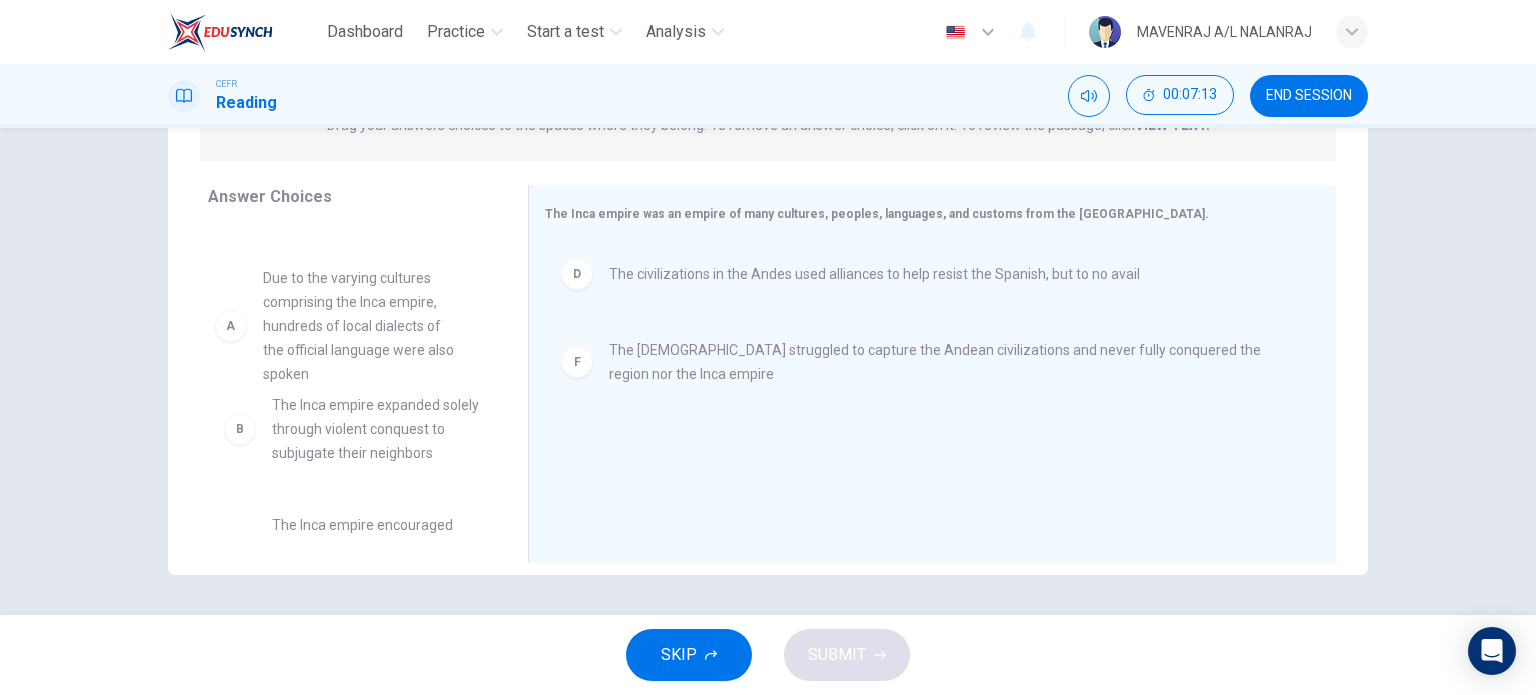 drag, startPoint x: 353, startPoint y: 311, endPoint x: 361, endPoint y: 334, distance: 24.351591 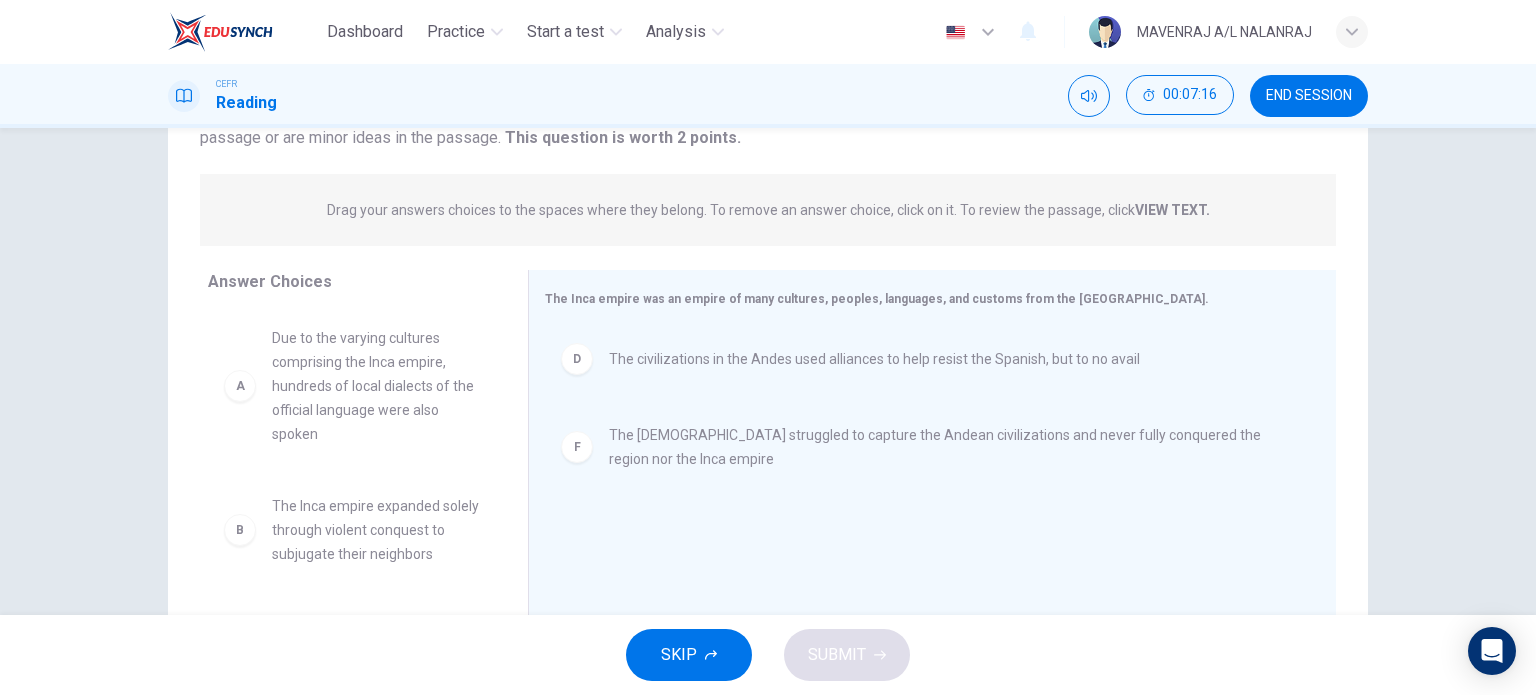 scroll, scrollTop: 288, scrollLeft: 0, axis: vertical 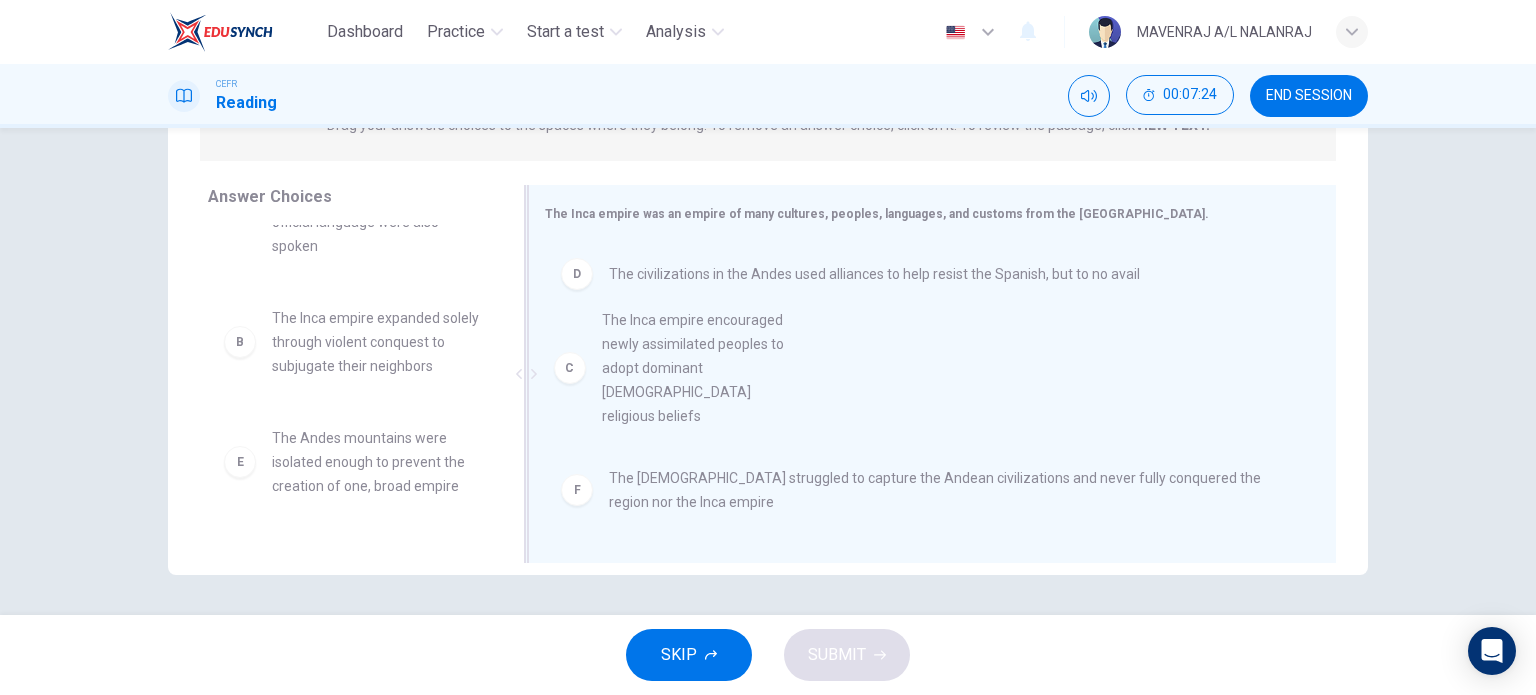 drag, startPoint x: 380, startPoint y: 455, endPoint x: 721, endPoint y: 334, distance: 361.83145 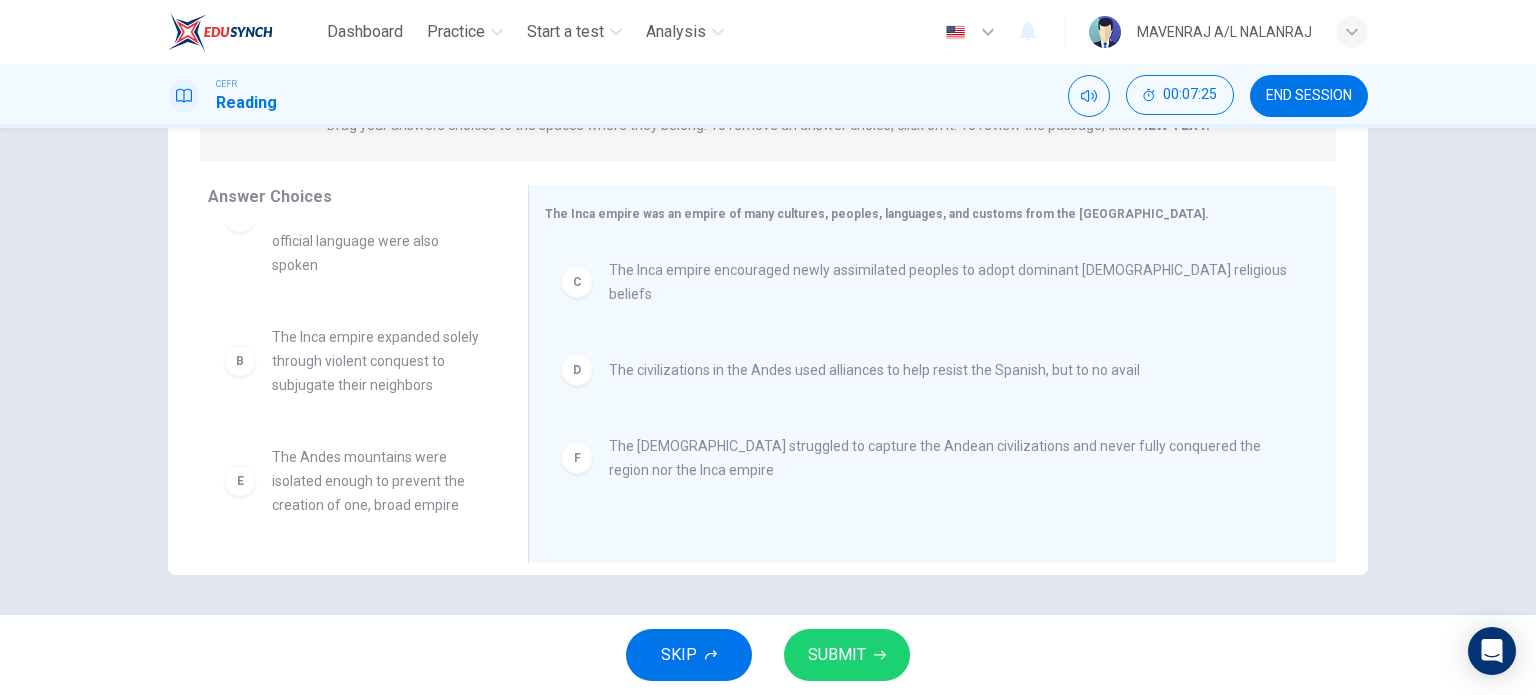 scroll, scrollTop: 84, scrollLeft: 0, axis: vertical 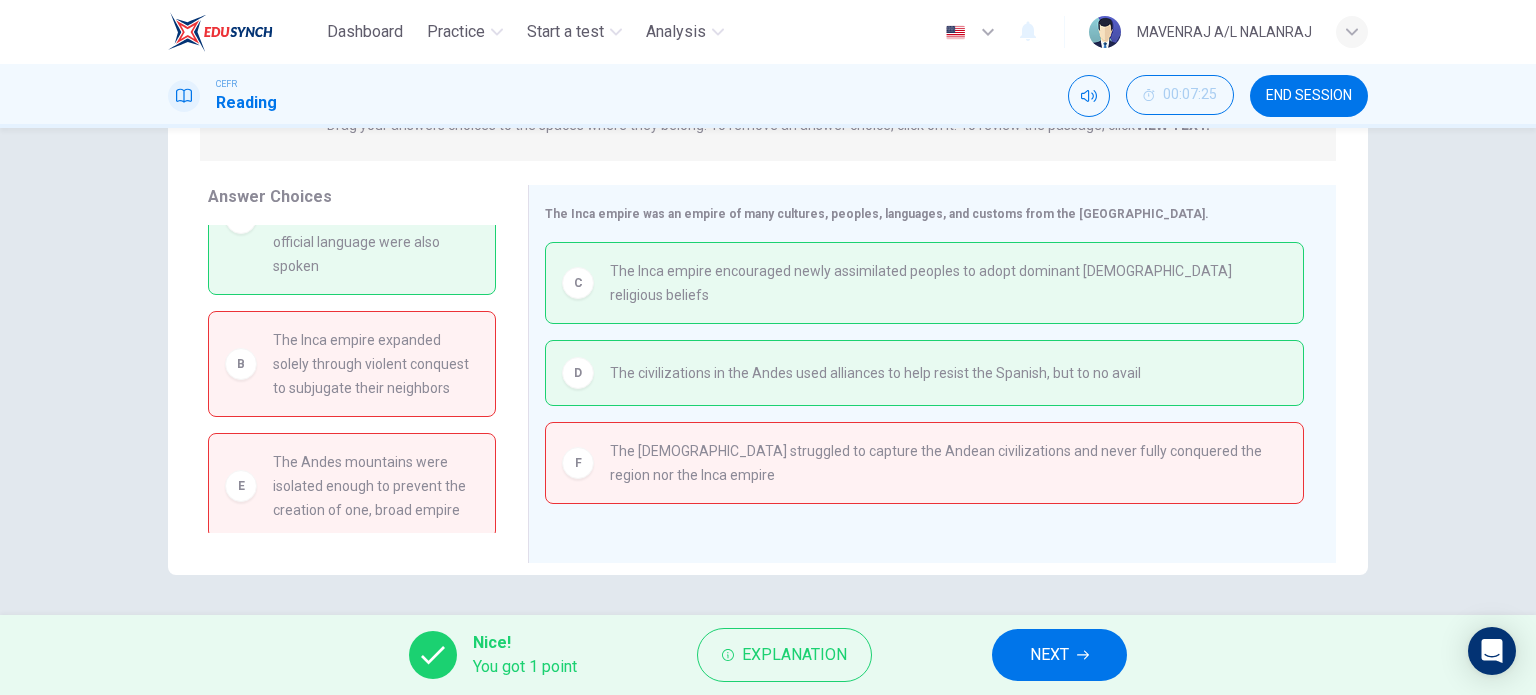 click on "Nice! You got 1
point Explanation NEXT" at bounding box center (768, 655) 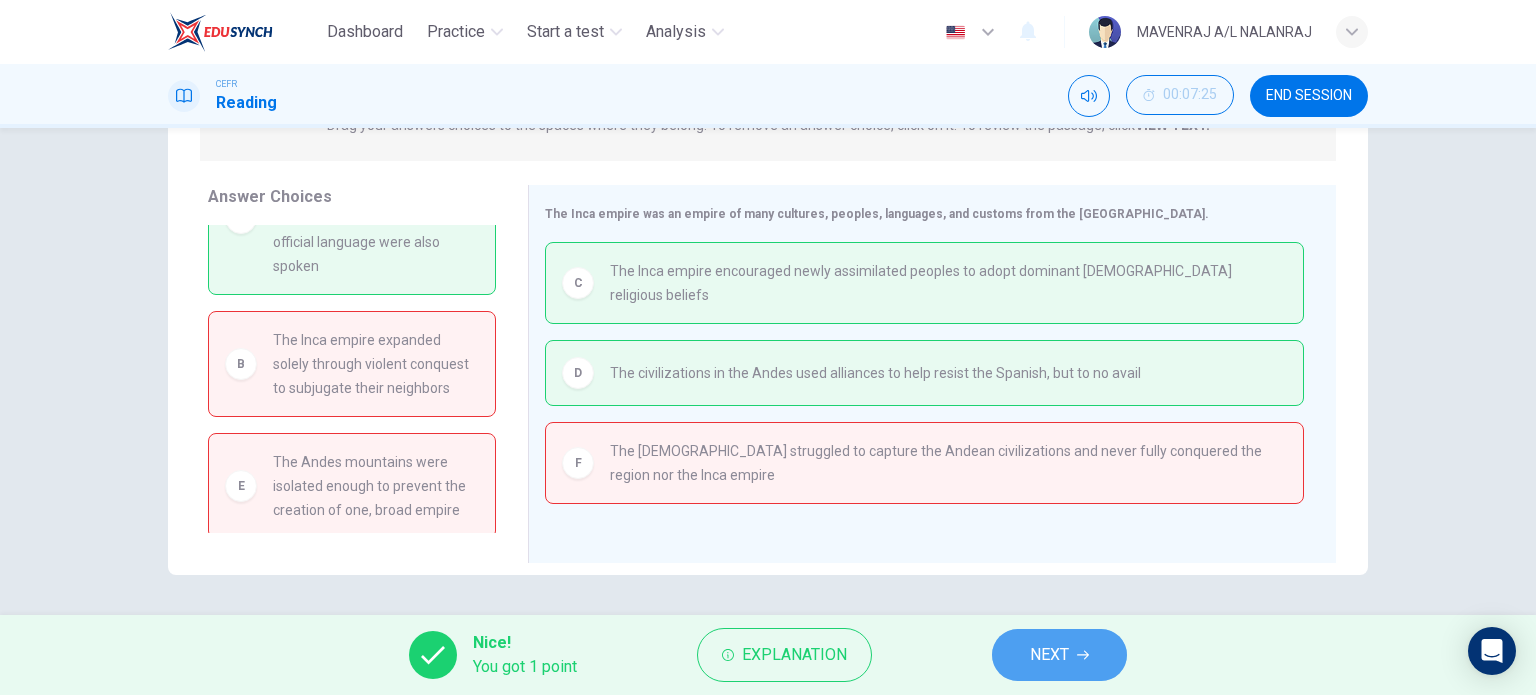 click on "NEXT" at bounding box center [1059, 655] 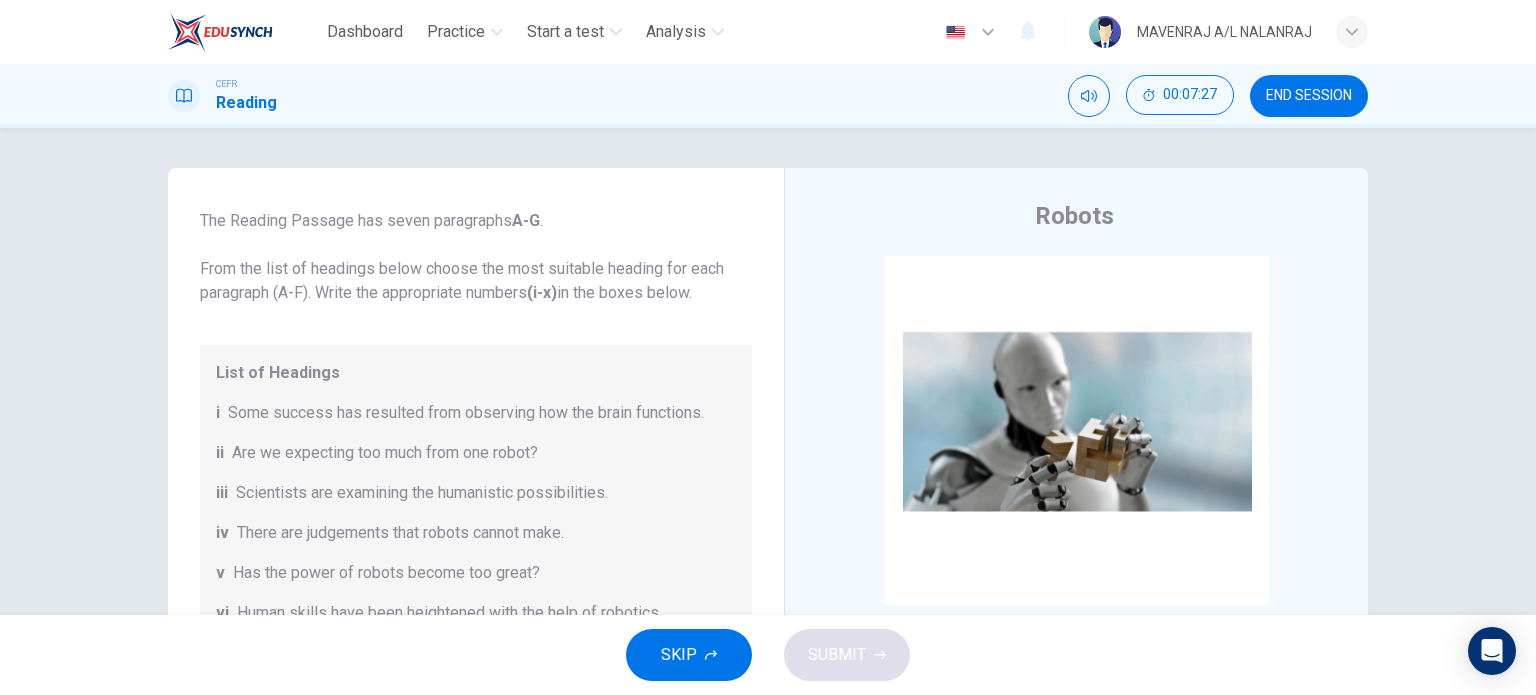 scroll, scrollTop: 100, scrollLeft: 0, axis: vertical 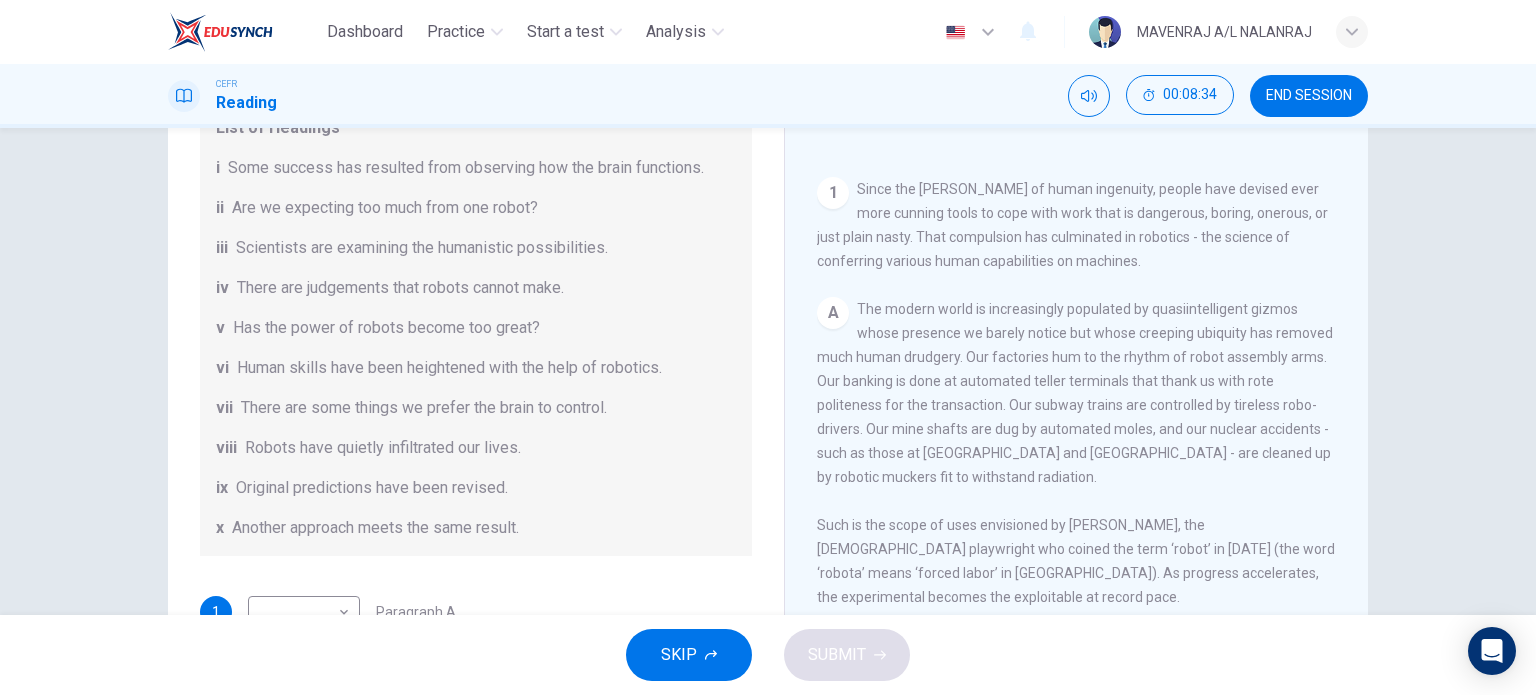 click on "There are judgements that robots cannot make." at bounding box center [400, 288] 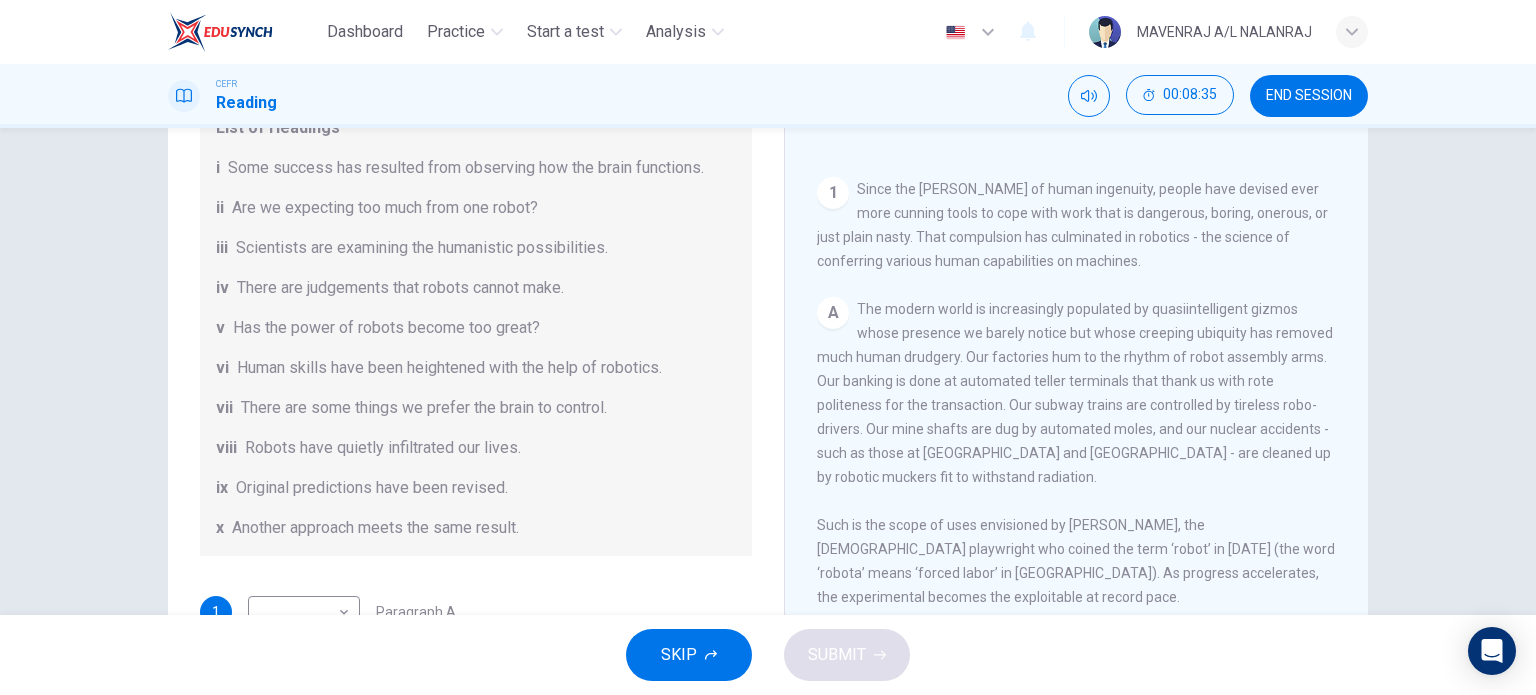 drag, startPoint x: 284, startPoint y: 336, endPoint x: 356, endPoint y: 300, distance: 80.49844 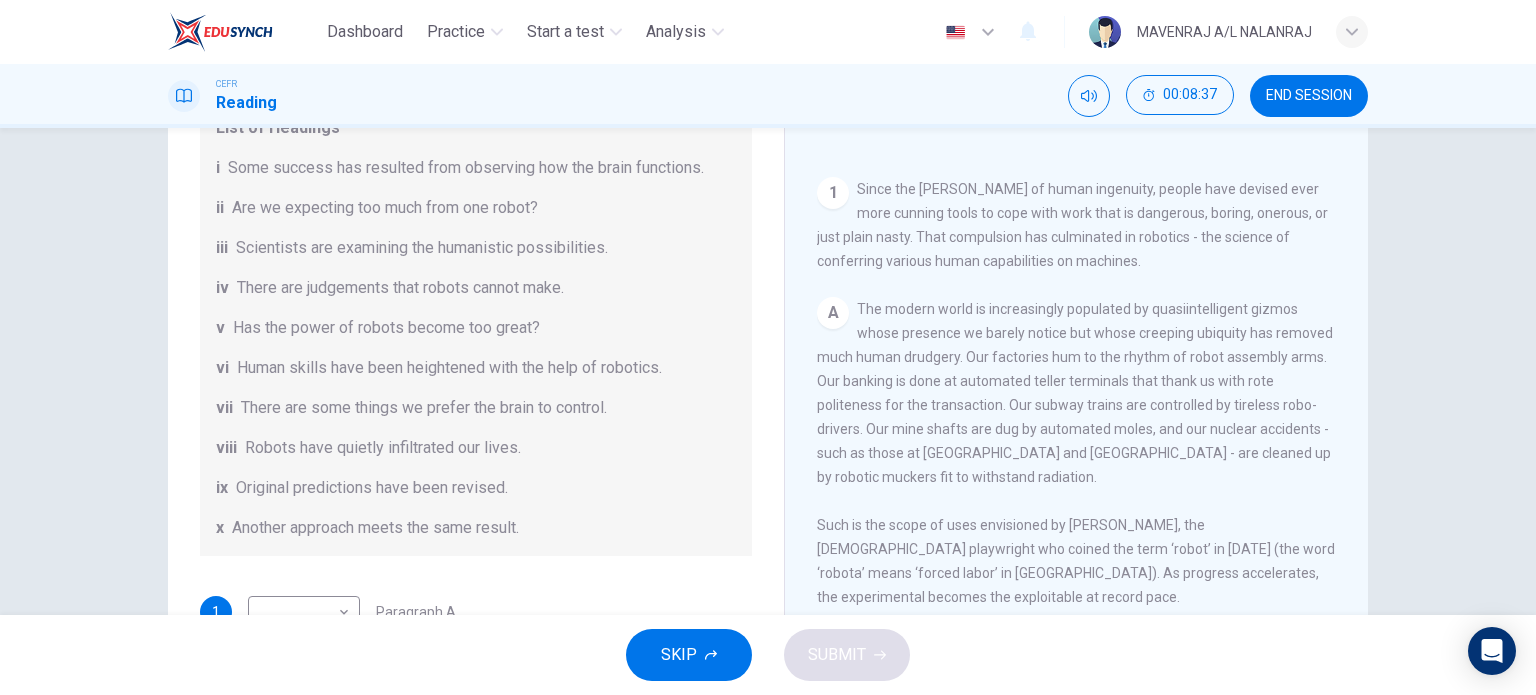 scroll, scrollTop: 200, scrollLeft: 0, axis: vertical 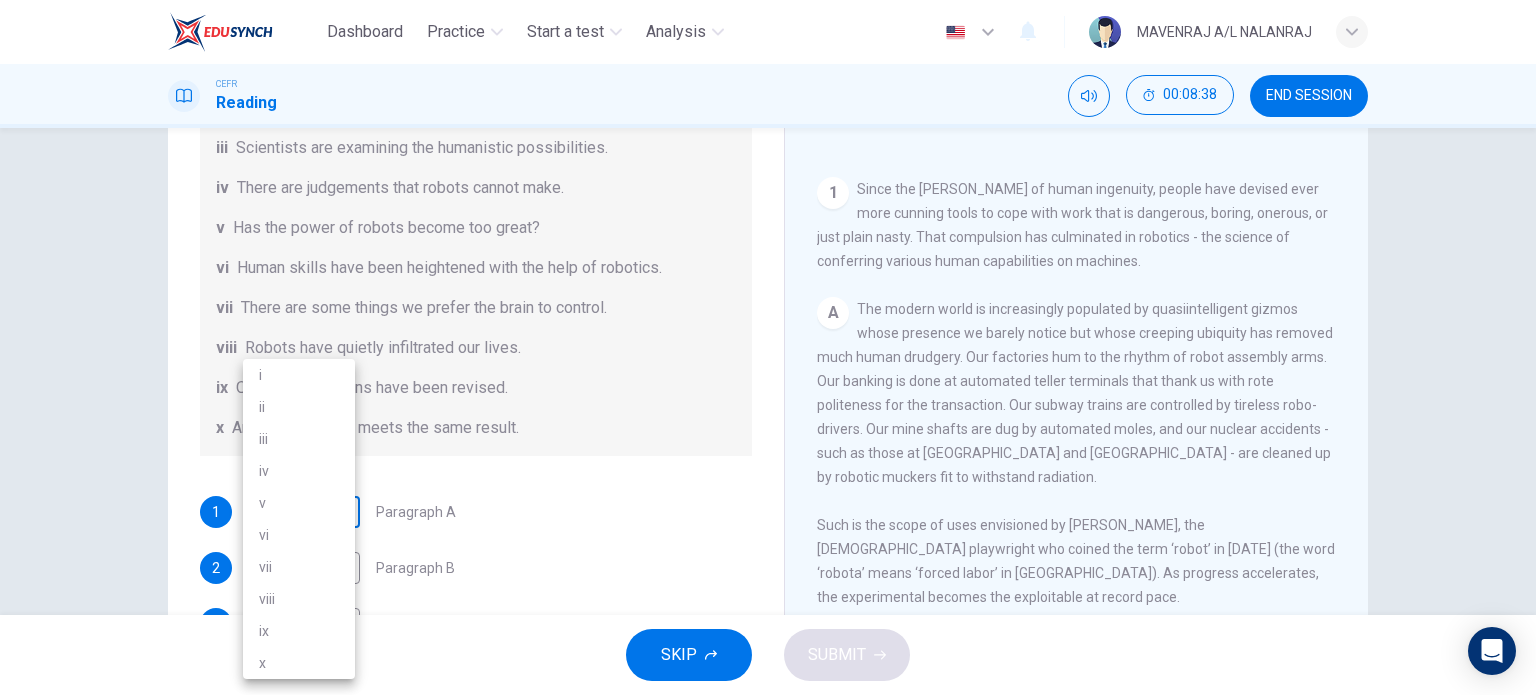 click on "Dashboard Practice Start a test Analysis English en ​ MAVENRAJ A/L NALANRAJ CEFR Reading 00:08:38 END SESSION Question 15 The Reading Passage has seven paragraphs  A-G .  From the list of headings below choose the most suitable heading for each
paragraph (A-F).
Write the appropriate numbers  (i-x)  in the boxes below. List of Headings i Some success has resulted from observing how the brain functions. ii Are we expecting too much from one robot? iii Scientists are examining the humanistic possibilities. iv There are judgements that robots cannot make. v Has the power of robots become too great? vi Human skills have been heightened with the help of robotics. vii There are some things we prefer the brain to control. viii Robots have quietly infiltrated our lives. ix Original predictions have been revised. x Another approach meets the same result. 1 ​ ​ Paragraph A 2 ​ ​ Paragraph B 3 ​ ​ Paragraph C 4 ​ ​ Paragraph D 5 ​ ​ Paragraph E 6 ​ ​ Paragraph F Robots CLICK TO ZOOM 1 A B C D E" at bounding box center [768, 347] 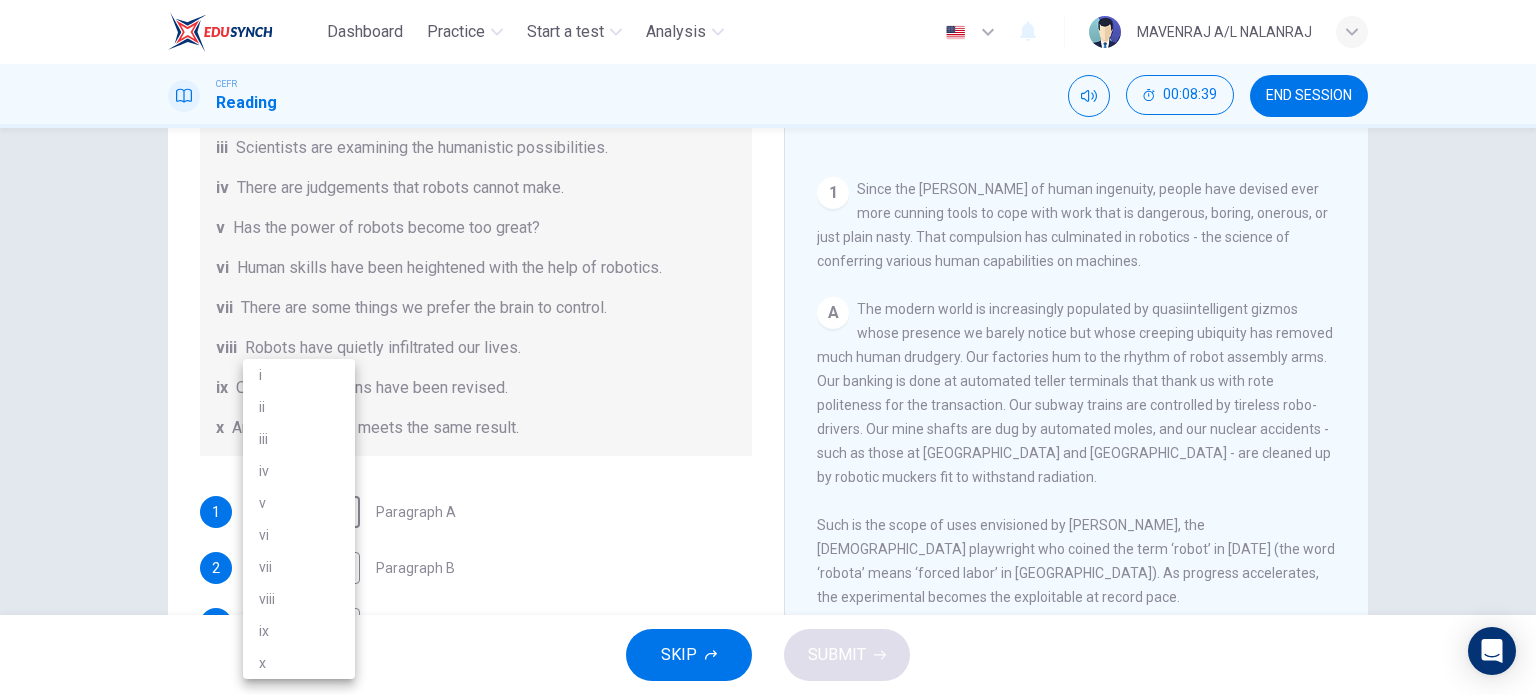 click on "iii" at bounding box center (299, 439) 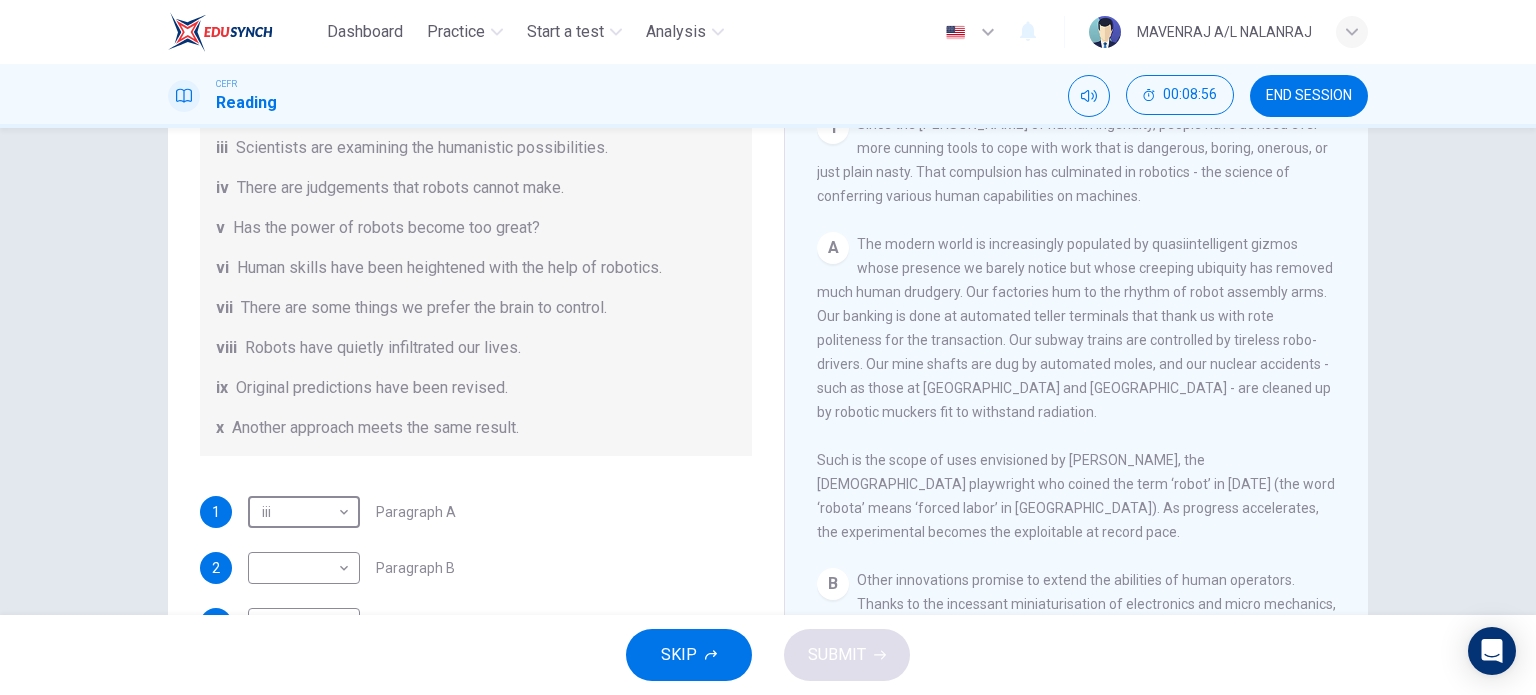 scroll, scrollTop: 400, scrollLeft: 0, axis: vertical 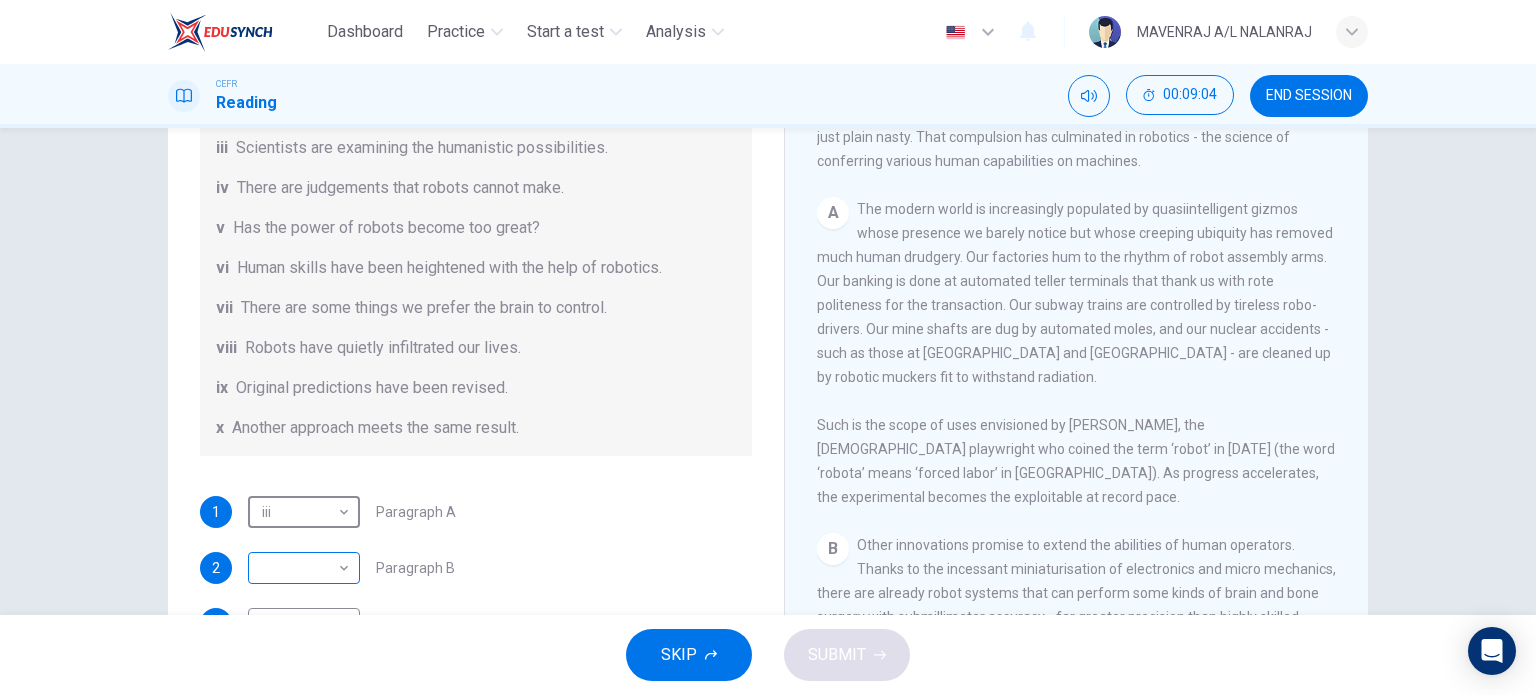 click on "Dashboard Practice Start a test Analysis English en ​ MAVENRAJ A/L NALANRAJ CEFR Reading 00:09:04 END SESSION Question 15 The Reading Passage has seven paragraphs  A-G .  From the list of headings below choose the most suitable heading for each
paragraph (A-F).
Write the appropriate numbers  (i-x)  in the boxes below. List of Headings i Some success has resulted from observing how the brain functions. ii Are we expecting too much from one robot? iii Scientists are examining the humanistic possibilities. iv There are judgements that robots cannot make. v Has the power of robots become too great? vi Human skills have been heightened with the help of robotics. vii There are some things we prefer the brain to control. viii Robots have quietly infiltrated our lives. ix Original predictions have been revised. x Another approach meets the same result. 1 iii iii ​ Paragraph A 2 ​ ​ Paragraph B 3 ​ ​ Paragraph C 4 ​ ​ Paragraph D 5 ​ ​ Paragraph E 6 ​ ​ Paragraph F Robots CLICK TO ZOOM 1 A B C" at bounding box center (768, 347) 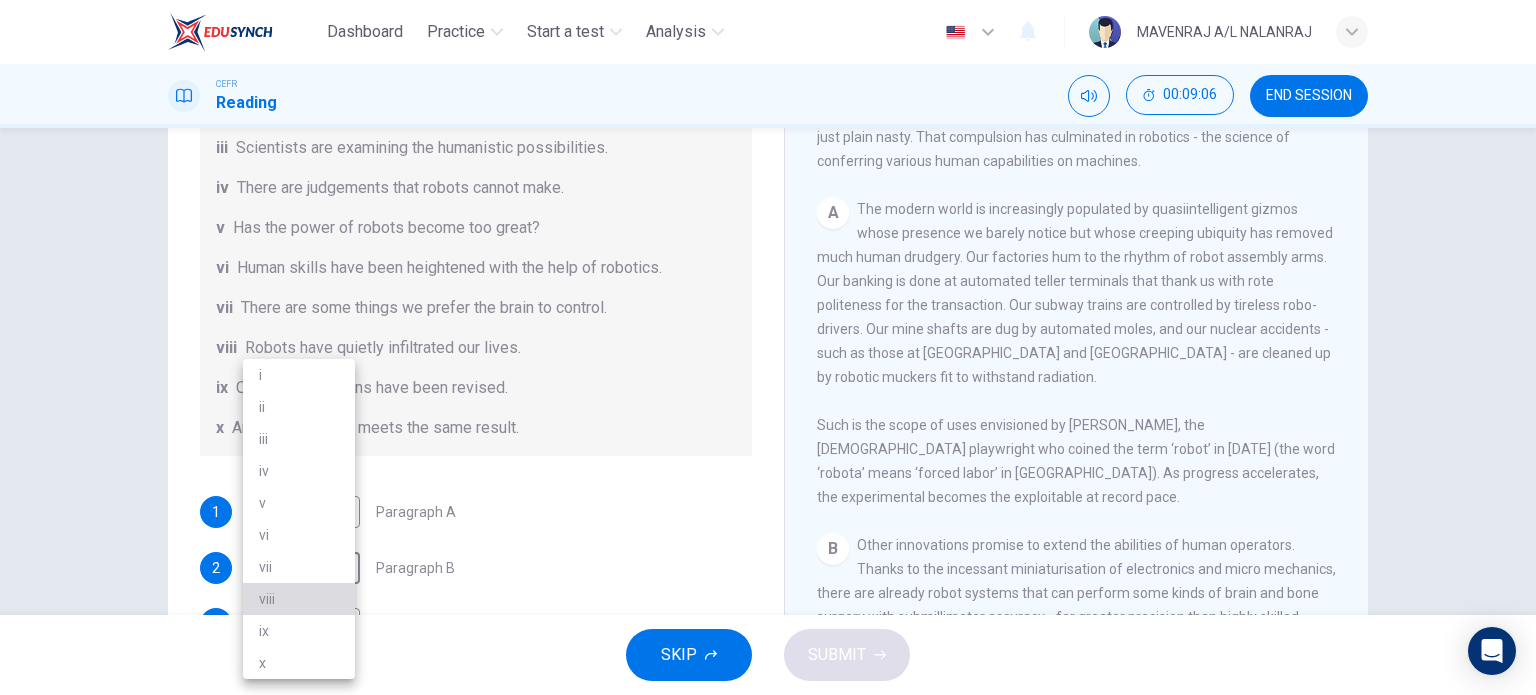 click on "viii" at bounding box center (299, 599) 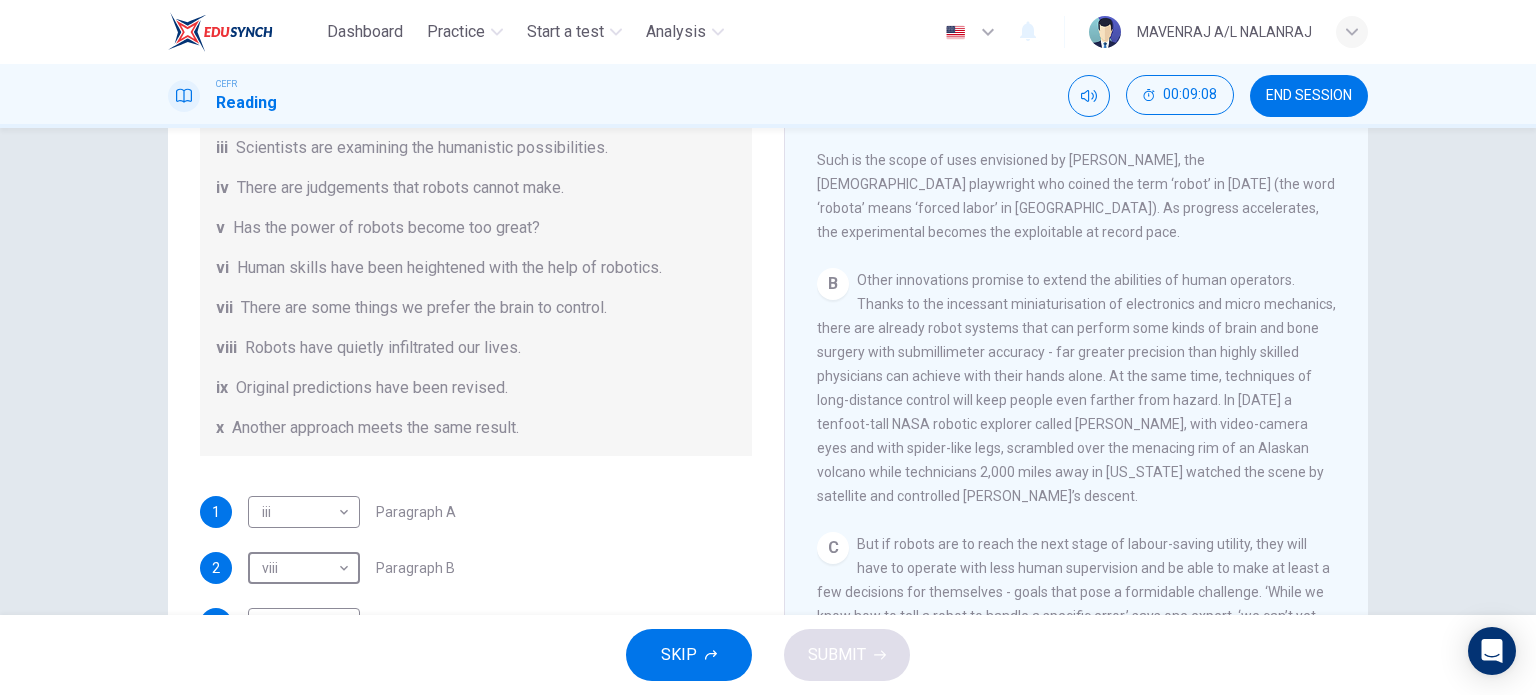 scroll, scrollTop: 700, scrollLeft: 0, axis: vertical 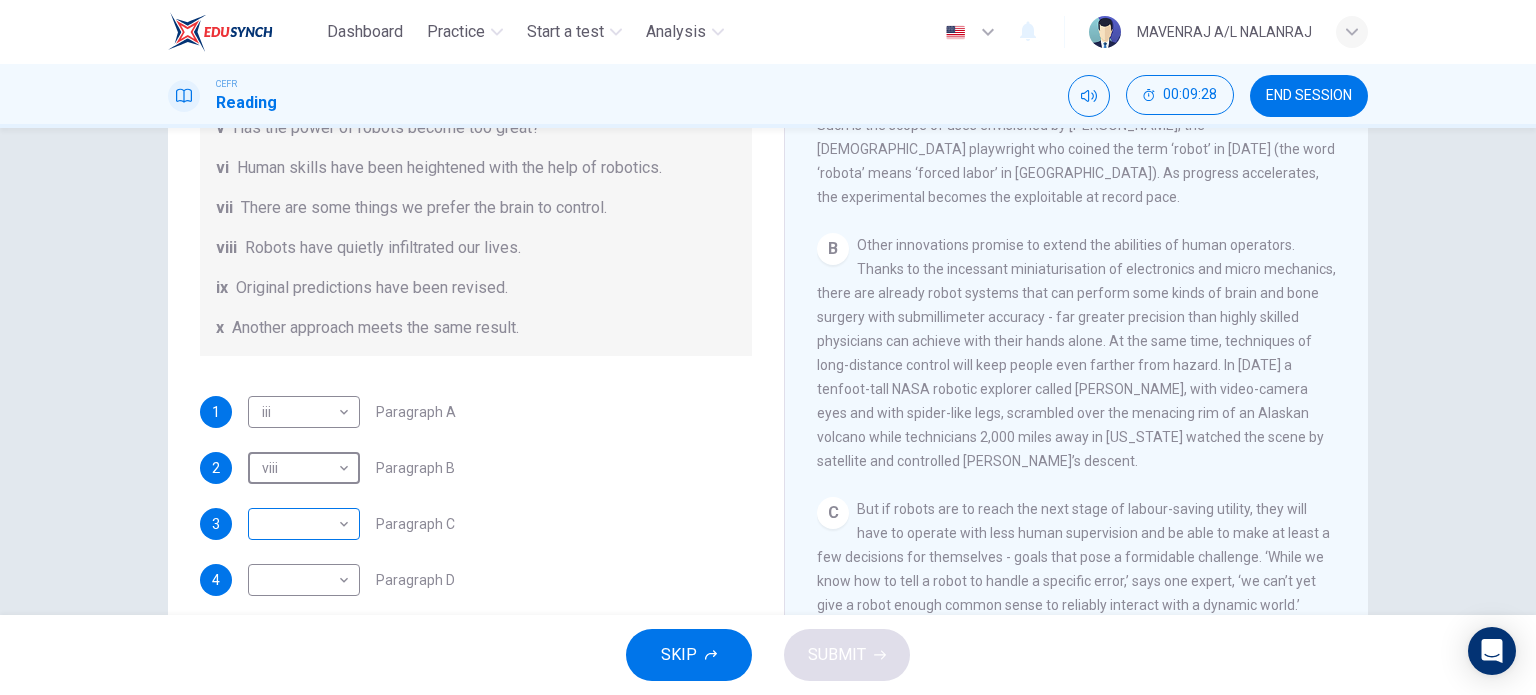click on "Dashboard Practice Start a test Analysis English en ​ MAVENRAJ A/L NALANRAJ CEFR Reading 00:09:28 END SESSION Question 15 The Reading Passage has seven paragraphs  A-G .  From the list of headings below choose the most suitable heading for each
paragraph (A-F).
Write the appropriate numbers  (i-x)  in the boxes below. List of Headings i Some success has resulted from observing how the brain functions. ii Are we expecting too much from one robot? iii Scientists are examining the humanistic possibilities. iv There are judgements that robots cannot make. v Has the power of robots become too great? vi Human skills have been heightened with the help of robotics. vii There are some things we prefer the brain to control. viii Robots have quietly infiltrated our lives. ix Original predictions have been revised. x Another approach meets the same result. 1 iii iii ​ Paragraph A 2 viii viii ​ Paragraph B 3 ​ ​ Paragraph C 4 ​ ​ Paragraph D 5 ​ ​ Paragraph E 6 ​ ​ Paragraph F Robots CLICK TO ZOOM 1" at bounding box center (768, 347) 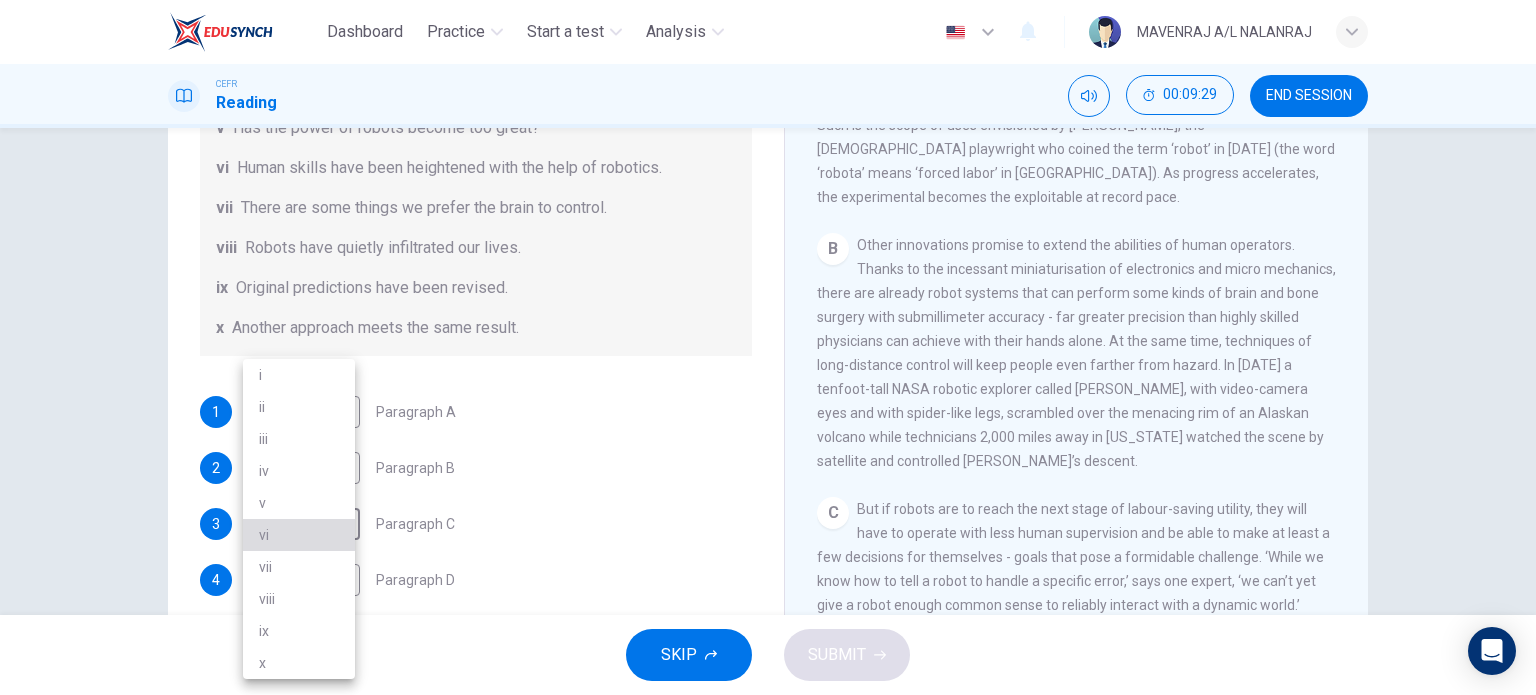 click on "vi" at bounding box center [299, 535] 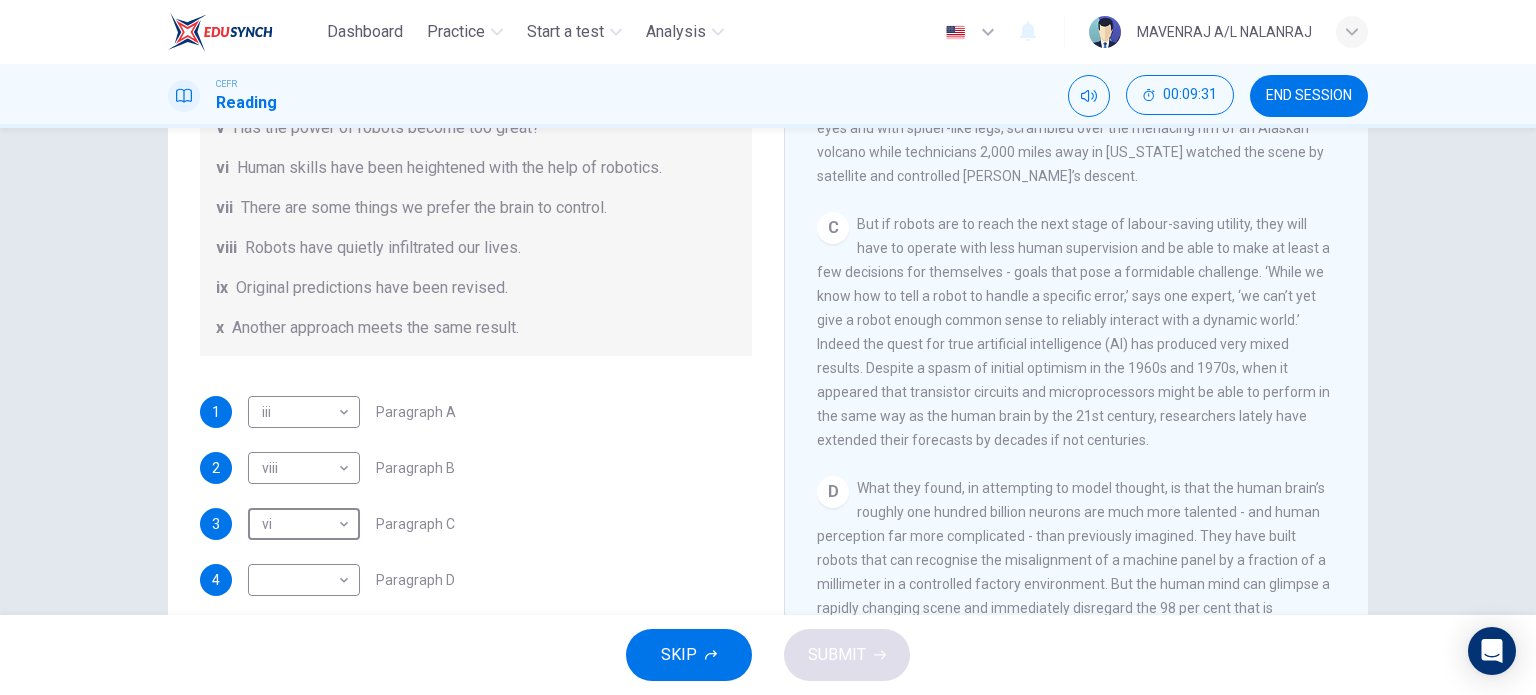 scroll, scrollTop: 1000, scrollLeft: 0, axis: vertical 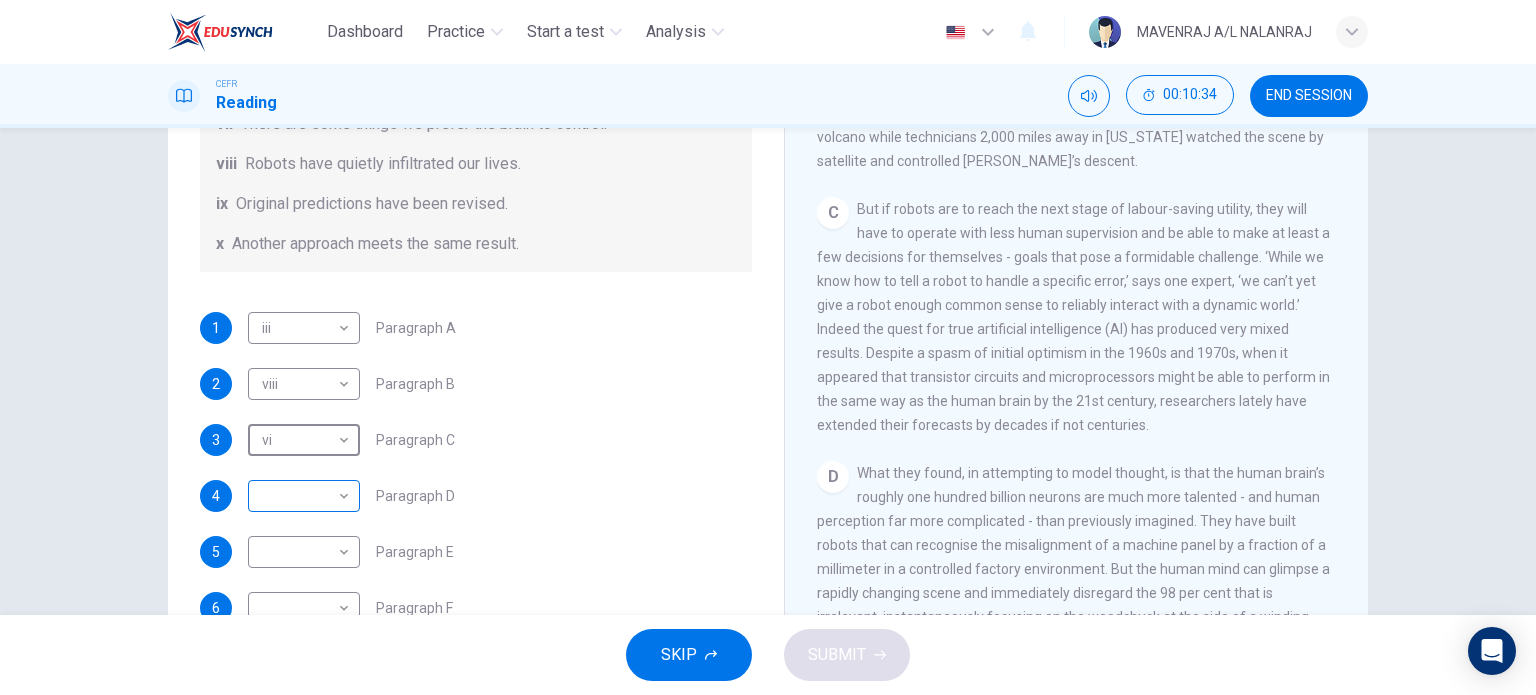 click on "Dashboard Practice Start a test Analysis English en ​ MAVENRAJ A/L NALANRAJ CEFR Reading 00:10:34 END SESSION Question 15 The Reading Passage has seven paragraphs  A-G .  From the list of headings below choose the most suitable heading for each
paragraph (A-F).
Write the appropriate numbers  (i-x)  in the boxes below. List of Headings i Some success has resulted from observing how the brain functions. ii Are we expecting too much from one robot? iii Scientists are examining the humanistic possibilities. iv There are judgements that robots cannot make. v Has the power of robots become too great? vi Human skills have been heightened with the help of robotics. vii There are some things we prefer the brain to control. viii Robots have quietly infiltrated our lives. ix Original predictions have been revised. x Another approach meets the same result. 1 iii iii ​ Paragraph A 2 viii viii ​ Paragraph B 3 vi vi ​ Paragraph C 4 ​ ​ Paragraph D 5 ​ ​ Paragraph E 6 ​ ​ Paragraph F Robots CLICK TO ZOOM" at bounding box center [768, 347] 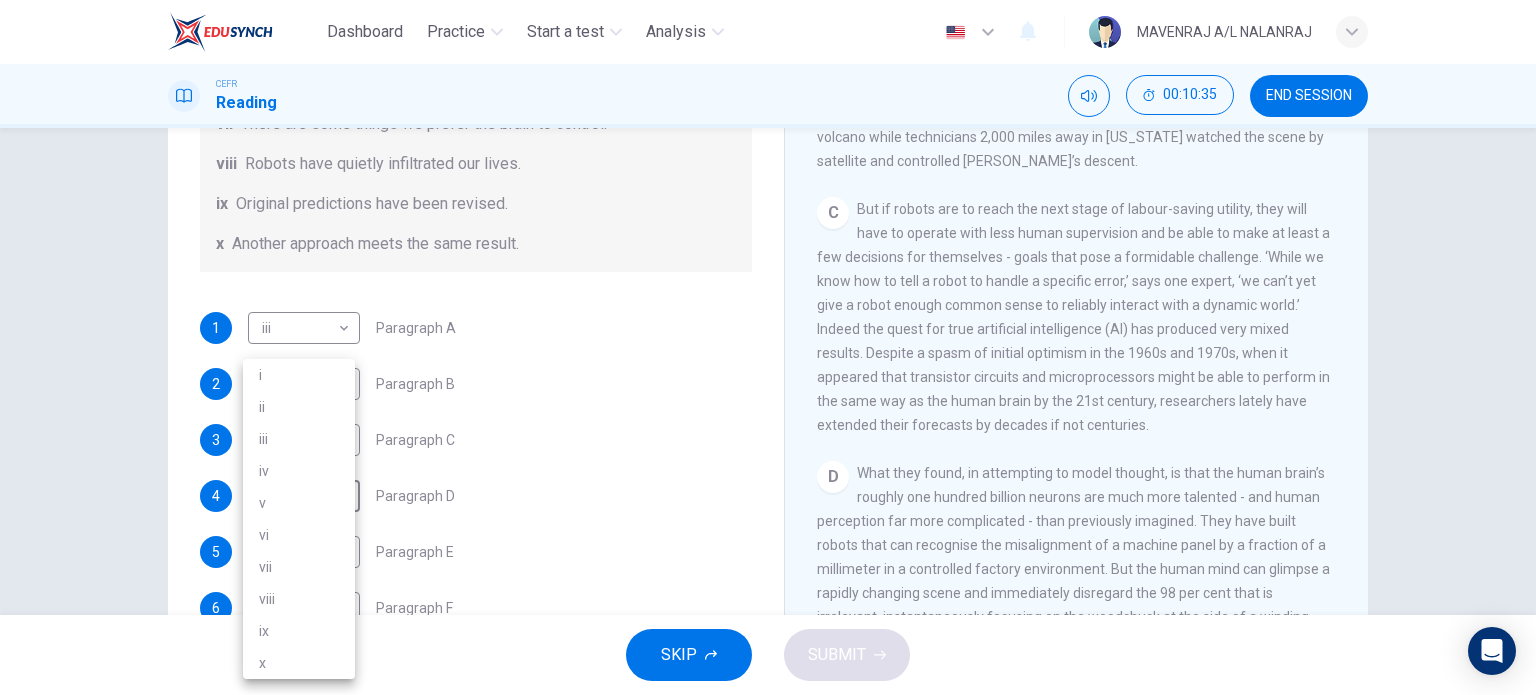 click on "iv" at bounding box center (299, 471) 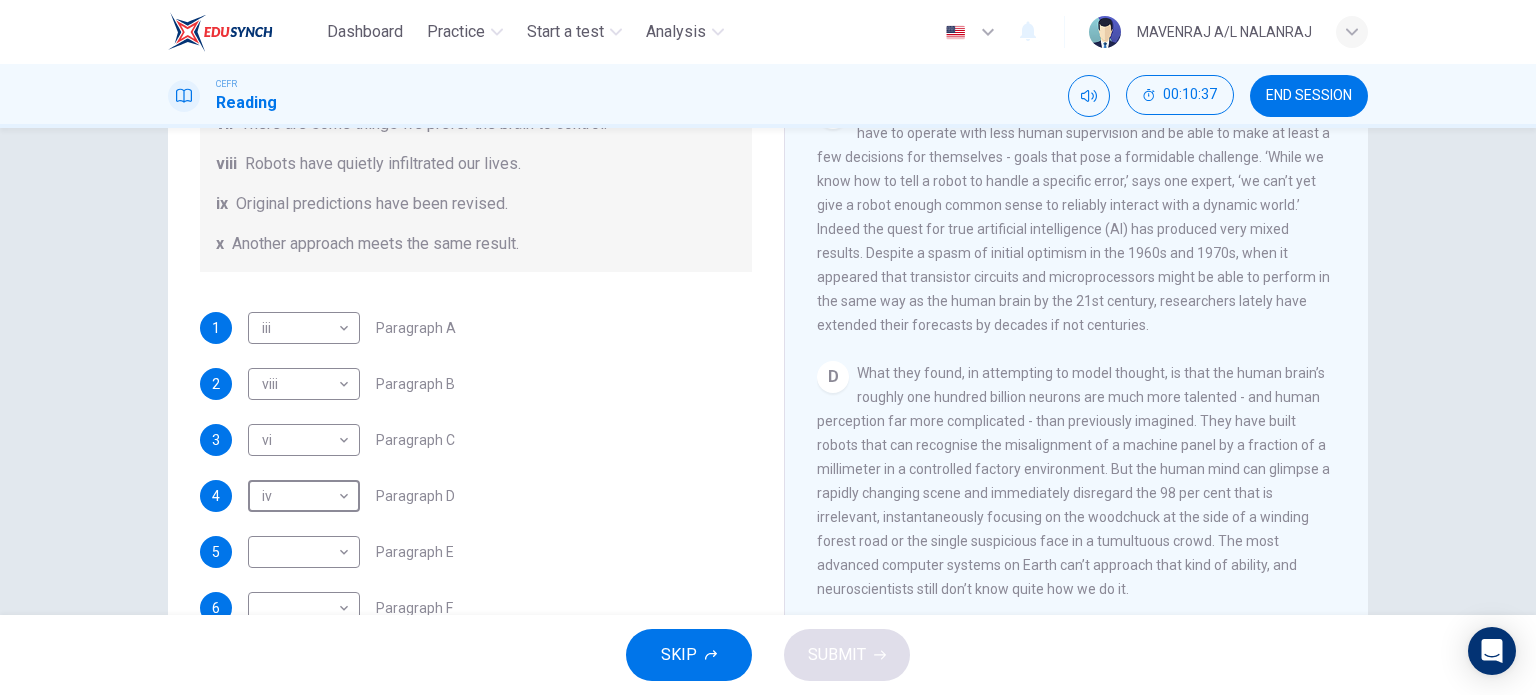 scroll, scrollTop: 1200, scrollLeft: 0, axis: vertical 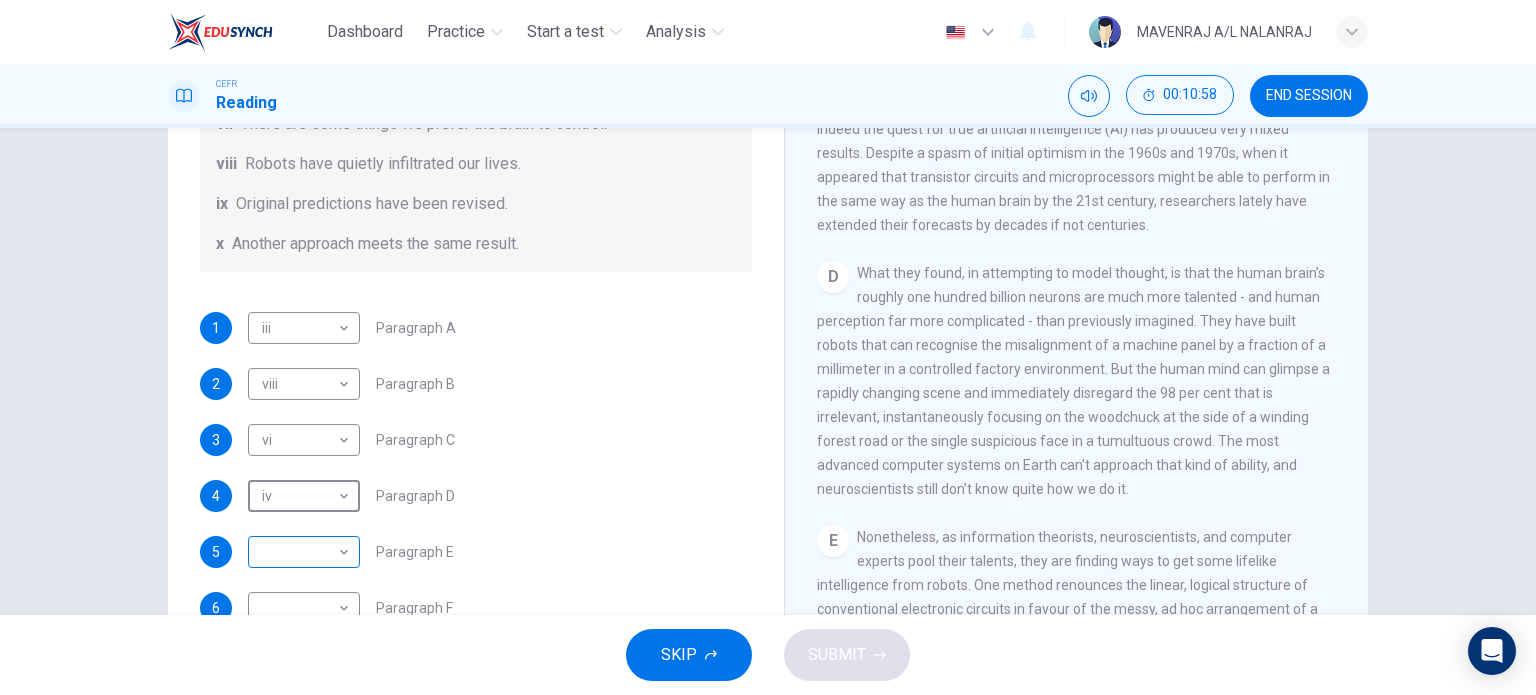 click on "Dashboard Practice Start a test Analysis English en ​ MAVENRAJ A/L NALANRAJ CEFR Reading 00:10:58 END SESSION Question 15 The Reading Passage has seven paragraphs  A-G .  From the list of headings below choose the most suitable heading for each
paragraph (A-F).
Write the appropriate numbers  (i-x)  in the boxes below. List of Headings i Some success has resulted from observing how the brain functions. ii Are we expecting too much from one robot? iii Scientists are examining the humanistic possibilities. iv There are judgements that robots cannot make. v Has the power of robots become too great? vi Human skills have been heightened with the help of robotics. vii There are some things we prefer the brain to control. viii Robots have quietly infiltrated our lives. ix Original predictions have been revised. x Another approach meets the same result. 1 iii iii ​ Paragraph A 2 viii viii ​ Paragraph B 3 vi vi ​ Paragraph C 4 iv iv ​ Paragraph D 5 ​ ​ Paragraph E 6 ​ ​ Paragraph F Robots 1 A B C D E" at bounding box center (768, 347) 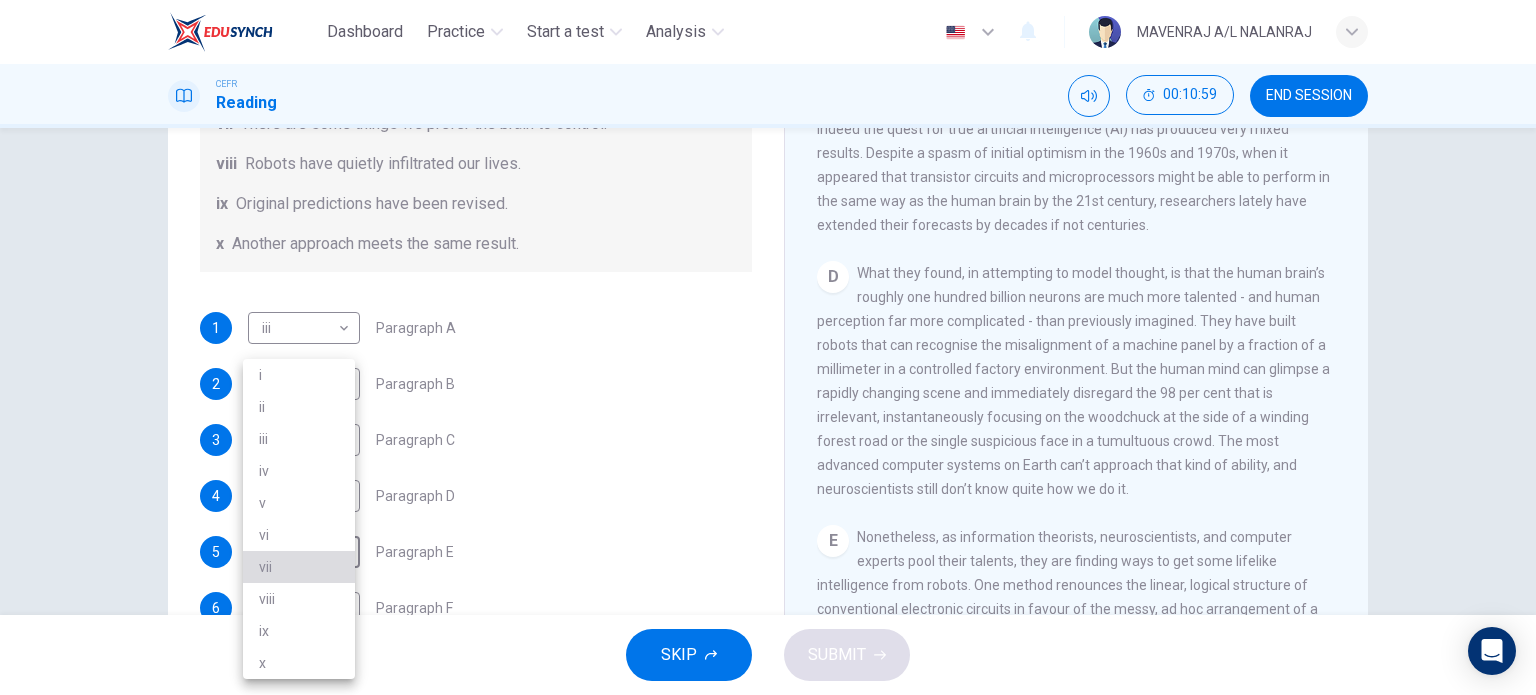 click on "vii" at bounding box center (299, 567) 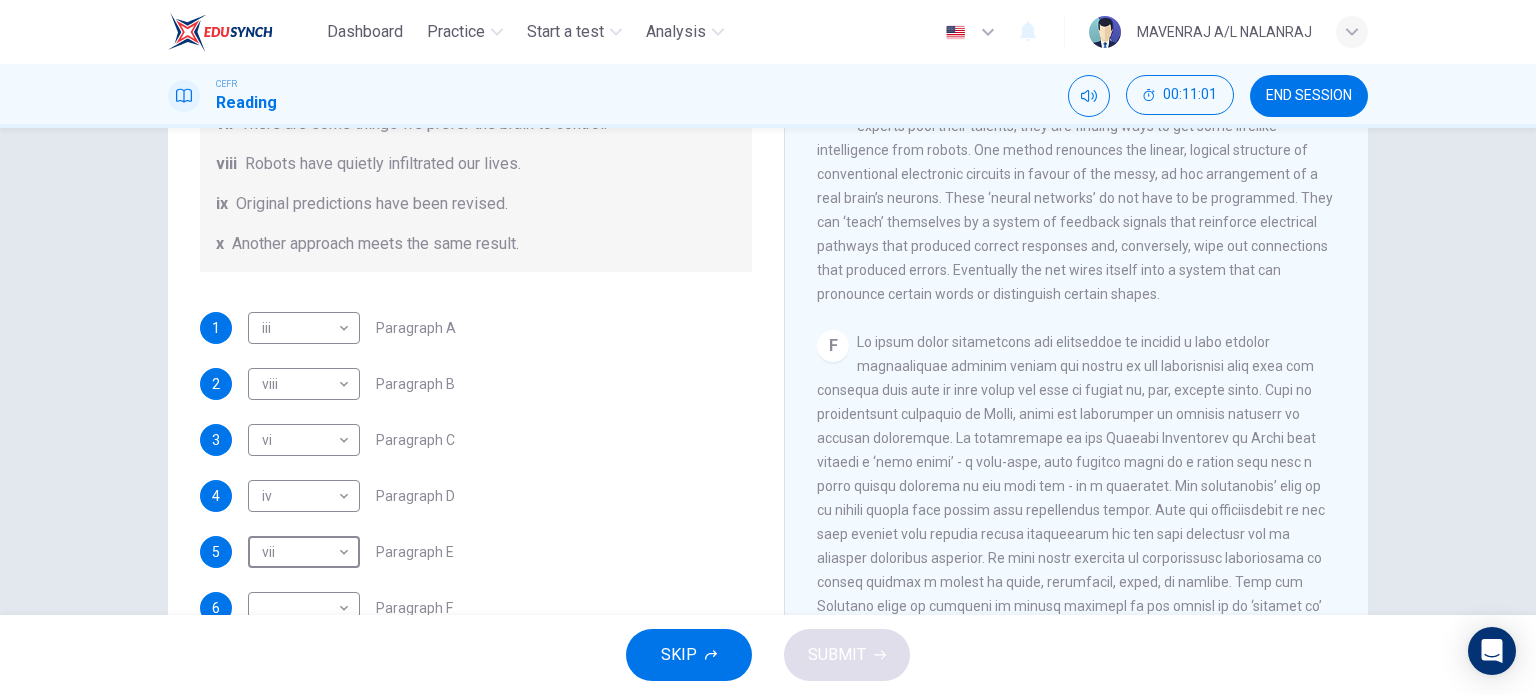 scroll, scrollTop: 1600, scrollLeft: 0, axis: vertical 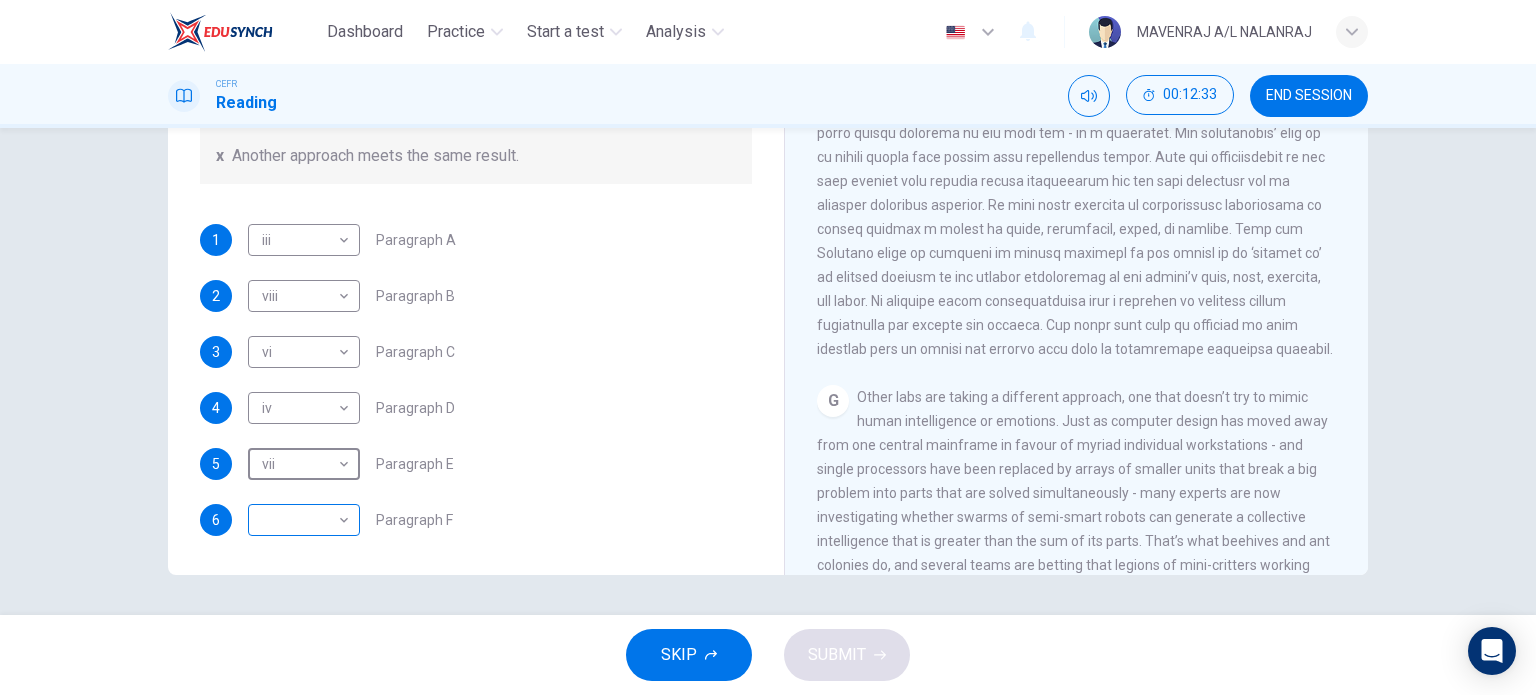 click on "Dashboard Practice Start a test Analysis English en ​ MAVENRAJ A/L NALANRAJ CEFR Reading 00:12:33 END SESSION Question 15 The Reading Passage has seven paragraphs  A-G .  From the list of headings below choose the most suitable heading for each
paragraph (A-F).
Write the appropriate numbers  (i-x)  in the boxes below. List of Headings i Some success has resulted from observing how the brain functions. ii Are we expecting too much from one robot? iii Scientists are examining the humanistic possibilities. iv There are judgements that robots cannot make. v Has the power of robots become too great? vi Human skills have been heightened with the help of robotics. vii There are some things we prefer the brain to control. viii Robots have quietly infiltrated our lives. ix Original predictions have been revised. x Another approach meets the same result. 1 iii iii ​ Paragraph A 2 viii viii ​ Paragraph B 3 vi vi ​ Paragraph C 4 iv iv ​ Paragraph D 5 vii vii ​ Paragraph E 6 ​ ​ Paragraph F Robots 1 A B C" at bounding box center [768, 347] 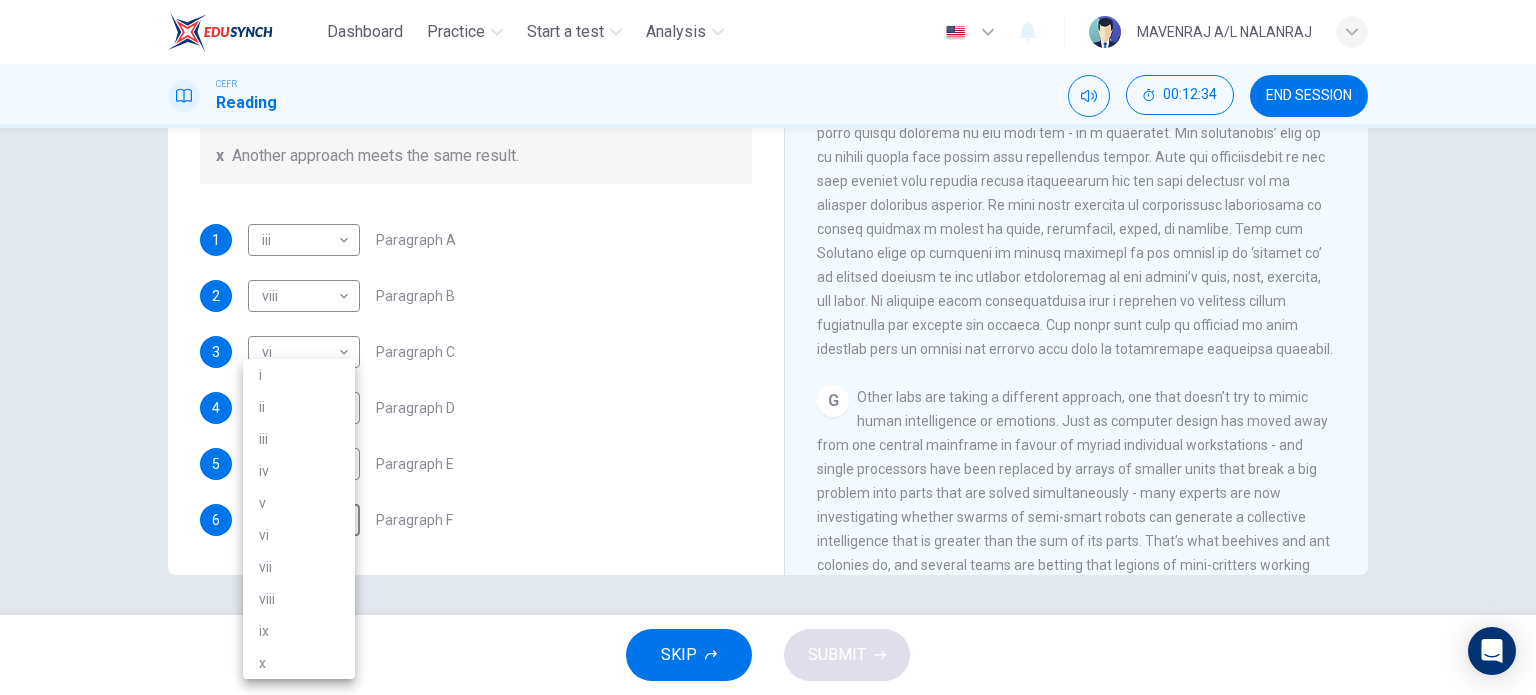 click on "v" at bounding box center (299, 503) 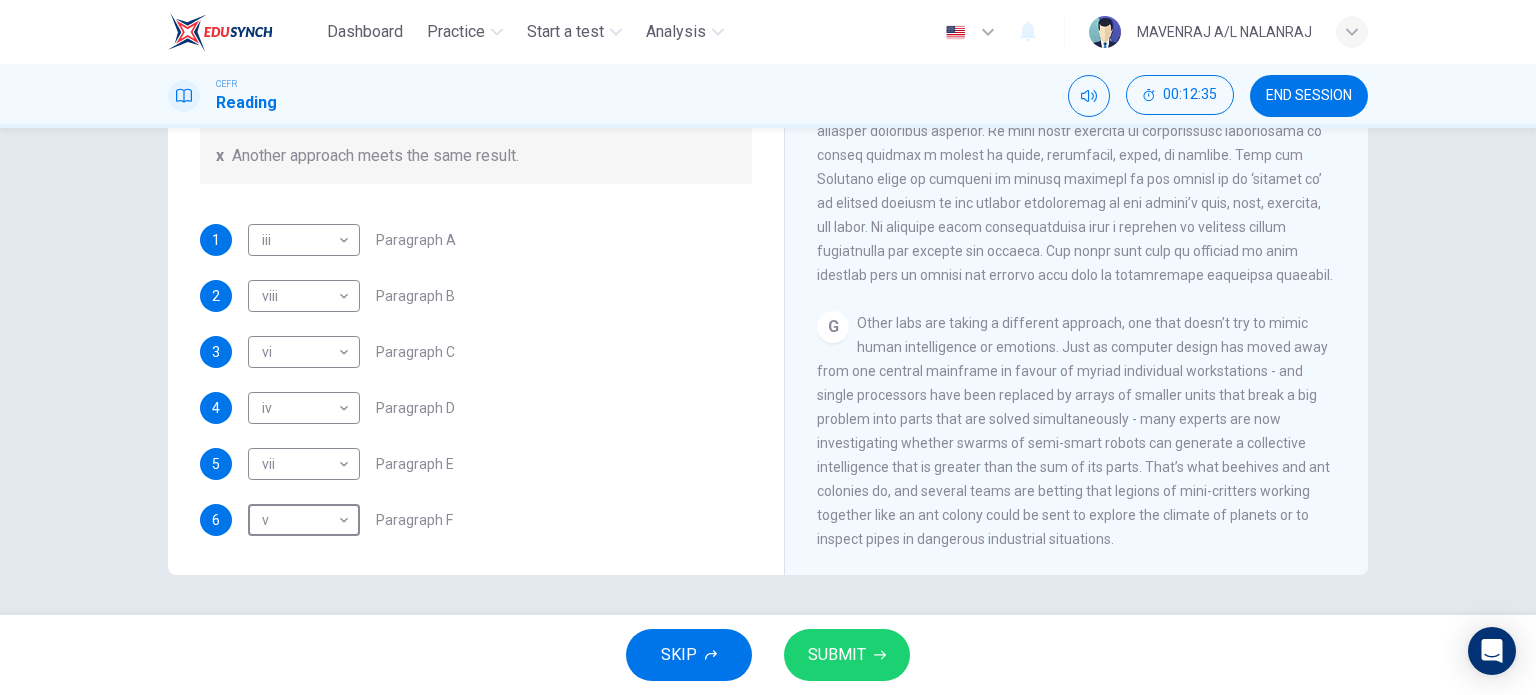scroll, scrollTop: 2039, scrollLeft: 0, axis: vertical 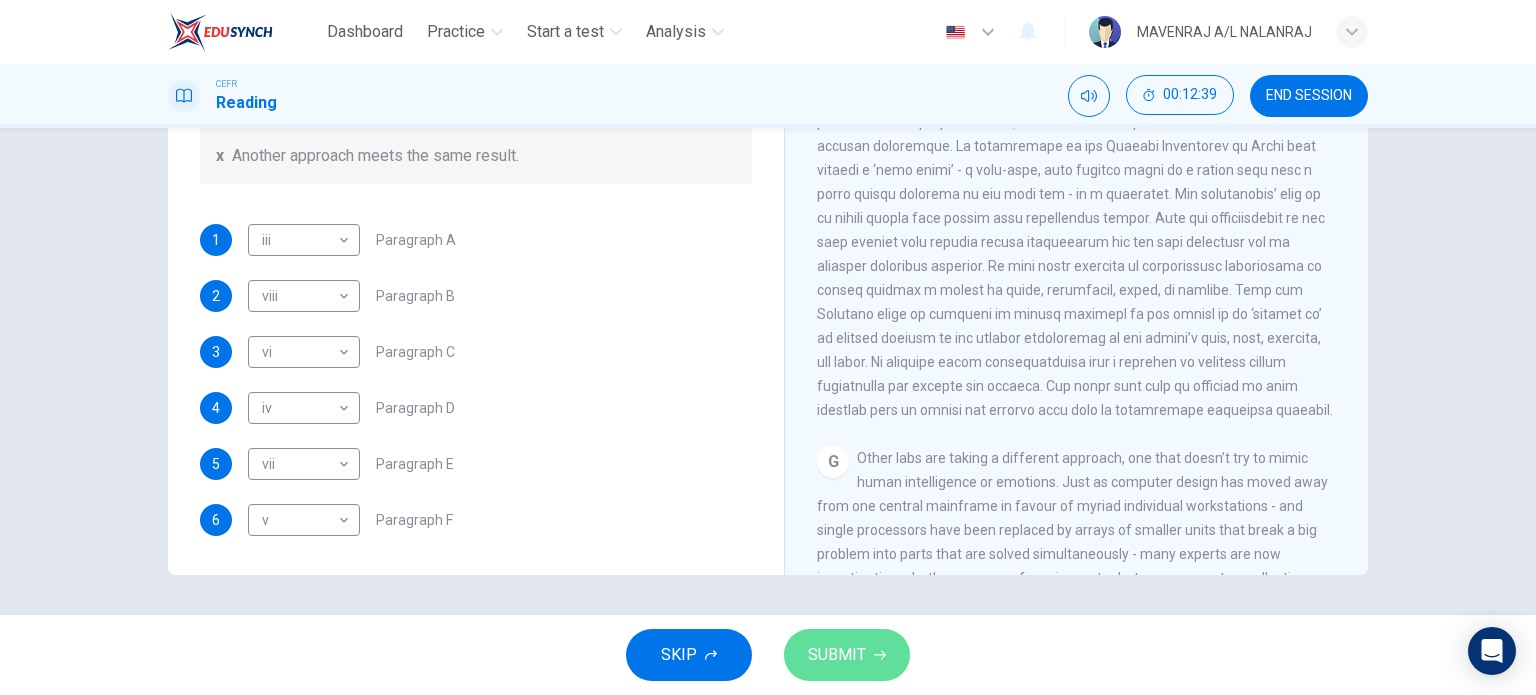 click on "SUBMIT" at bounding box center [837, 655] 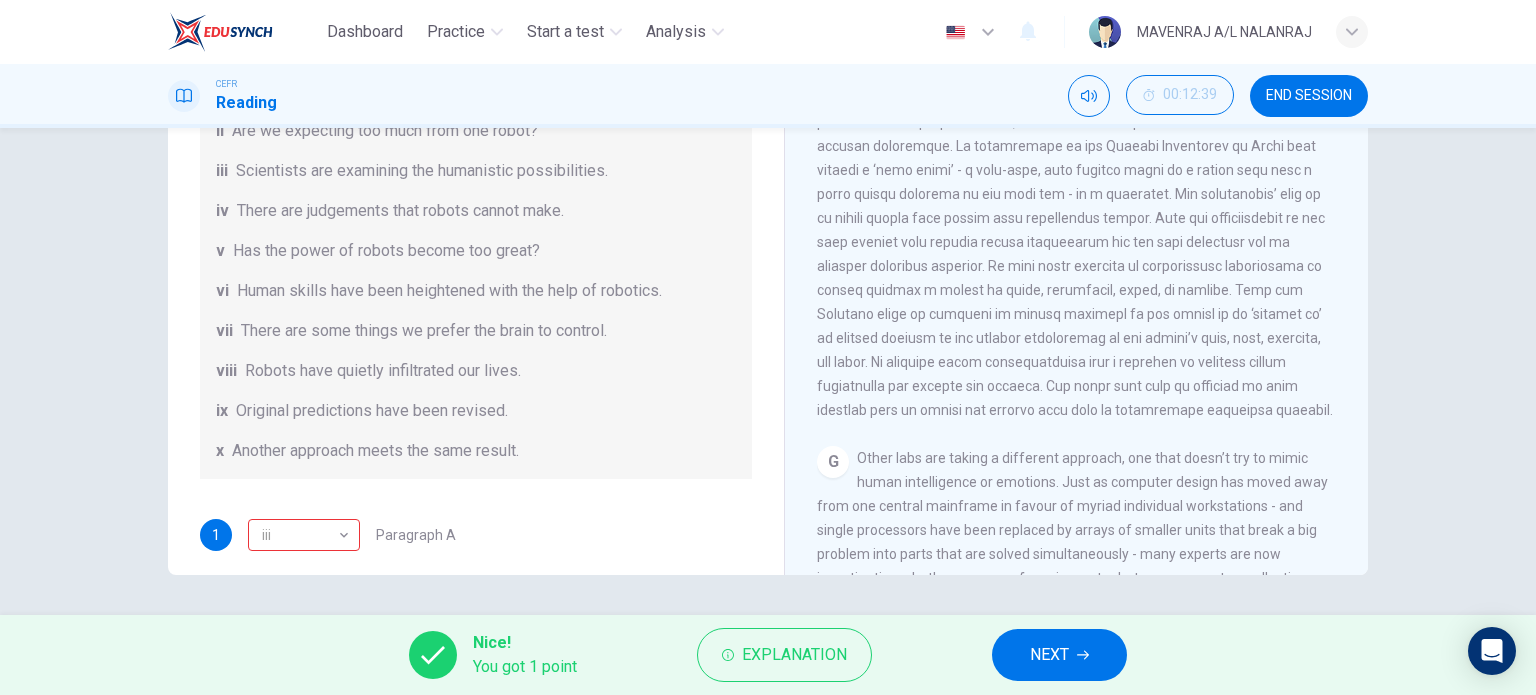 scroll, scrollTop: 384, scrollLeft: 0, axis: vertical 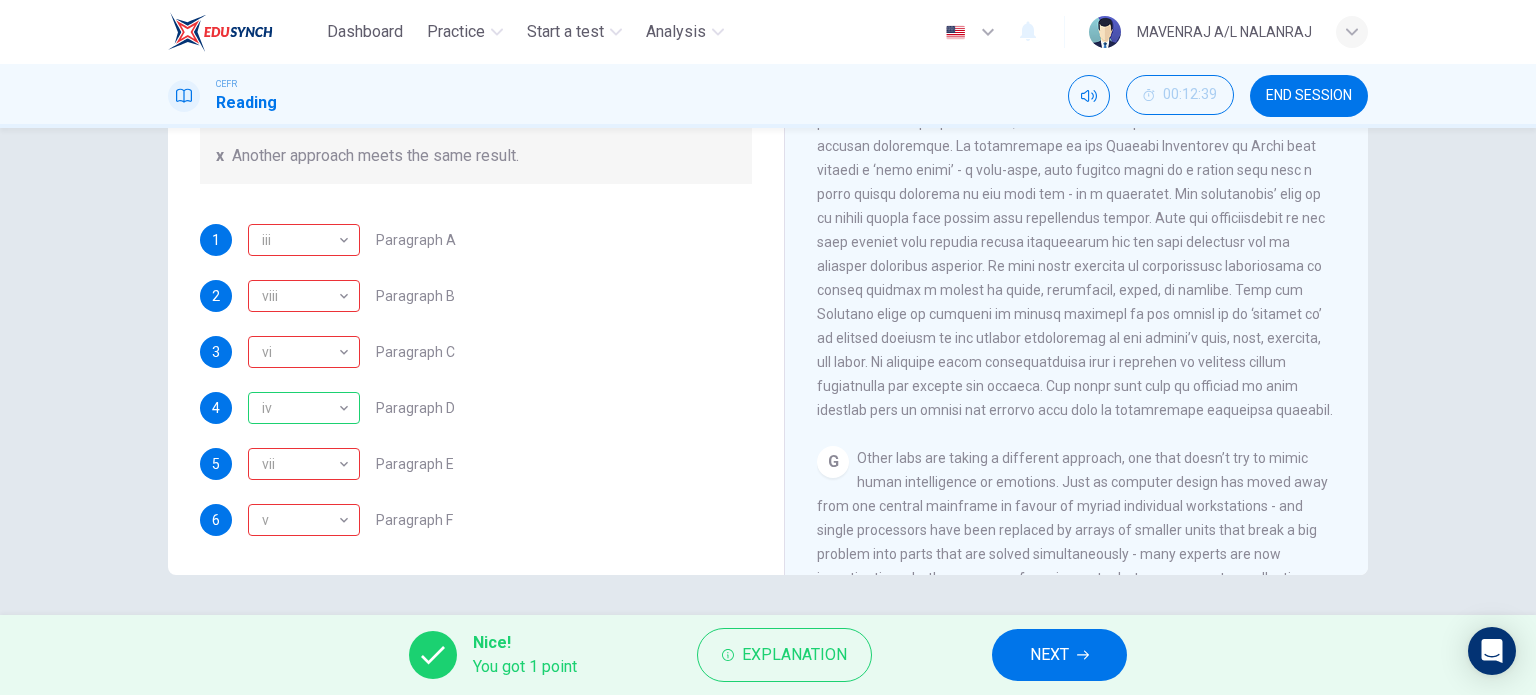 click on "NEXT" at bounding box center (1059, 655) 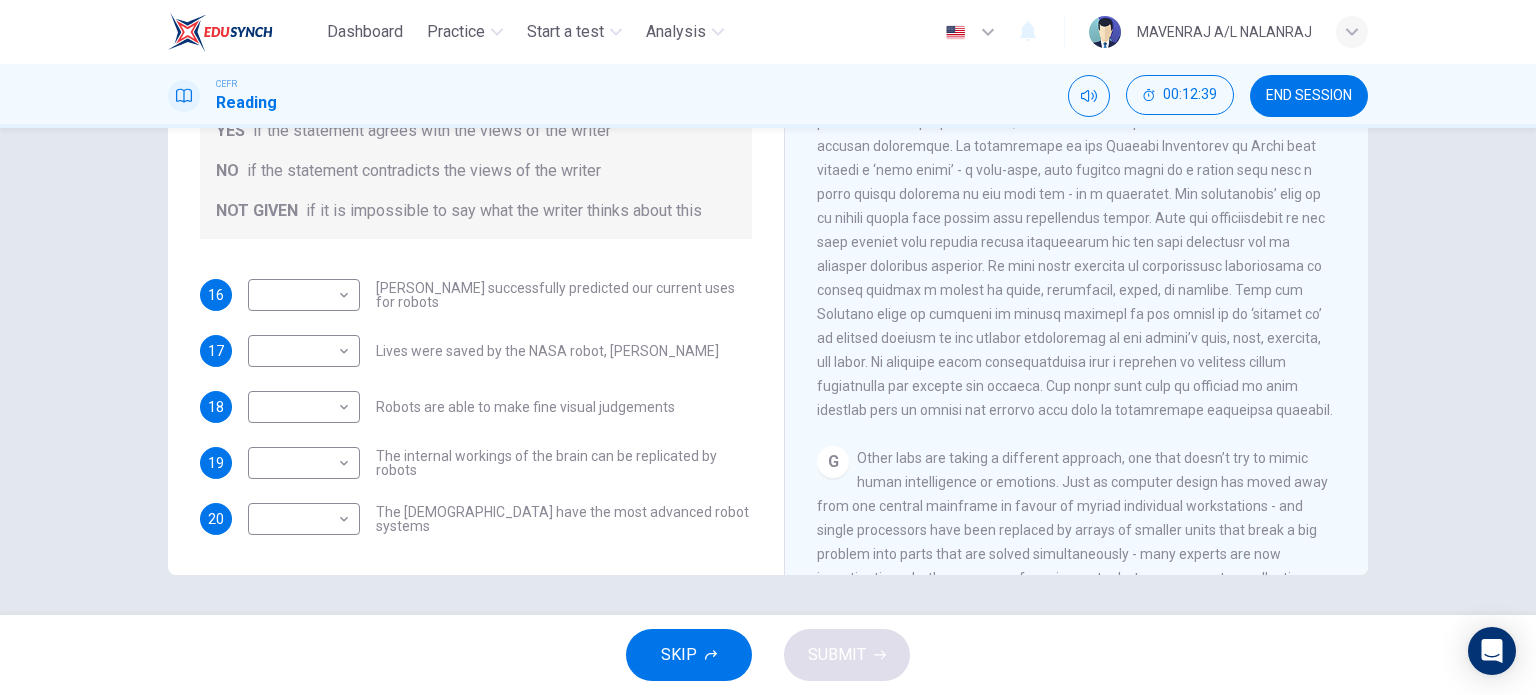 scroll, scrollTop: 24, scrollLeft: 0, axis: vertical 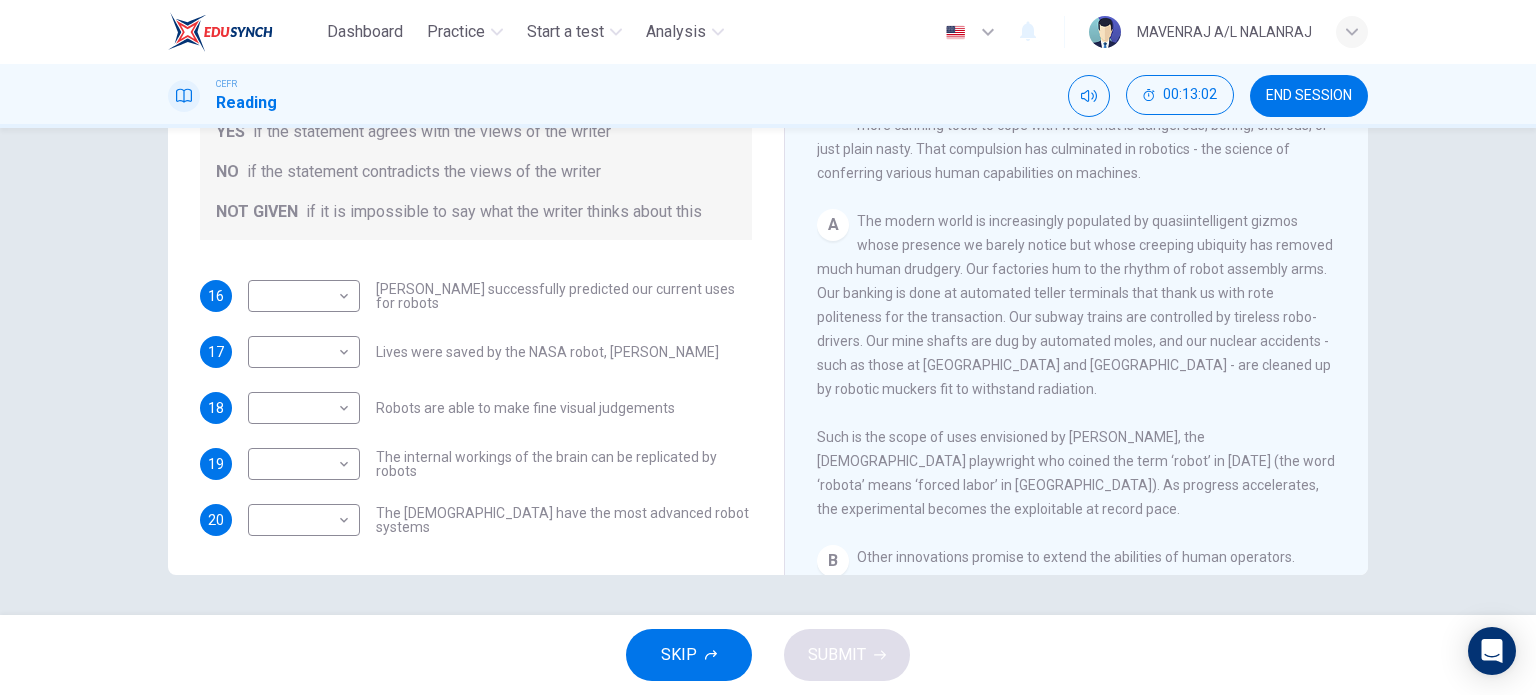 click on "​ ​ [PERSON_NAME] successfully predicted our current uses for robots" at bounding box center (500, 296) 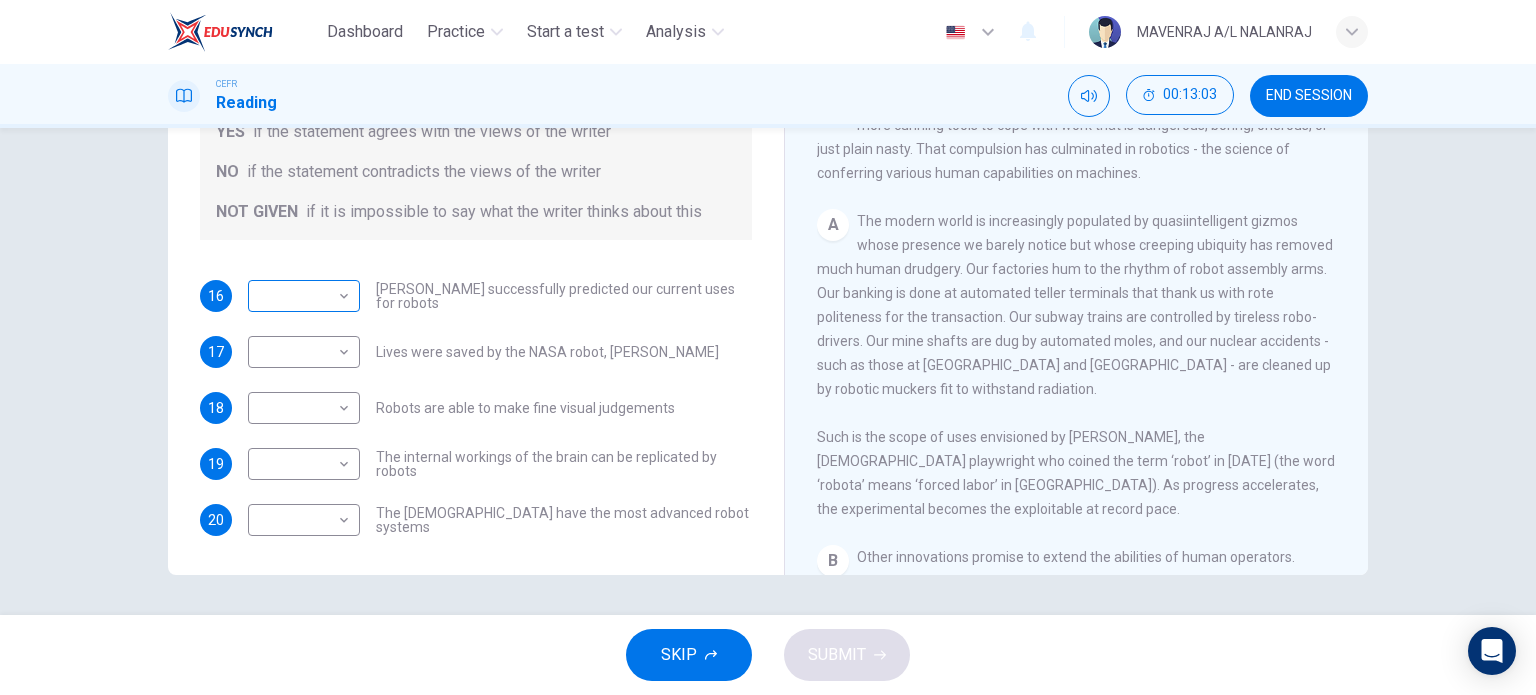 click on "Dashboard Practice Start a test Analysis English en ​ MAVENRAJ A/L NALANRAJ CEFR Reading 00:13:03 END SESSION Questions 16 - 20 Do the following statements agree with the information given in the Reading Passage?  In the boxes below, write YES if the statement agrees with the views of the writer NO if the statement contradicts the views of the writer NOT GIVEN if it is impossible to say what the writer thinks about this 16 ​ ​ [PERSON_NAME] successfully predicted our current uses for robots 17 ​ ​ Lives were saved by the NASA robot, [PERSON_NAME] 18 ​ ​ Robots are able to make fine visual judgements 19 ​ ​ The internal workings of the brain can be replicated by robots 20 ​ ​ The [DEMOGRAPHIC_DATA] have the most advanced robot systems Robots CLICK TO ZOOM Click to Zoom 1 A B C D E F G SKIP SUBMIT EduSynch - Online Language Proficiency Testing
Dashboard Practice Start a test Analysis Notifications © Copyright  2025" at bounding box center (768, 347) 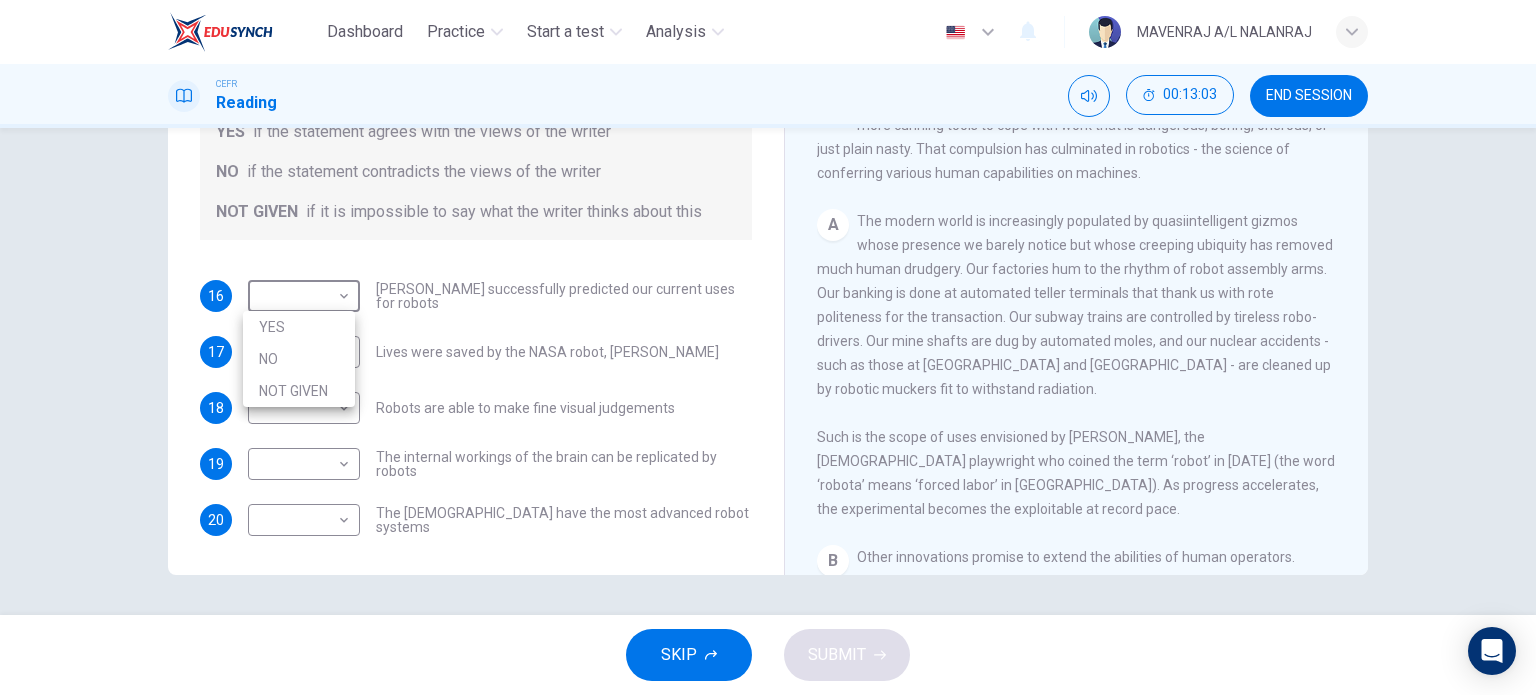 drag, startPoint x: 337, startPoint y: 334, endPoint x: 329, endPoint y: 351, distance: 18.788294 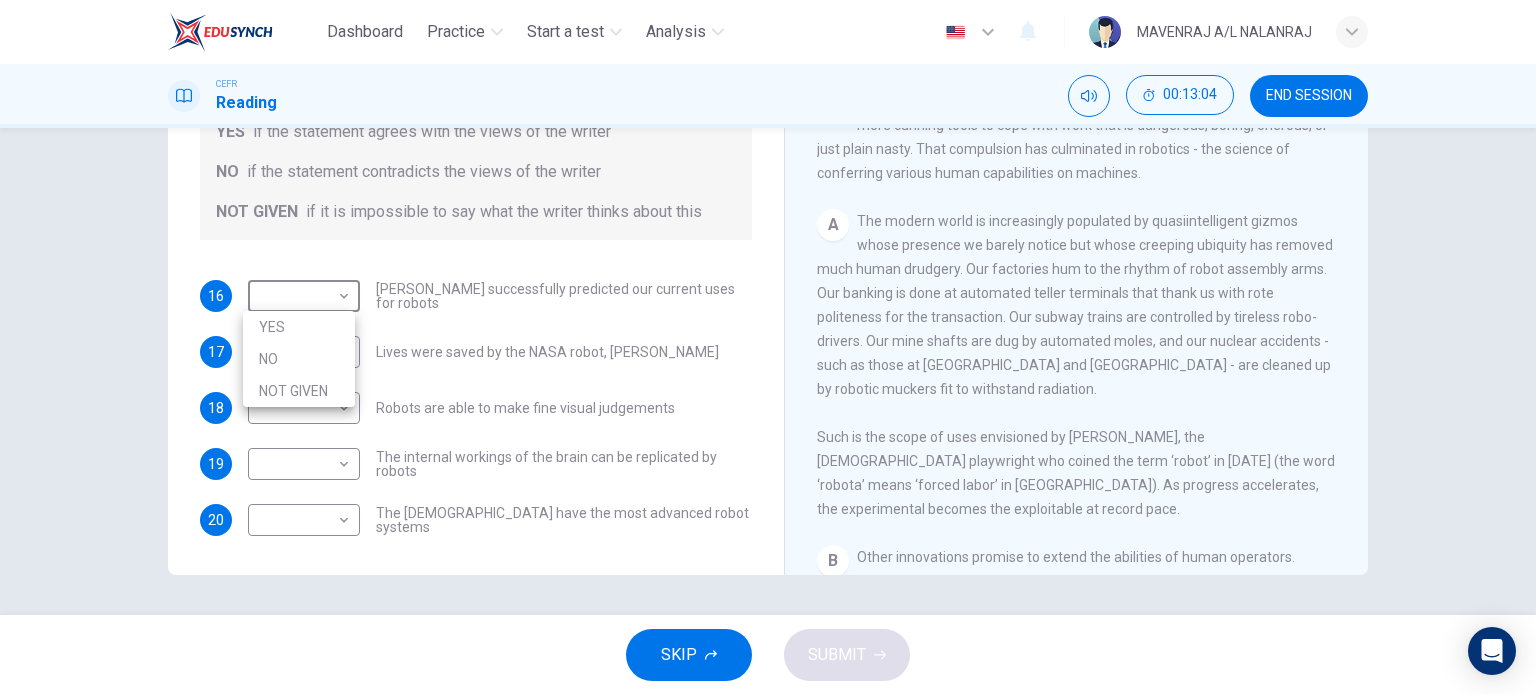 click on "NO" at bounding box center (299, 359) 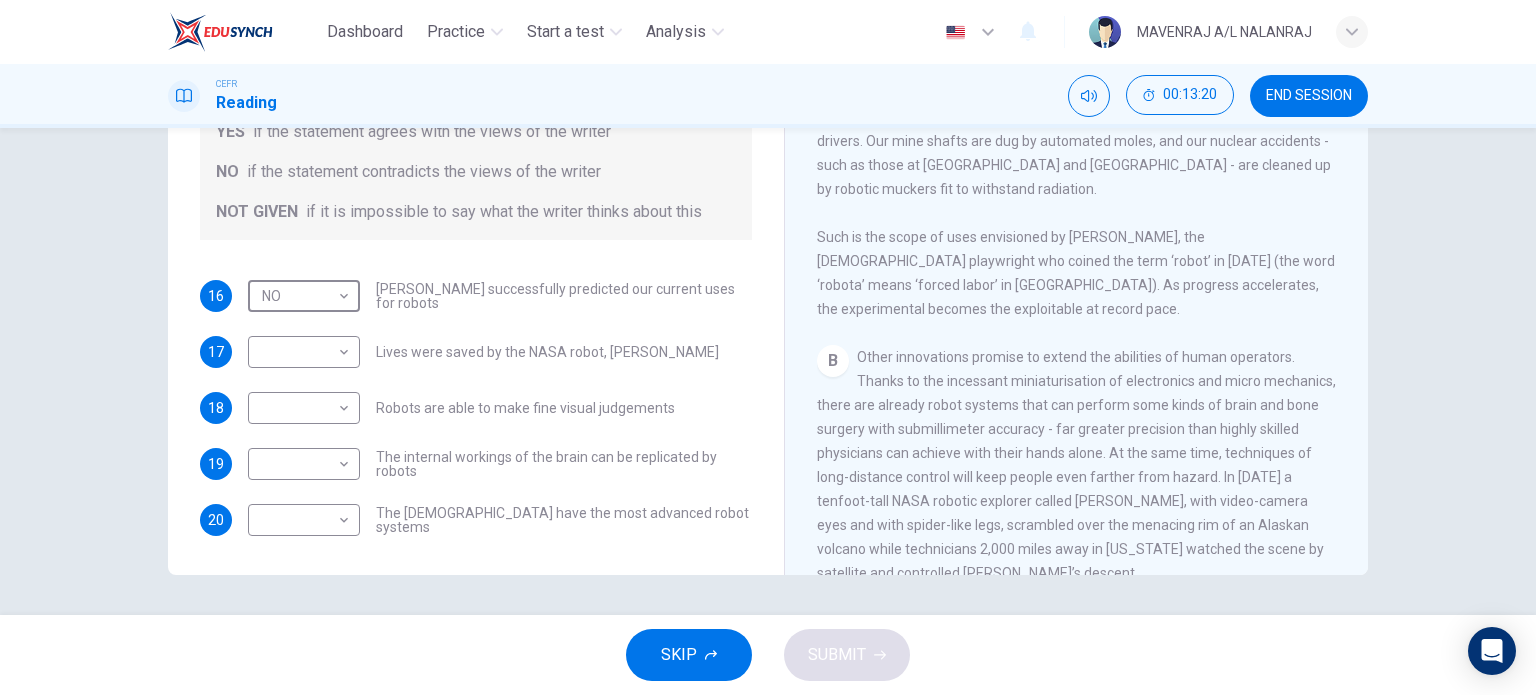 scroll, scrollTop: 600, scrollLeft: 0, axis: vertical 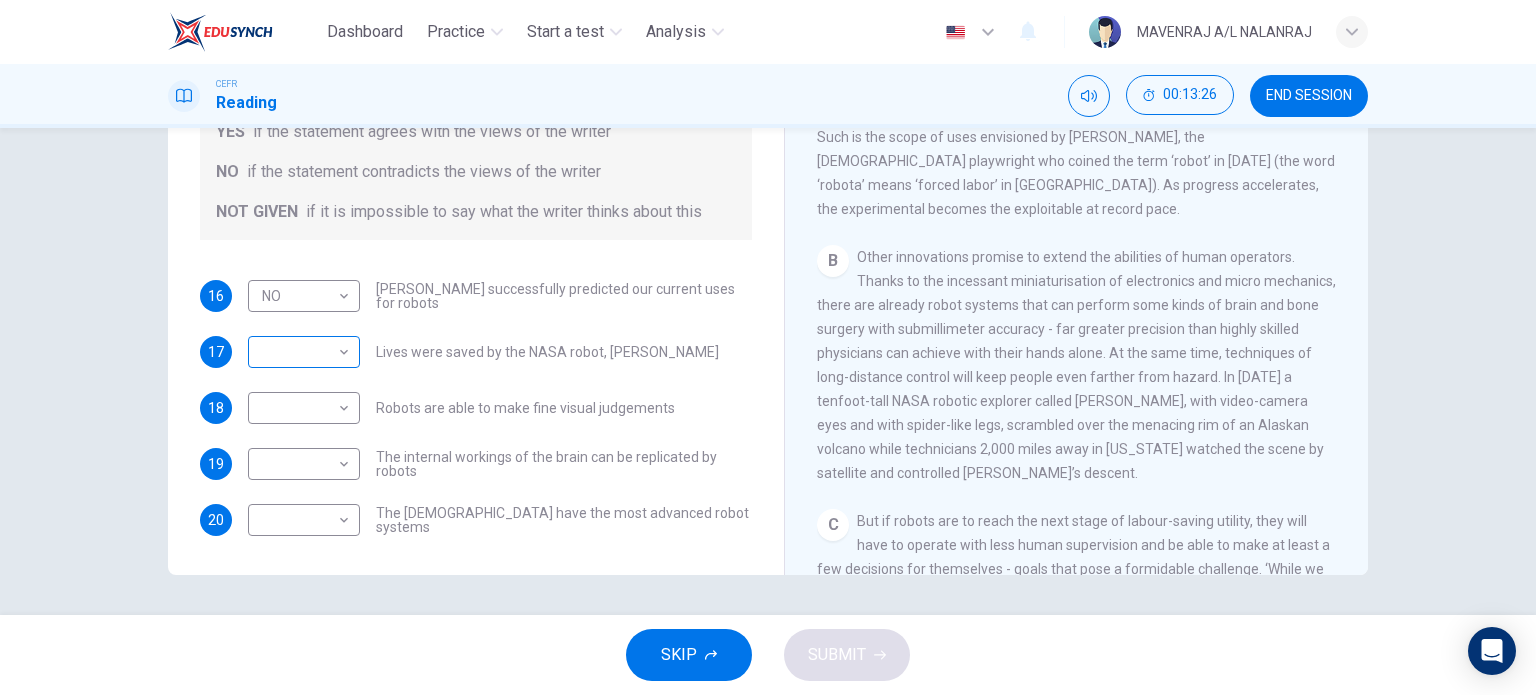 click on "​ ​" at bounding box center (304, 352) 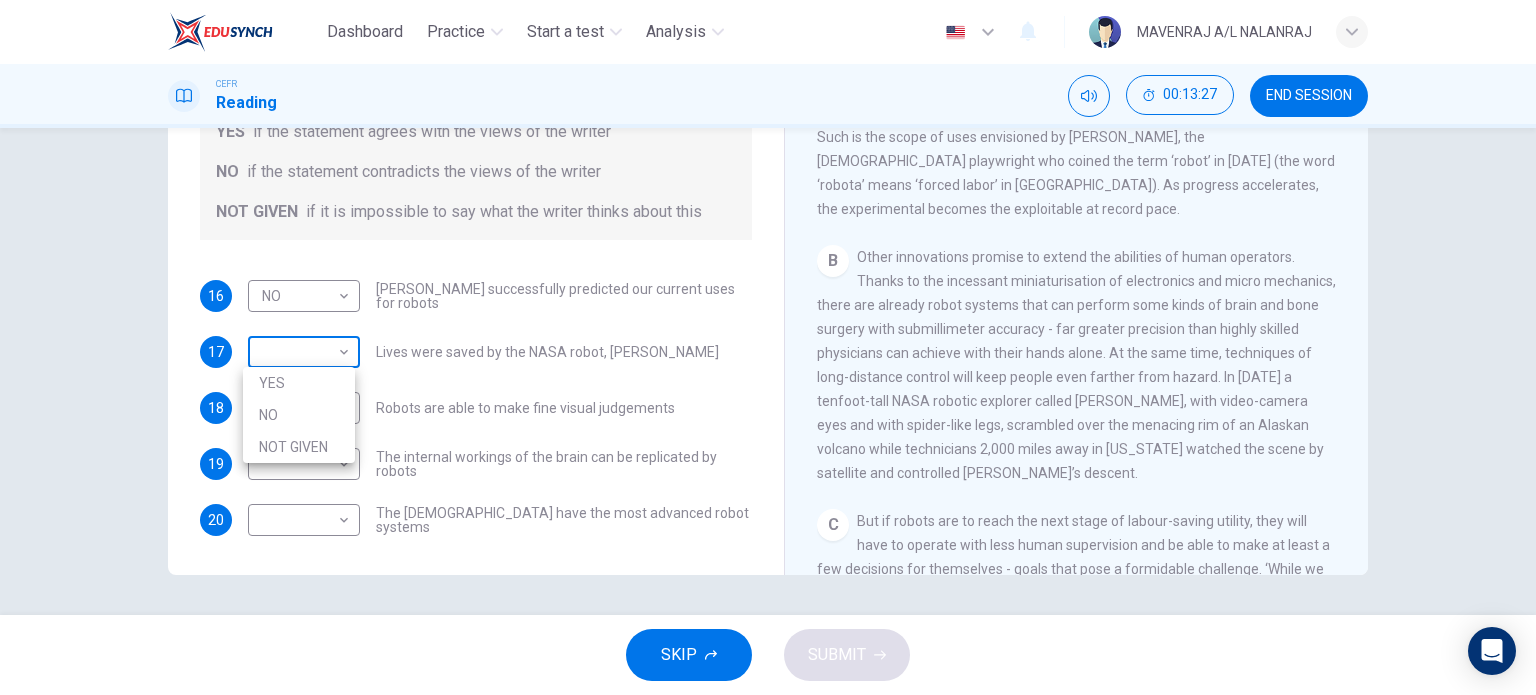 click on "Dashboard Practice Start a test Analysis English en ​ MAVENRAJ A/L NALANRAJ CEFR Reading 00:13:27 END SESSION Questions 16 - 20 Do the following statements agree with the information given in the Reading Passage?  In the boxes below, write YES if the statement agrees with the views of the writer NO if the statement contradicts the views of the writer NOT GIVEN if it is impossible to say what the writer thinks about this 16 NO NO ​ [PERSON_NAME] successfully predicted our current uses for robots 17 ​ ​ Lives were saved by the NASA robot, [PERSON_NAME] 18 ​ ​ Robots are able to make fine visual judgements 19 ​ ​ The internal workings of the brain can be replicated by robots 20 ​ ​ The [DEMOGRAPHIC_DATA] have the most advanced robot systems Robots CLICK TO ZOOM Click to Zoom 1 A B C D E F G SKIP SUBMIT EduSynch - Online Language Proficiency Testing
Dashboard Practice Start a test Analysis Notifications © Copyright  2025 YES NO NOT GIVEN" at bounding box center (768, 347) 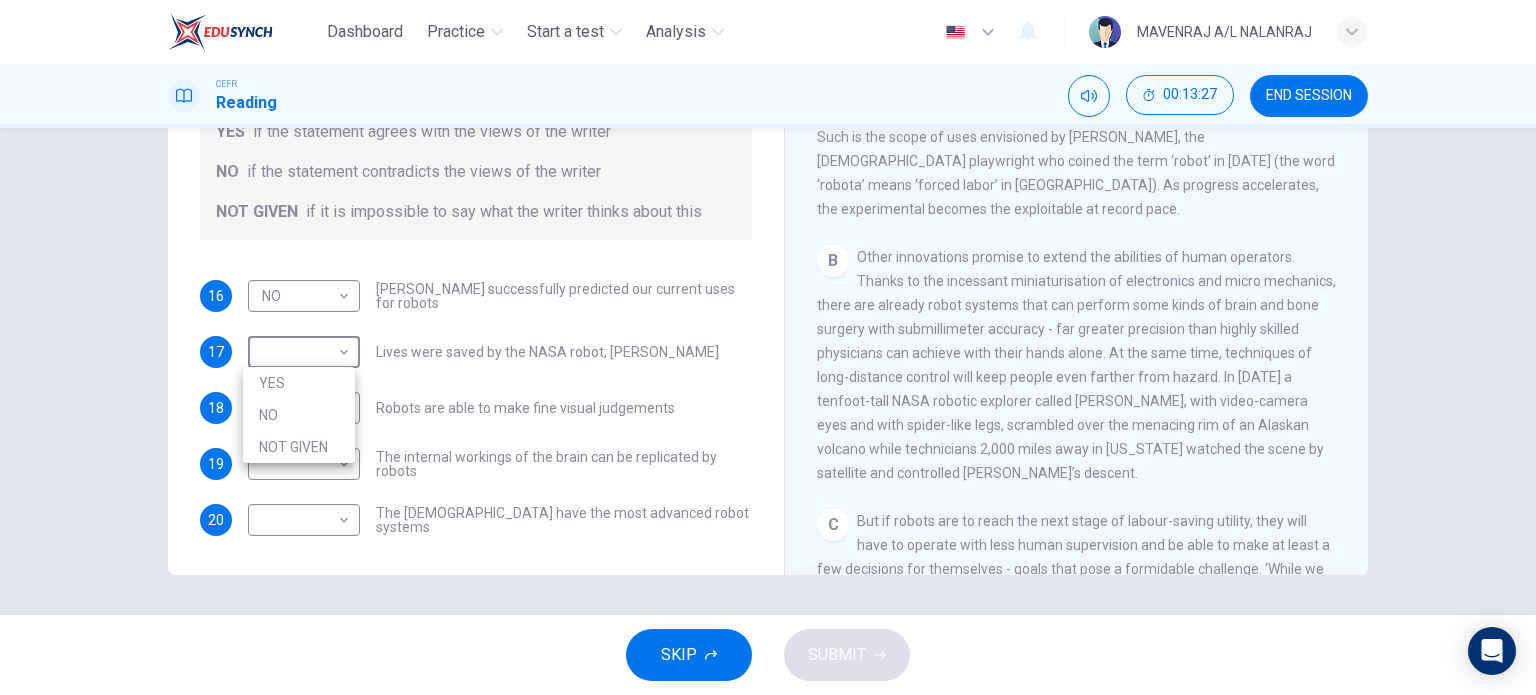 click on "NO" at bounding box center (299, 415) 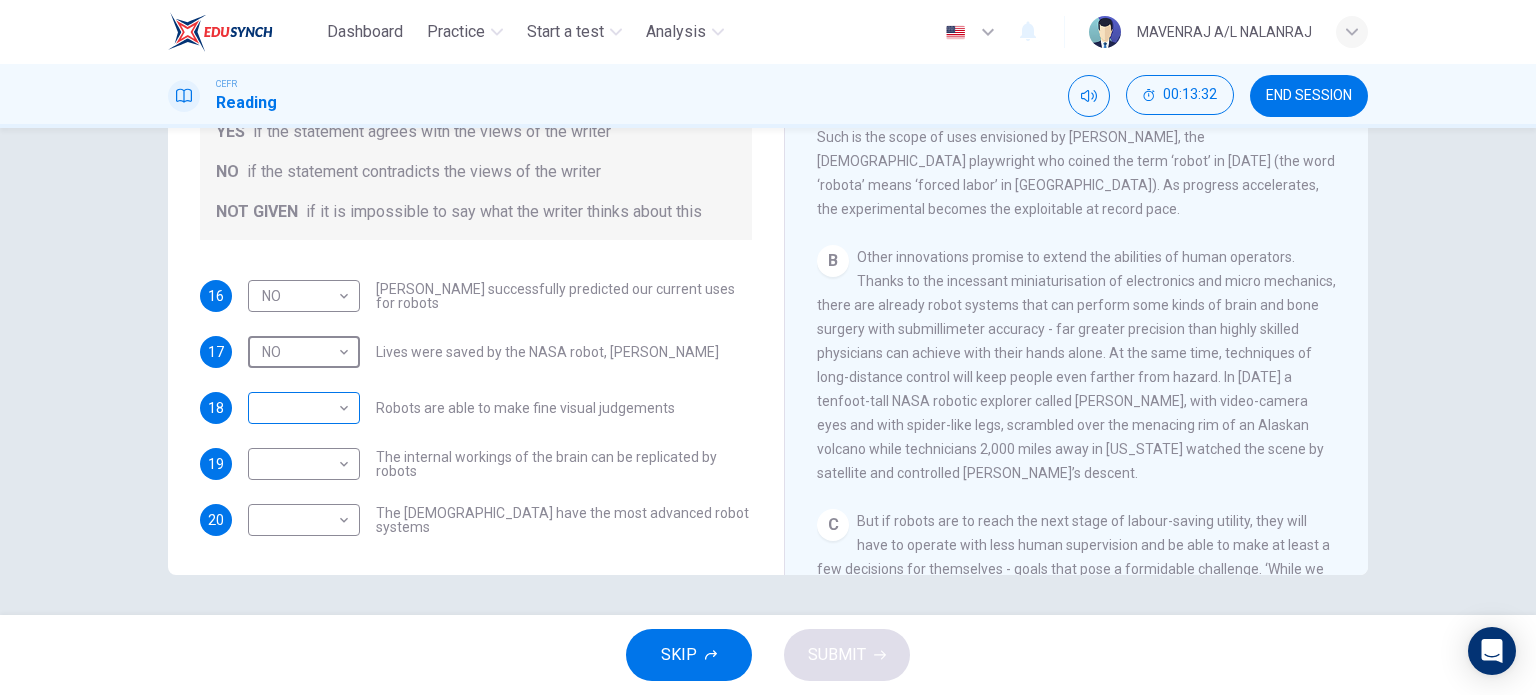 click on "Dashboard Practice Start a test Analysis English en ​ MAVENRAJ A/L NALANRAJ CEFR Reading 00:13:32 END SESSION Questions 16 - 20 Do the following statements agree with the information given in the Reading Passage?  In the boxes below, write YES if the statement agrees with the views of the writer NO if the statement contradicts the views of the writer NOT GIVEN if it is impossible to say what the writer thinks about this 16 NO NO ​ [PERSON_NAME] successfully predicted our current uses for robots 17 NO NO ​ Lives were saved by the NASA robot, [PERSON_NAME] 18 ​ ​ Robots are able to make fine visual judgements 19 ​ ​ The internal workings of the brain can be replicated by robots 20 ​ ​ The [DEMOGRAPHIC_DATA] have the most advanced robot systems Robots CLICK TO ZOOM Click to Zoom 1 A B C D E F G SKIP SUBMIT EduSynch - Online Language Proficiency Testing
Dashboard Practice Start a test Analysis Notifications © Copyright  2025" at bounding box center (768, 347) 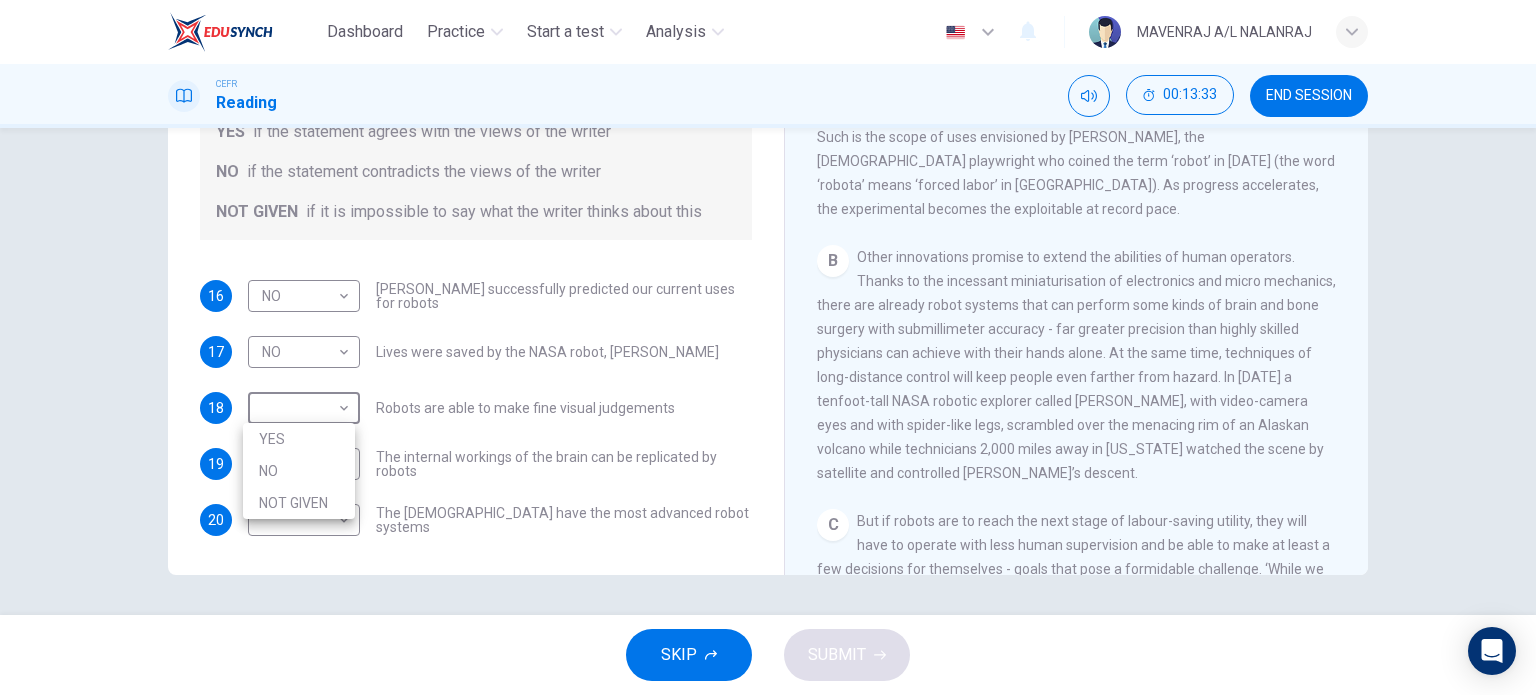 click on "YES" at bounding box center [299, 439] 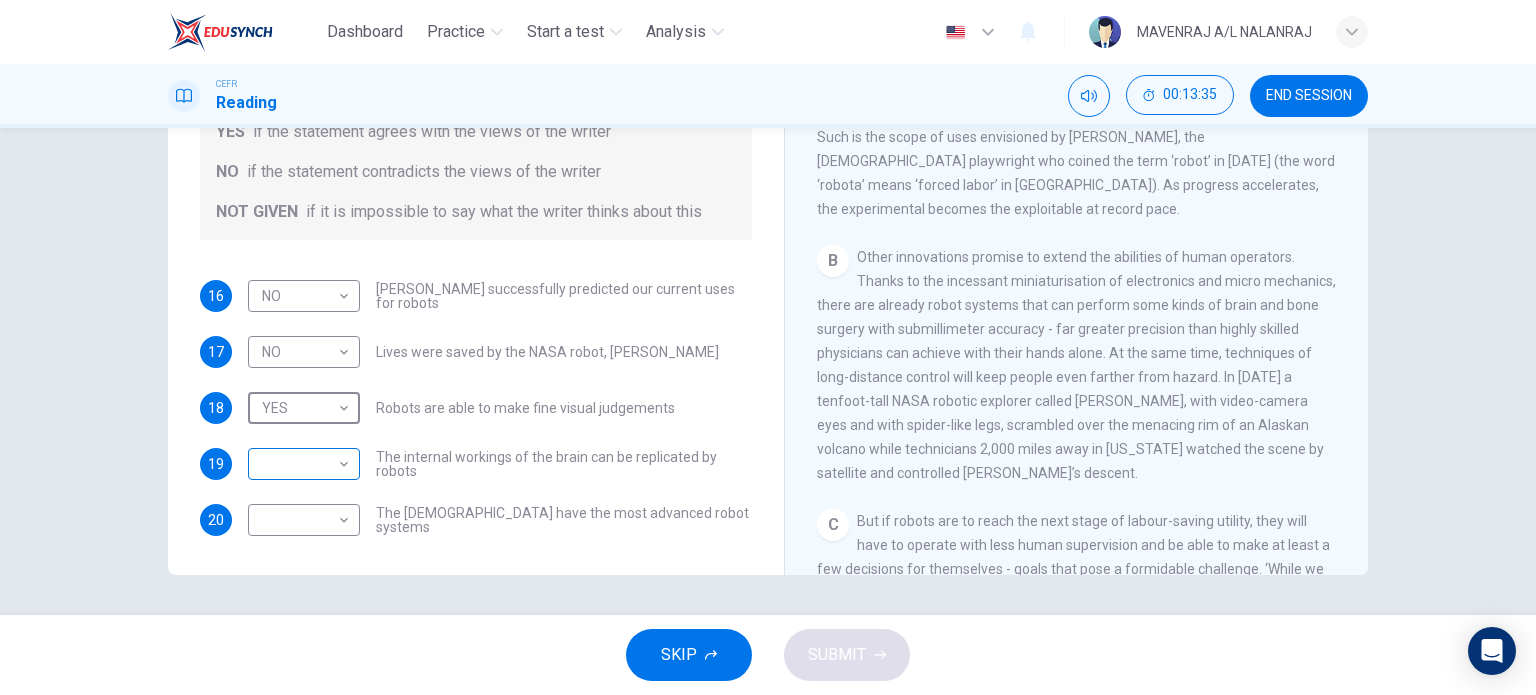 click on "Dashboard Practice Start a test Analysis English en ​ MAVENRAJ A/L NALANRAJ CEFR Reading 00:13:35 END SESSION Questions 16 - 20 Do the following statements agree with the information given in the Reading Passage?  In the boxes below, write YES if the statement agrees with the views of the writer NO if the statement contradicts the views of the writer NOT GIVEN if it is impossible to say what the writer thinks about this 16 NO NO ​ [PERSON_NAME] successfully predicted our current uses for robots 17 NO NO ​ Lives were saved by the NASA robot, [PERSON_NAME] 18 YES YES ​ Robots are able to make fine visual judgements 19 ​ ​ The internal workings of the brain can be replicated by robots 20 ​ ​ The [DEMOGRAPHIC_DATA] have the most advanced robot systems Robots CLICK TO ZOOM Click to Zoom 1 A B C D E F G SKIP SUBMIT EduSynch - Online Language Proficiency Testing
Dashboard Practice Start a test Analysis Notifications © Copyright  2025" at bounding box center [768, 347] 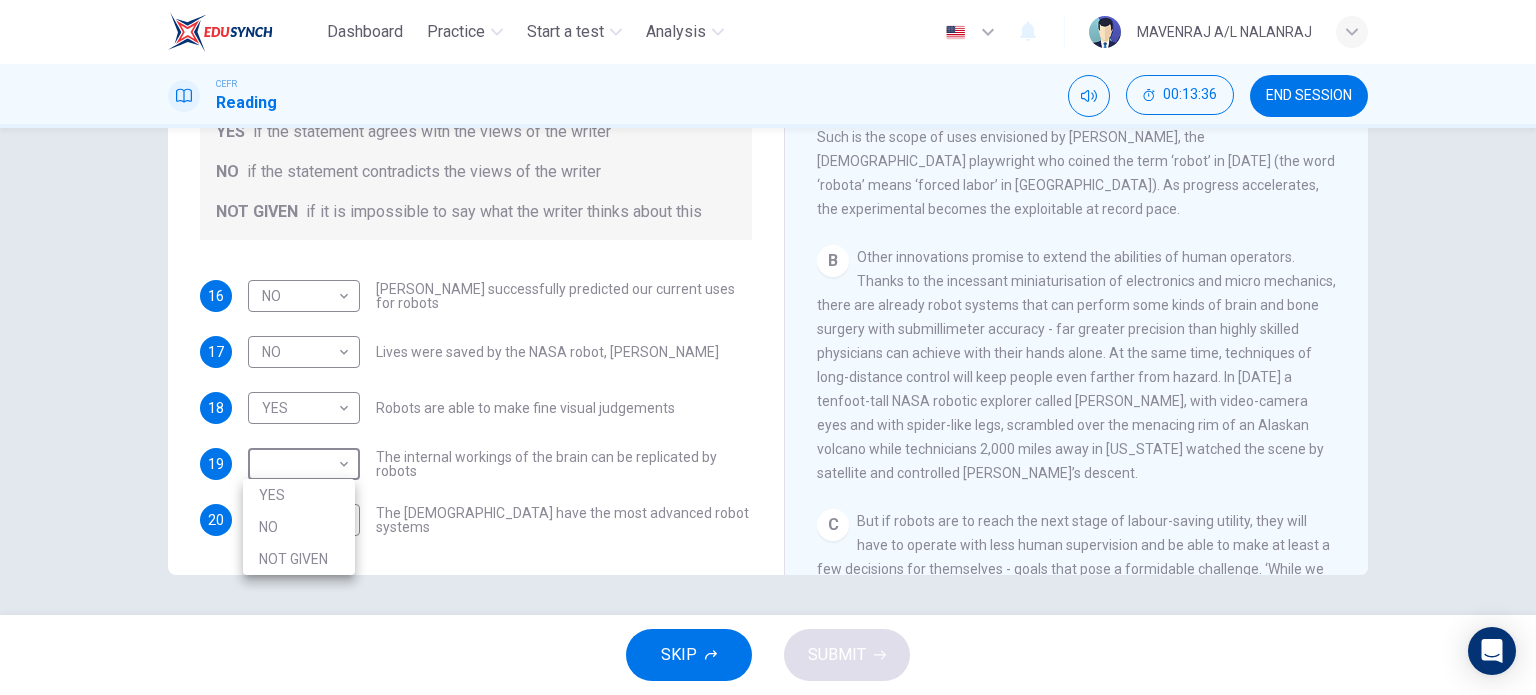 click on "YES" at bounding box center (299, 495) 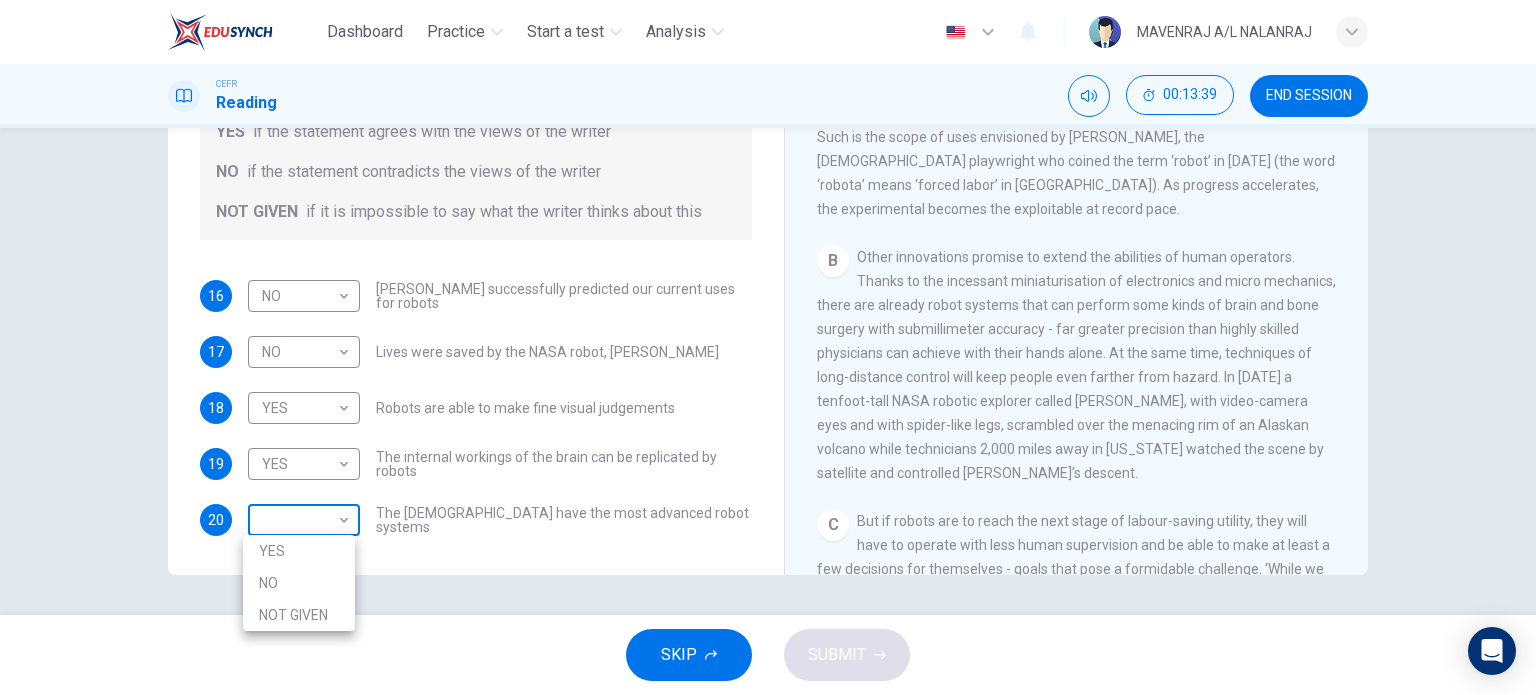 click on "Dashboard Practice Start a test Analysis English en ​ MAVENRAJ A/L NALANRAJ CEFR Reading 00:13:39 END SESSION Questions 16 - 20 Do the following statements agree with the information given in the Reading Passage?  In the boxes below, write YES if the statement agrees with the views of the writer NO if the statement contradicts the views of the writer NOT GIVEN if it is impossible to say what the writer thinks about this 16 NO NO ​ [PERSON_NAME] successfully predicted our current uses for robots 17 NO NO ​ Lives were saved by the NASA robot, [PERSON_NAME] 18 YES YES ​ Robots are able to make fine visual judgements 19 YES YES ​ The internal workings of the brain can be replicated by robots 20 ​ ​ The [DEMOGRAPHIC_DATA] have the most advanced robot systems Robots CLICK TO ZOOM Click to Zoom 1 A B C D E F G SKIP SUBMIT EduSynch - Online Language Proficiency Testing
Dashboard Practice Start a test Analysis Notifications © Copyright  2025 YES NO NOT GIVEN" at bounding box center [768, 347] 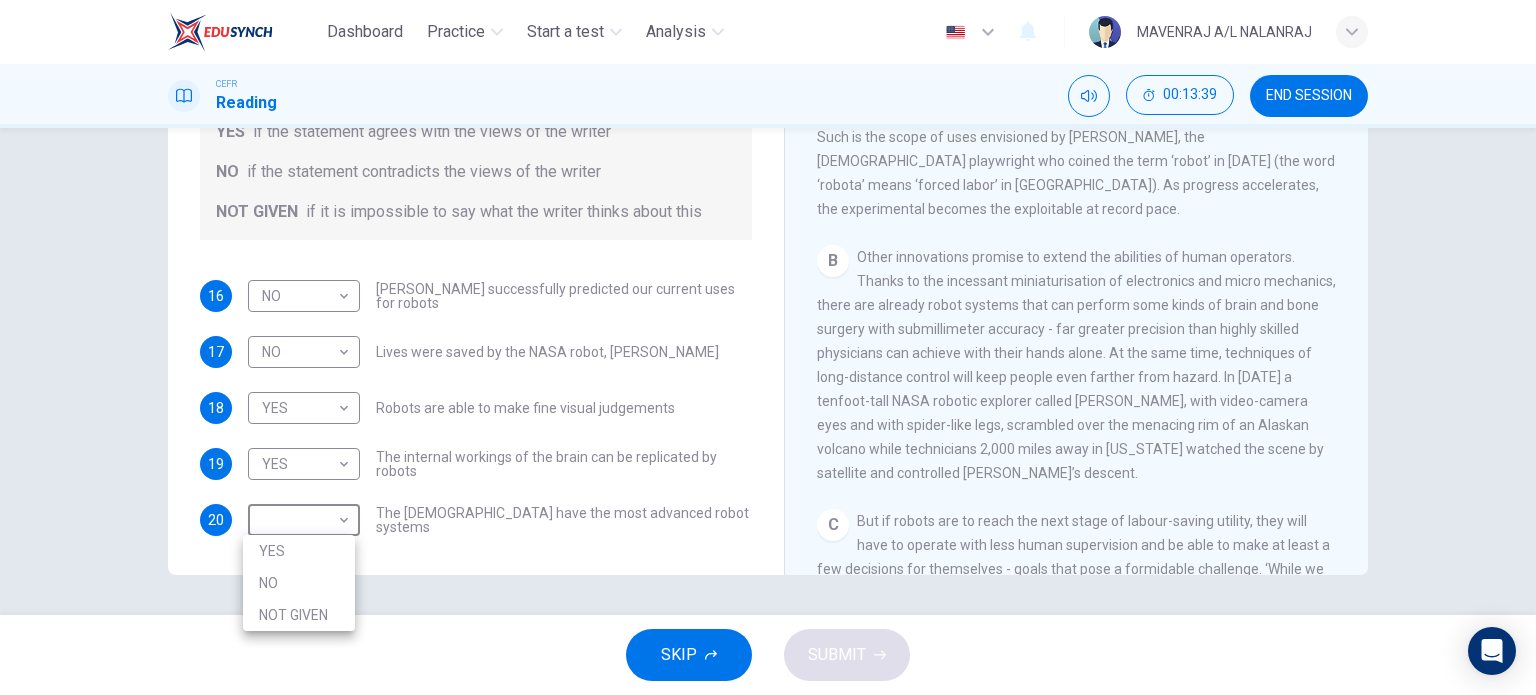 click on "YES" at bounding box center (299, 551) 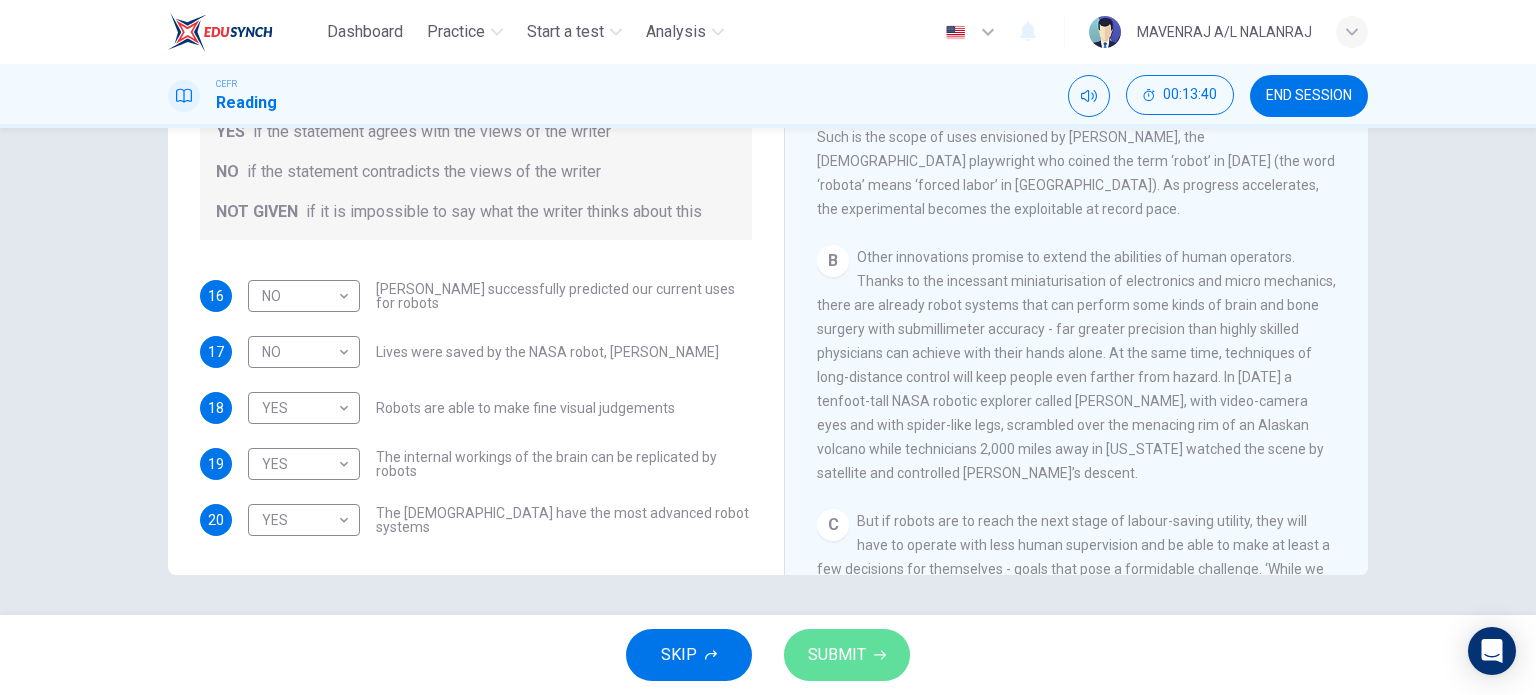click on "SUBMIT" at bounding box center (847, 655) 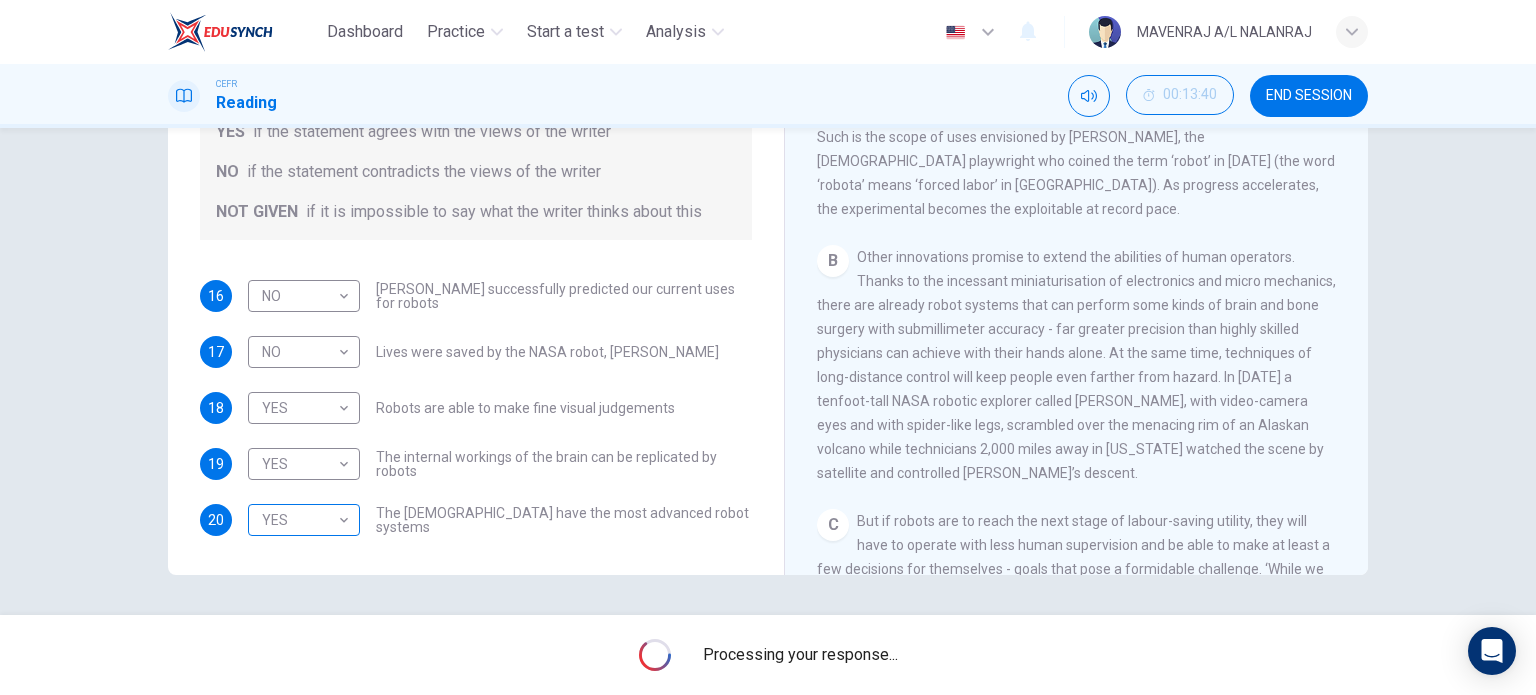 click on "Dashboard Practice Start a test Analysis English en ​ MAVENRAJ A/L NALANRAJ CEFR Reading 00:13:40 END SESSION Questions 16 - 20 Do the following statements agree with the information given in the Reading Passage?  In the boxes below, write YES if the statement agrees with the views of the writer NO if the statement contradicts the views of the writer NOT GIVEN if it is impossible to say what the writer thinks about this 16 NO NO ​ [PERSON_NAME] successfully predicted our current uses for robots 17 NO NO ​ Lives were saved by the NASA robot, [PERSON_NAME] 18 YES YES ​ Robots are able to make fine visual judgements 19 YES YES ​ The internal workings of the brain can be replicated by robots 20 YES YES ​ The [DEMOGRAPHIC_DATA] have the most advanced robot systems Robots CLICK TO ZOOM Click to Zoom 1 A B C D E F G Processing your response... EduSynch - Online Language Proficiency Testing
Dashboard Practice Start a test Analysis Notifications © Copyright  2025" at bounding box center (768, 347) 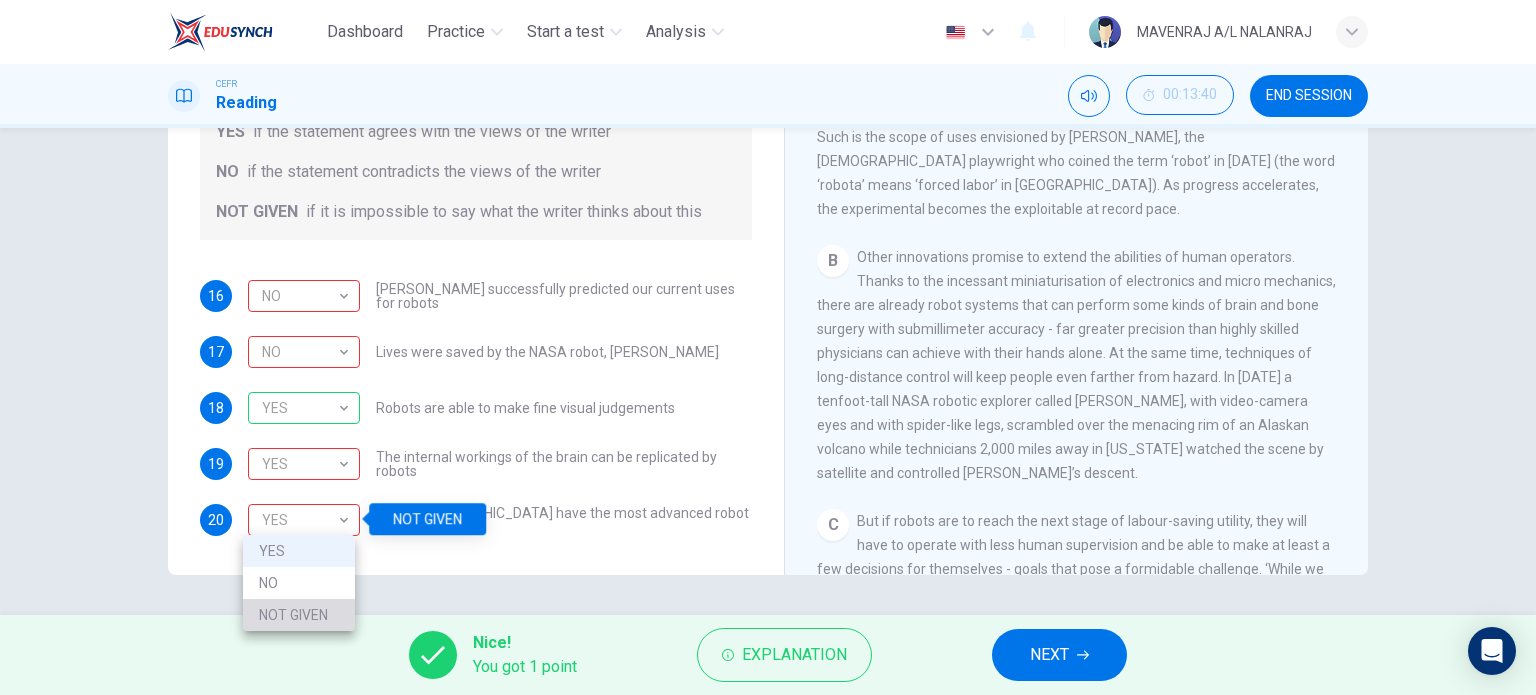 click on "NOT GIVEN" at bounding box center [299, 615] 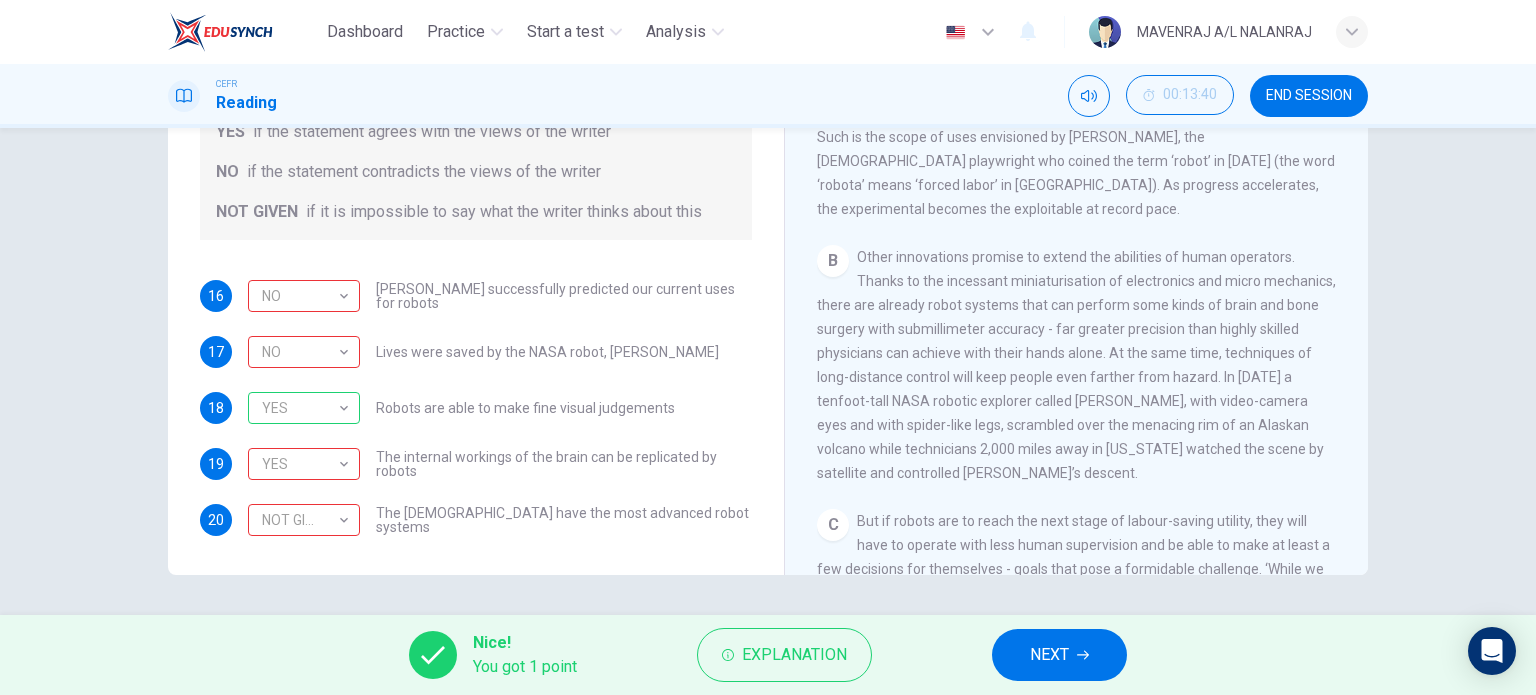 drag, startPoint x: 1068, startPoint y: 644, endPoint x: 1057, endPoint y: 642, distance: 11.18034 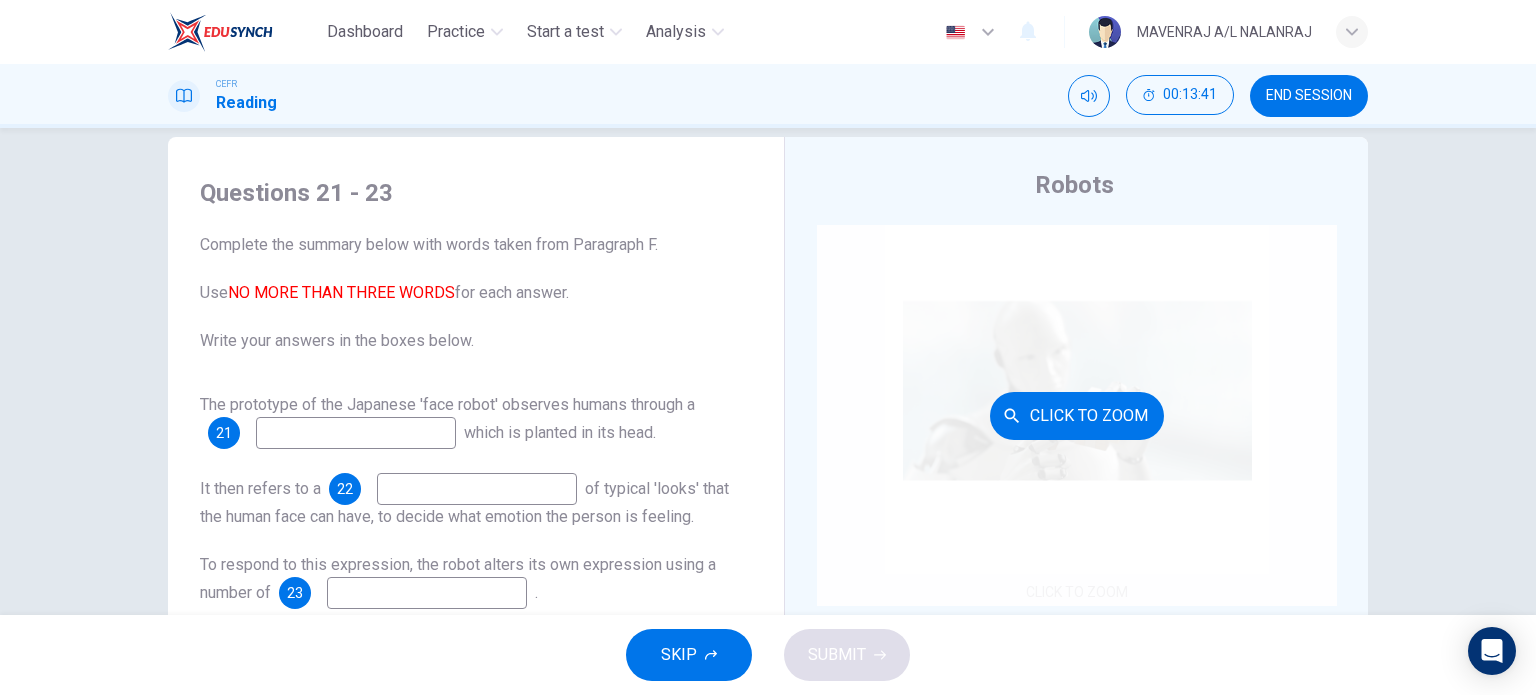 scroll, scrollTop: 0, scrollLeft: 0, axis: both 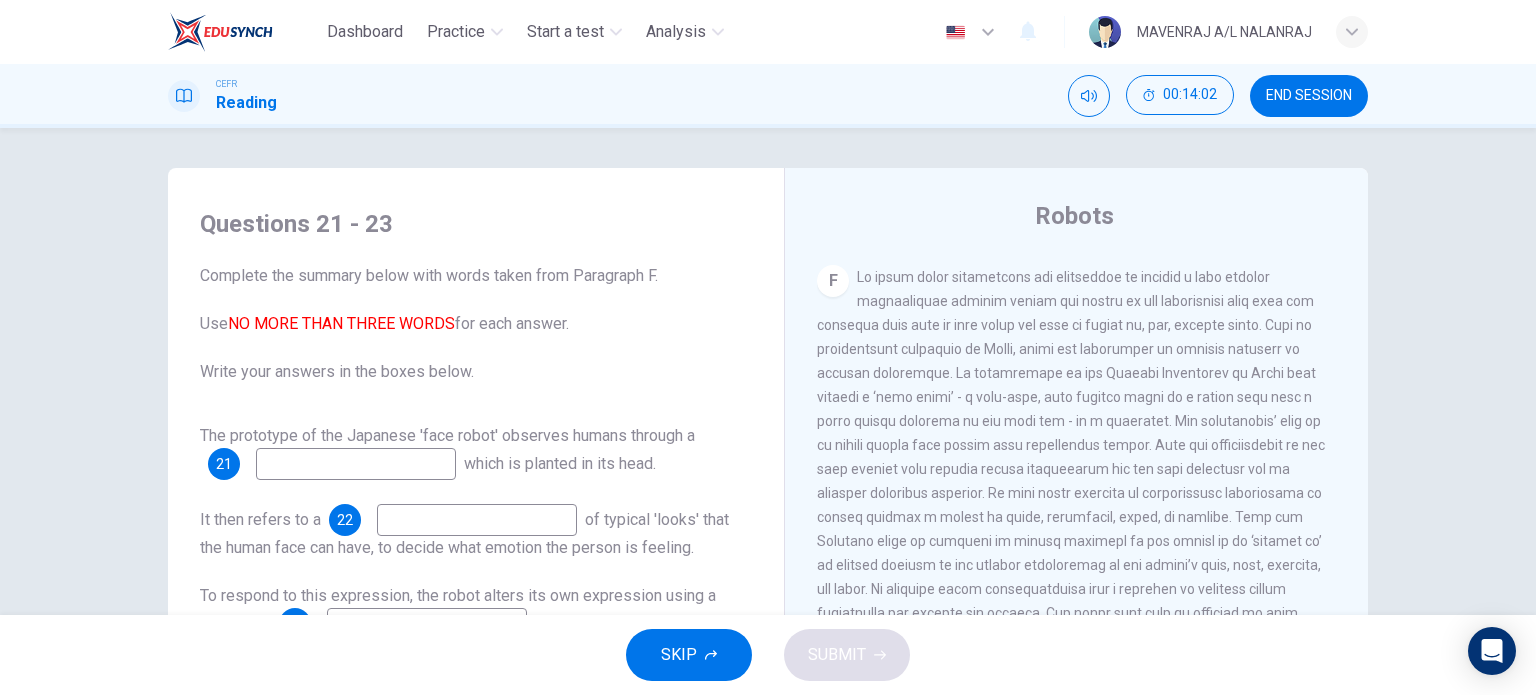 click at bounding box center (356, 464) 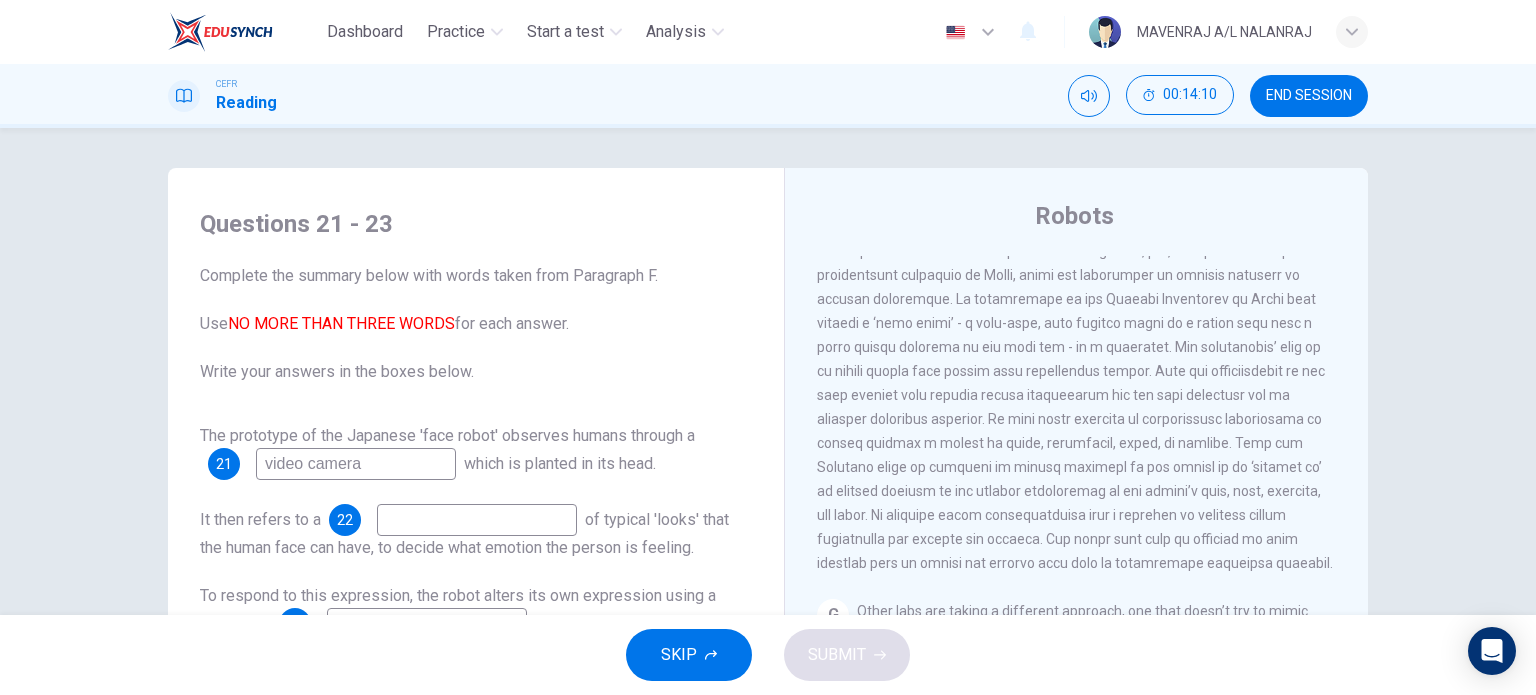 scroll, scrollTop: 2000, scrollLeft: 0, axis: vertical 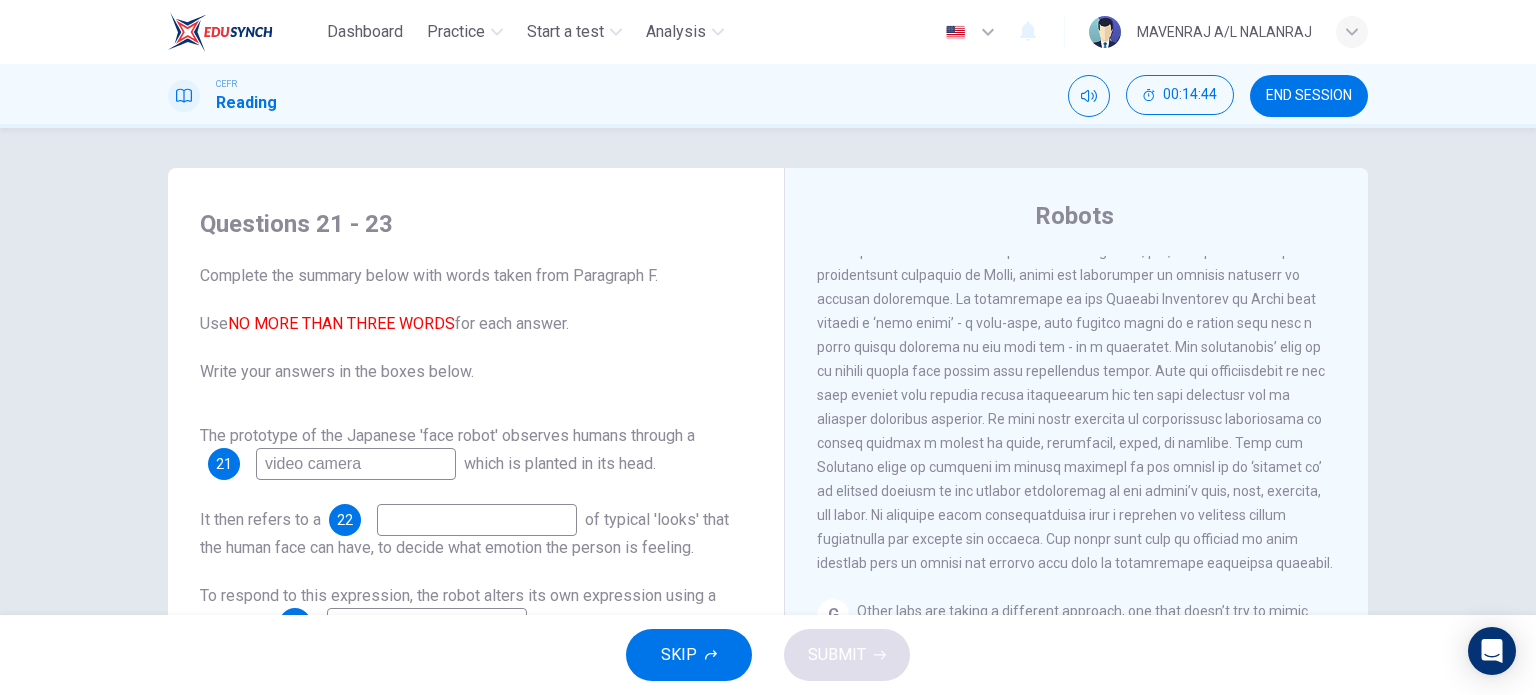 type on "video camera" 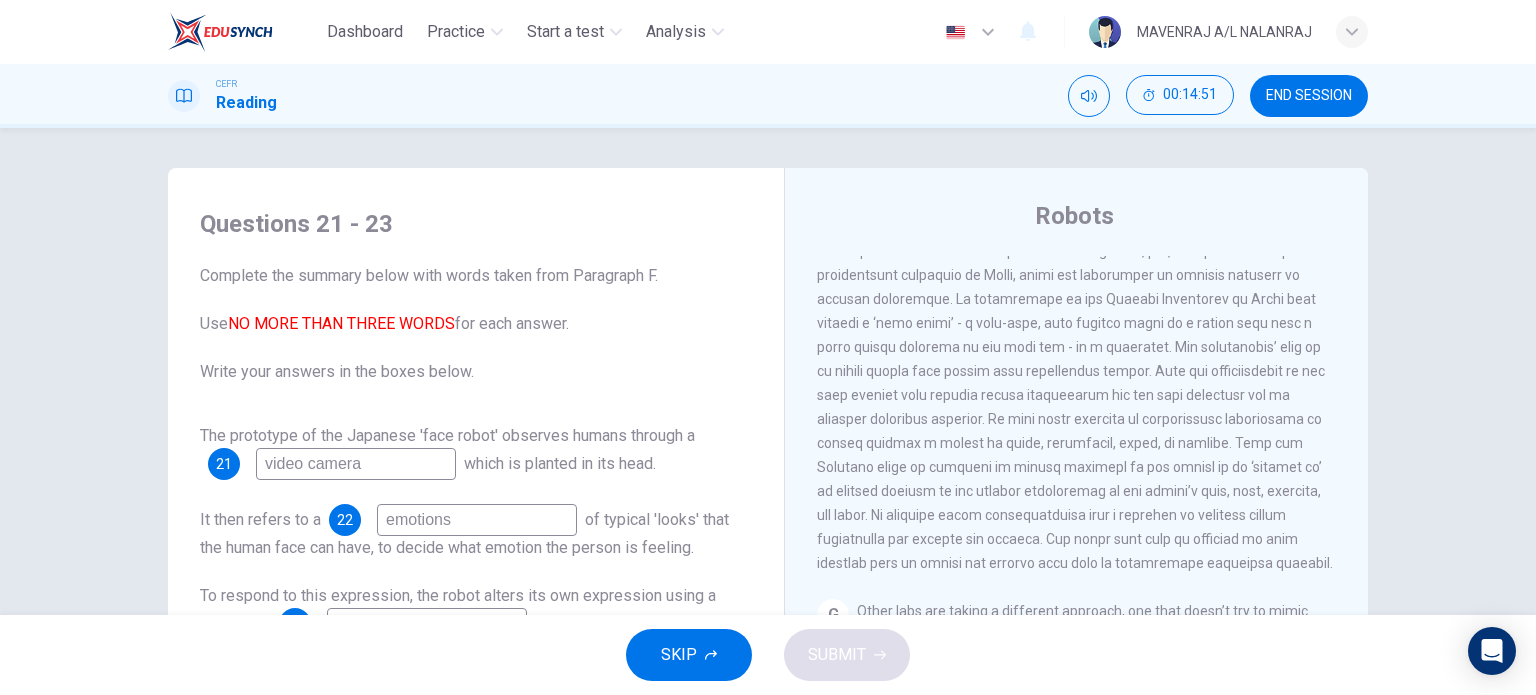 scroll, scrollTop: 100, scrollLeft: 0, axis: vertical 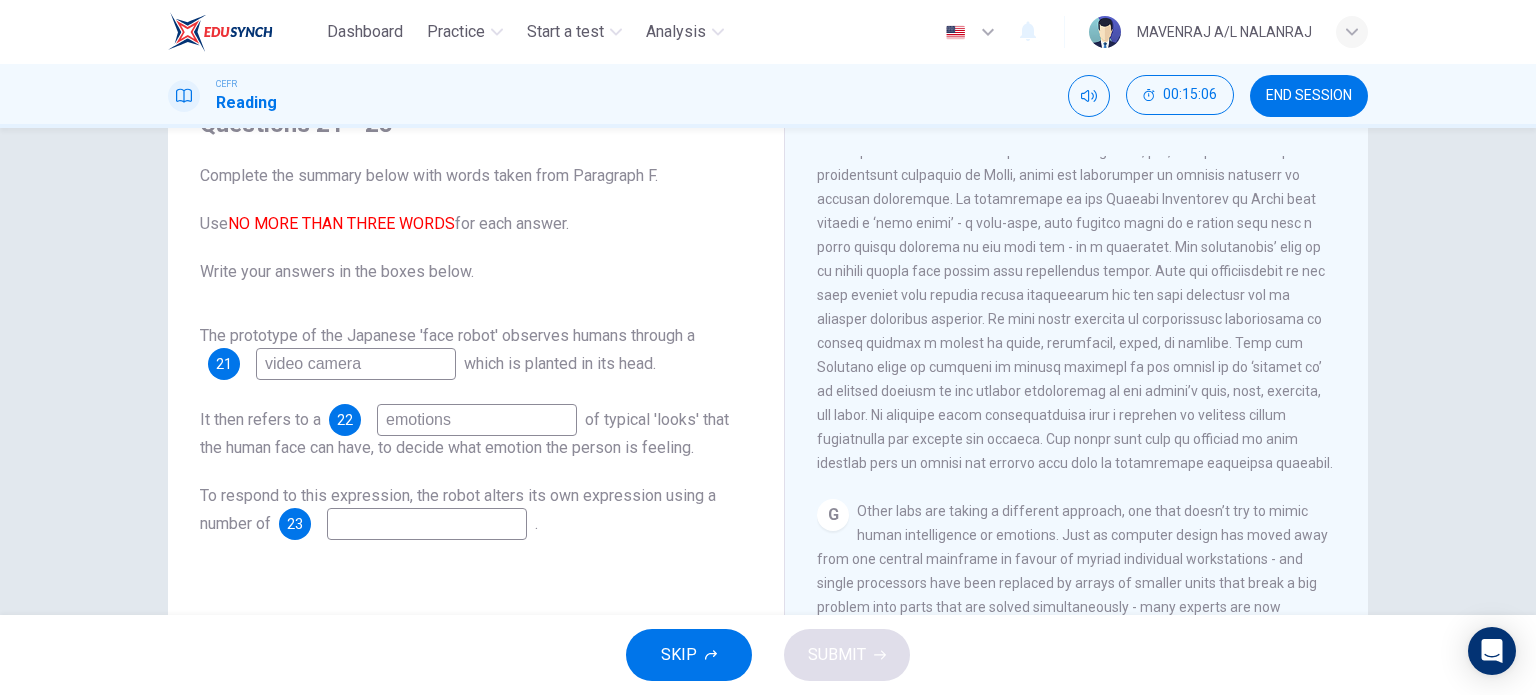 type on "emotions" 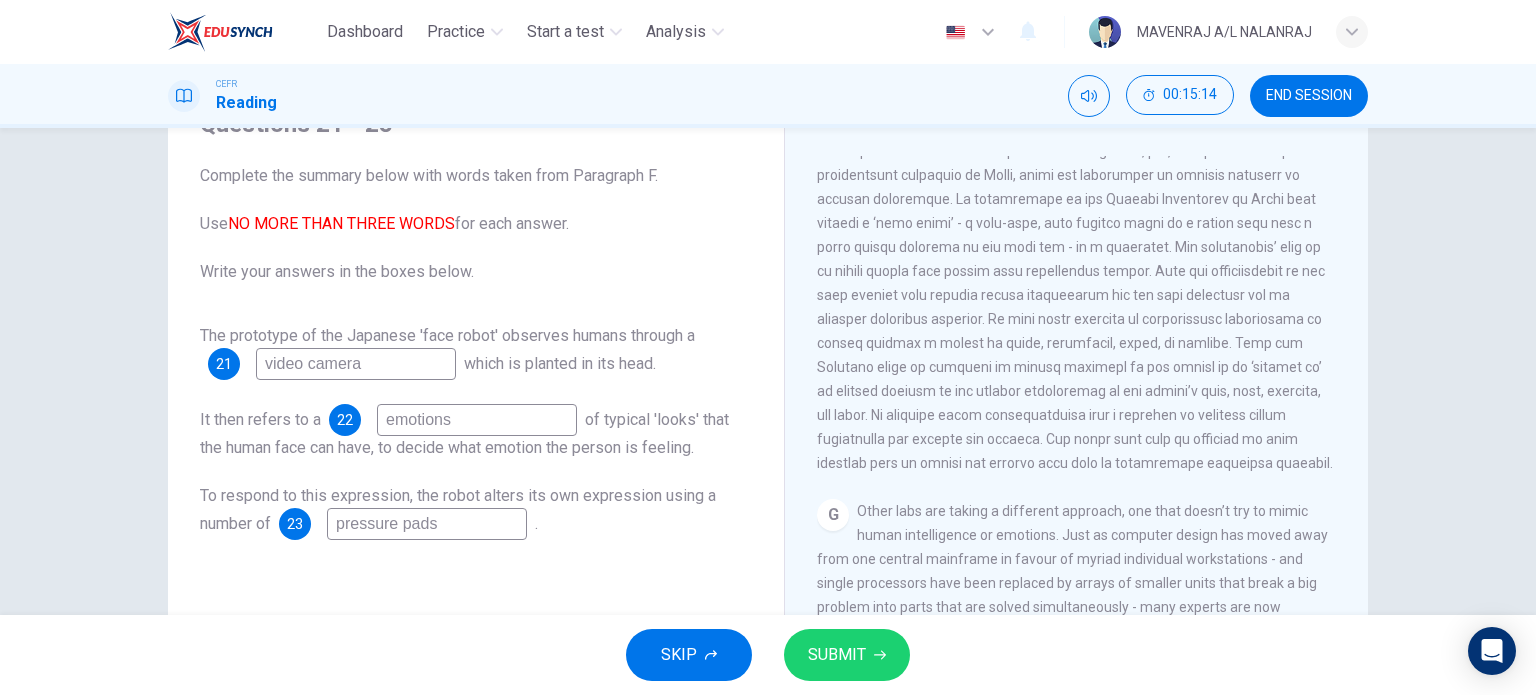 type on "pressure pads" 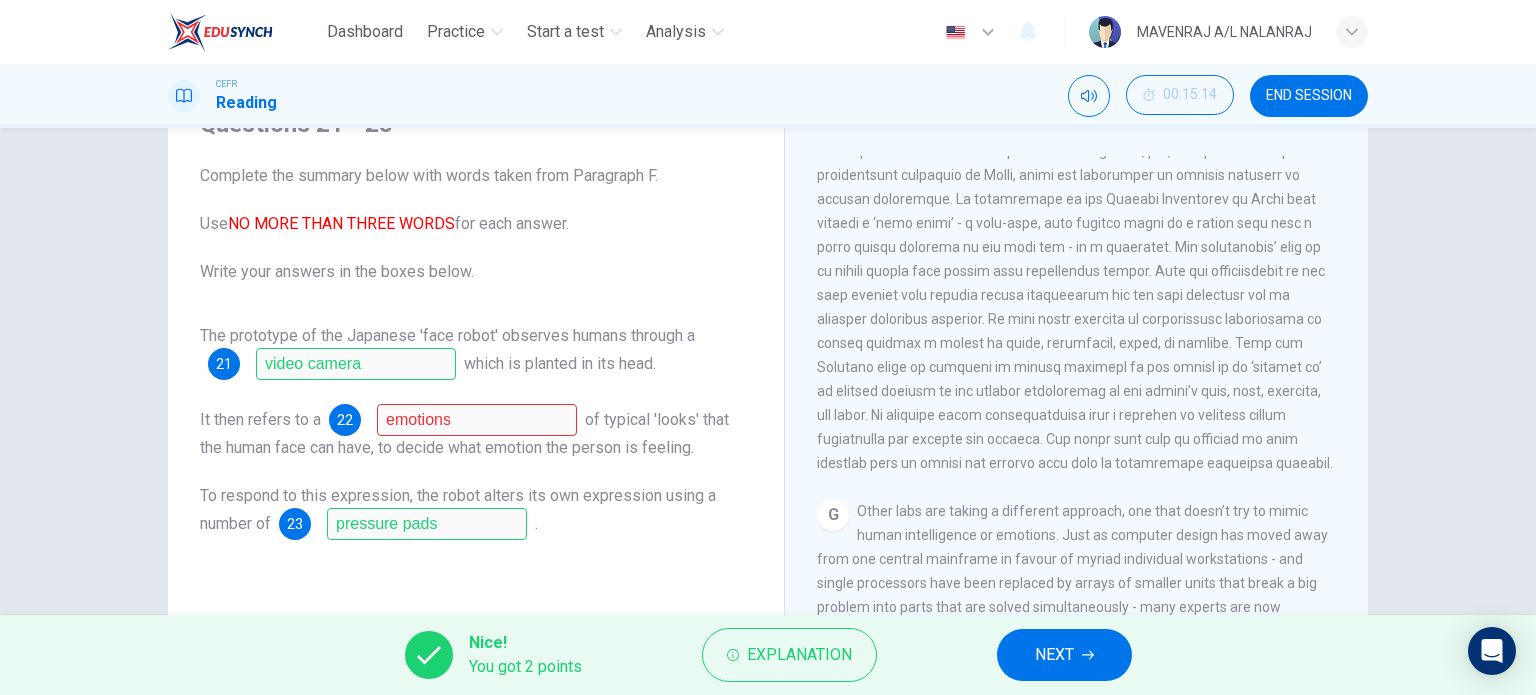 click on "NEXT" at bounding box center (1054, 655) 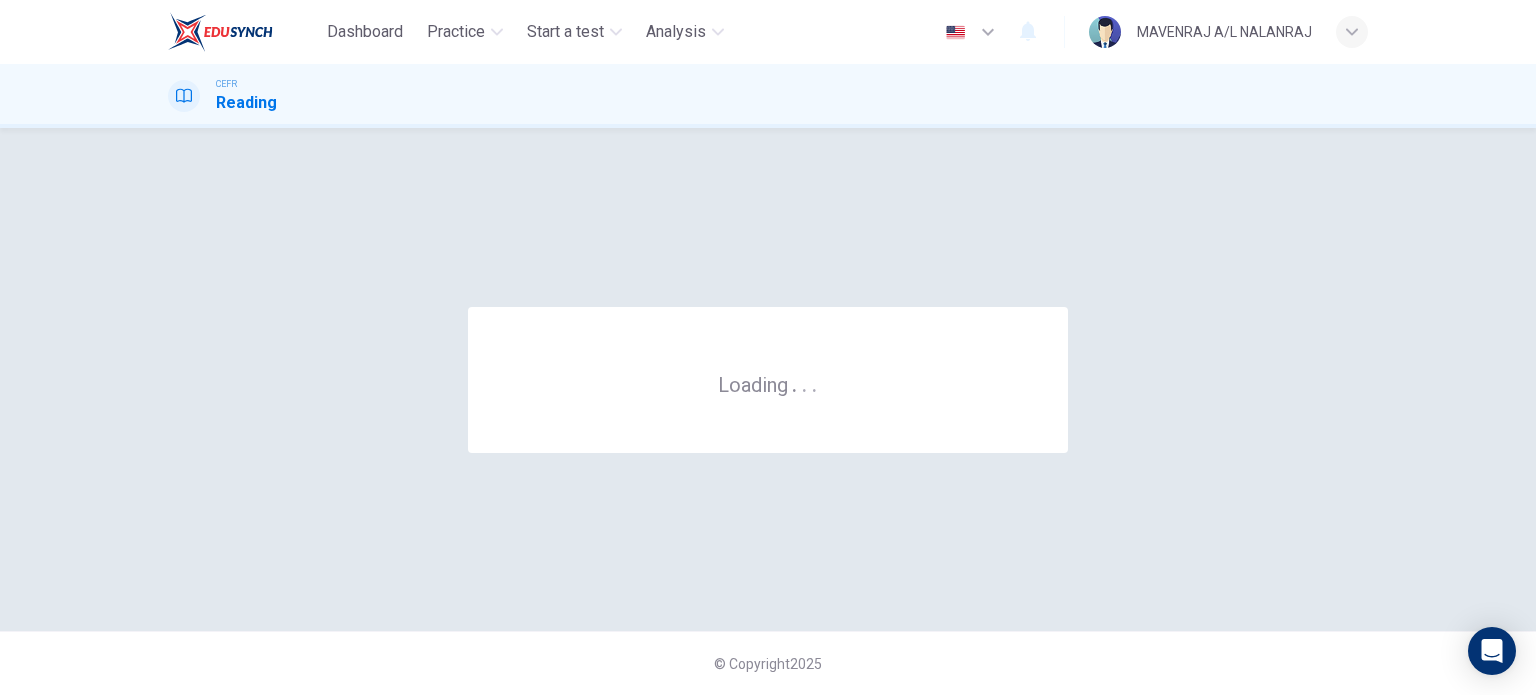 scroll, scrollTop: 0, scrollLeft: 0, axis: both 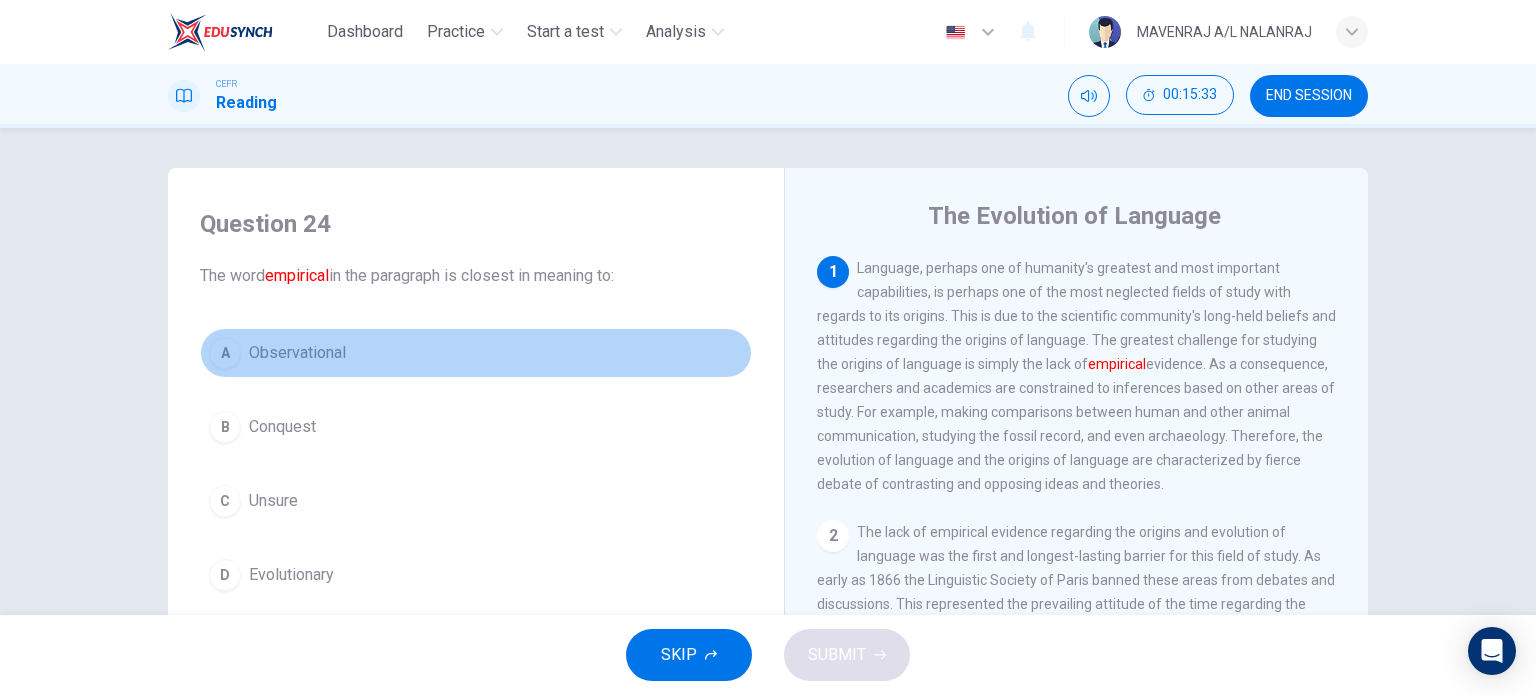 click on "A Observational" at bounding box center (476, 353) 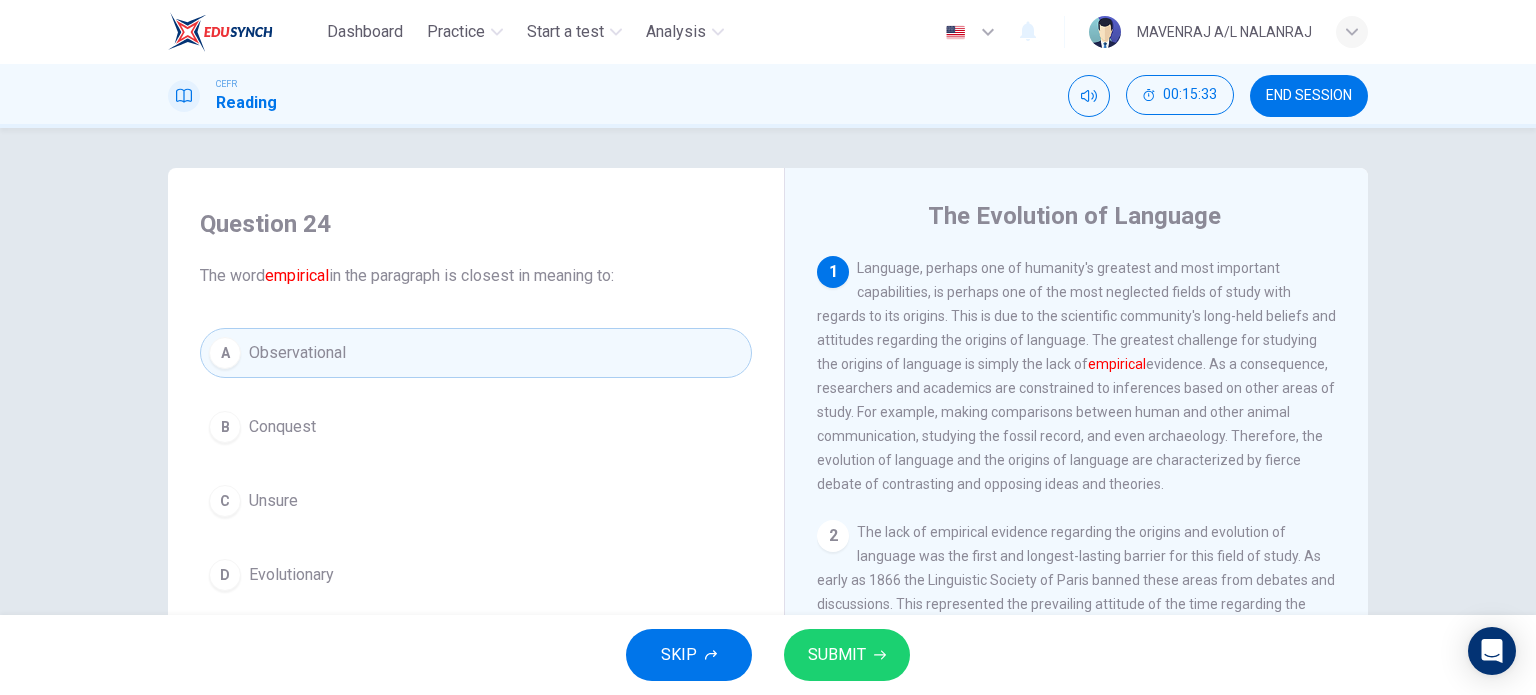 click on "SUBMIT" at bounding box center [837, 655] 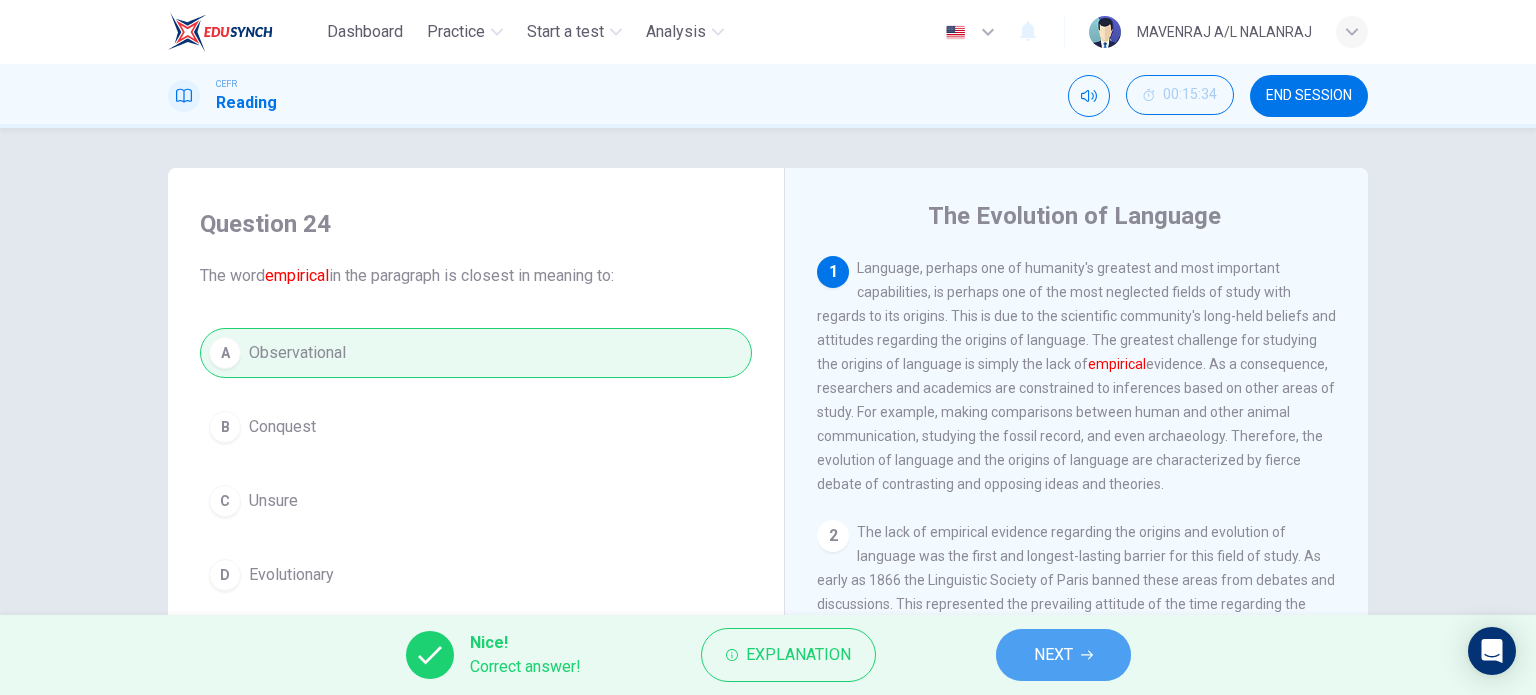 click on "NEXT" at bounding box center (1063, 655) 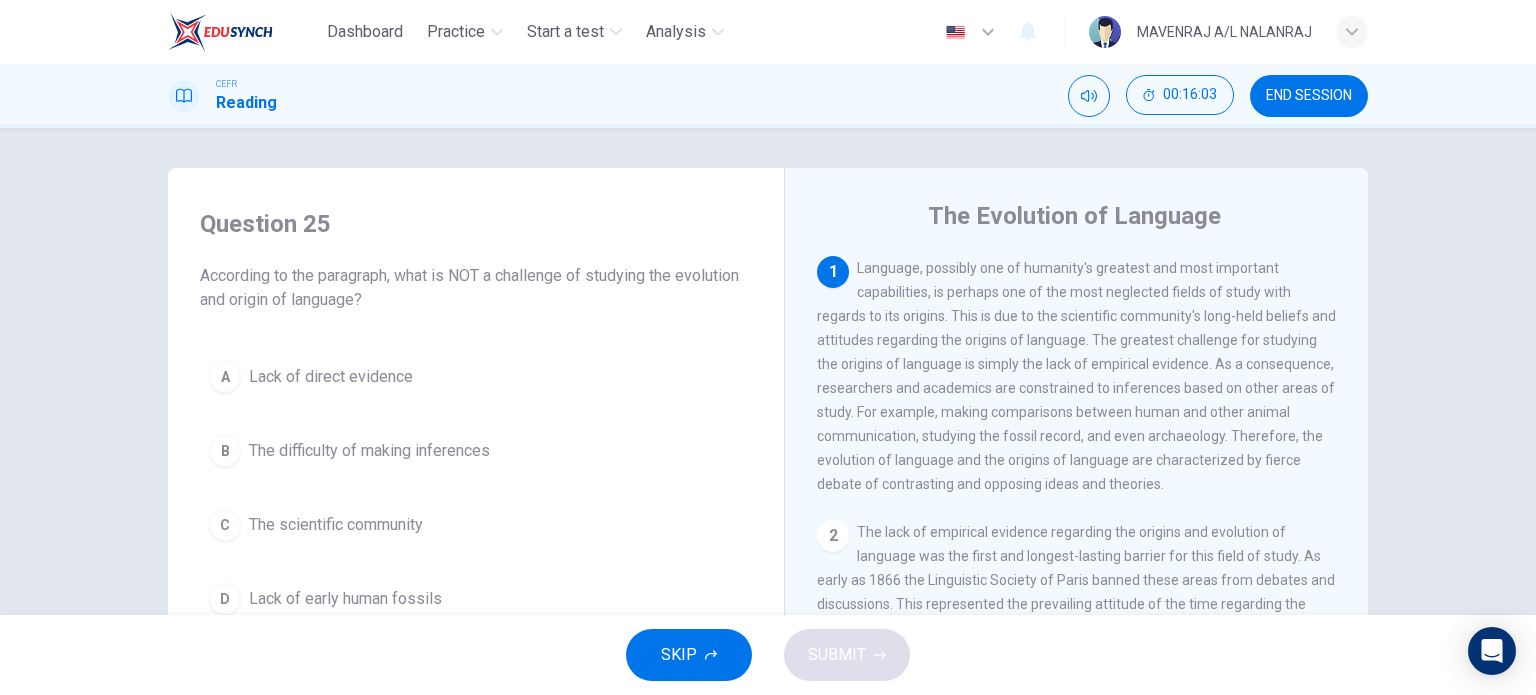 scroll, scrollTop: 200, scrollLeft: 0, axis: vertical 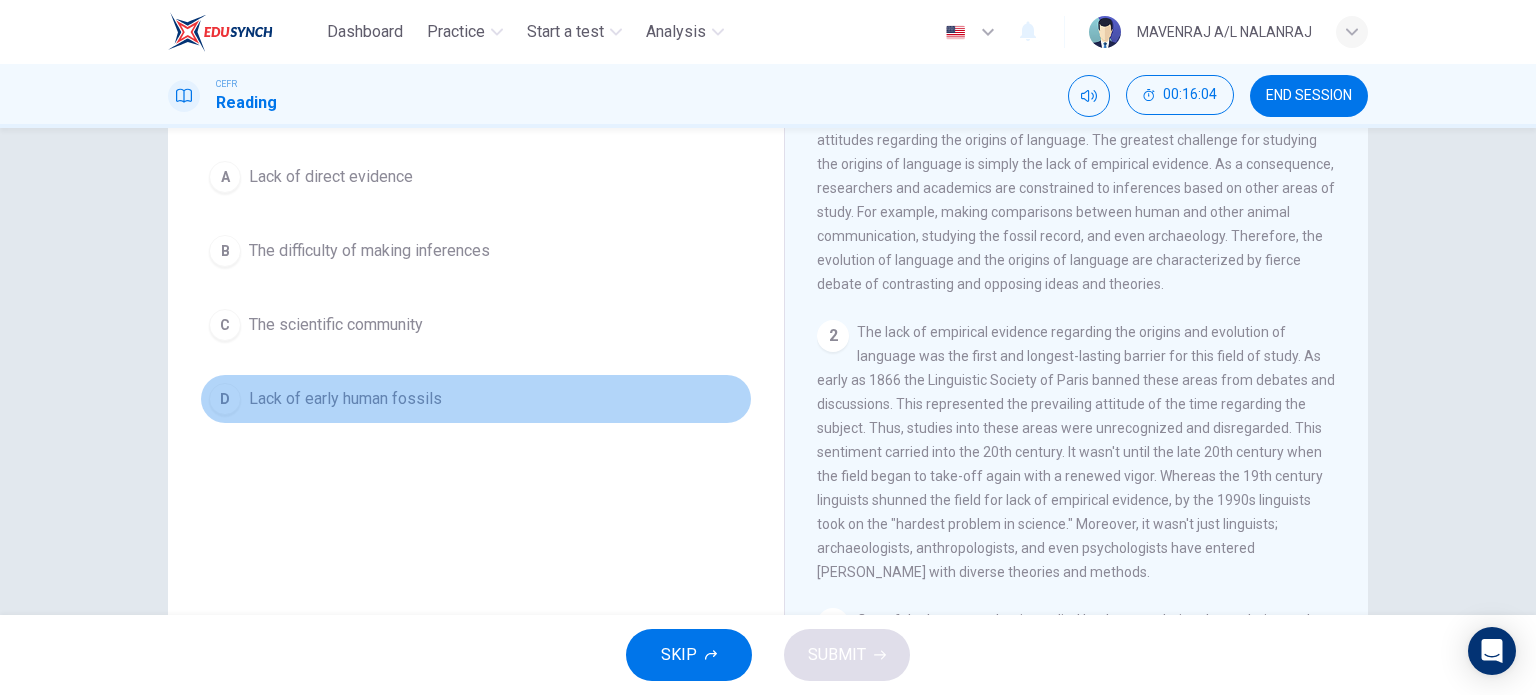 click on "D Lack of early human fossils" at bounding box center [476, 399] 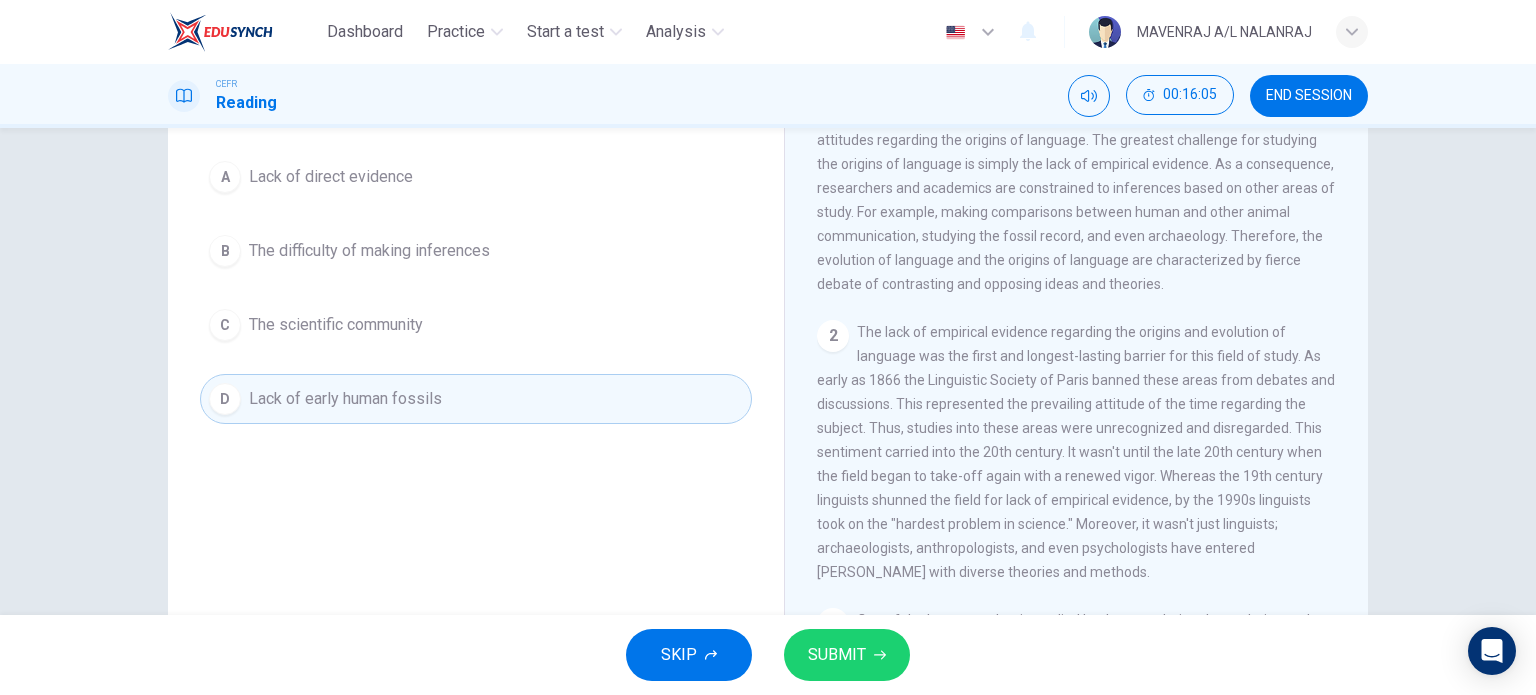 scroll, scrollTop: 100, scrollLeft: 0, axis: vertical 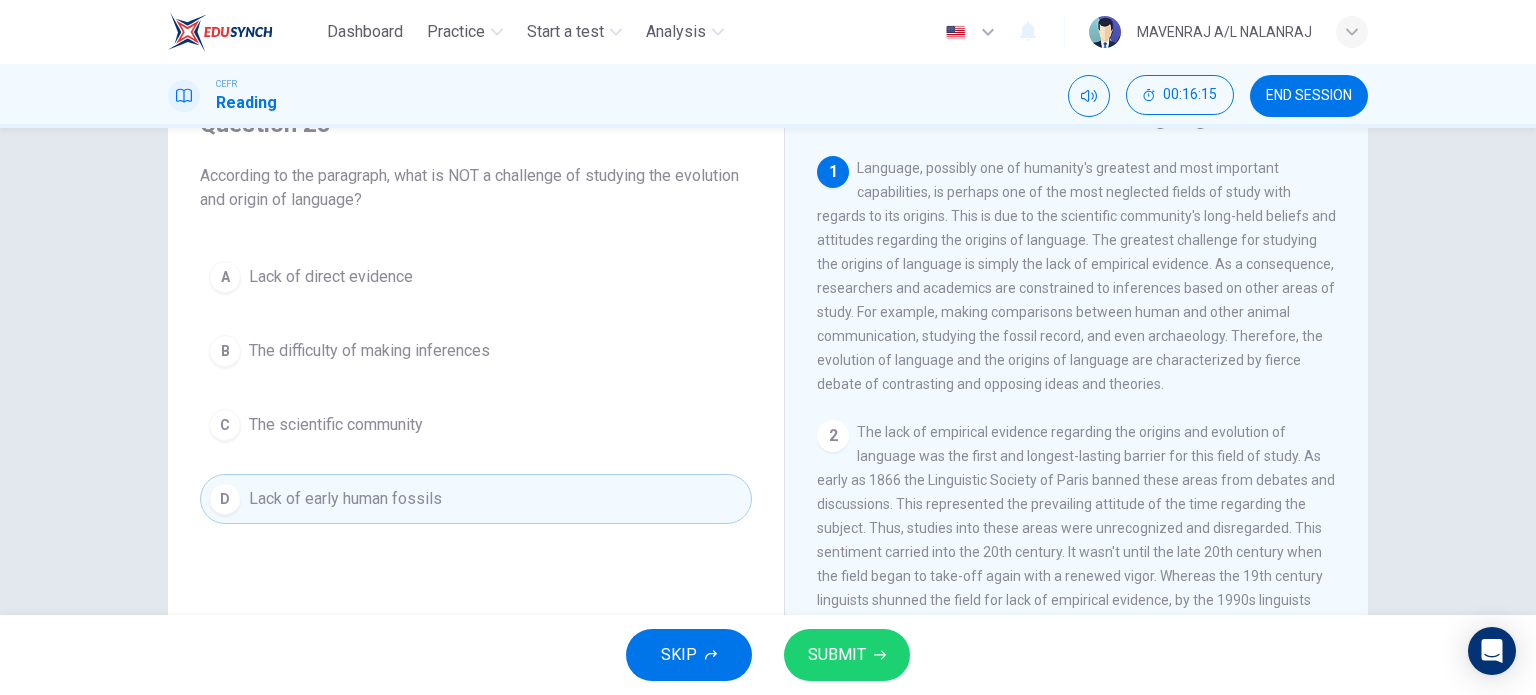click on "B The difficulty of making inferences" at bounding box center (476, 351) 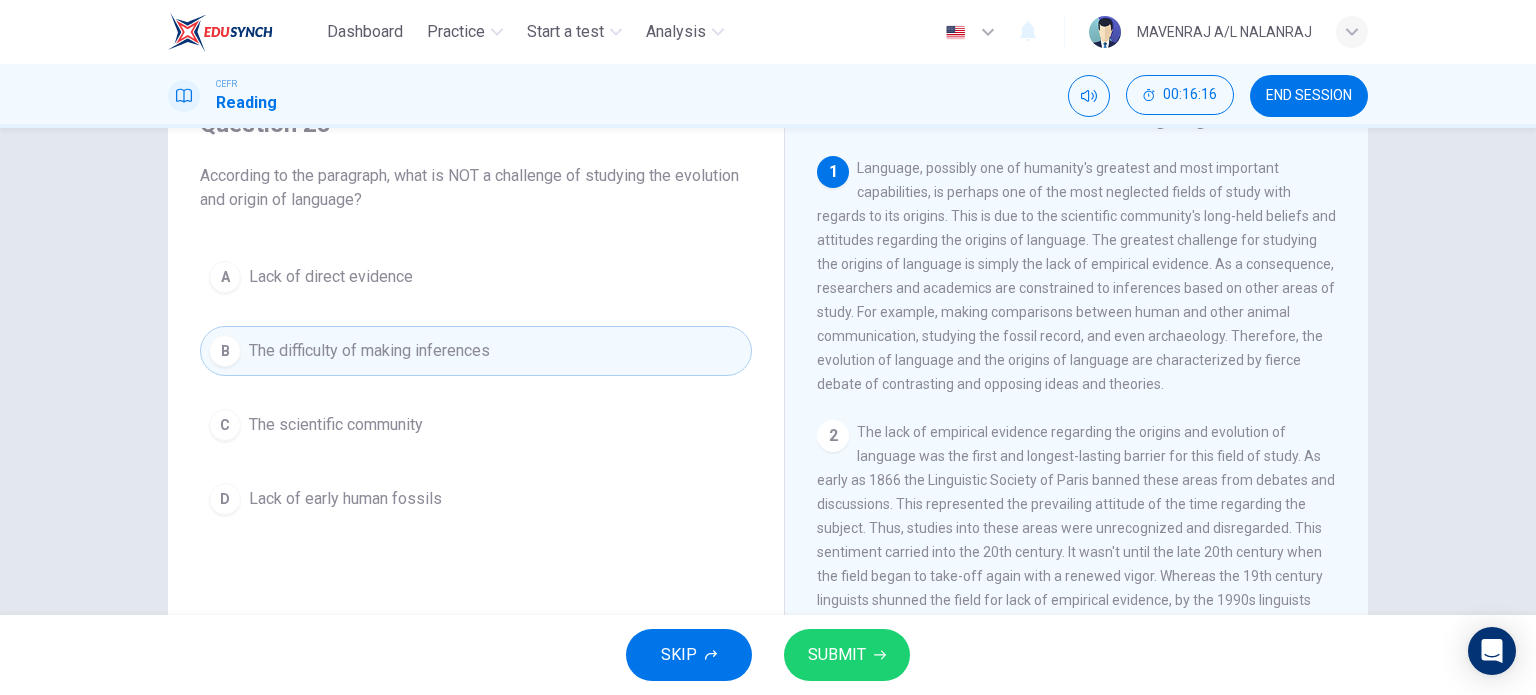 click on "D Lack of early human fossils" at bounding box center [476, 499] 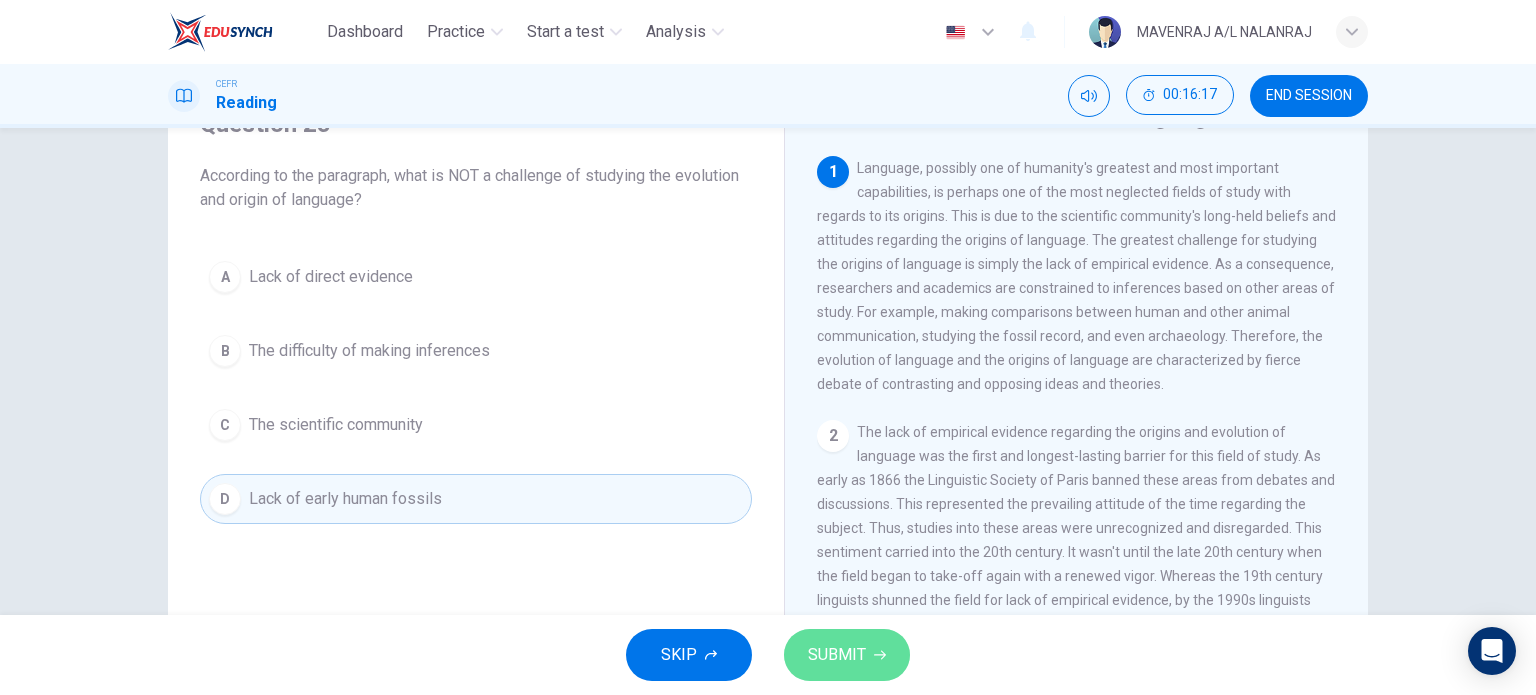 click on "SUBMIT" at bounding box center [847, 655] 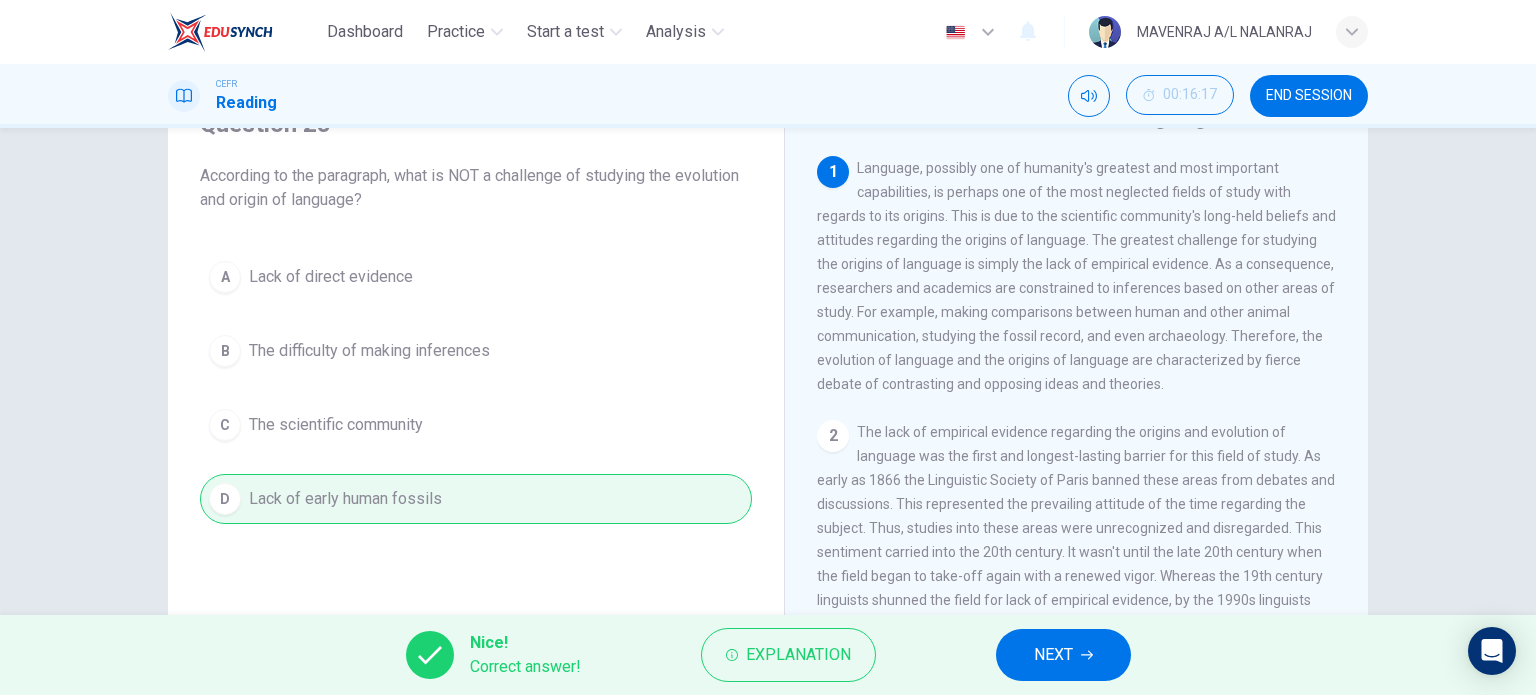 click on "NEXT" at bounding box center (1063, 655) 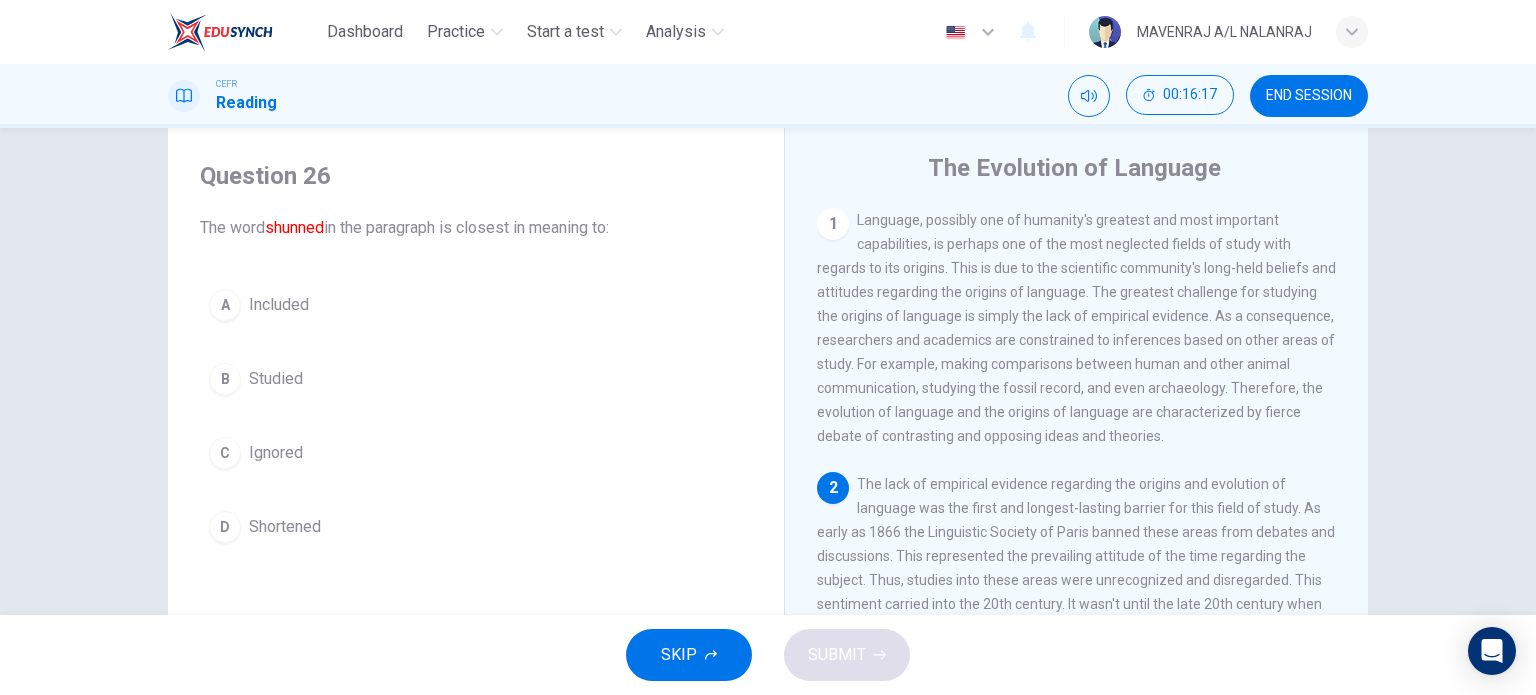 scroll, scrollTop: 0, scrollLeft: 0, axis: both 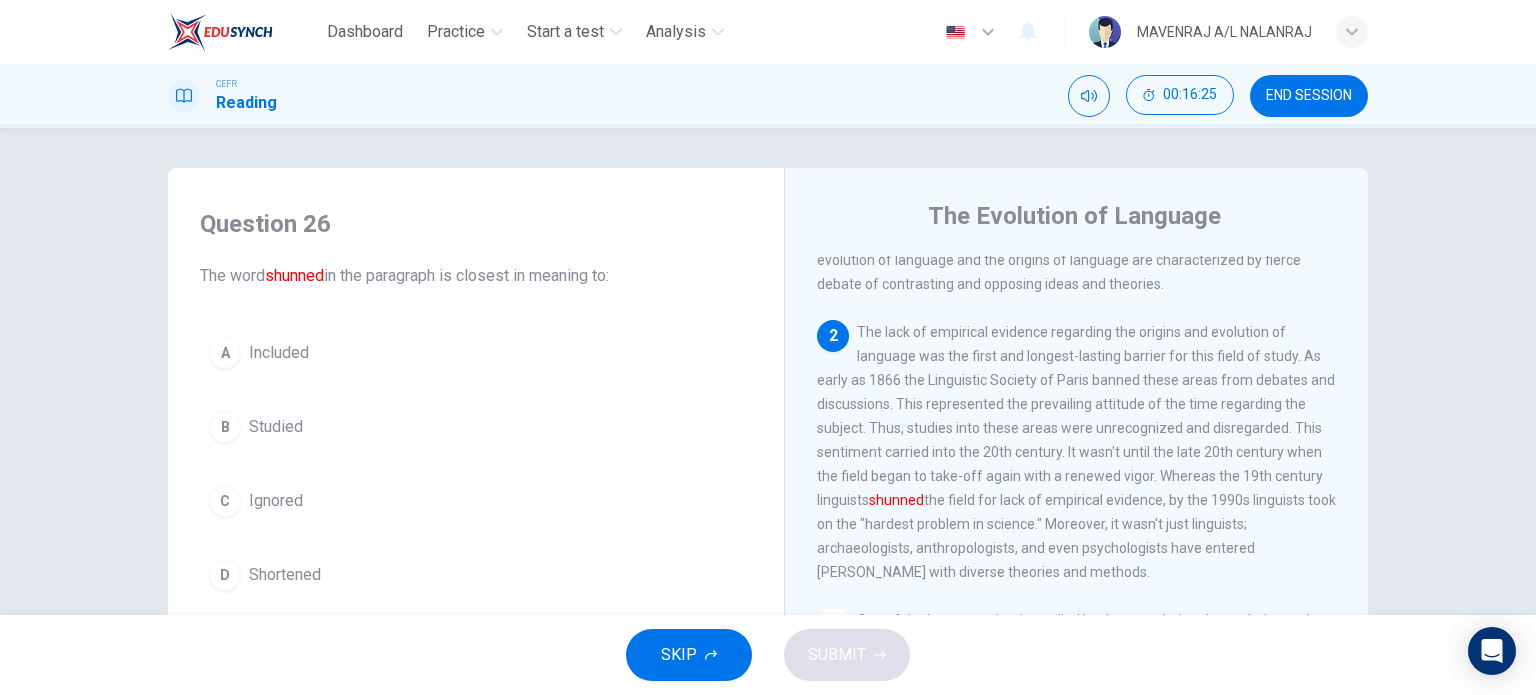click on "A Included" at bounding box center [476, 353] 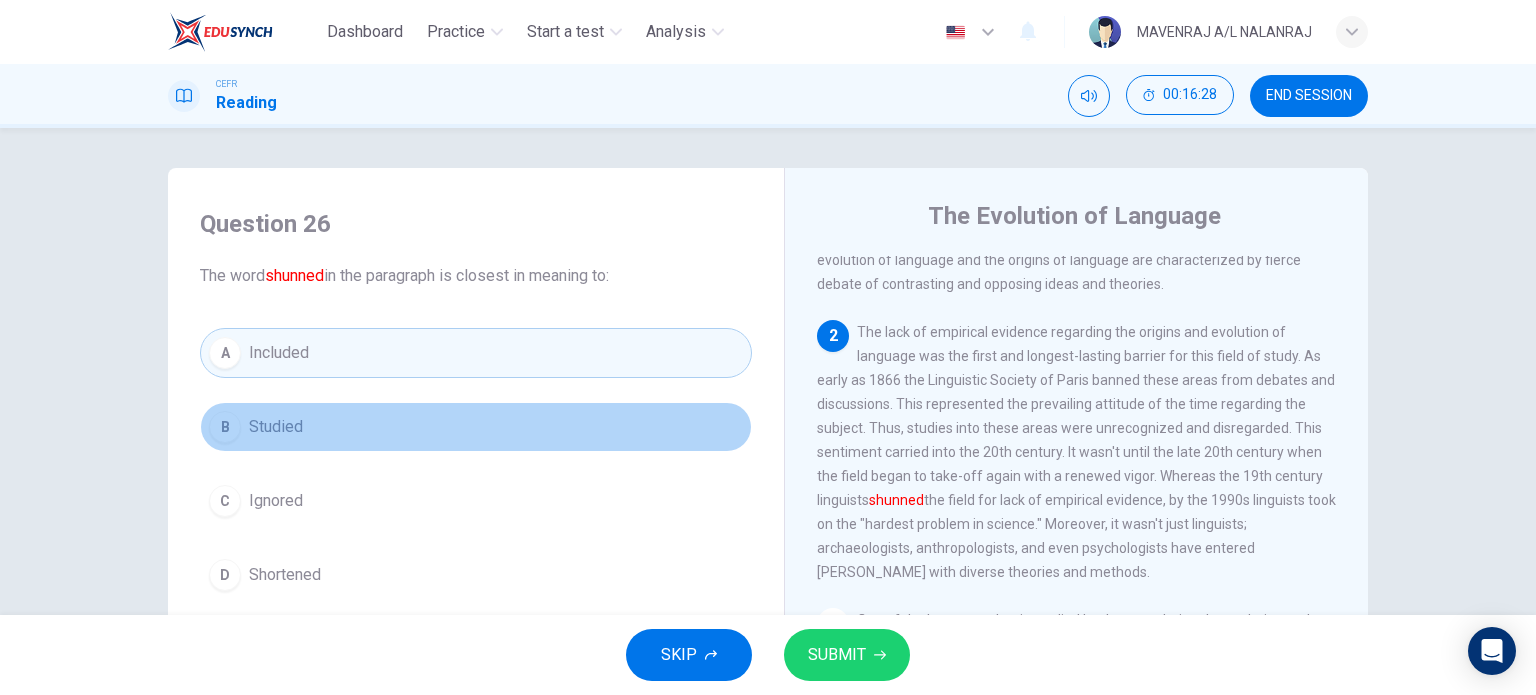 click on "B Studied" at bounding box center [476, 427] 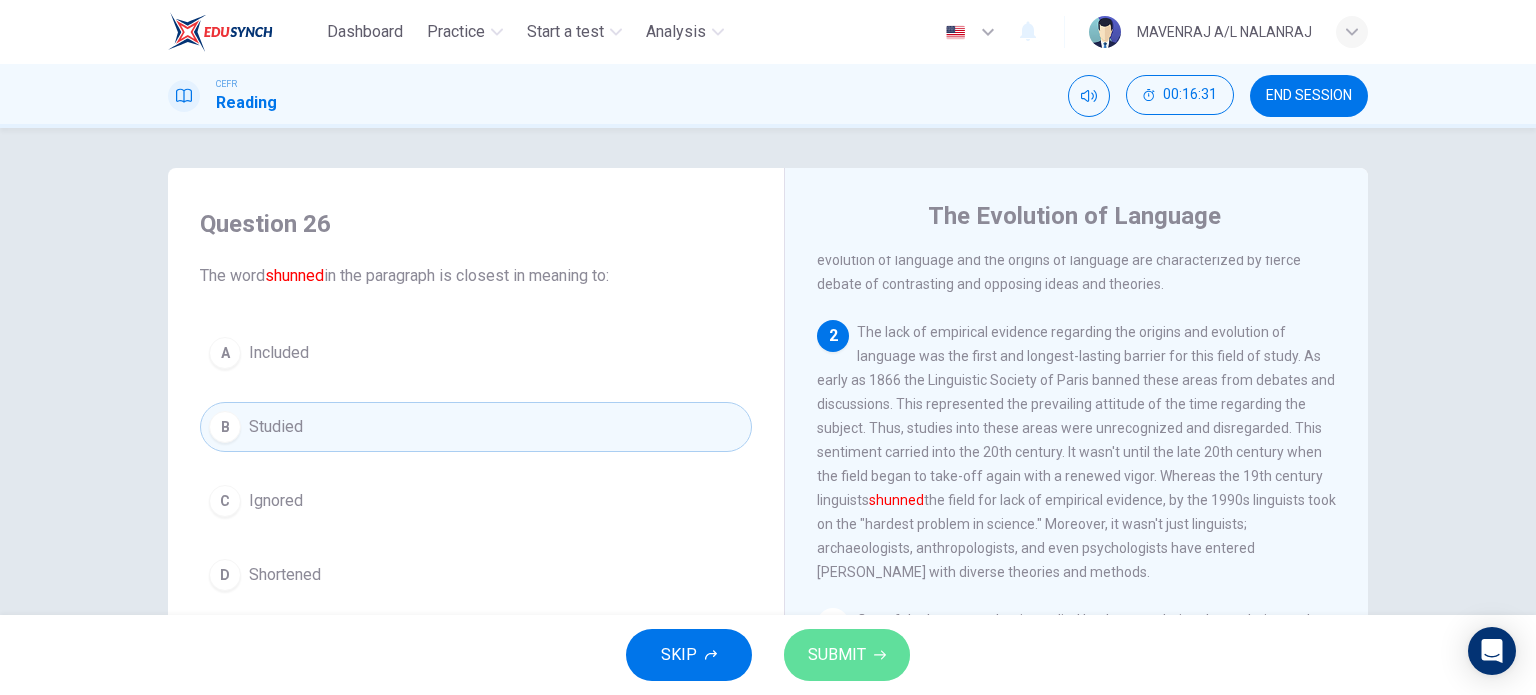 click on "SUBMIT" at bounding box center (847, 655) 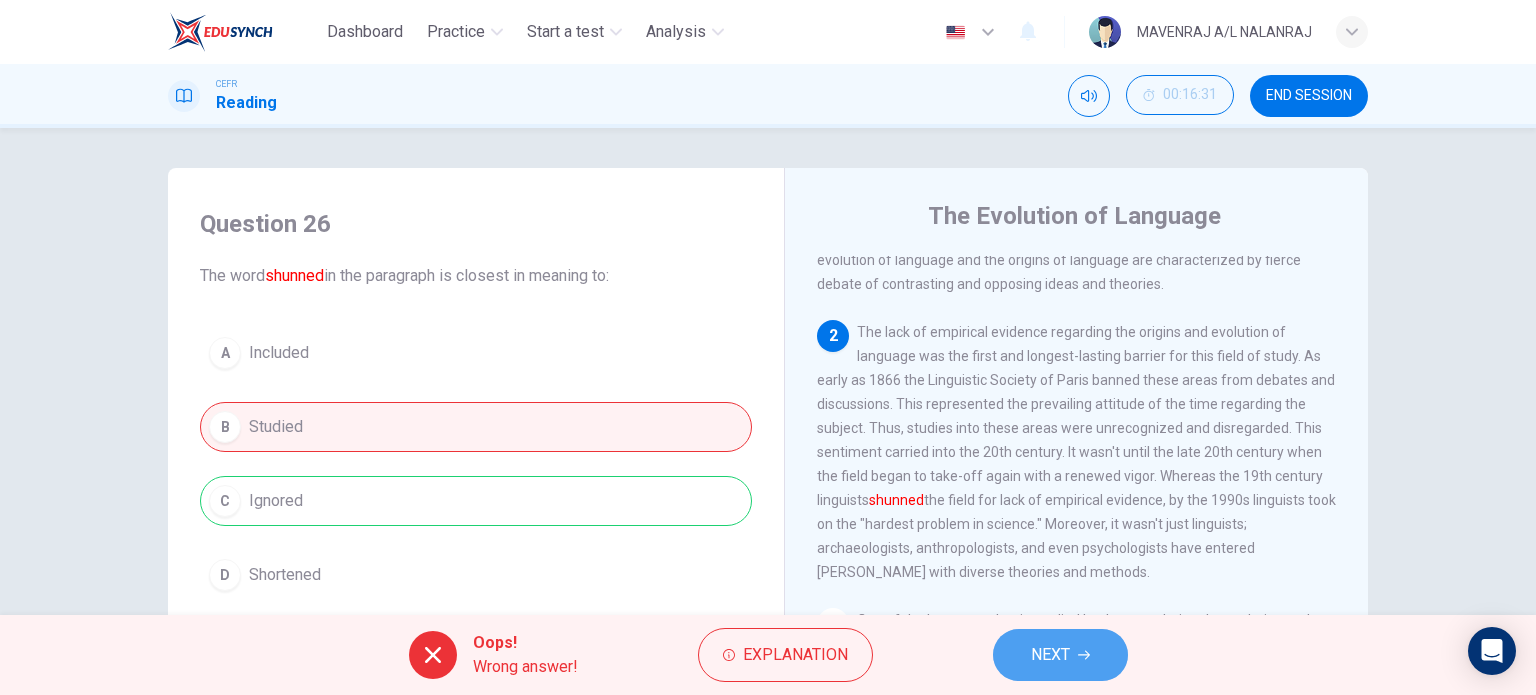 click on "NEXT" at bounding box center [1060, 655] 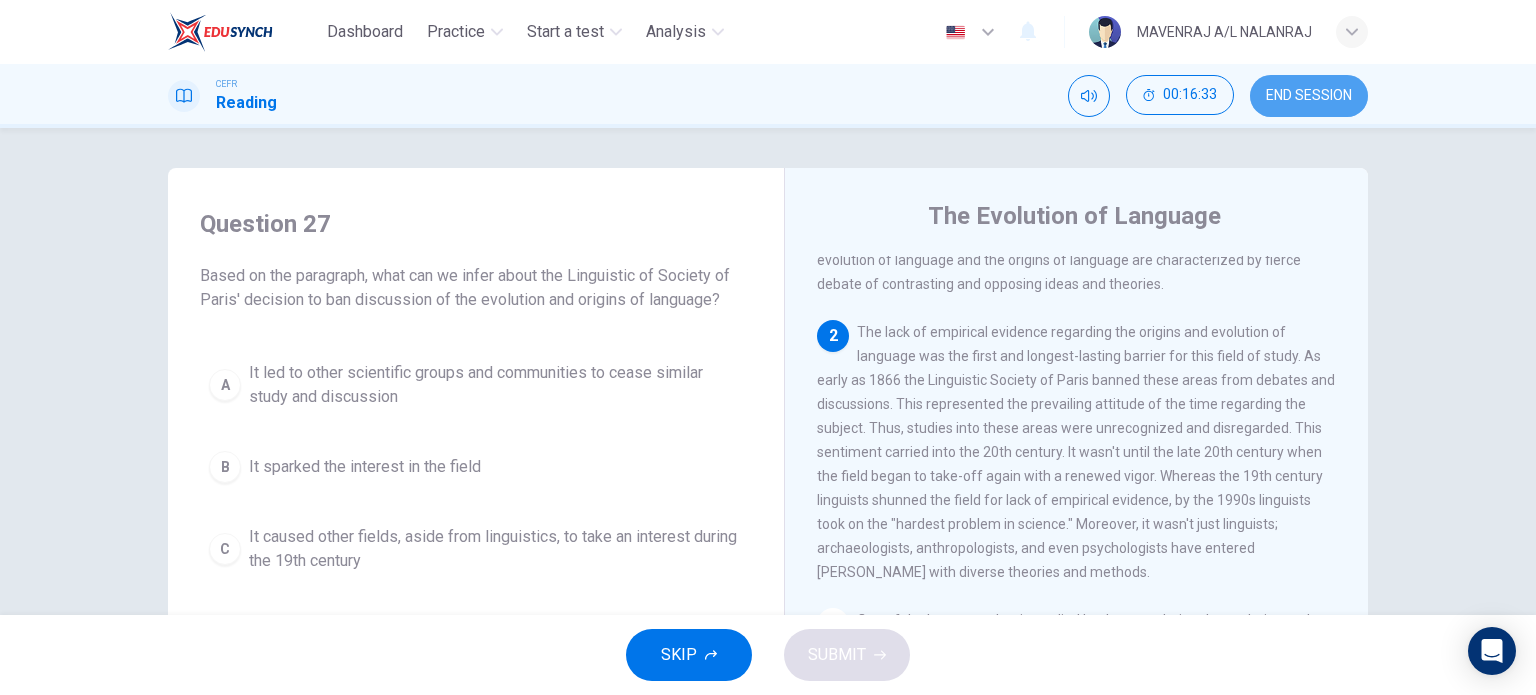 click on "END SESSION" at bounding box center (1309, 96) 